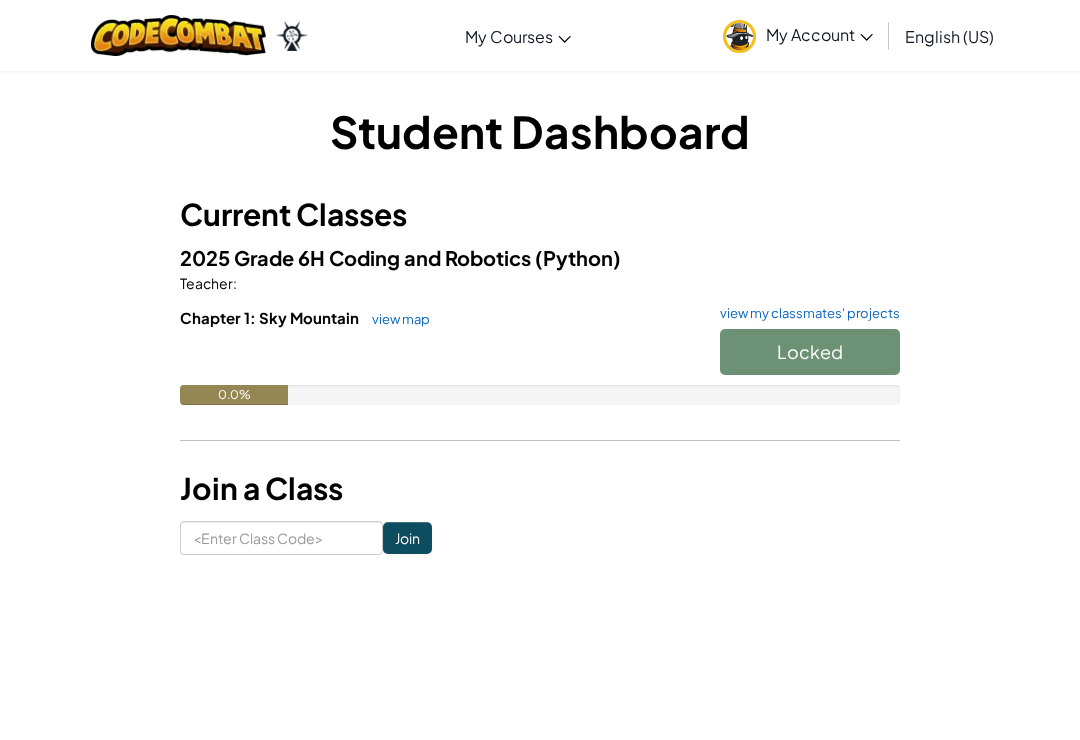 scroll, scrollTop: 0, scrollLeft: 0, axis: both 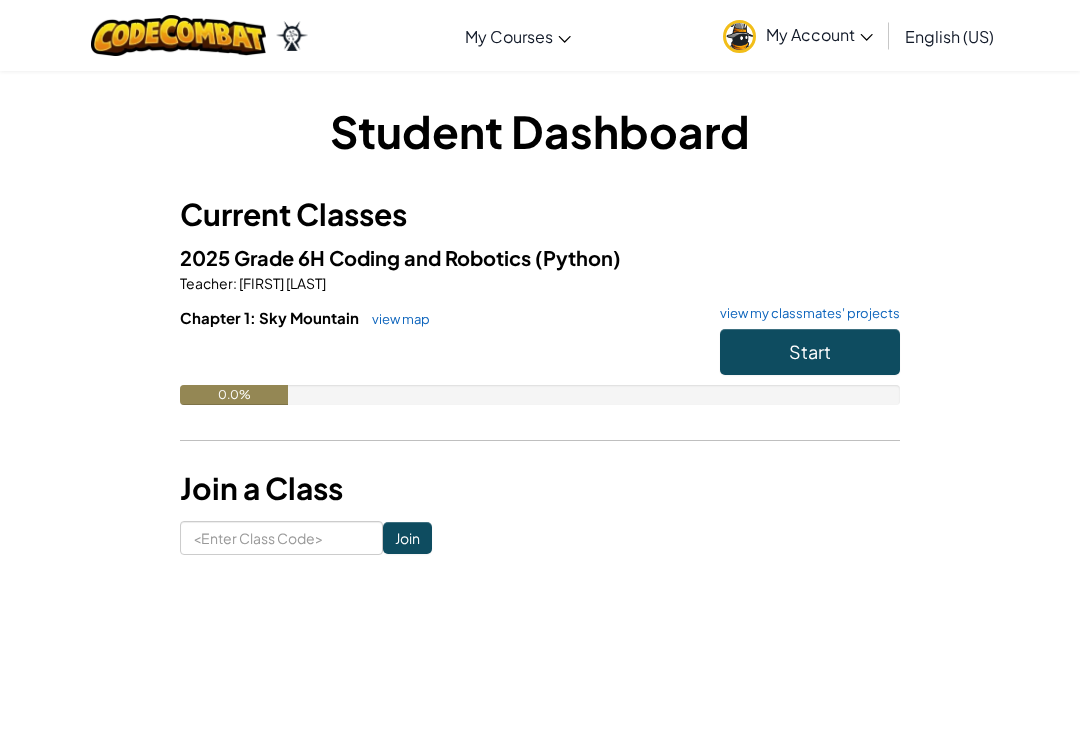 click on "Start" at bounding box center [810, 352] 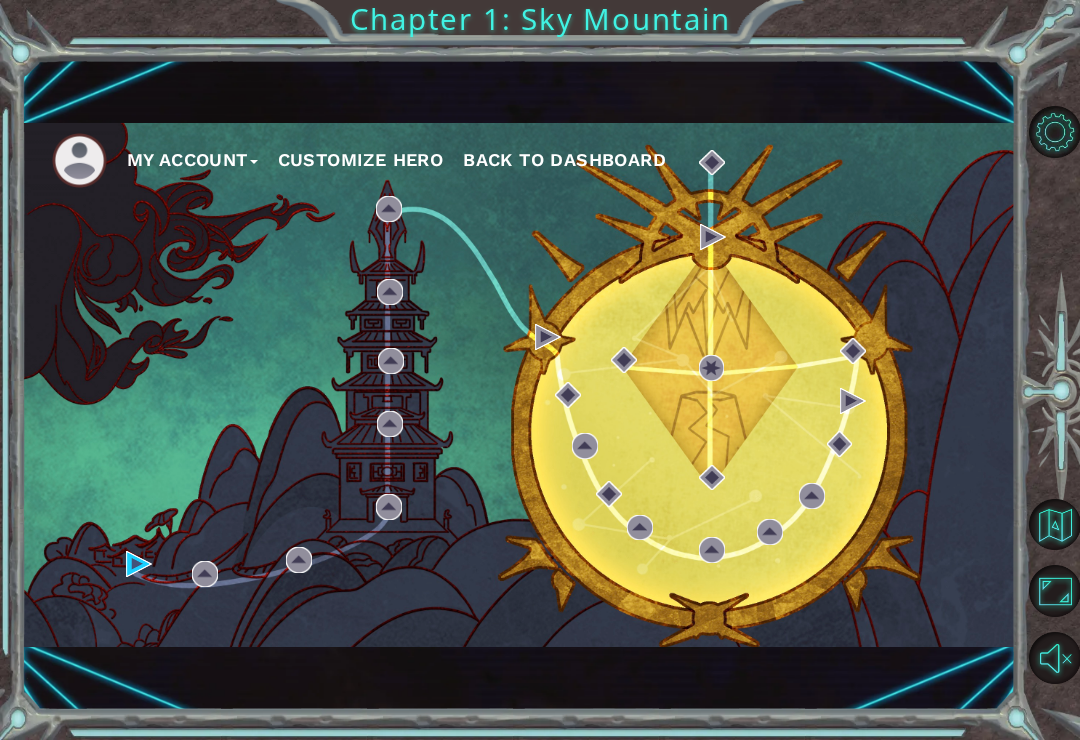 click on "My Account
Customize Hero
Back to Dashboard" at bounding box center [519, 385] 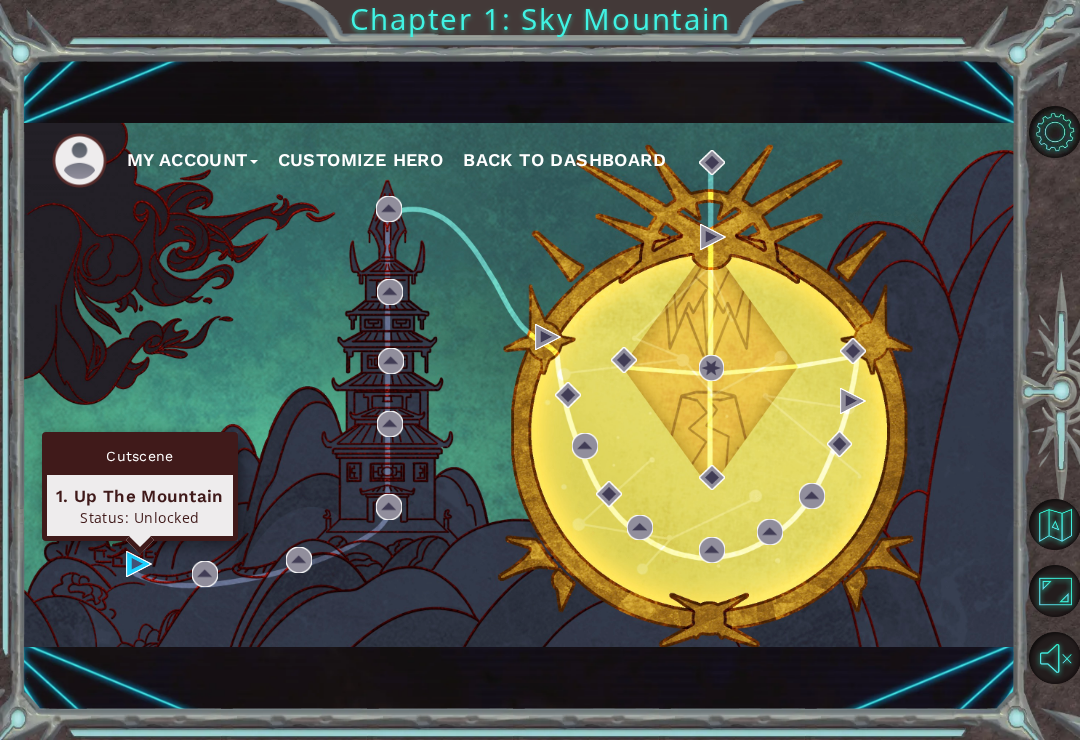 click on "1. Up The Mountain" at bounding box center (140, 496) 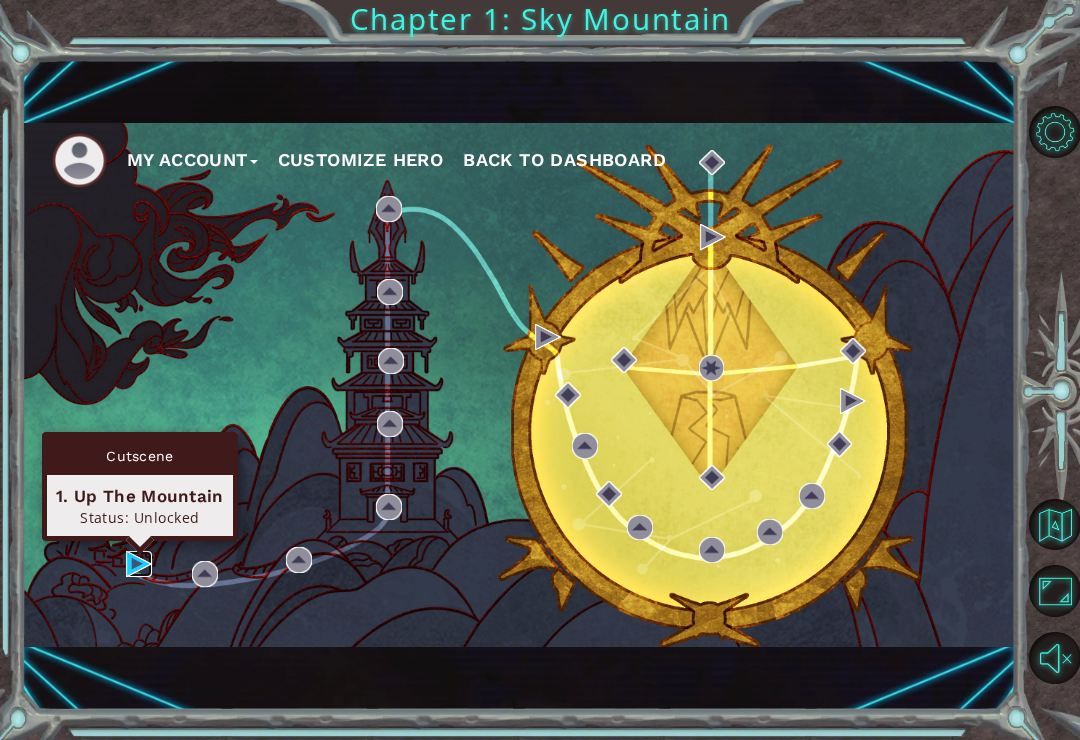 click at bounding box center [139, 564] 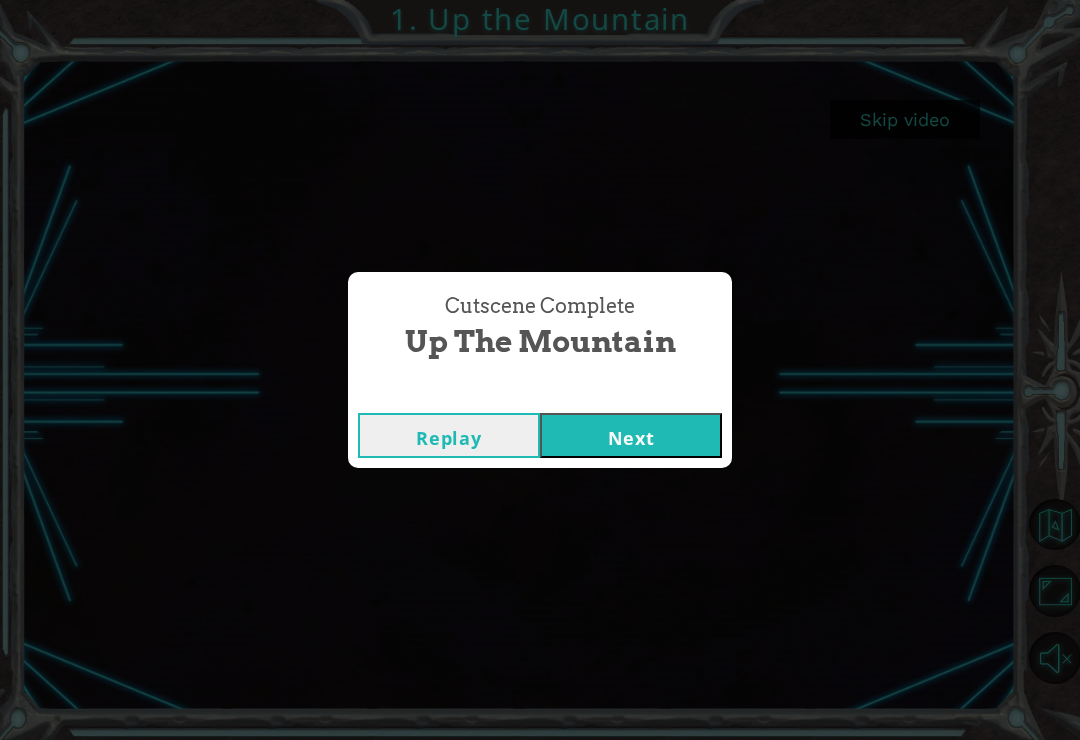 click on "Next" at bounding box center [631, 435] 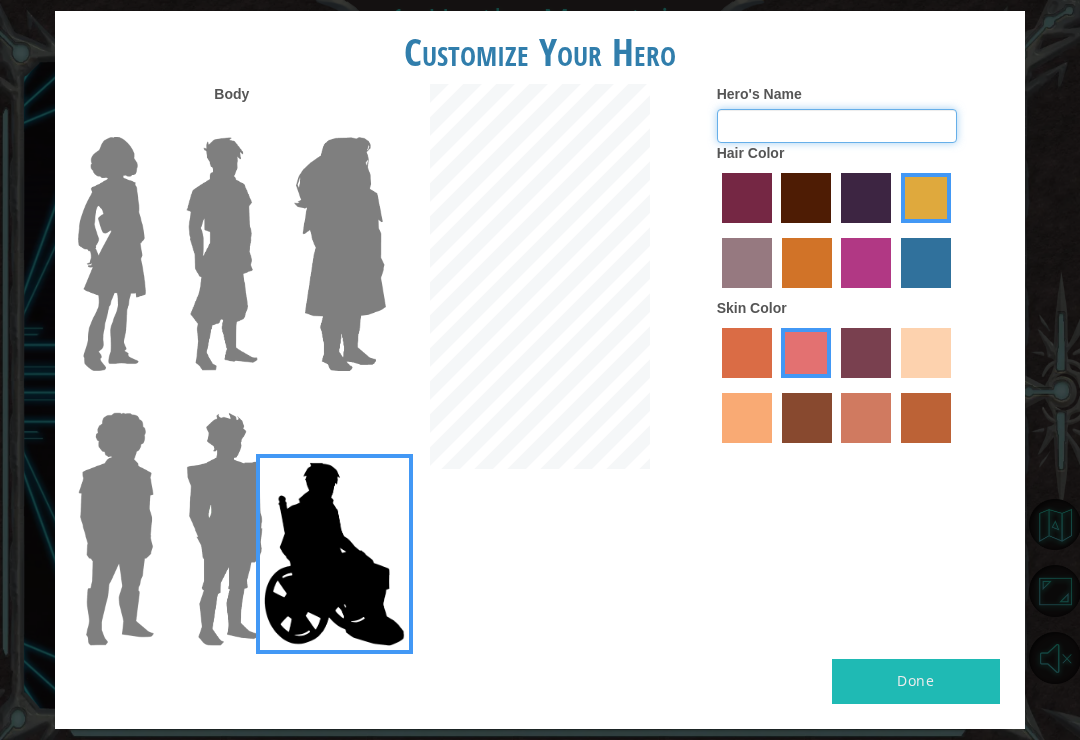 click on "Hero's Name" at bounding box center [837, 126] 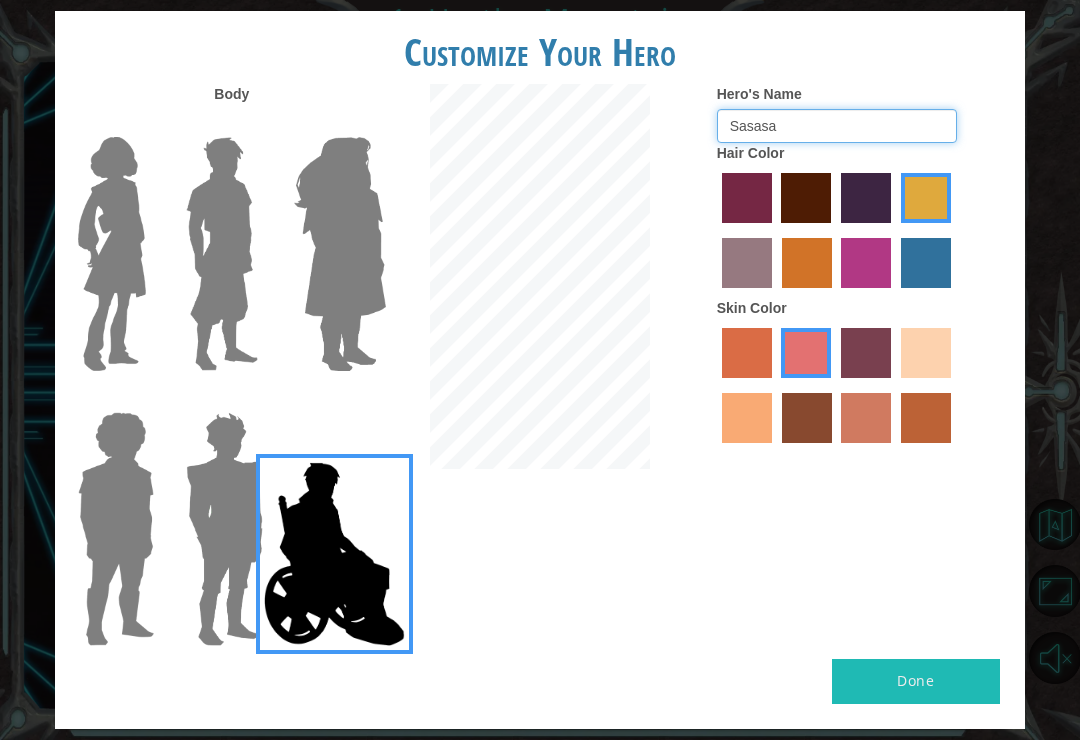 type on "Sasasa" 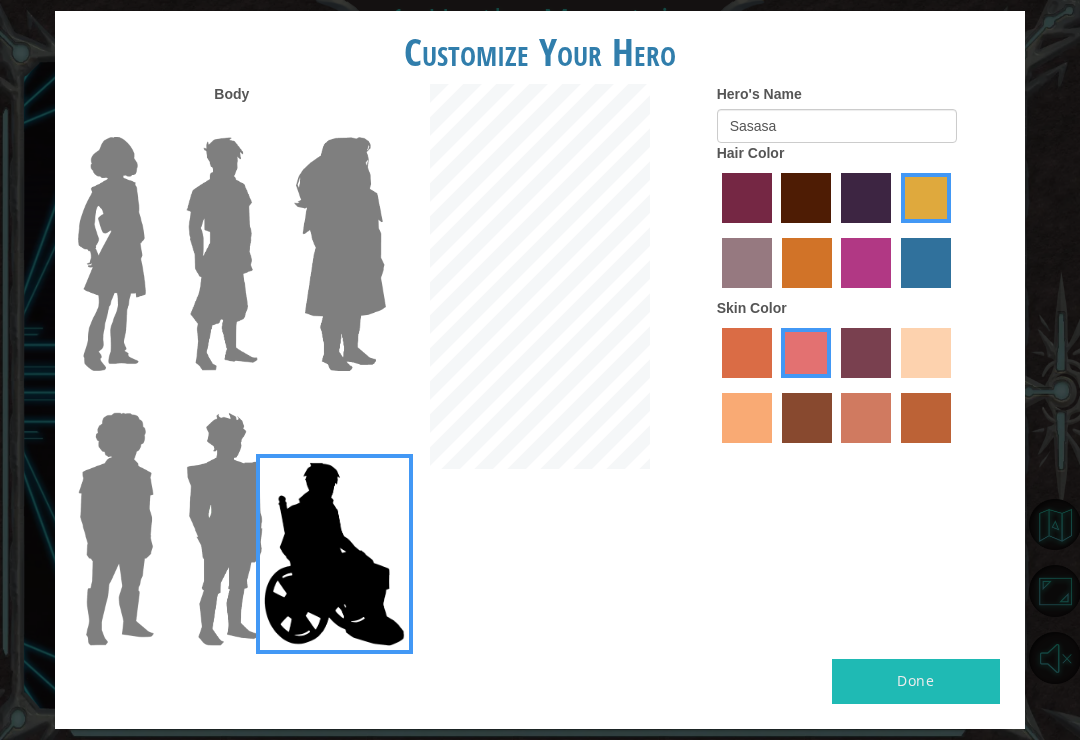 click at bounding box center (807, 418) 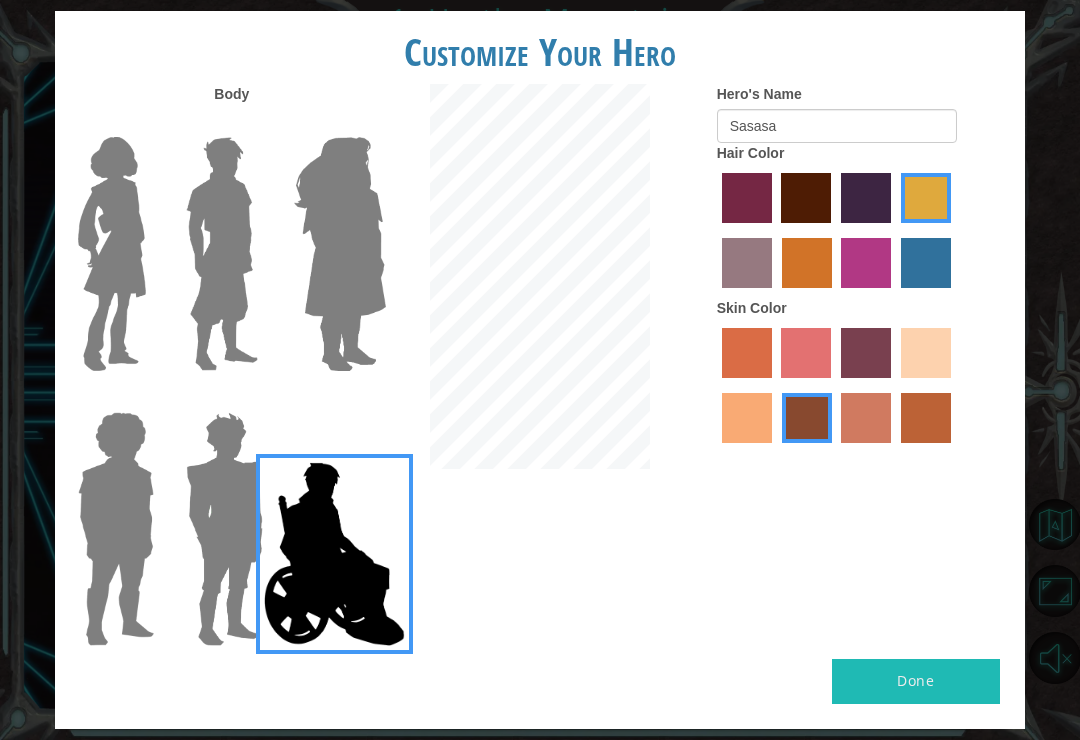 click at bounding box center (926, 418) 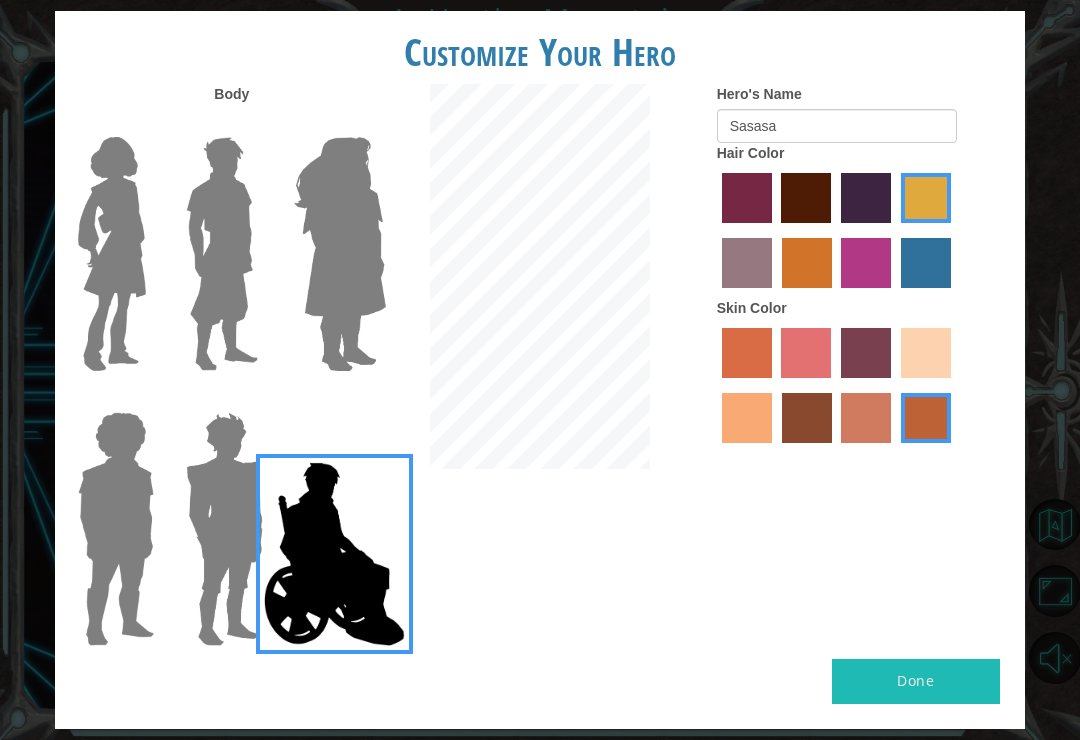 click at bounding box center (806, 198) 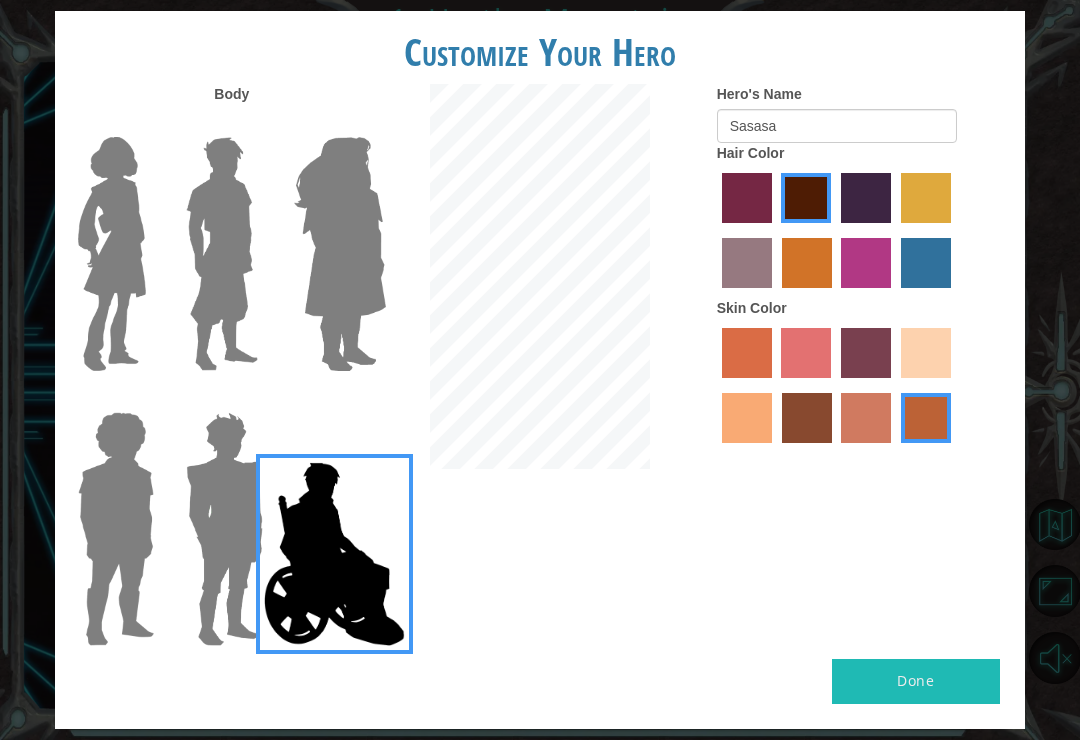 click at bounding box center (222, 254) 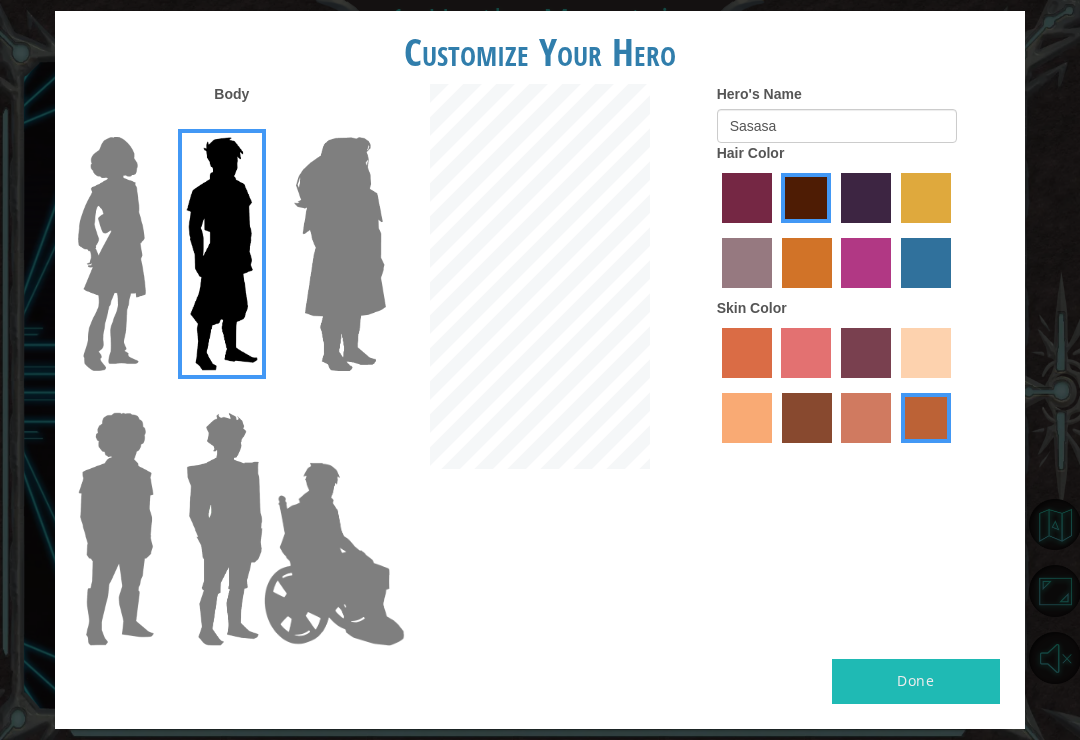 click at bounding box center [112, 254] 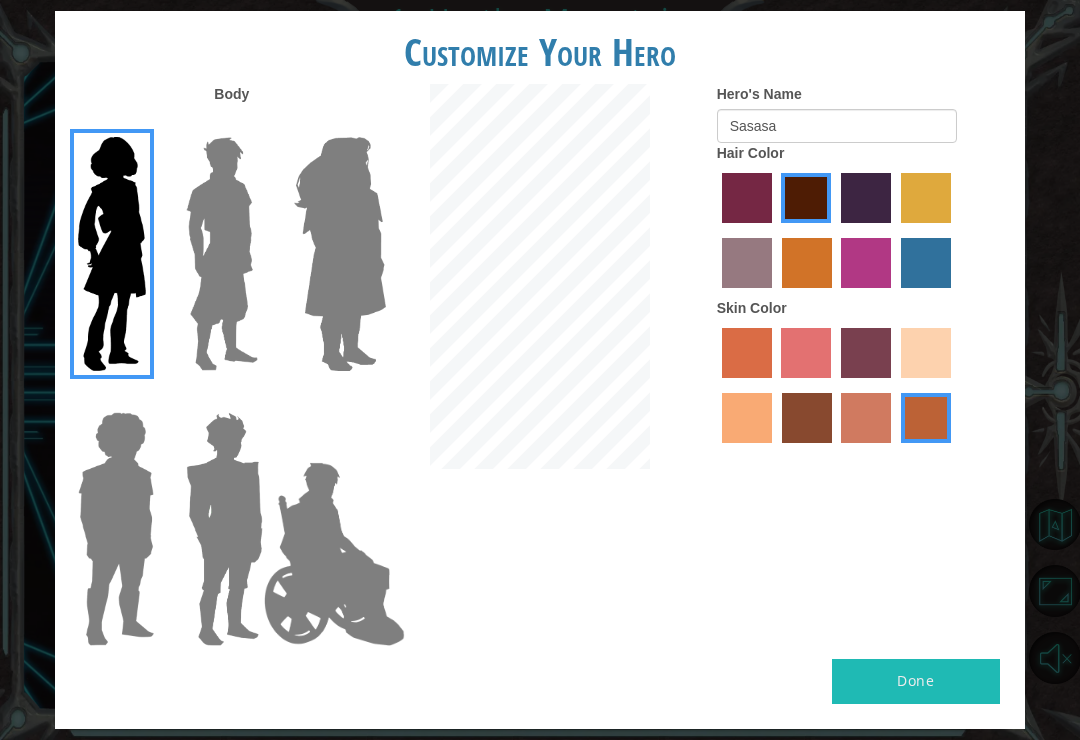 click at bounding box center (806, 353) 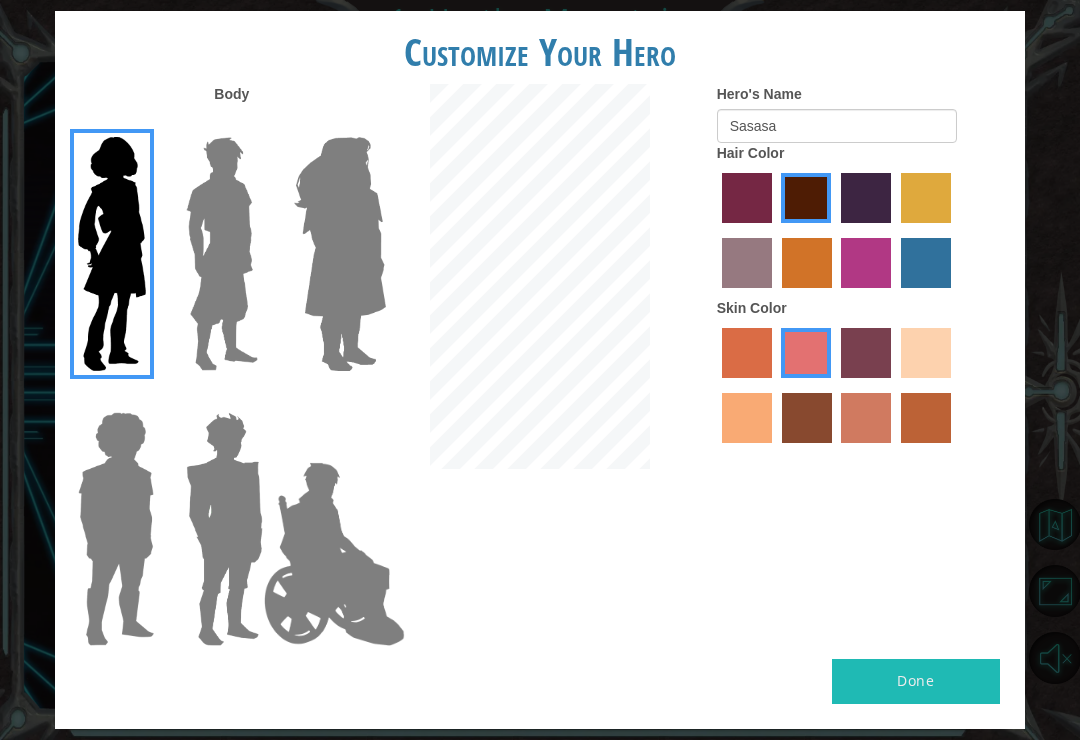 click at bounding box center [863, 388] 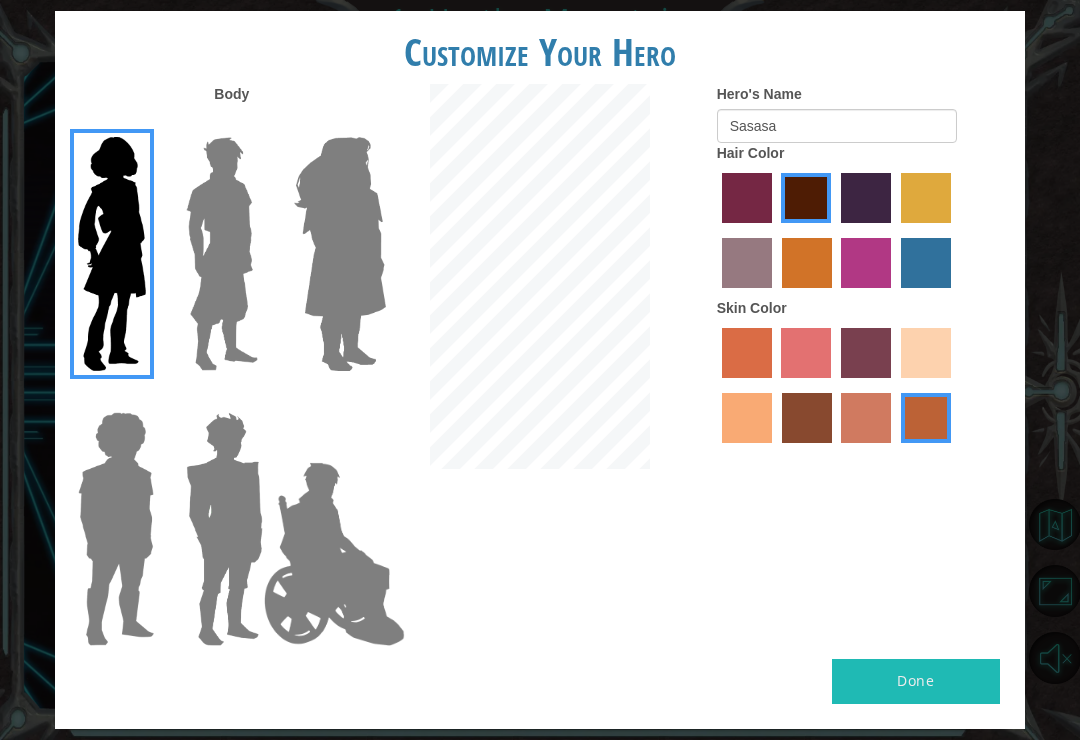 click at bounding box center [926, 418] 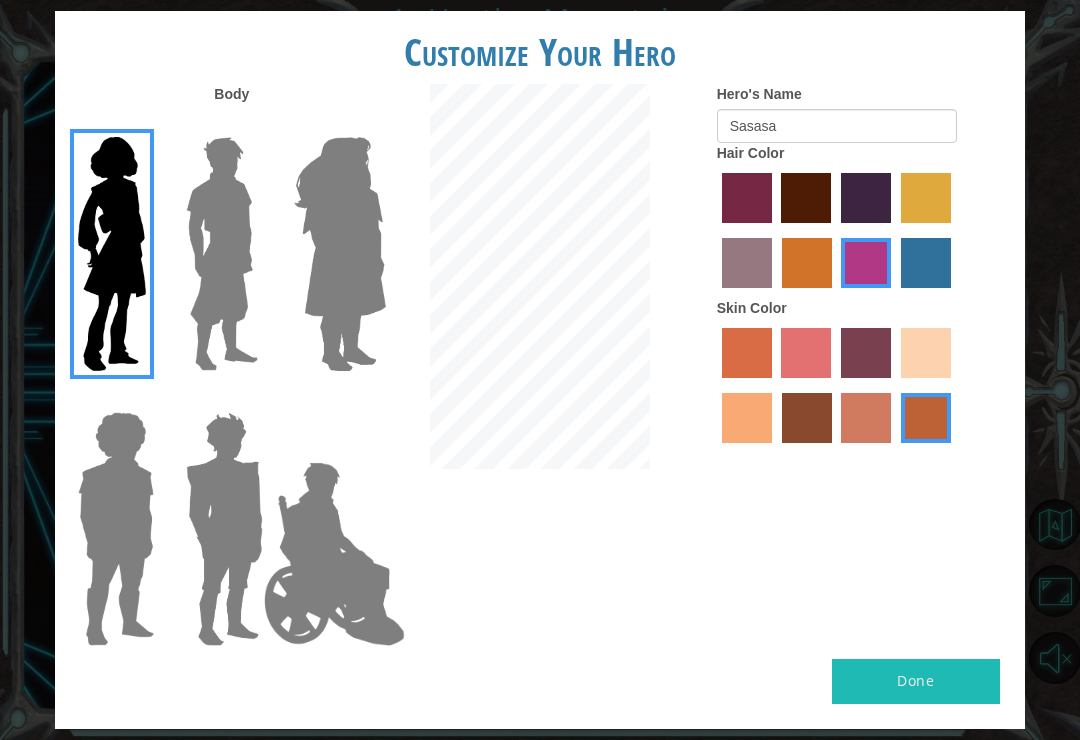 click at bounding box center [926, 263] 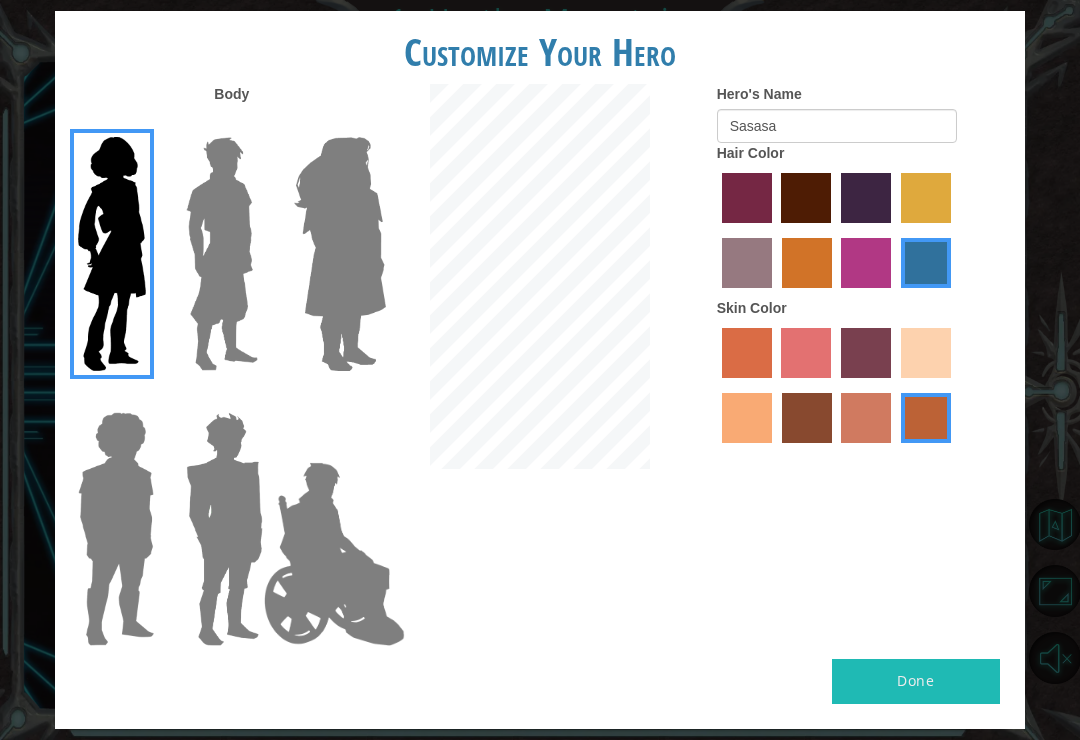 click on "Done" at bounding box center [916, 681] 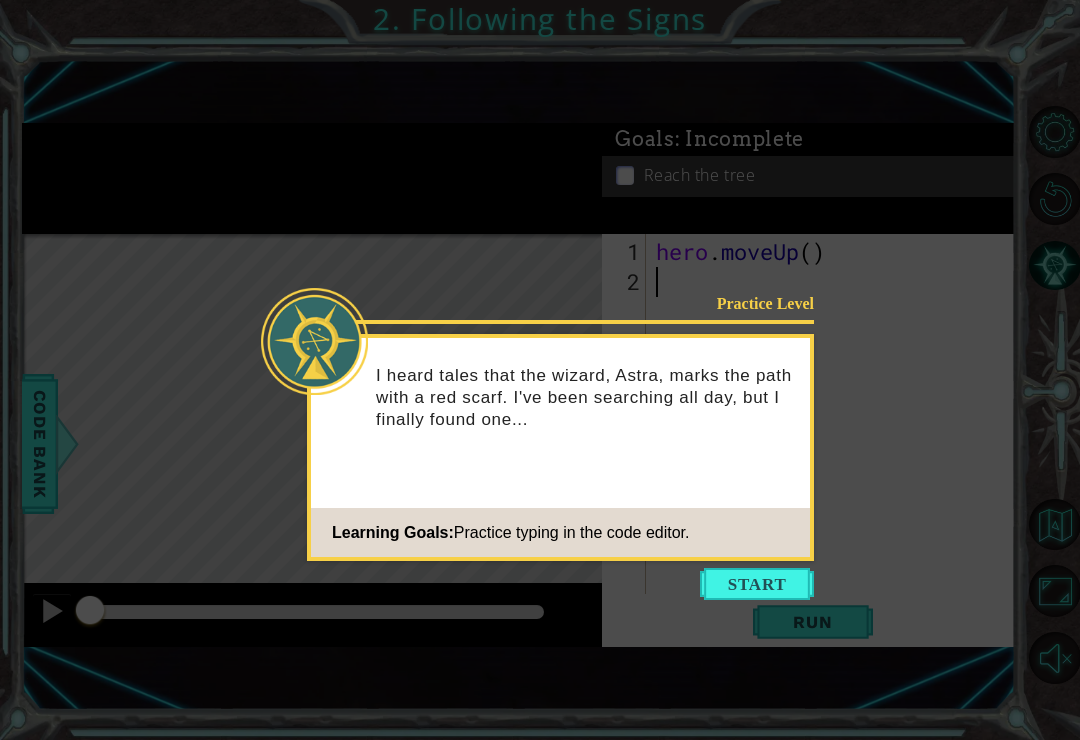 click at bounding box center [757, 584] 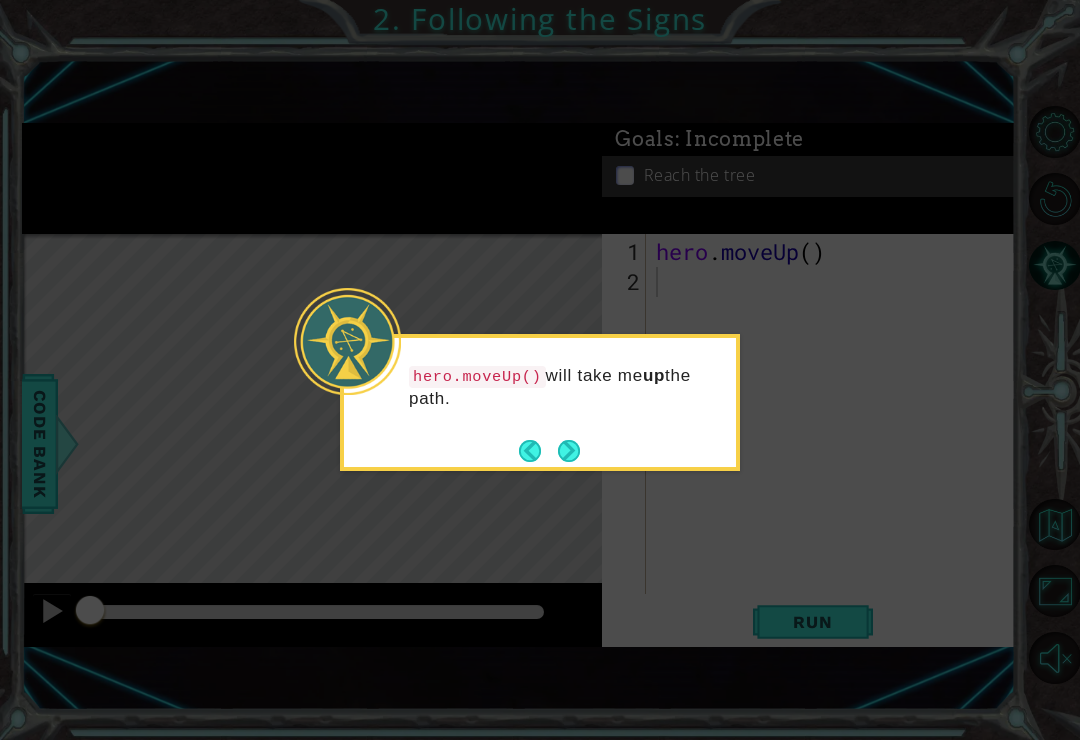 click at bounding box center [569, 451] 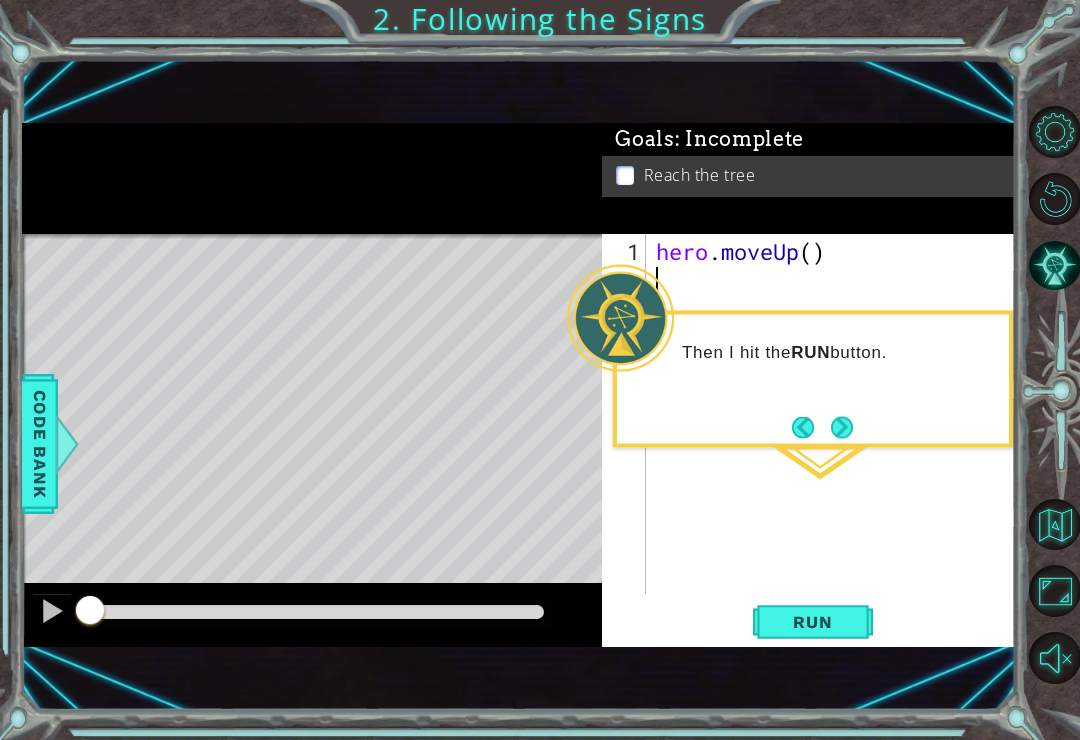 click on "Run" at bounding box center (812, 622) 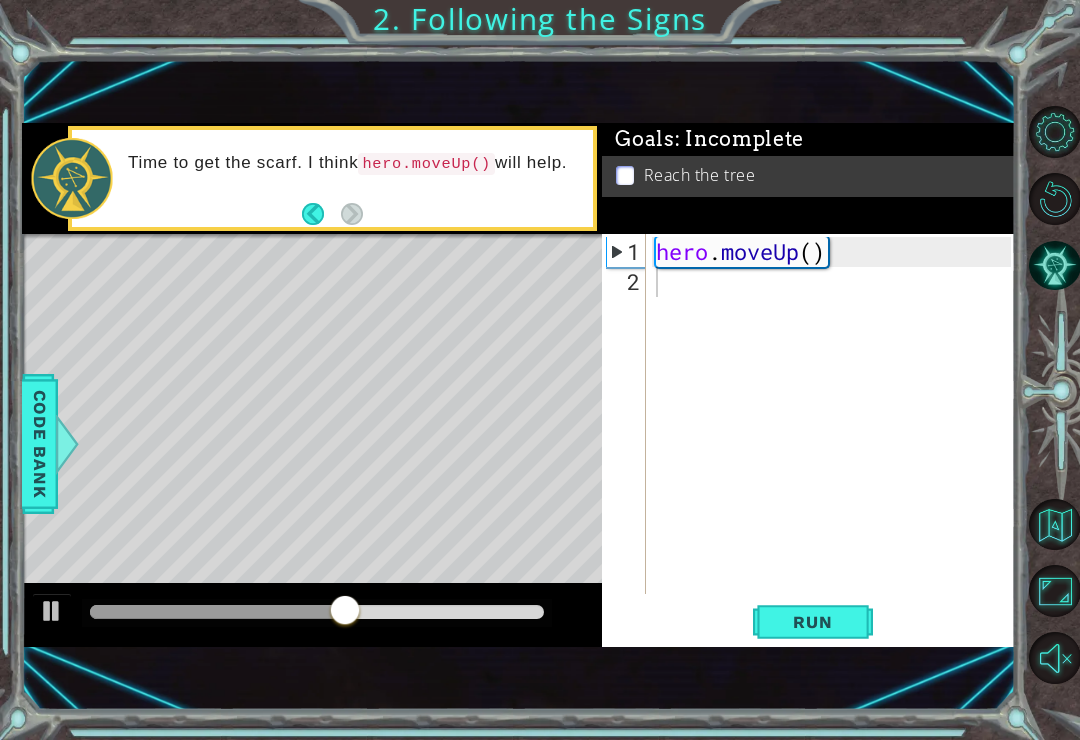 click on "Run" at bounding box center [812, 622] 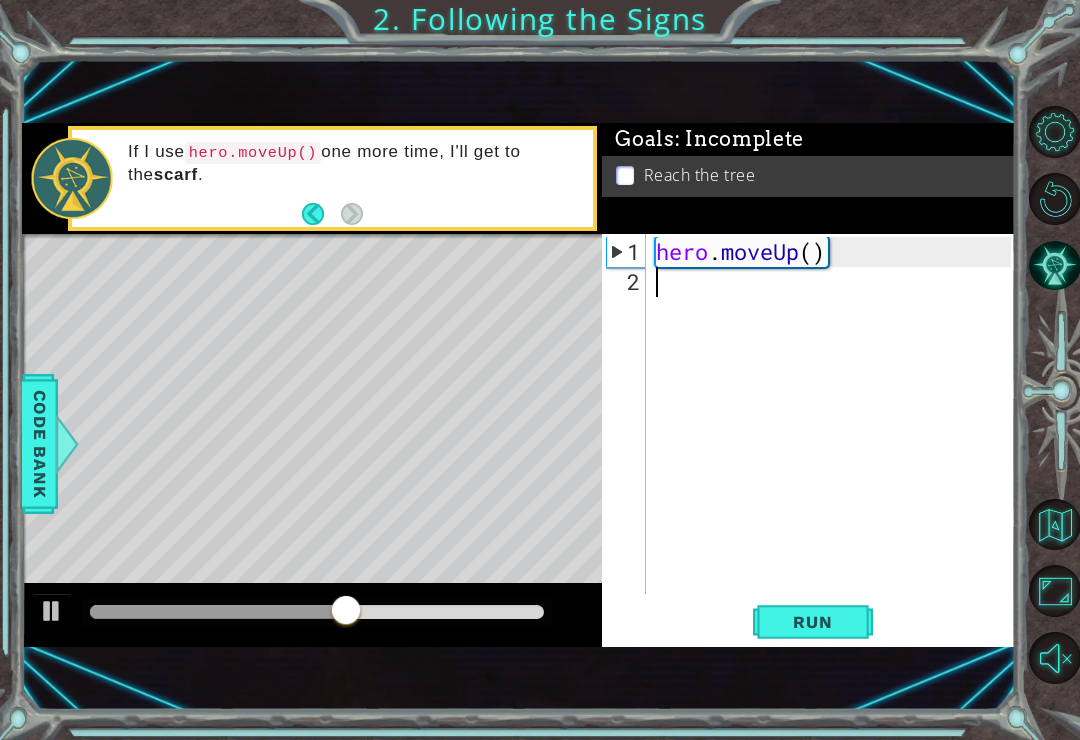 click on "Run" at bounding box center [812, 622] 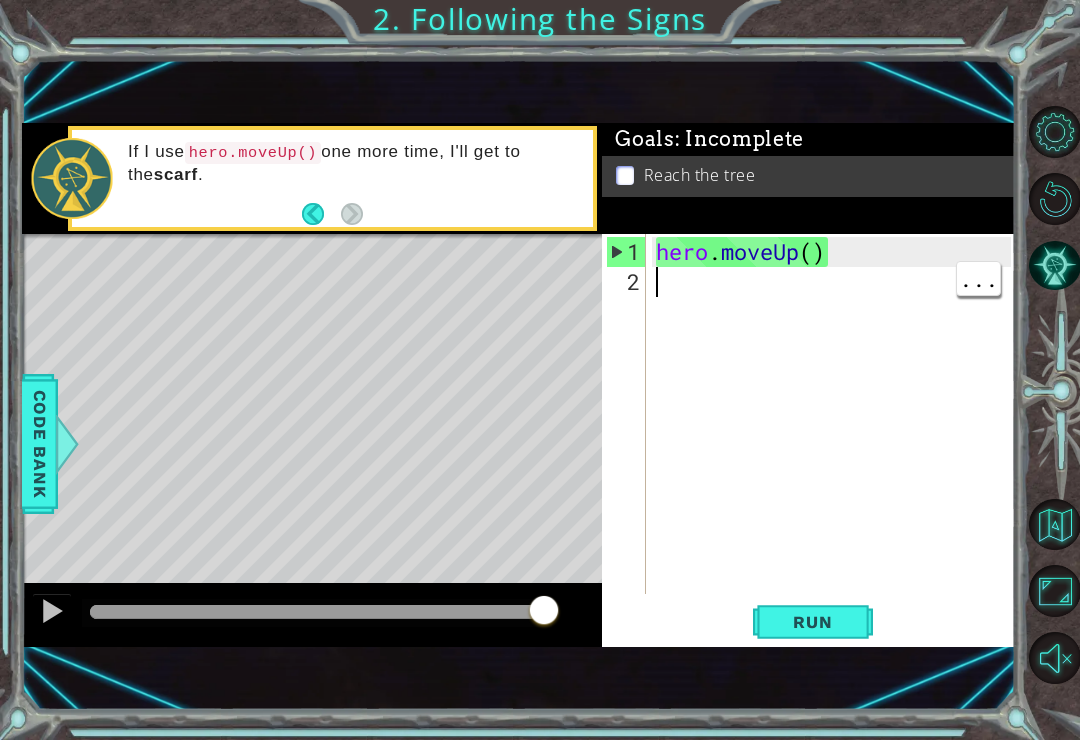 click on "hero . moveUp ( )" at bounding box center (836, 447) 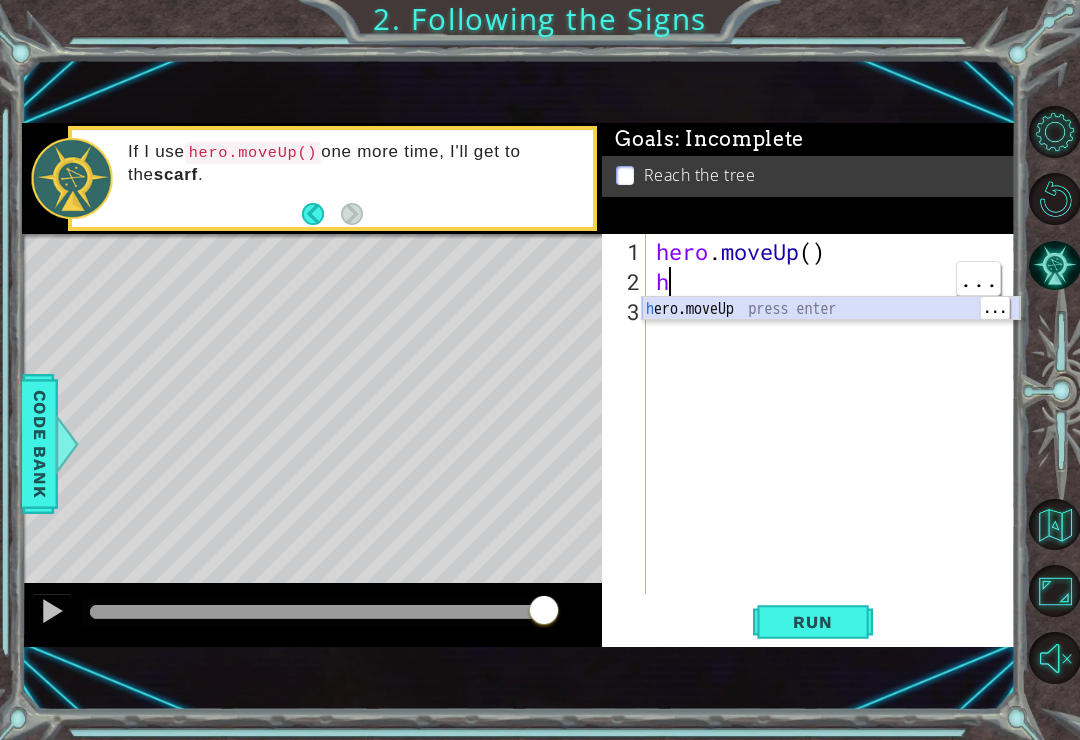 click on "h ero.moveUp press enter" at bounding box center (831, 333) 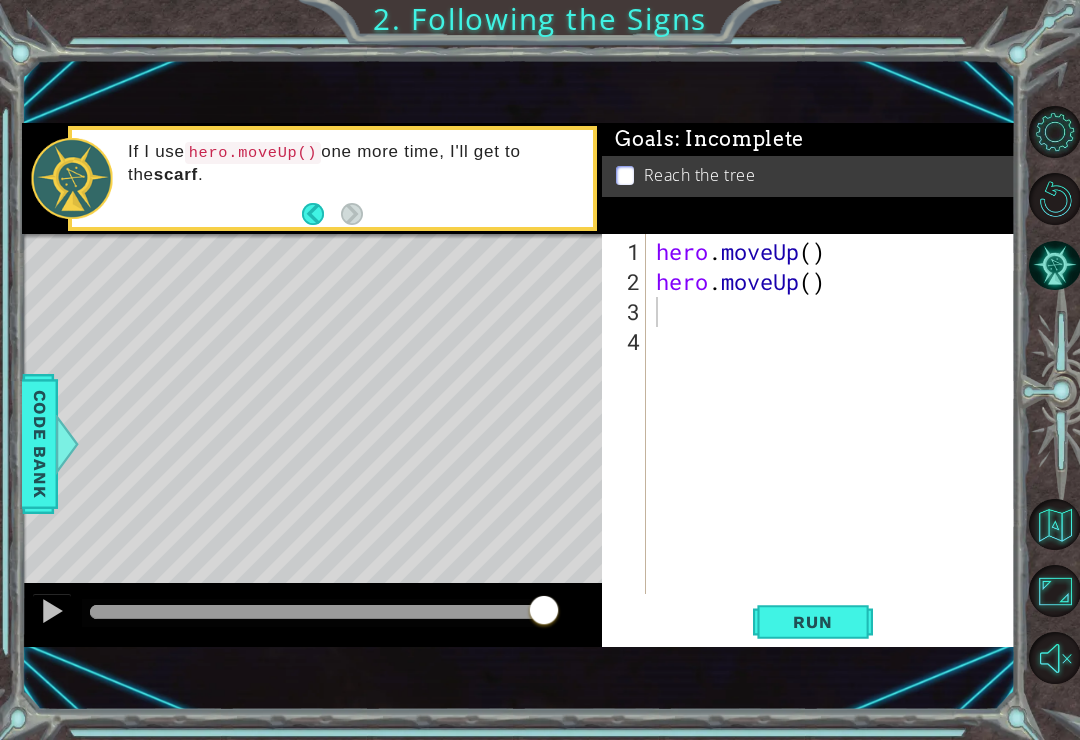 click on "Run" at bounding box center (812, 622) 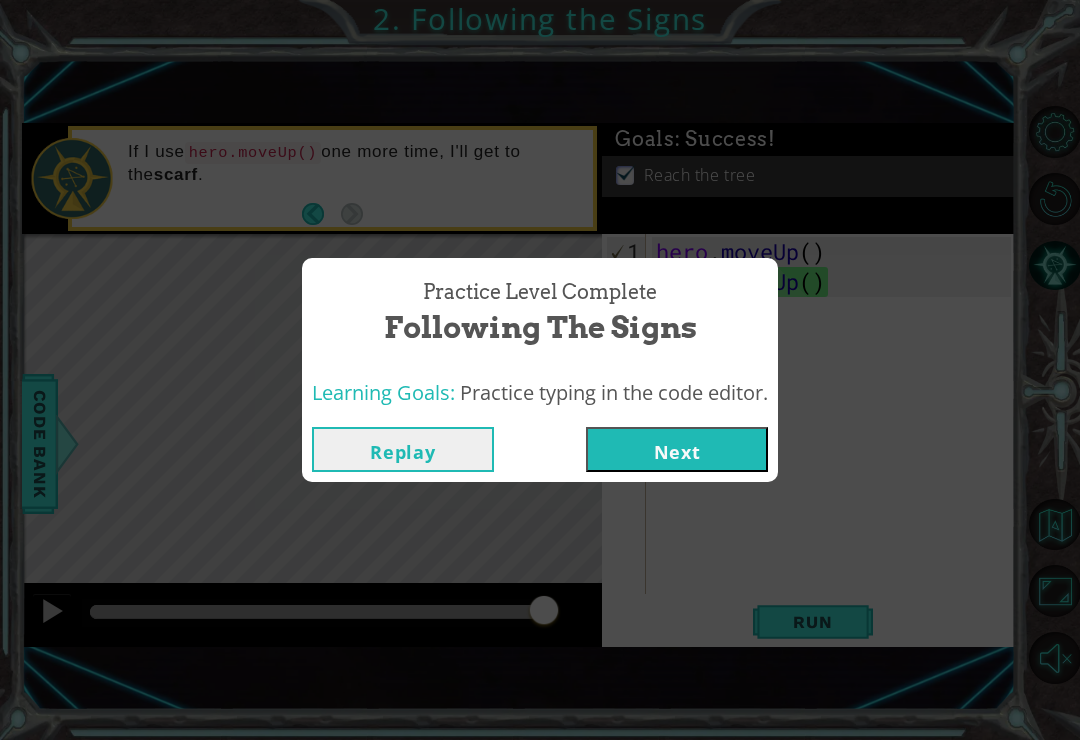 click on "Next" at bounding box center [677, 449] 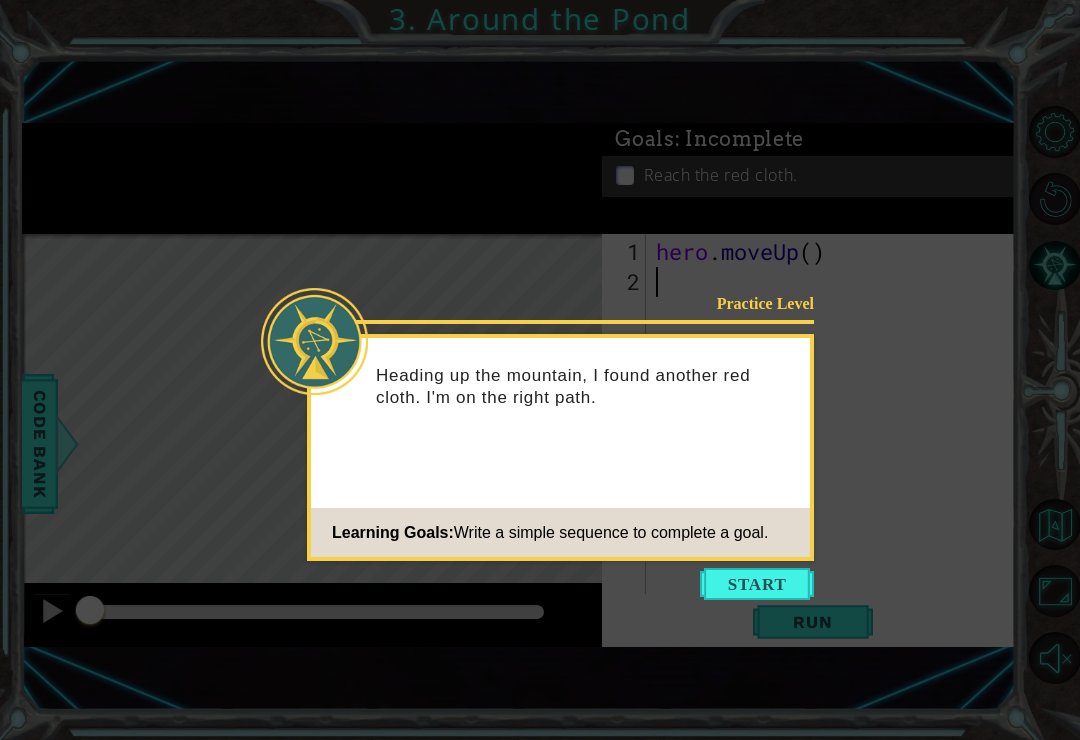 click at bounding box center [757, 584] 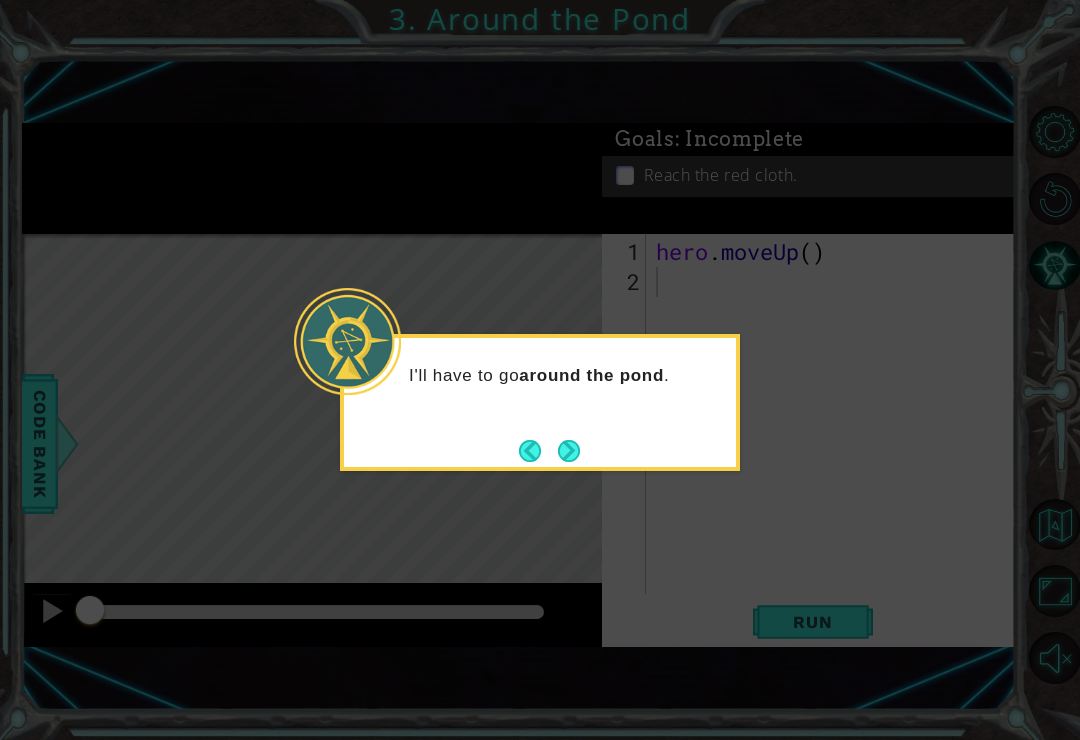 click at bounding box center (569, 451) 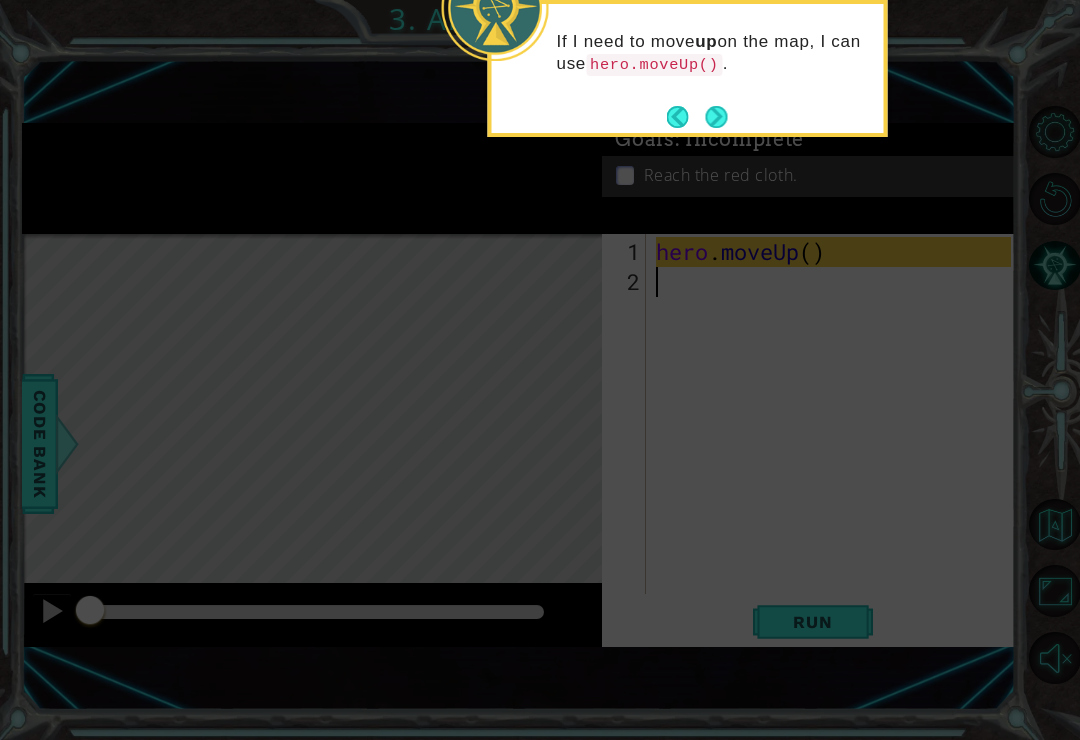 click at bounding box center [716, 117] 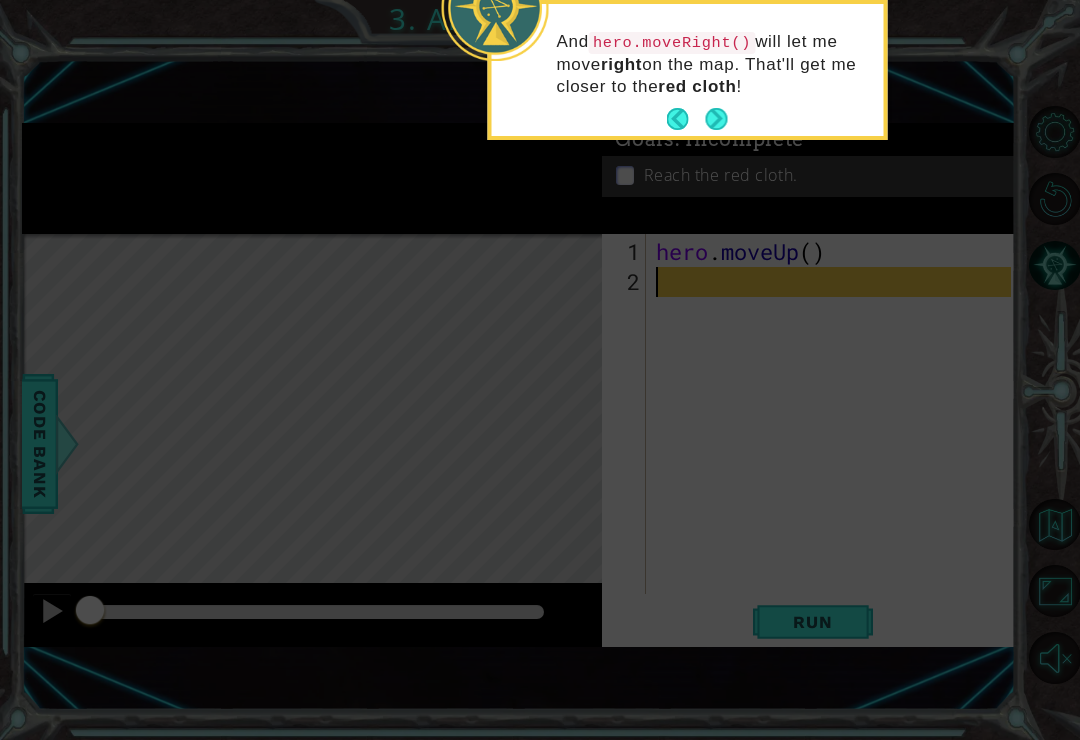 click at bounding box center [717, 119] 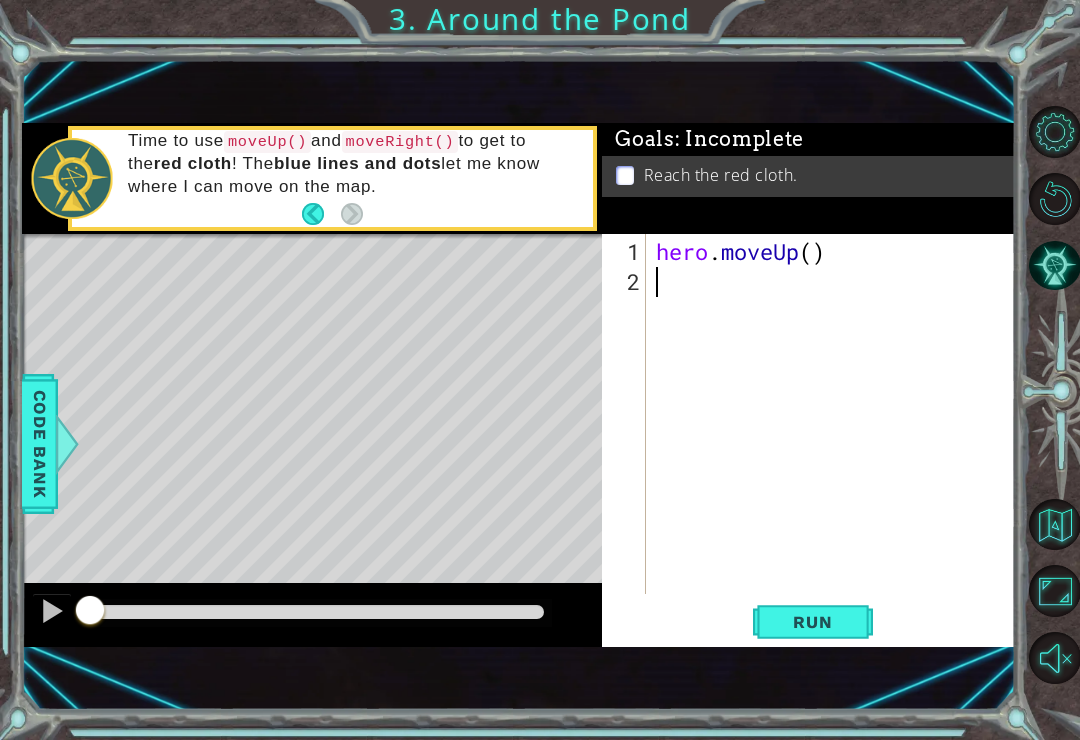 click on "Reach the red cloth." at bounding box center (811, 175) 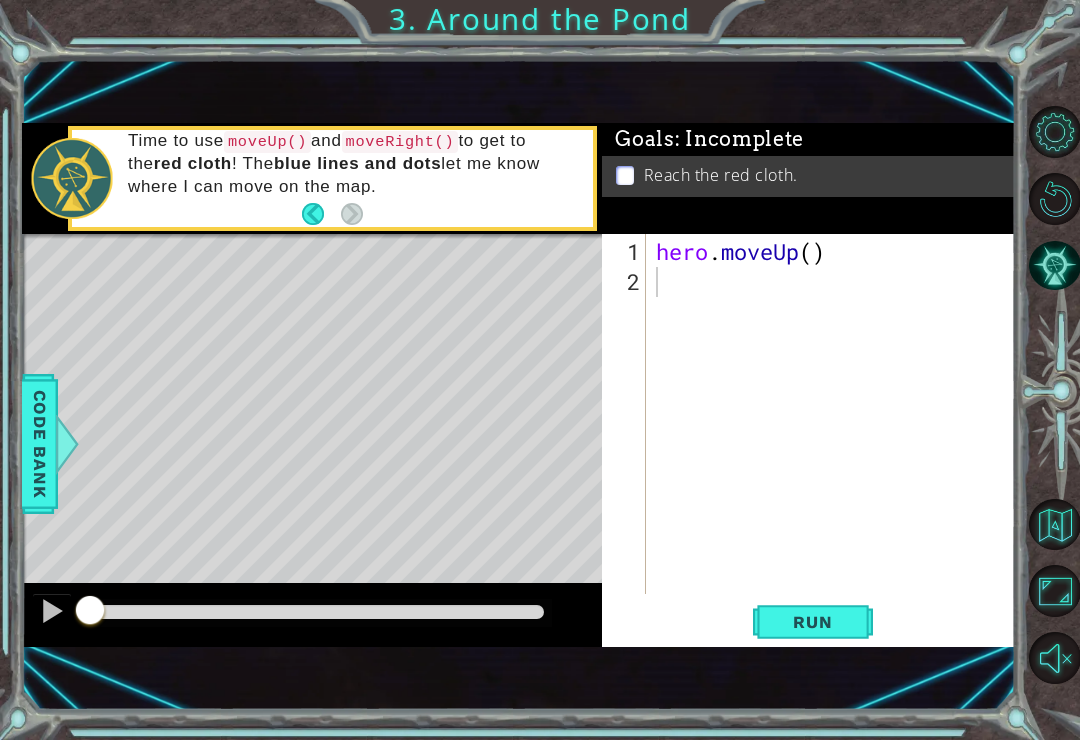 click on ": Incomplete" at bounding box center (739, 139) 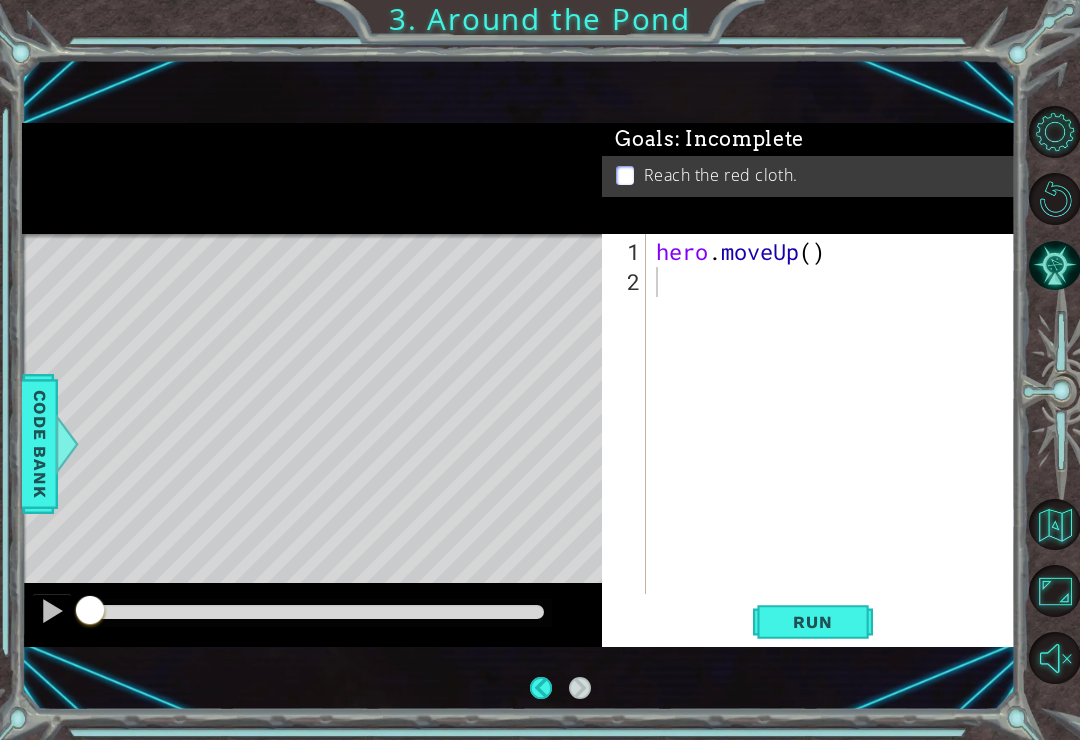click at bounding box center [1055, 132] 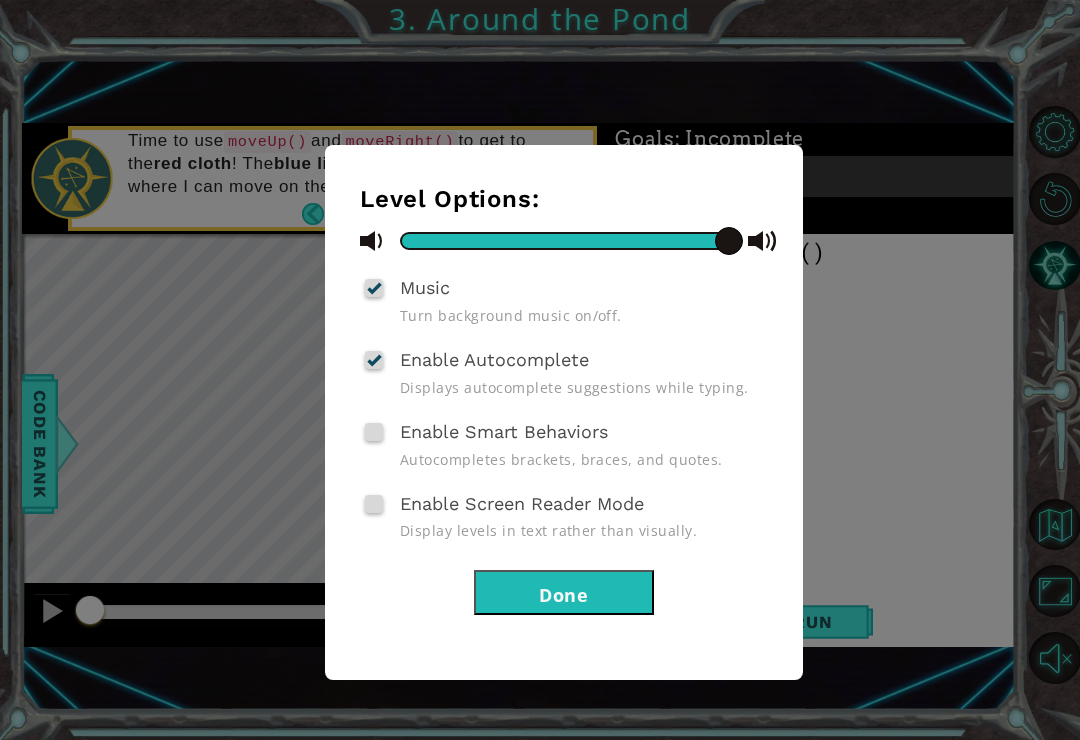 click on "Level Options: Music Turn background music on/off. Enable Autocomplete Displays autocomplete suggestions while typing. Enable Smart Behaviors Autocompletes brackets, braces, and quotes. Enable Screen Reader Mode Display levels in text rather than visually. Done" at bounding box center [540, 370] 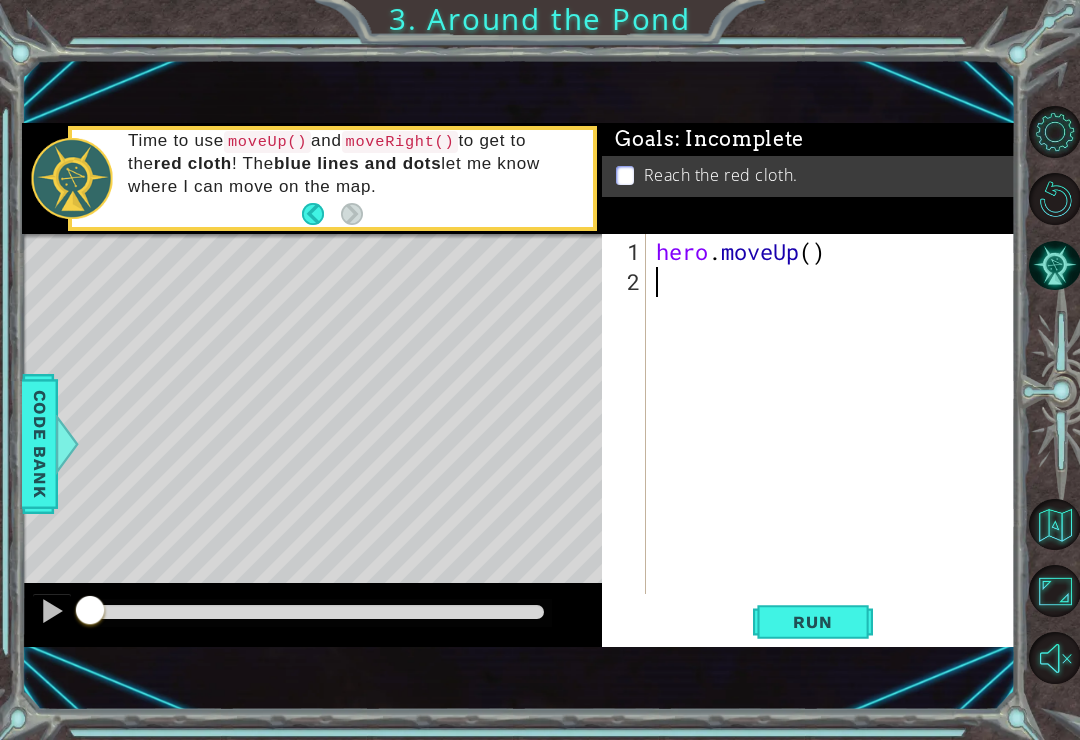 click on "Run" at bounding box center [813, 622] 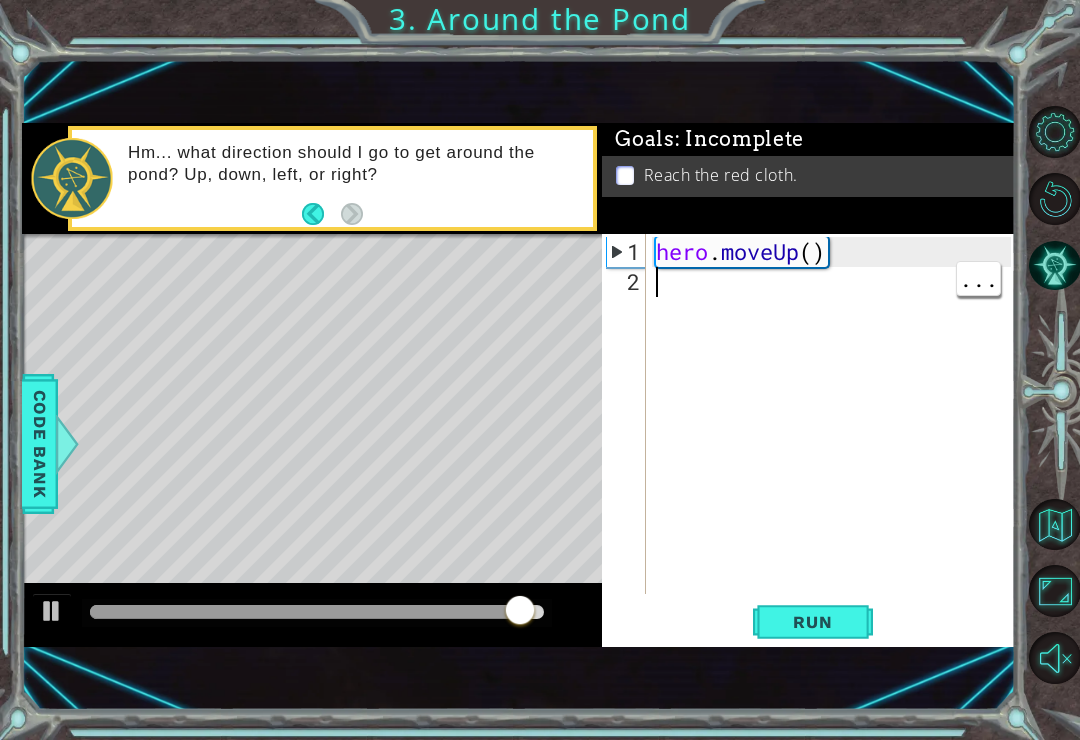 click on "hero . moveUp ( )" at bounding box center (836, 447) 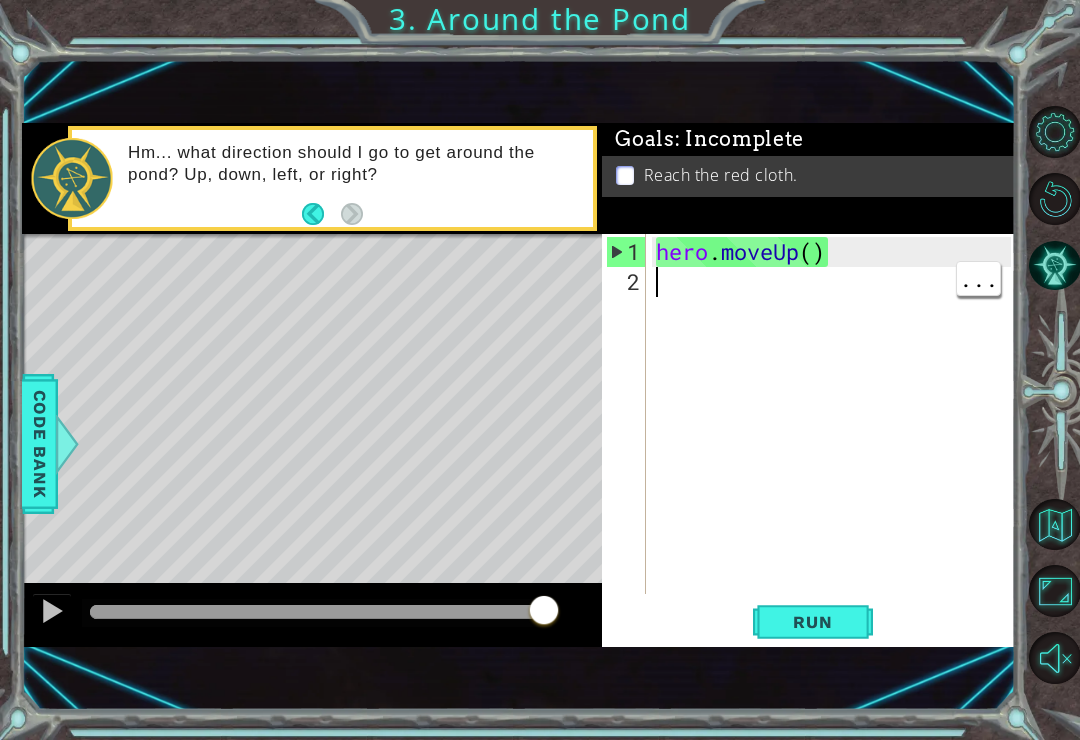 type on "h" 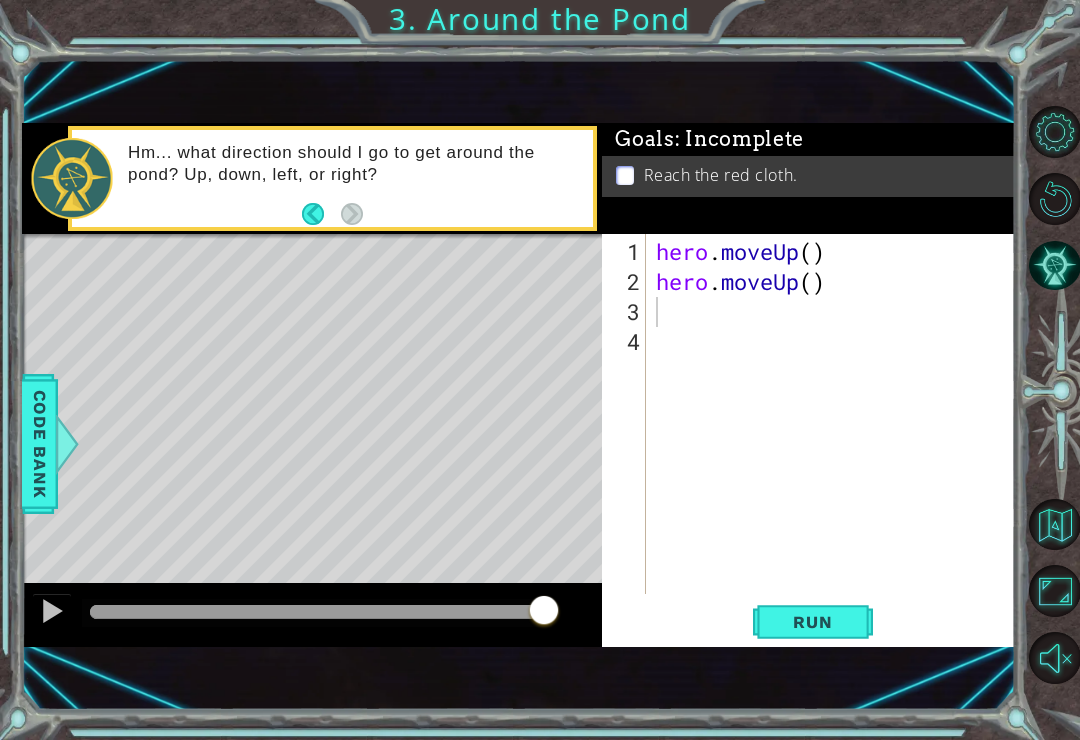 click on "Run" at bounding box center [813, 622] 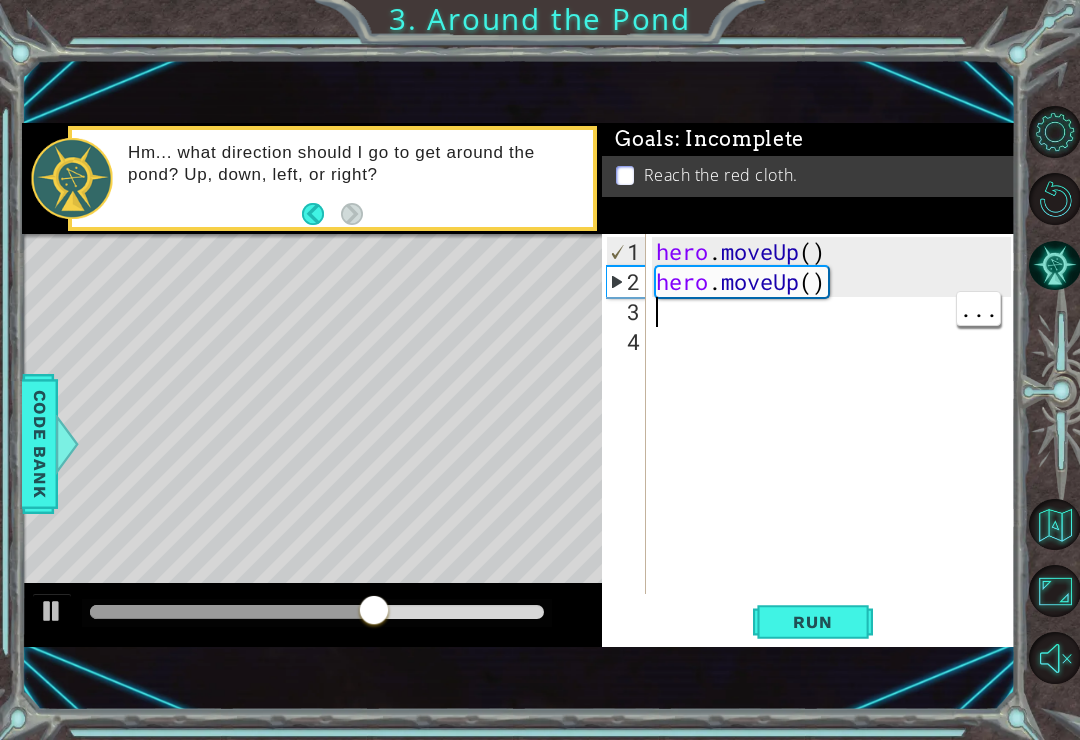 click at bounding box center (52, 611) 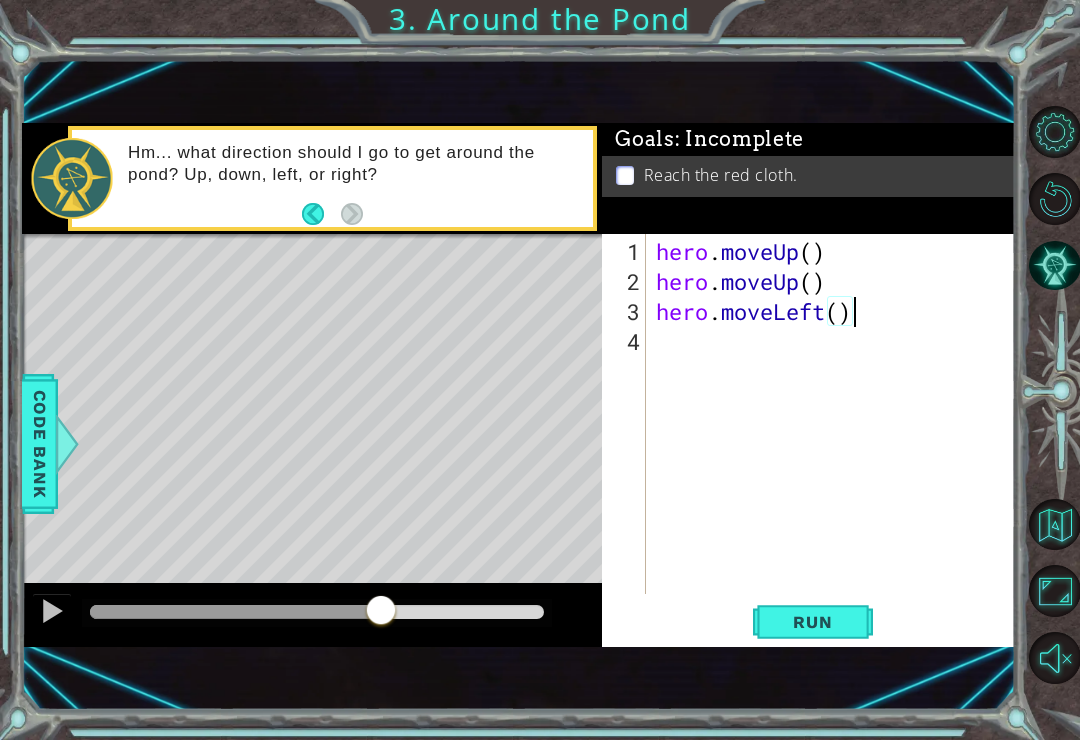 scroll, scrollTop: 0, scrollLeft: 8, axis: horizontal 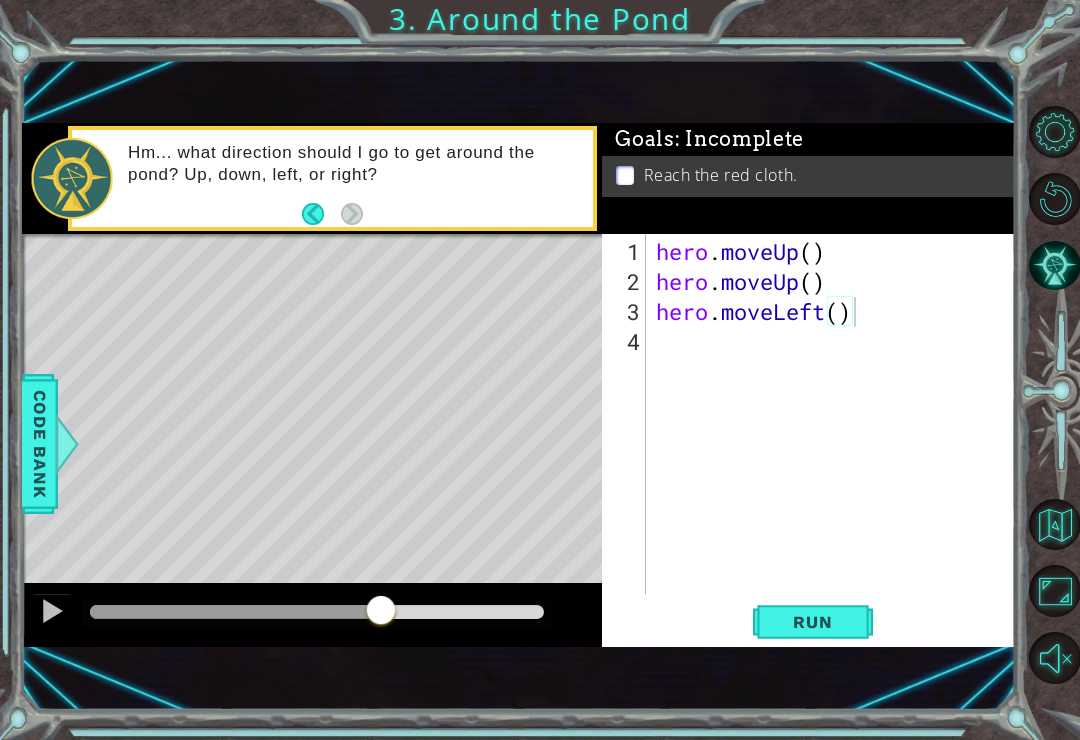 click on "Run" at bounding box center (812, 622) 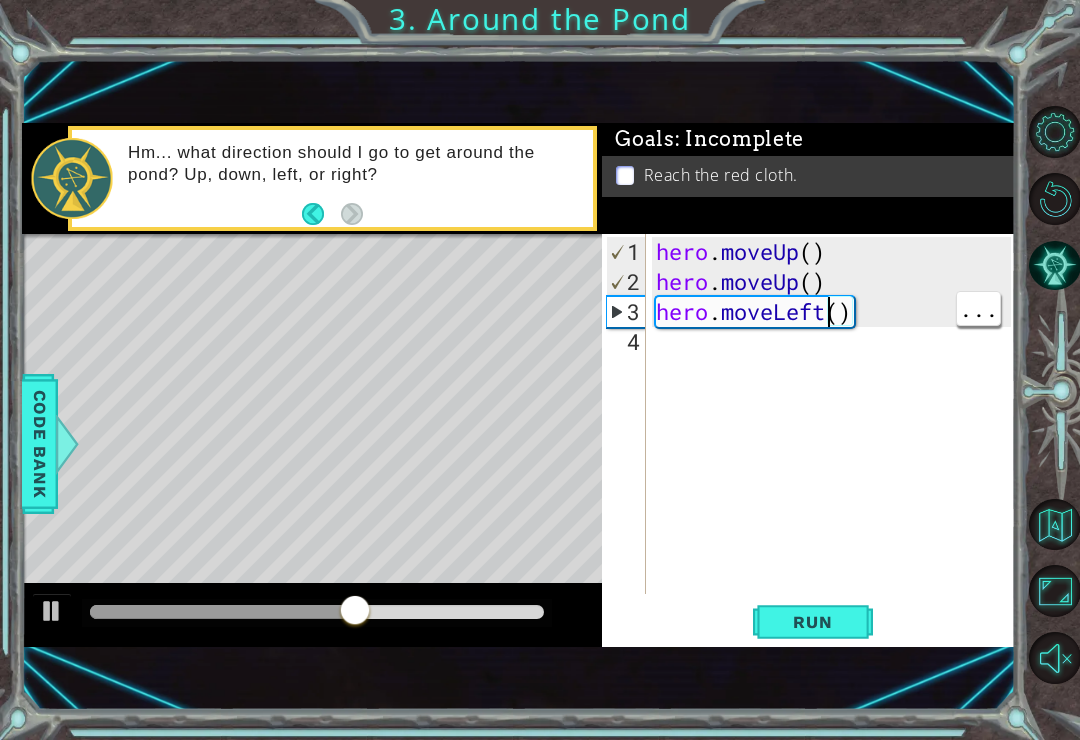 click on "hero . moveUp ( ) hero . moveUp ( ) hero . moveLeft ( )" at bounding box center (836, 447) 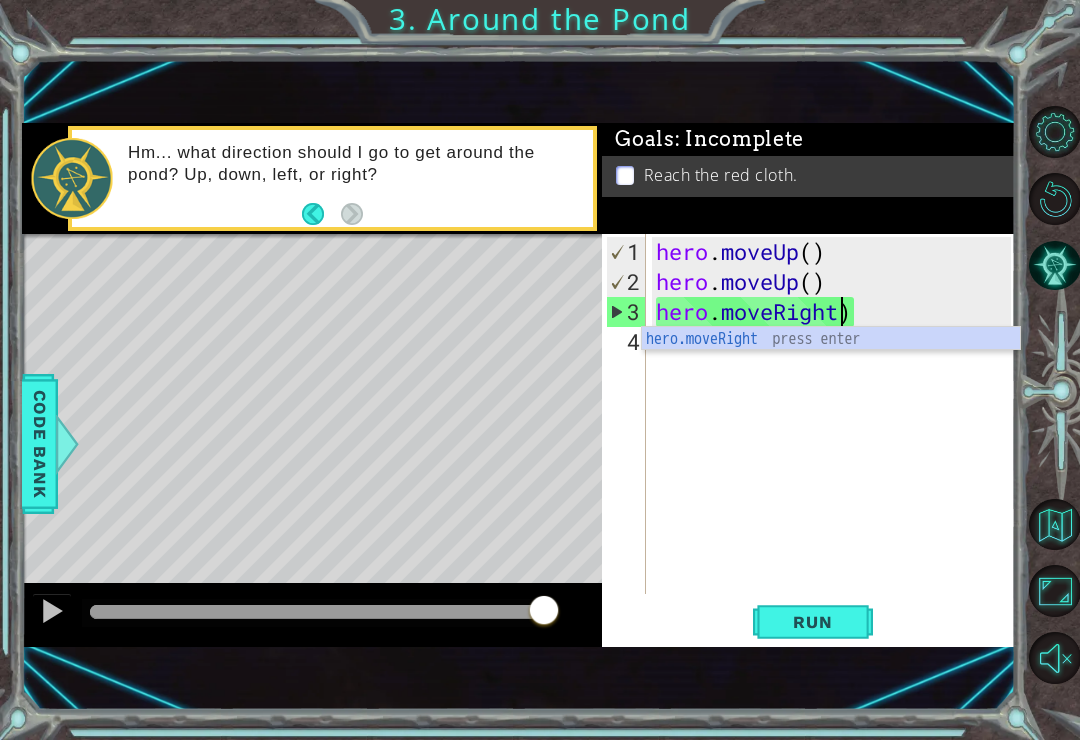 scroll, scrollTop: 0, scrollLeft: 9, axis: horizontal 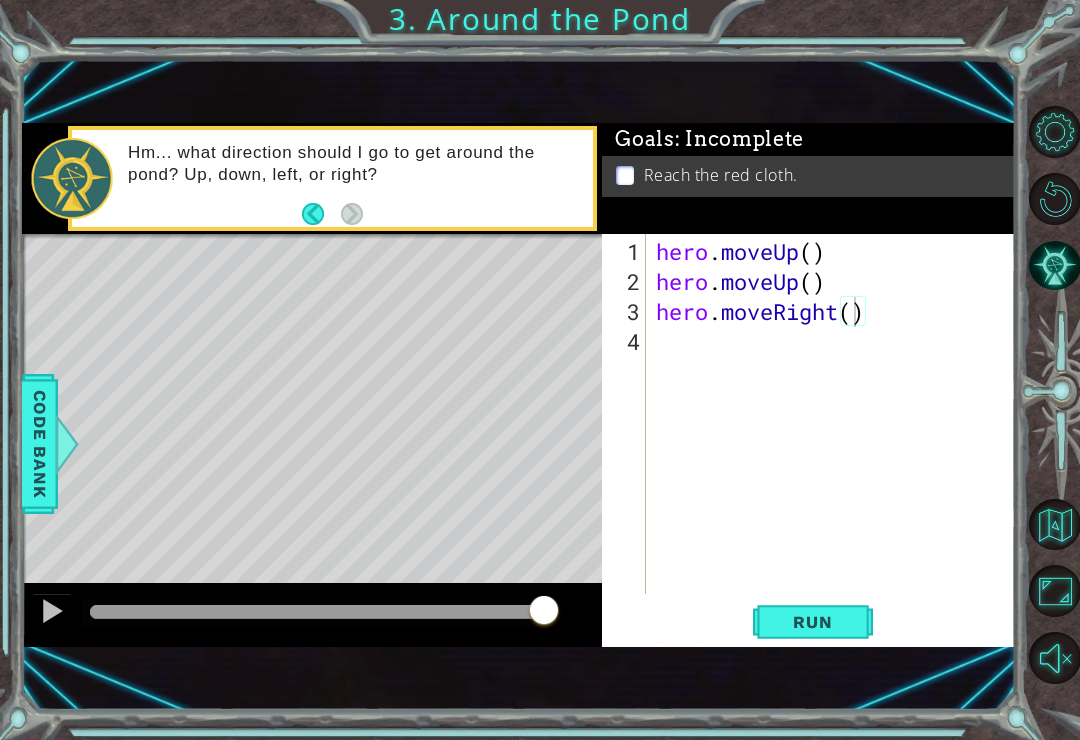 type on "hero.moveRight()" 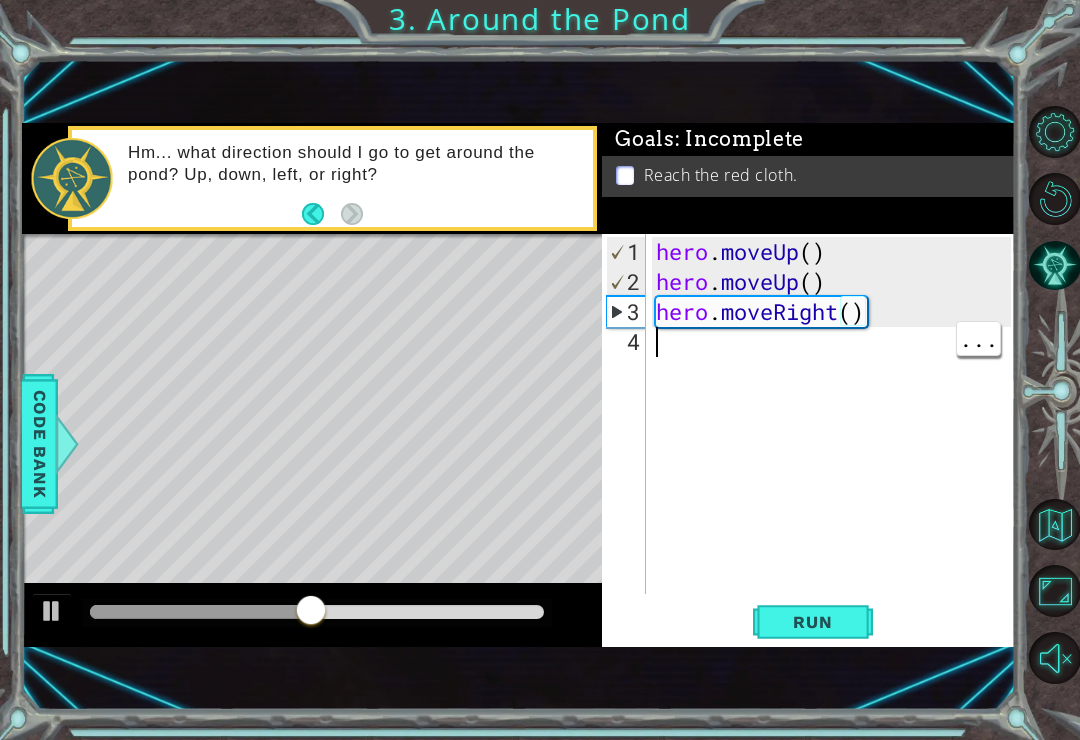 scroll, scrollTop: 0, scrollLeft: 0, axis: both 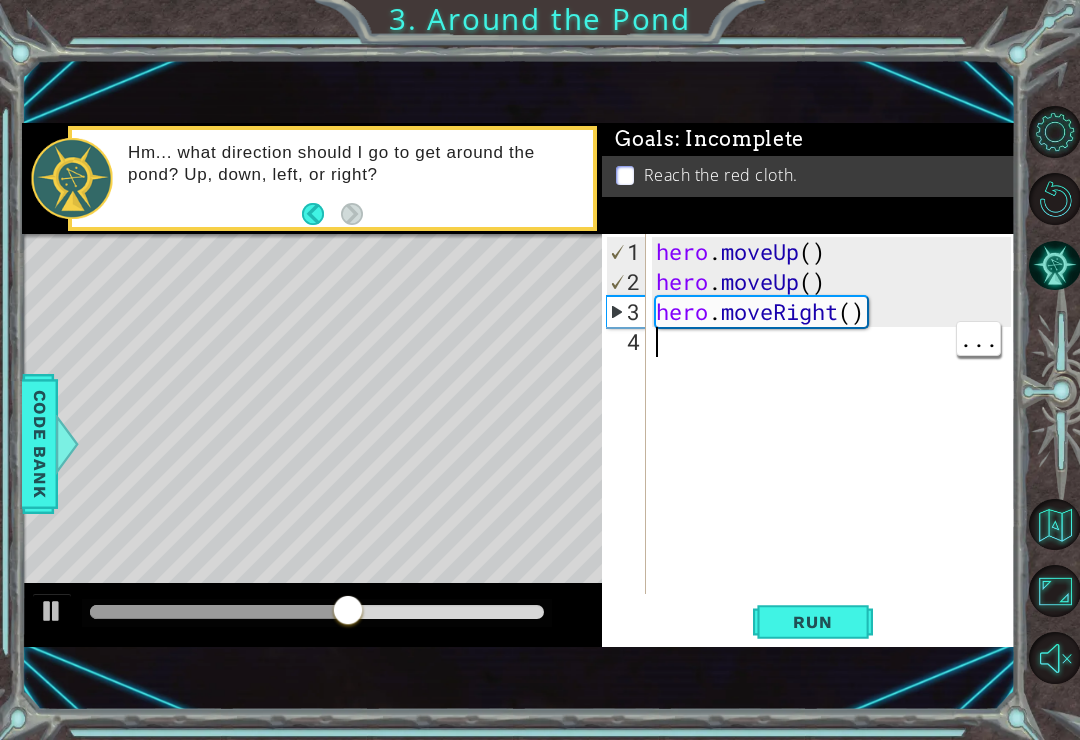 click on "hero . moveUp ( ) hero . moveUp ( ) hero . moveRight ( )" at bounding box center [836, 447] 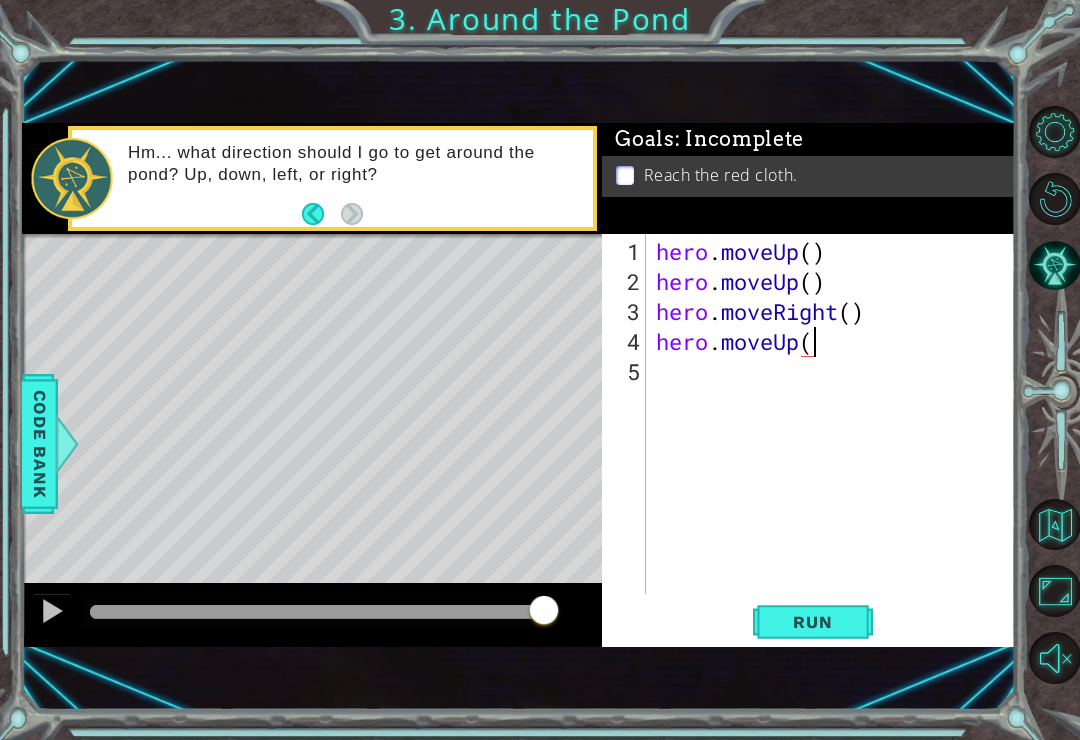 scroll, scrollTop: 0, scrollLeft: 7, axis: horizontal 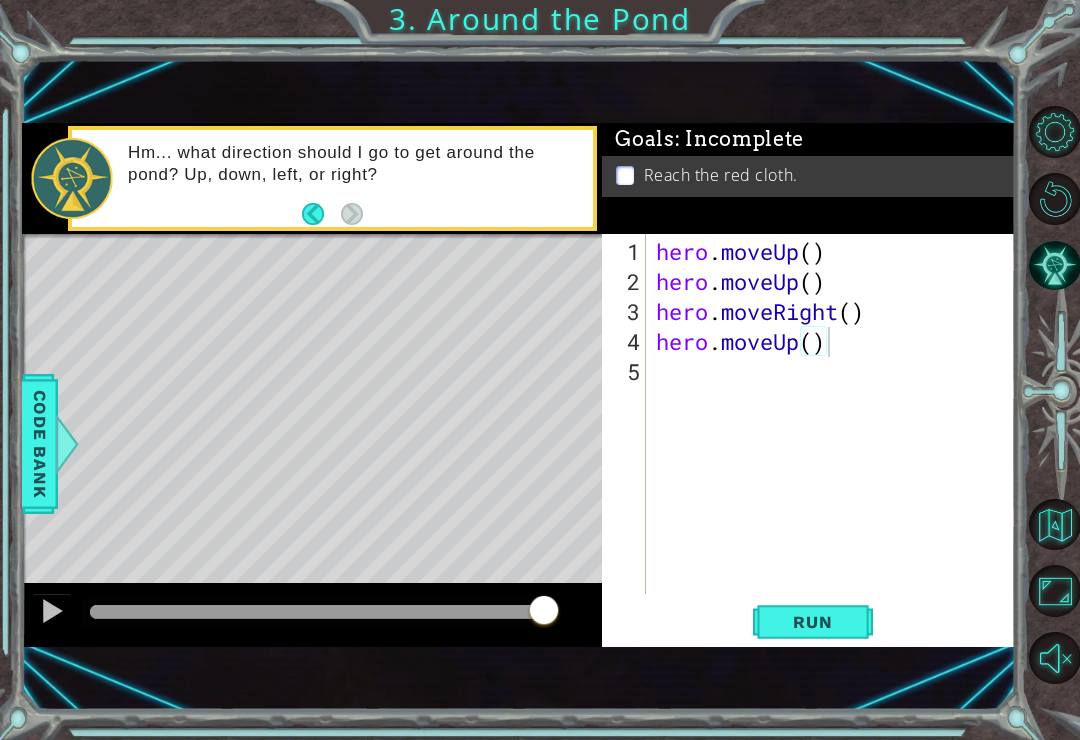 type on "hero.moveUp()" 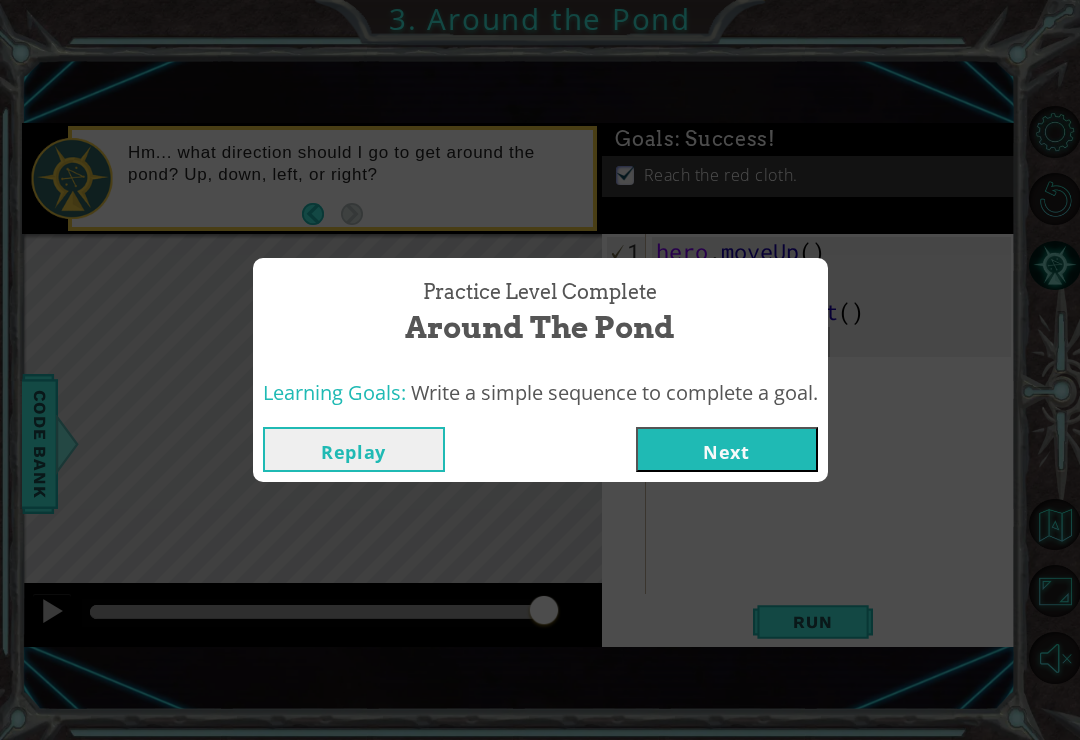 click on "Next" at bounding box center [727, 449] 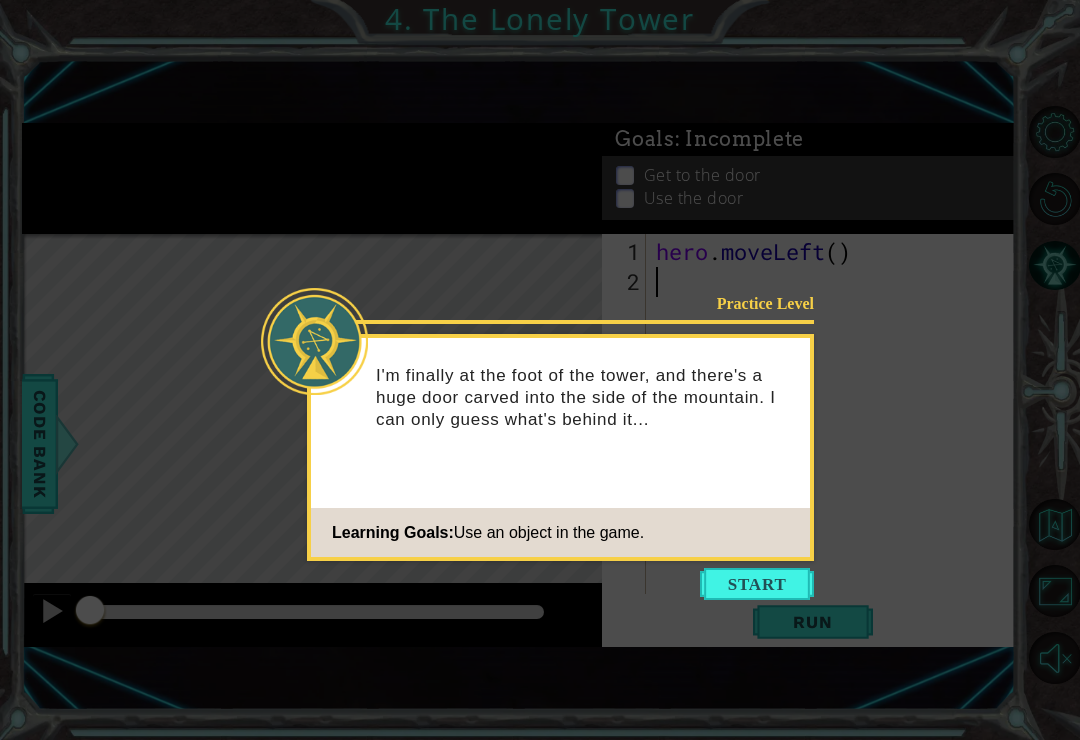click at bounding box center [757, 584] 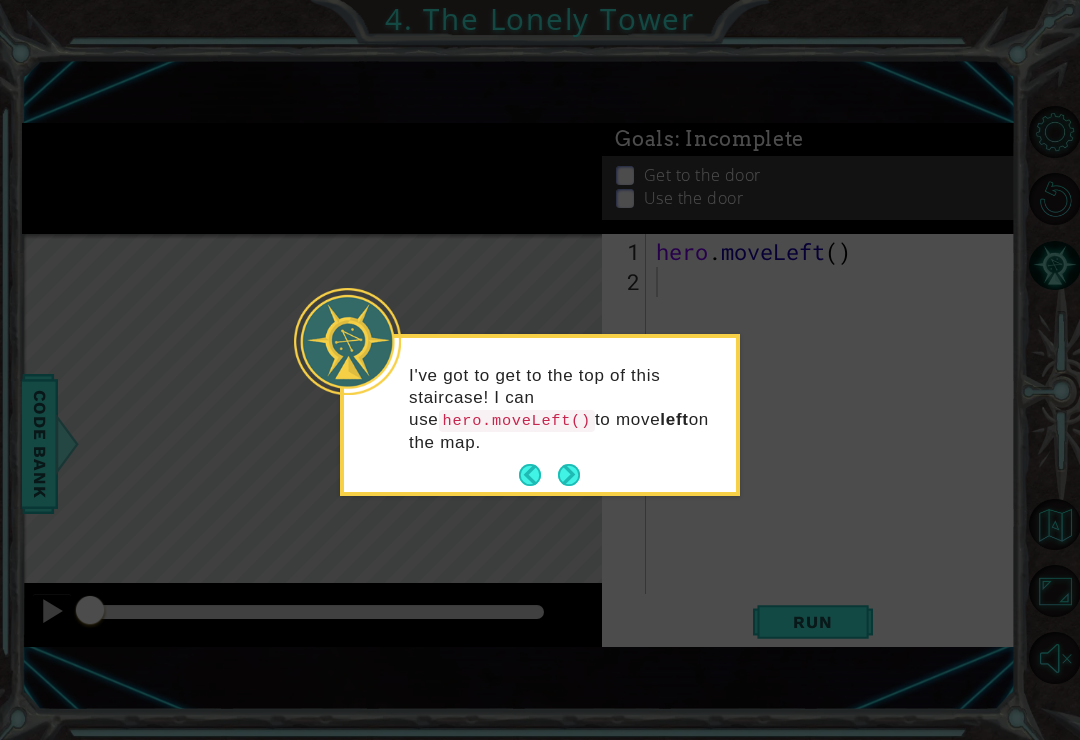 click at bounding box center [569, 475] 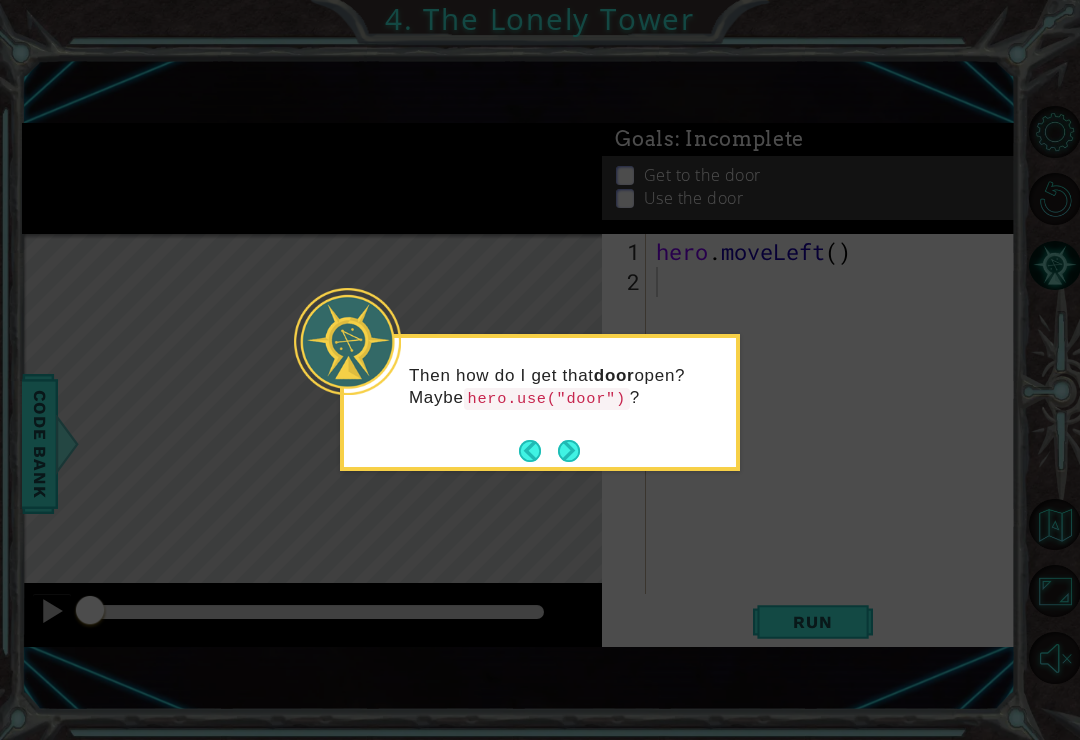 click at bounding box center [569, 451] 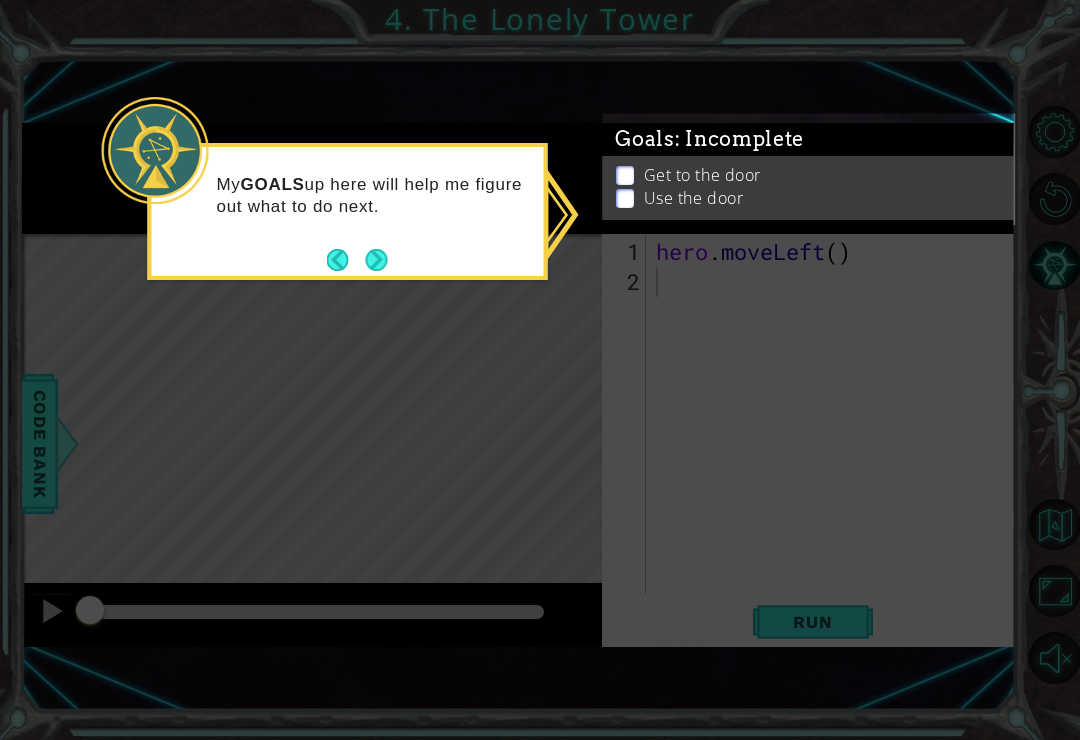 click at bounding box center [377, 260] 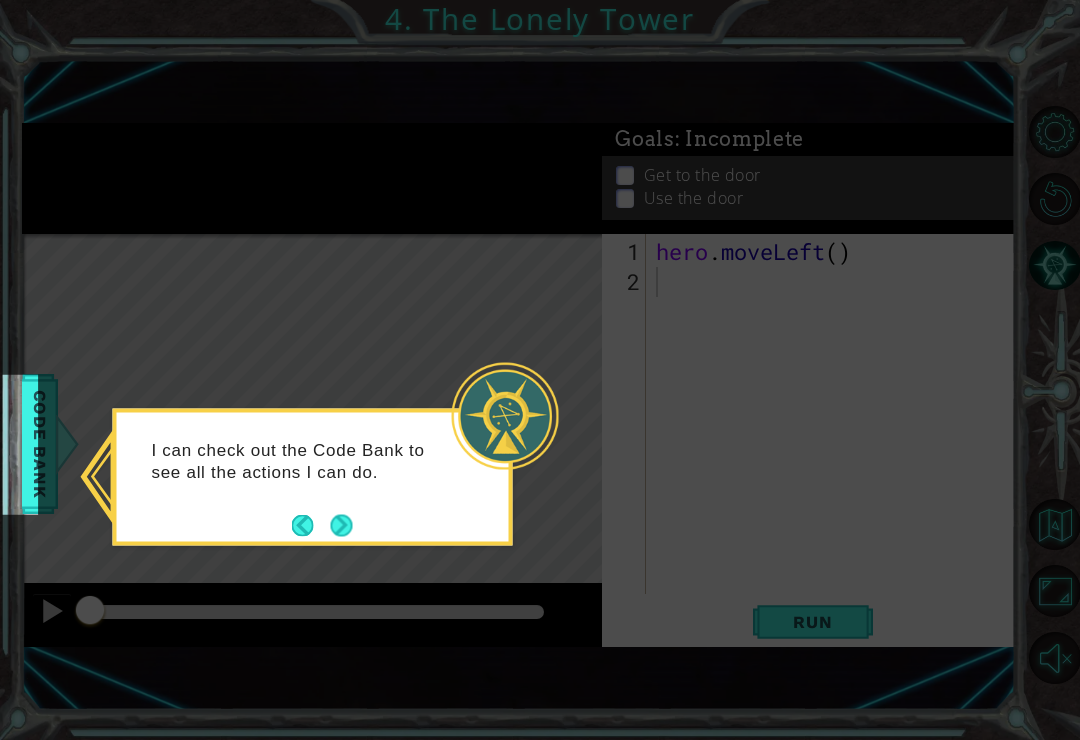 click at bounding box center [342, 525] 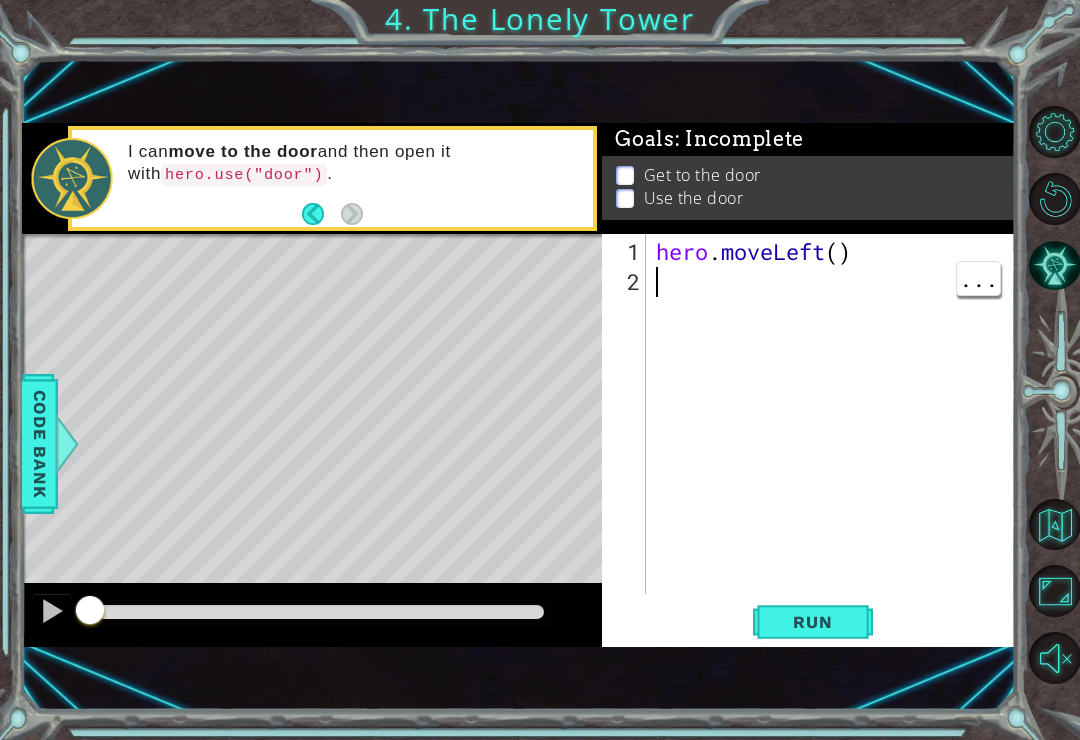 click on "Run" at bounding box center [813, 622] 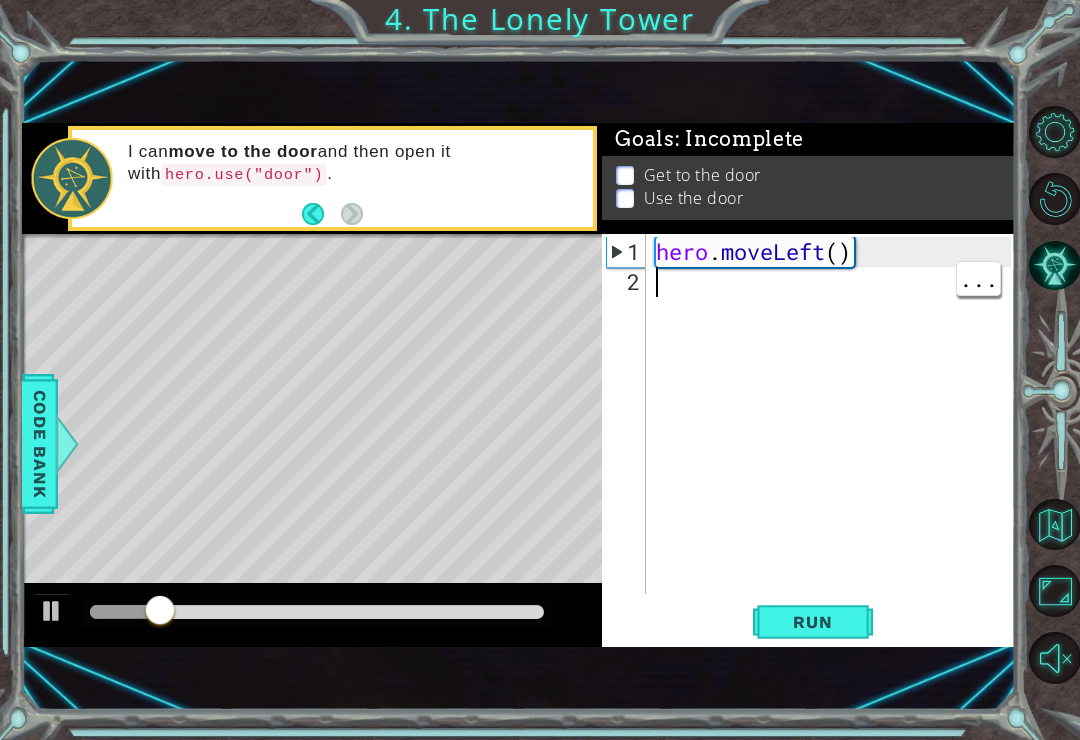 click on "hero . moveLeft ( )" at bounding box center (836, 447) 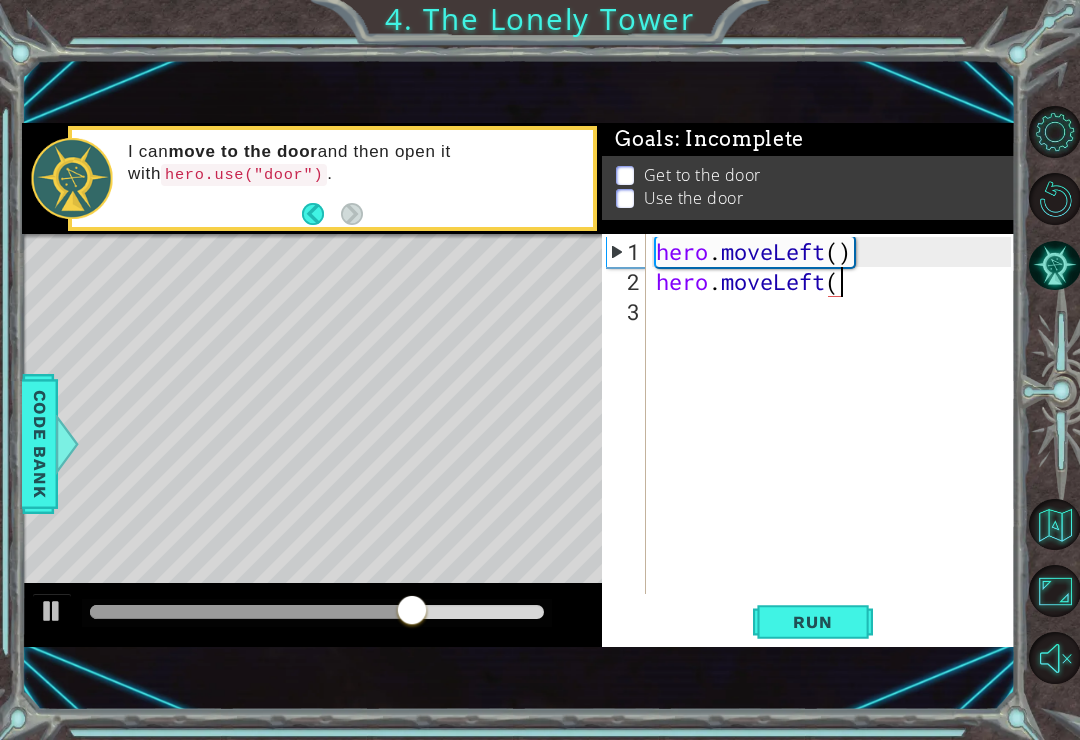 scroll, scrollTop: 0, scrollLeft: 8, axis: horizontal 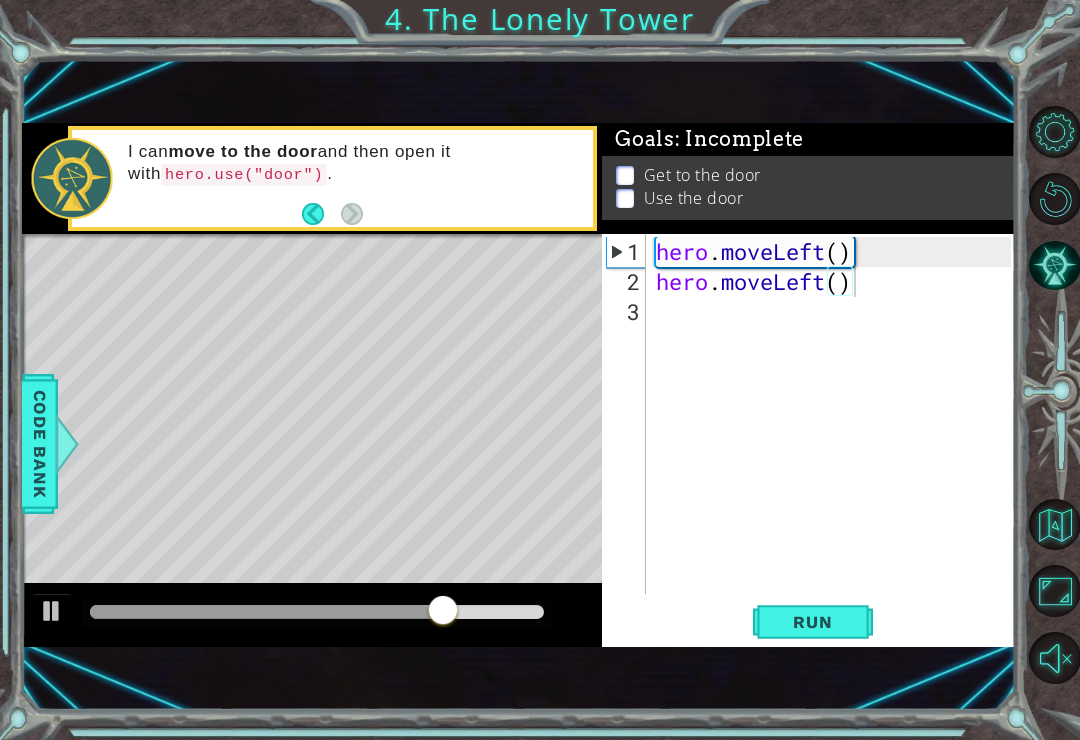 type on "hero.moveLeft()" 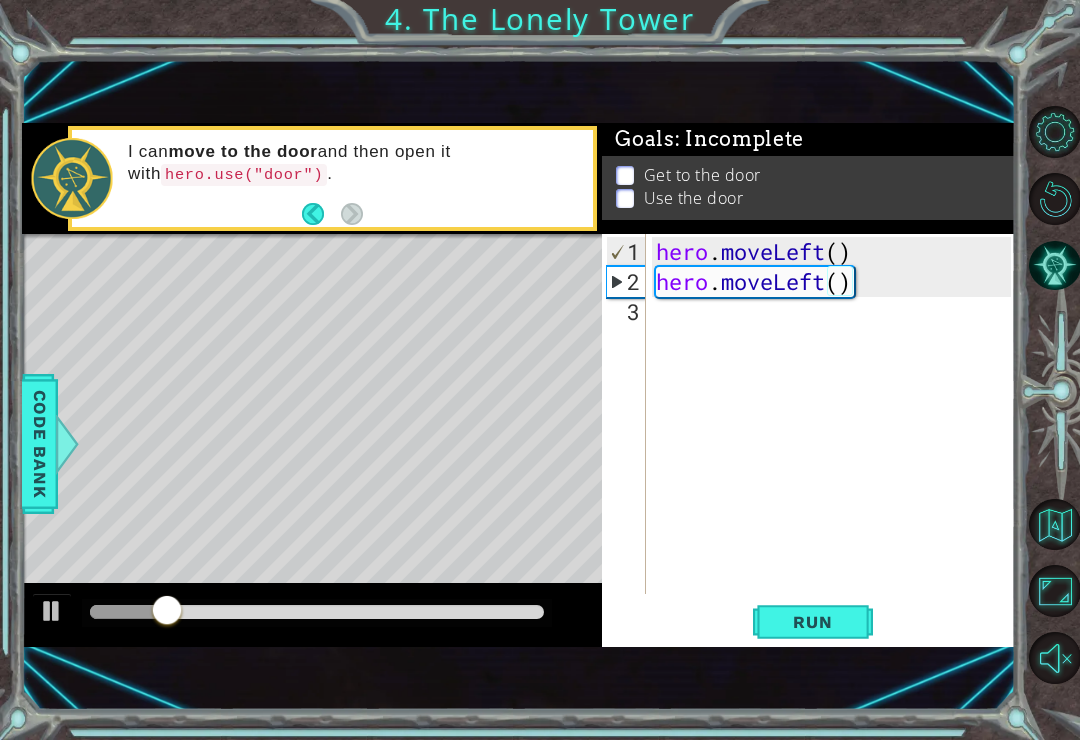 scroll, scrollTop: 0, scrollLeft: 0, axis: both 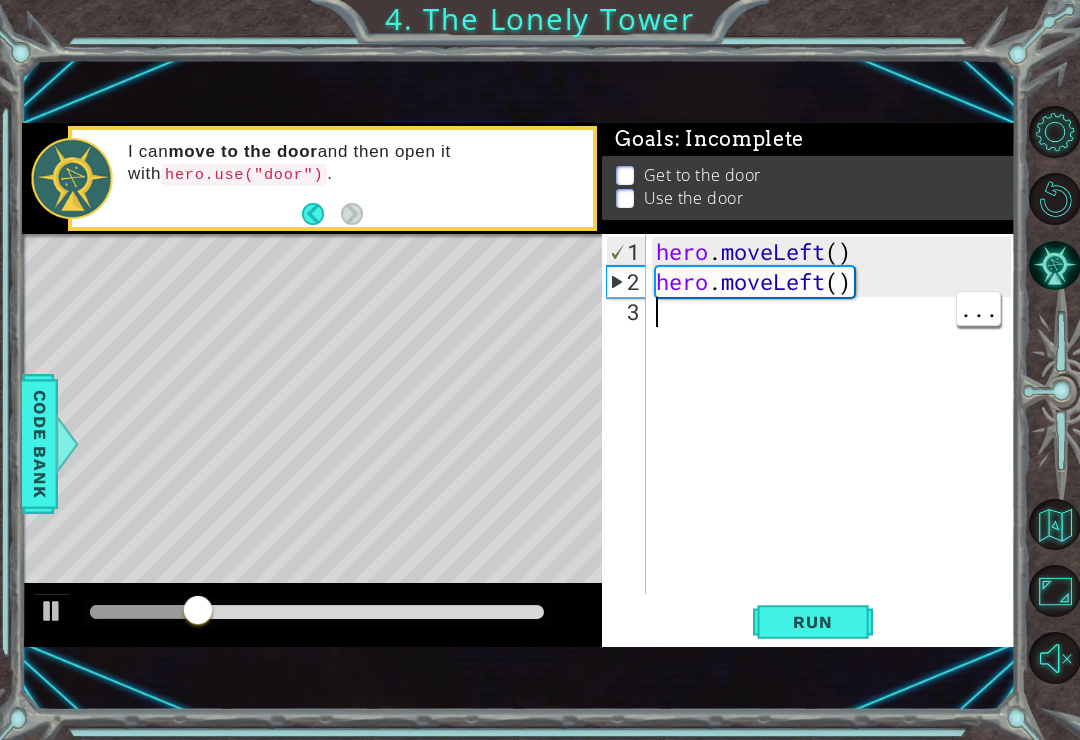 click on "hero . moveLeft ( ) hero . moveLeft ( )" at bounding box center [836, 447] 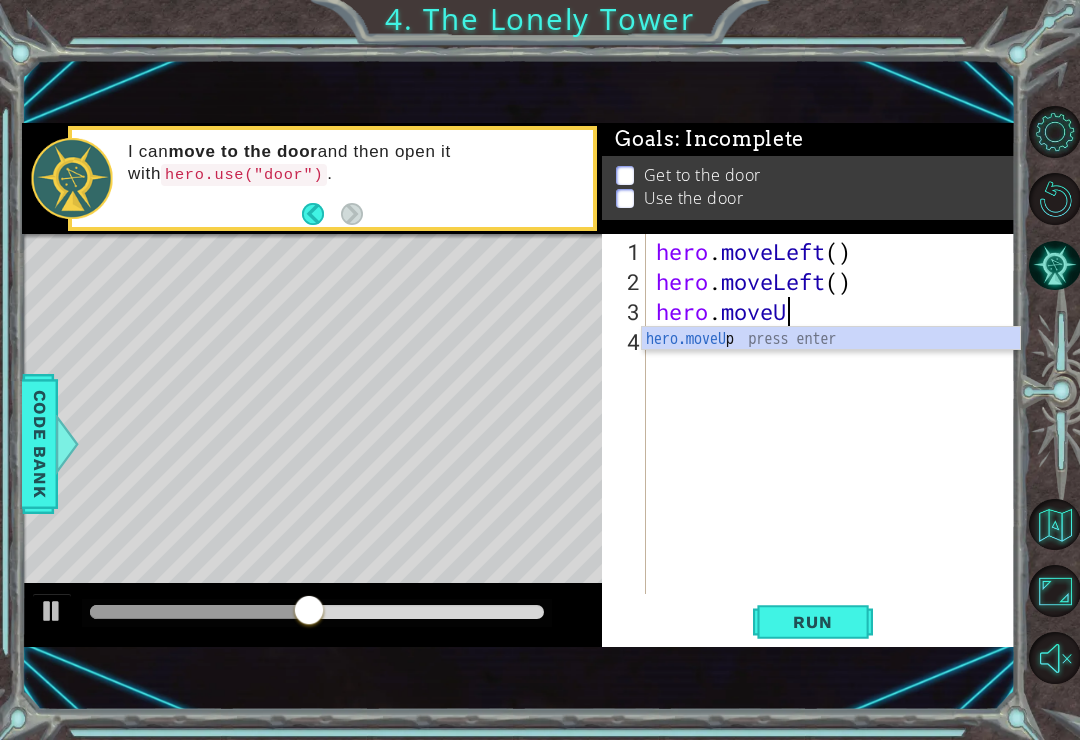 scroll, scrollTop: 0, scrollLeft: 6, axis: horizontal 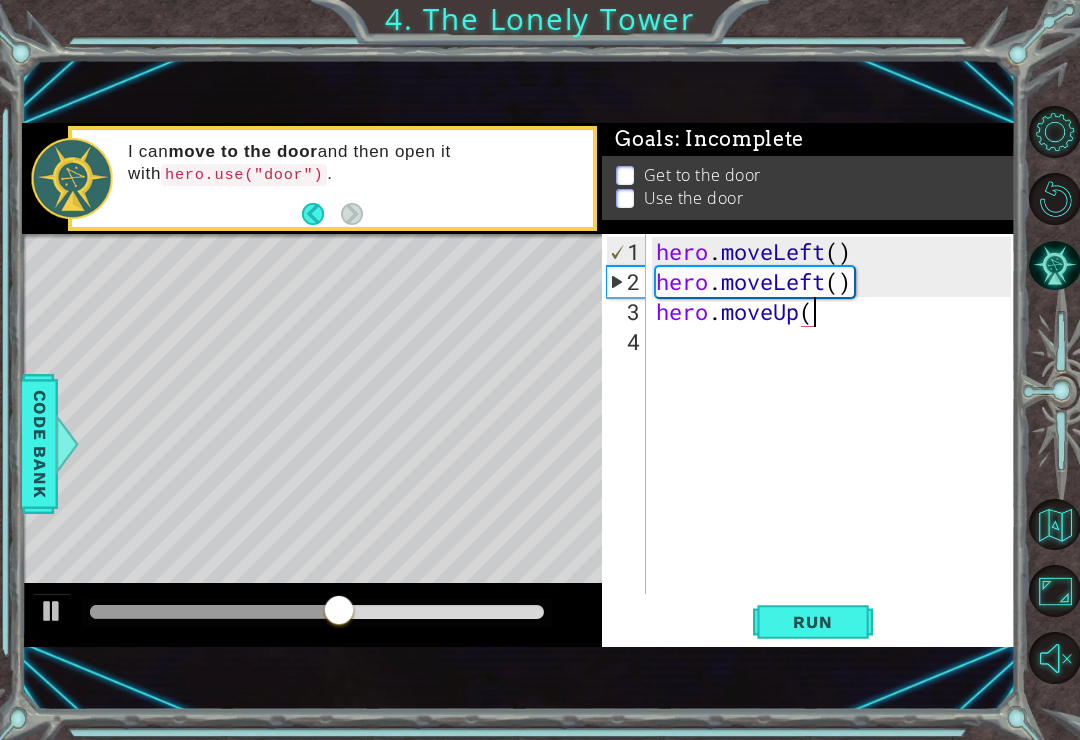 type on "hero.moveUp()" 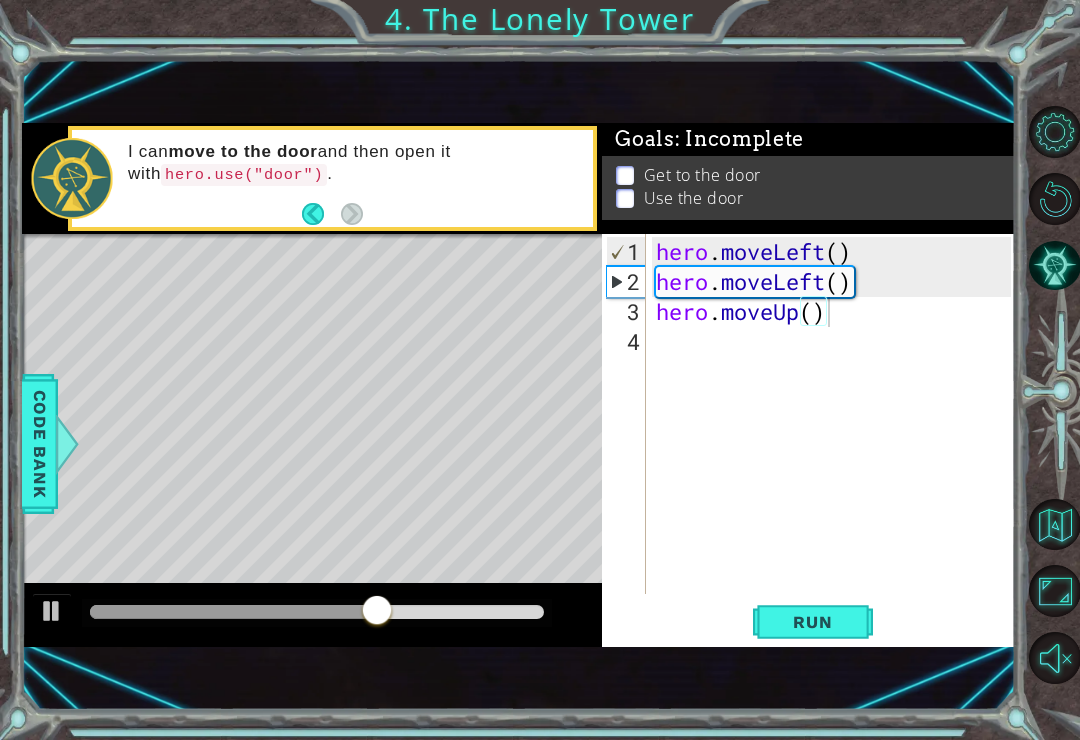 scroll, scrollTop: 0, scrollLeft: 0, axis: both 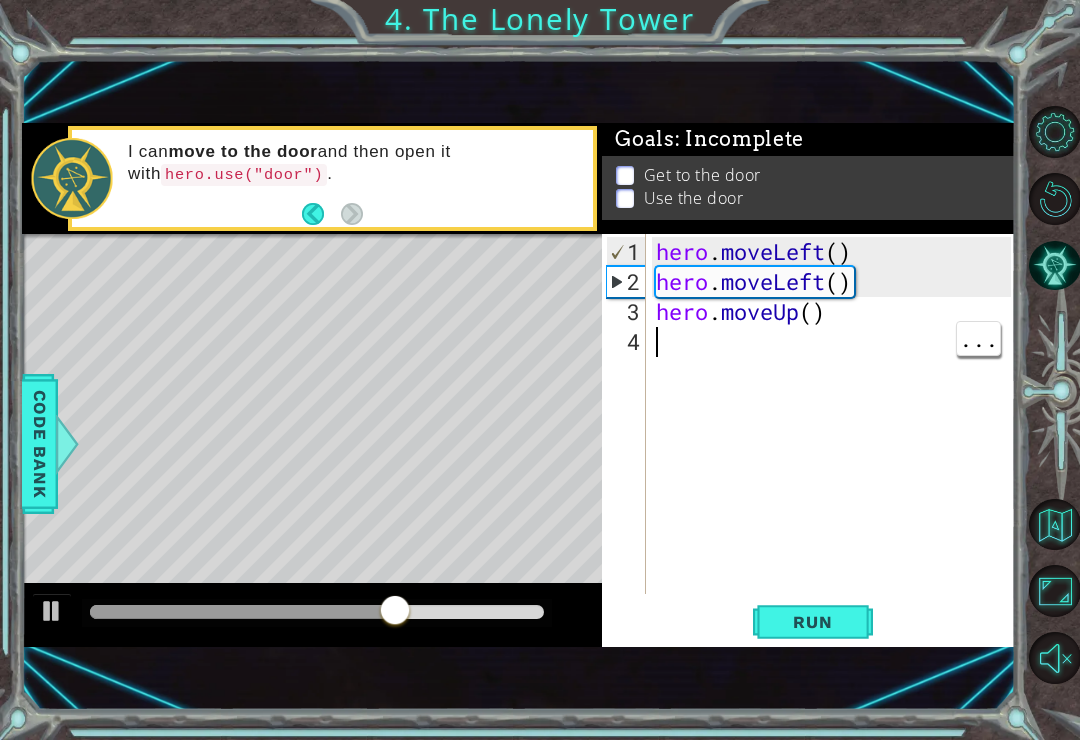 click on "Run" at bounding box center [812, 622] 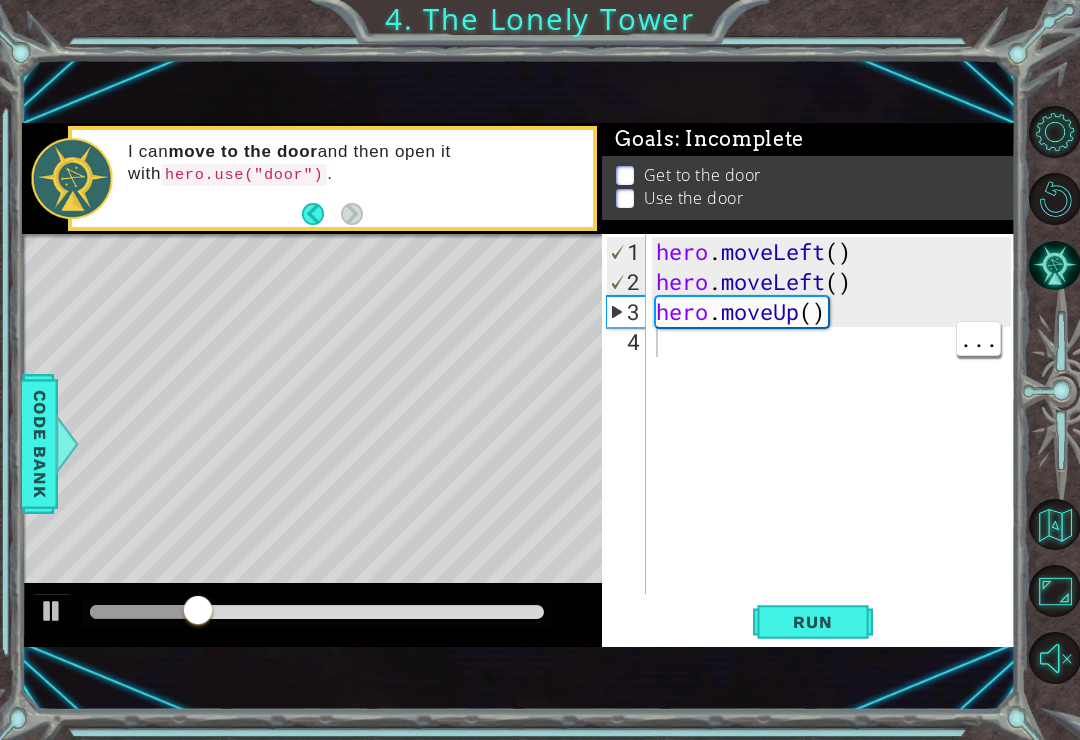 click on "hero . moveLeft ( ) hero . moveLeft ( ) hero . moveUp ( )" at bounding box center [836, 447] 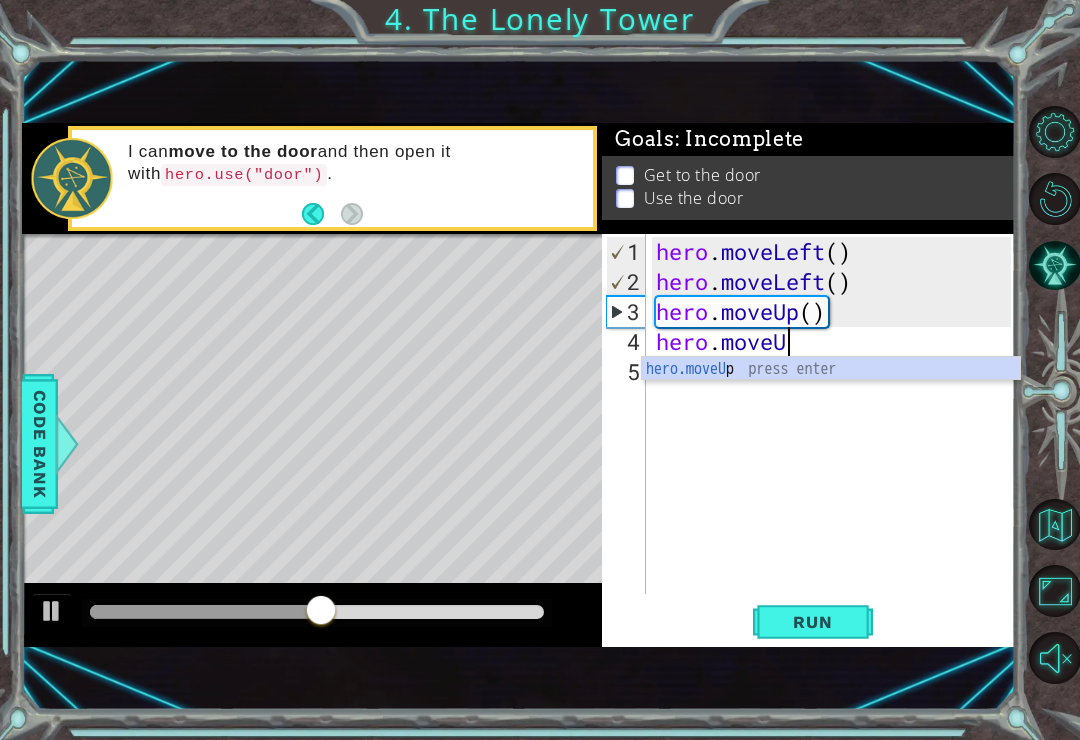 scroll, scrollTop: 0, scrollLeft: 6, axis: horizontal 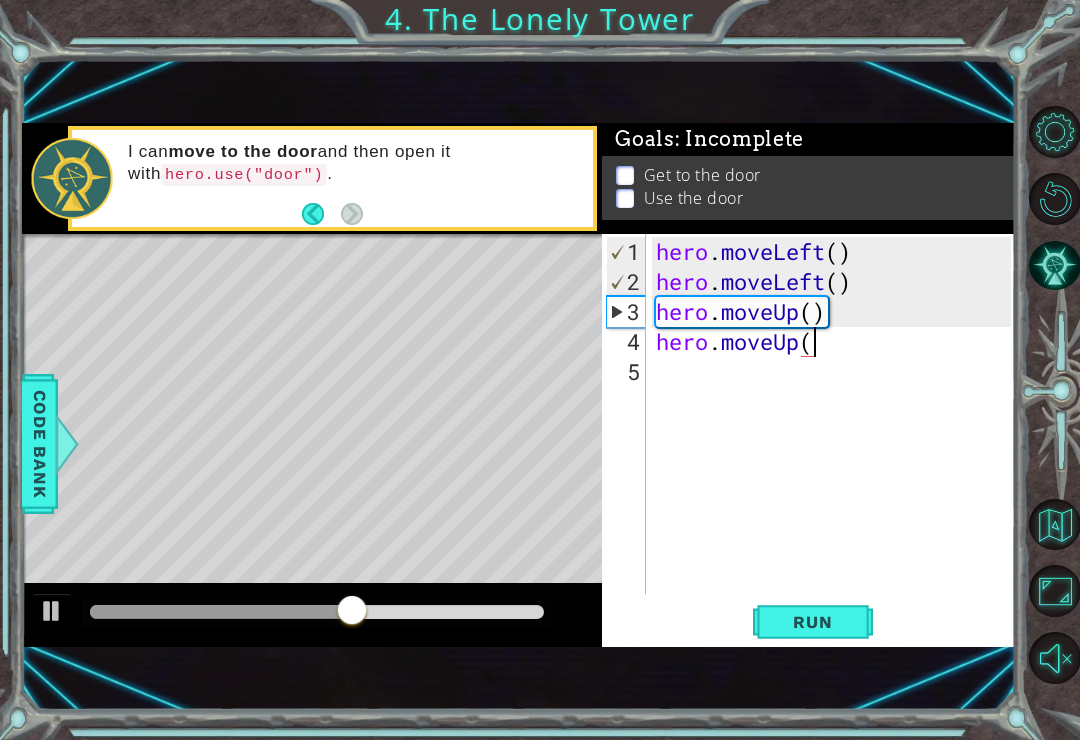 type on "hero.moveUp()" 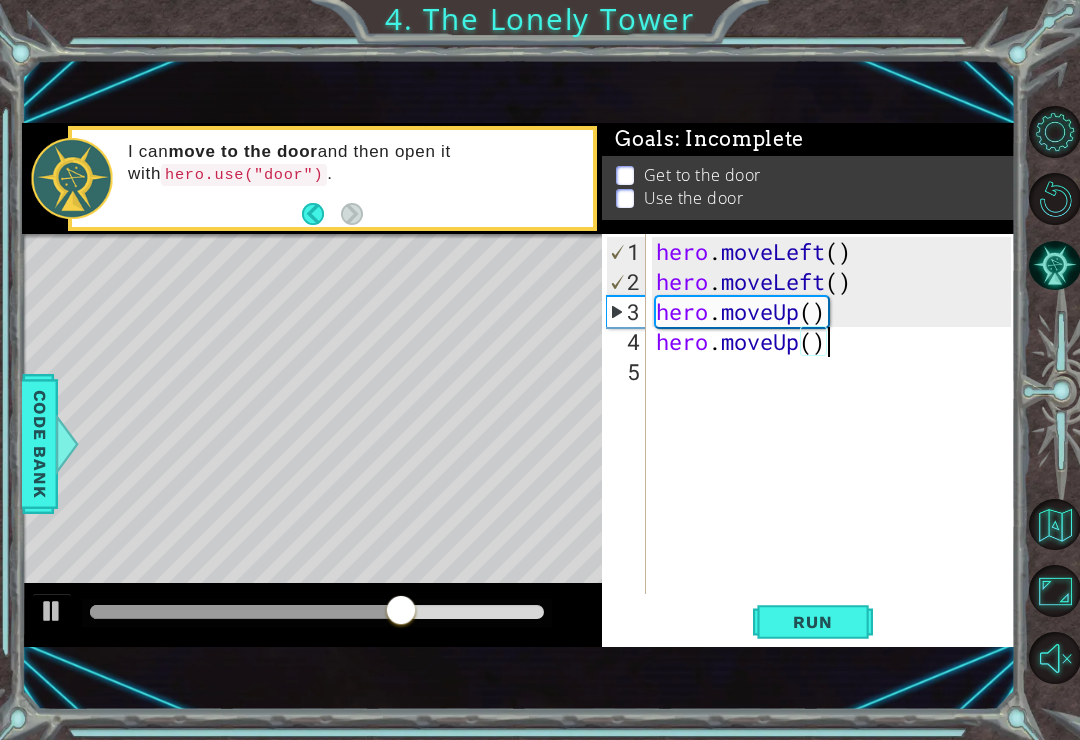 click on "hero . moveLeft ( ) hero . moveLeft ( ) hero . moveUp ( ) hero . moveUp ( )" at bounding box center (836, 447) 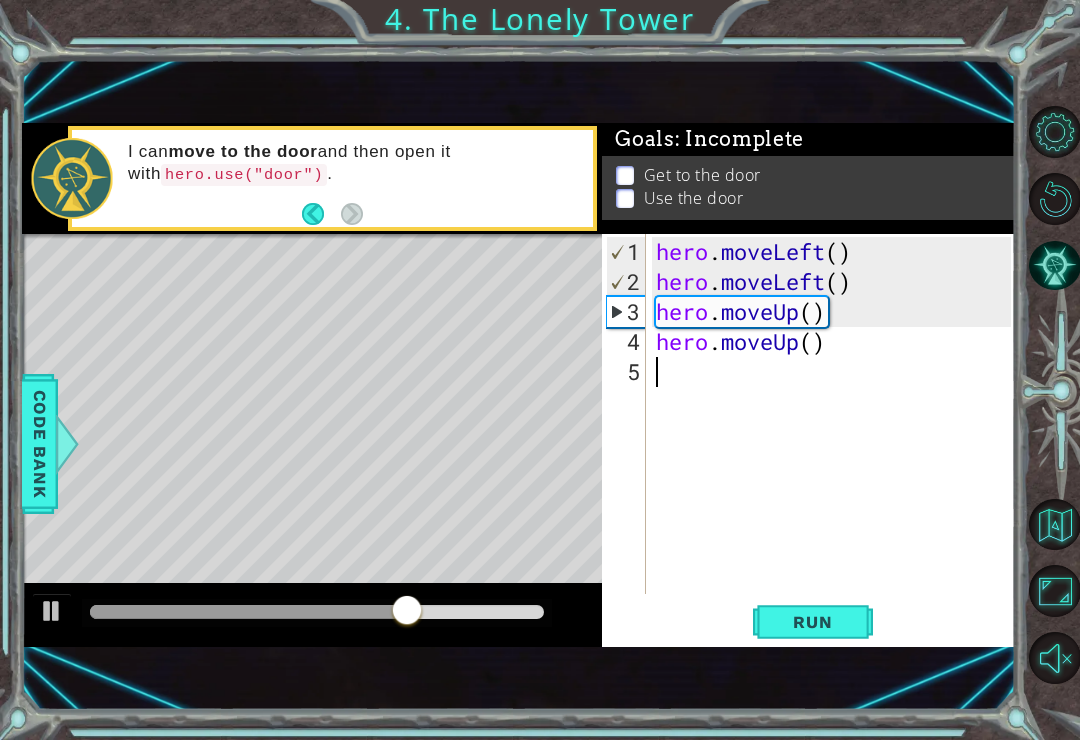 scroll, scrollTop: 0, scrollLeft: 0, axis: both 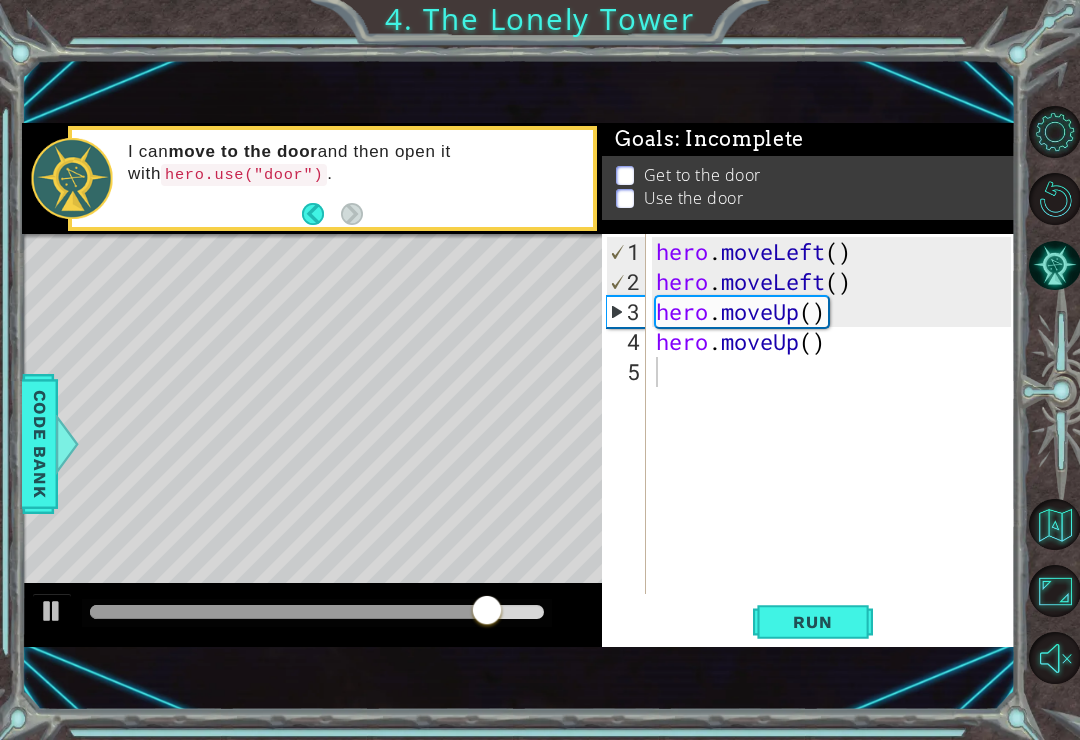 click on "Run" at bounding box center [812, 622] 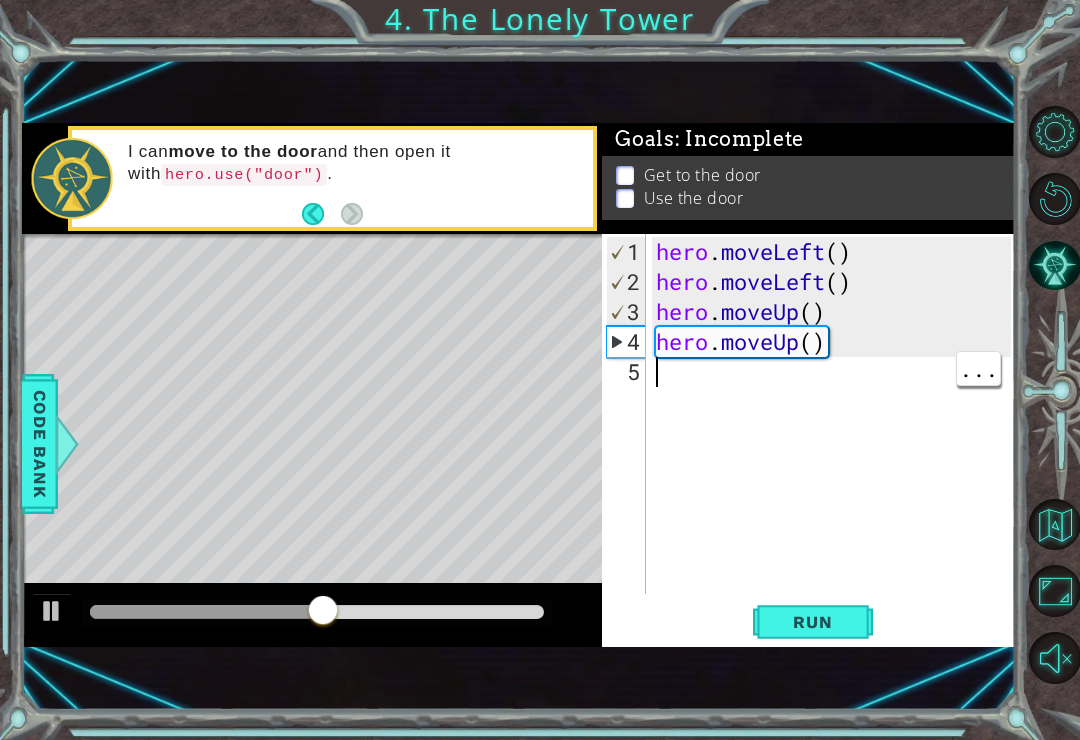 click on "hero . moveLeft ( ) hero . moveLeft ( ) hero . moveUp ( ) hero . moveUp ( )" at bounding box center [836, 447] 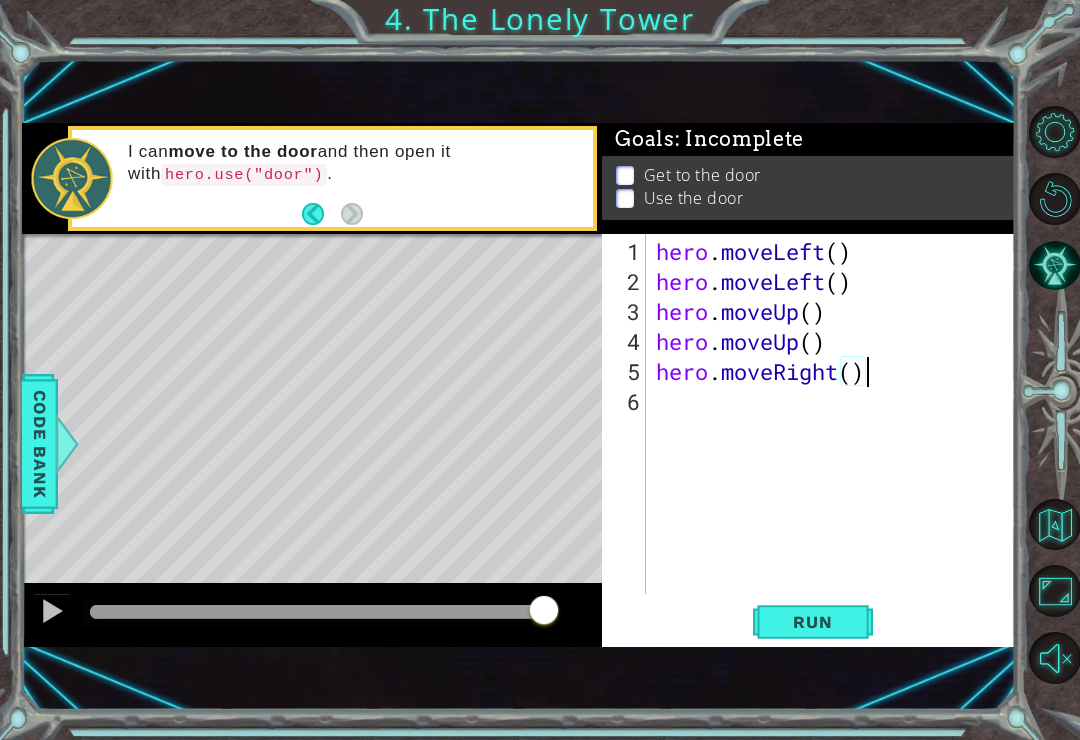 scroll, scrollTop: 0, scrollLeft: 9, axis: horizontal 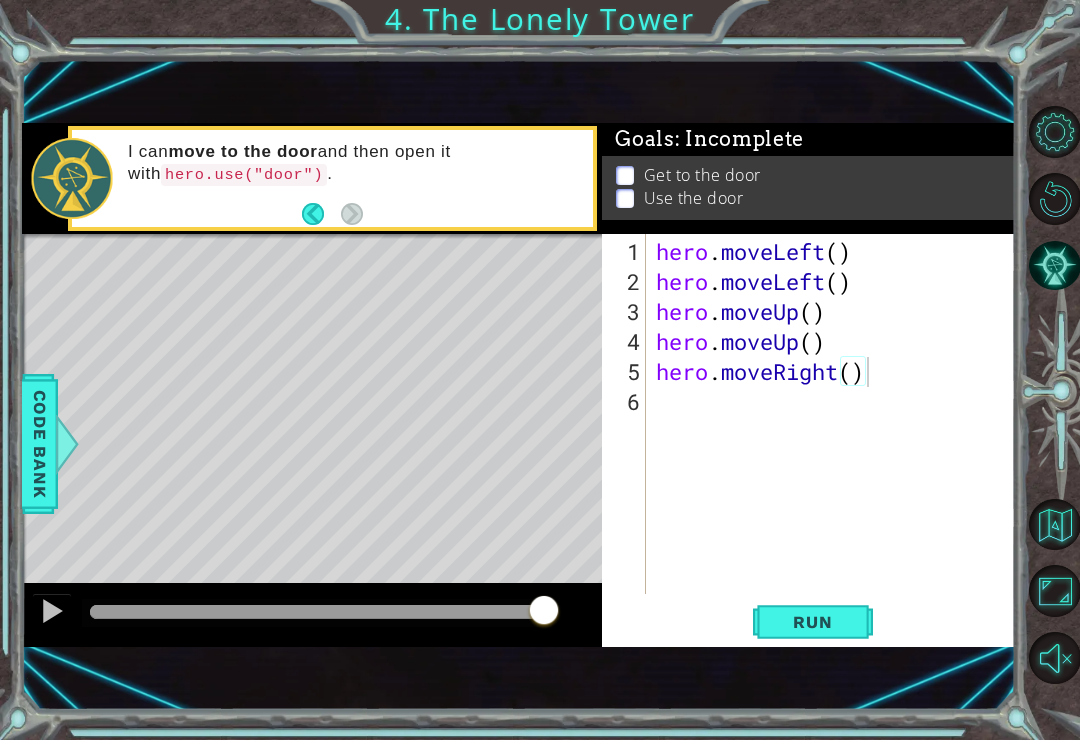 type on "hero.moveRight()" 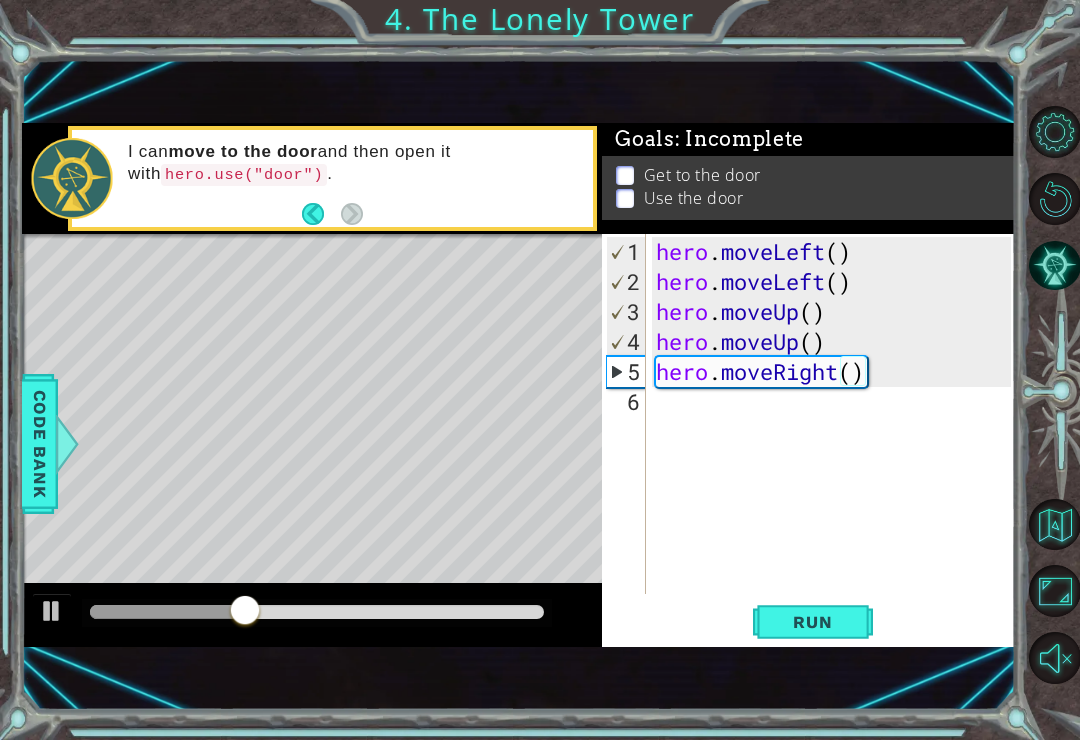 scroll, scrollTop: 0, scrollLeft: 0, axis: both 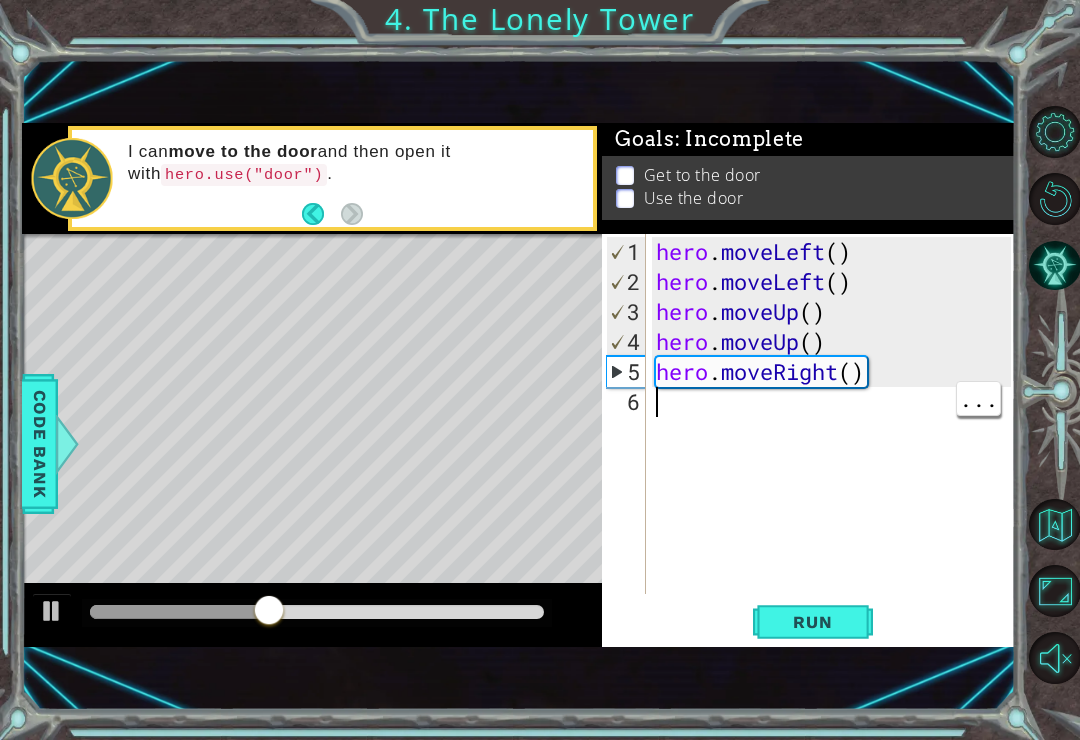 click on "hero . moveLeft ( ) hero . moveLeft ( ) hero . moveUp ( ) hero . moveUp ( ) hero . moveRight ( )" at bounding box center (836, 447) 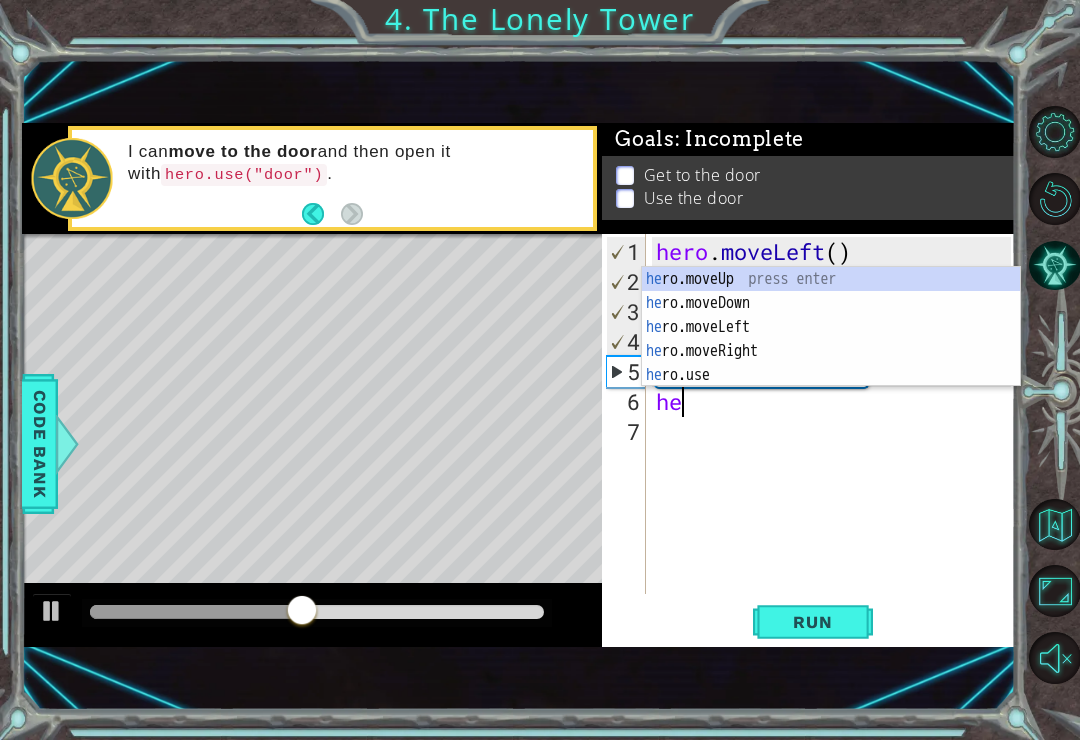 scroll, scrollTop: 0, scrollLeft: 1, axis: horizontal 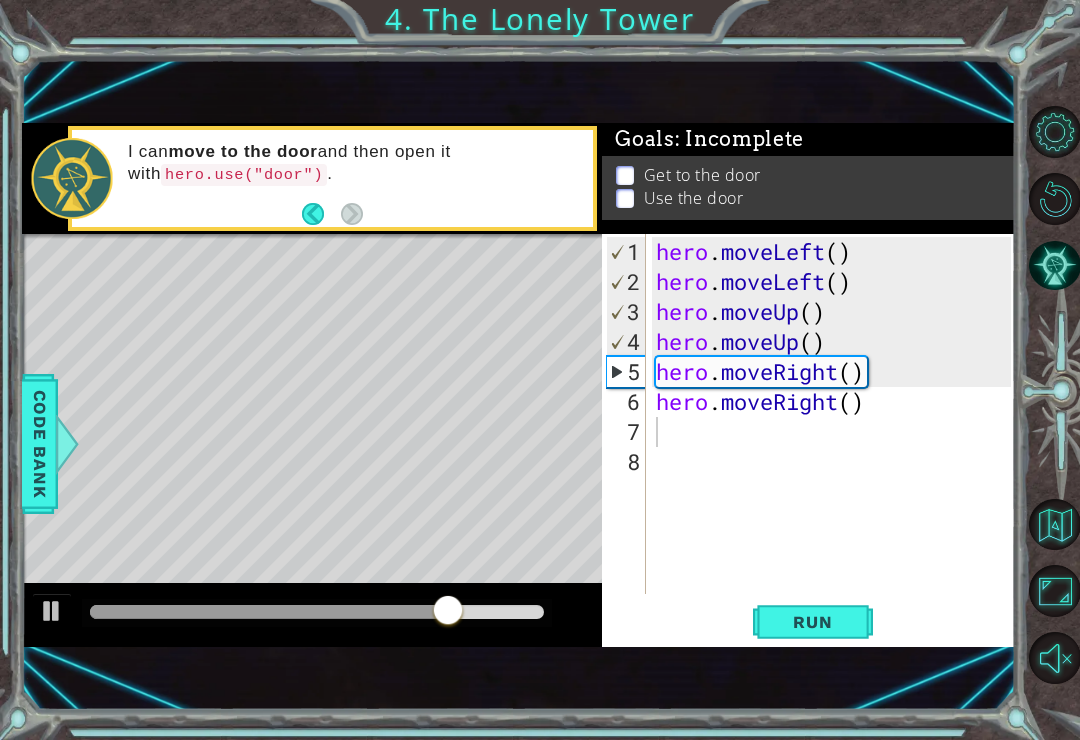click on "Run" at bounding box center [812, 622] 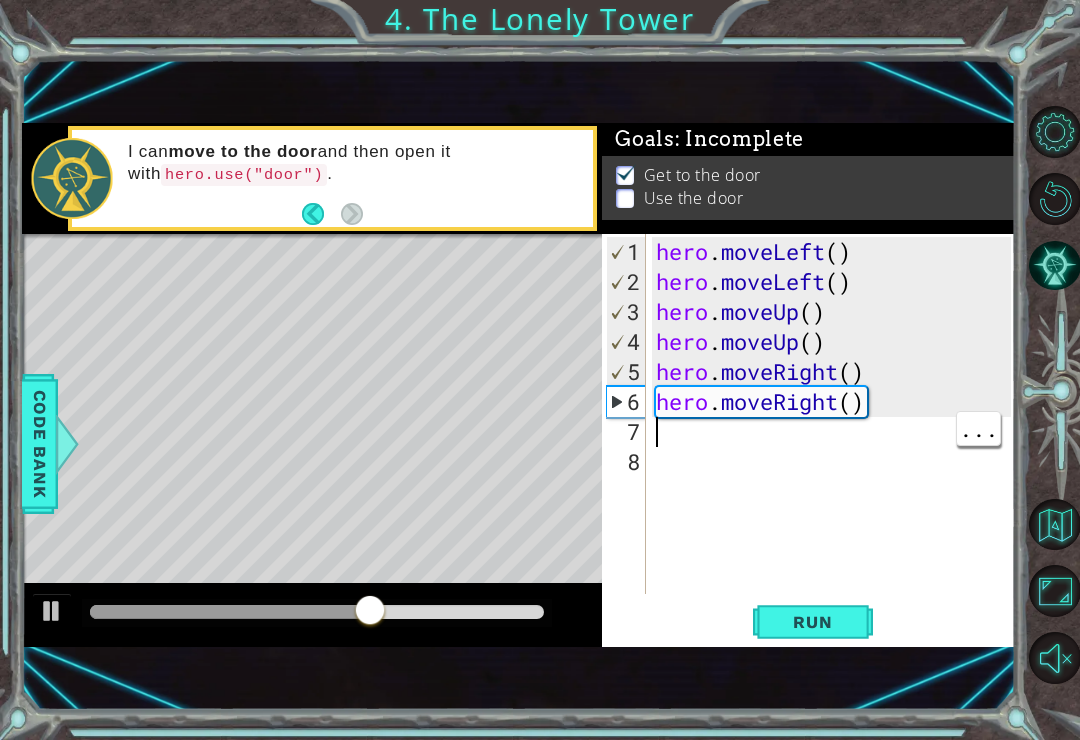 click on "hero . moveLeft ( ) hero . moveLeft ( ) hero . moveUp ( ) hero . moveUp ( ) hero . moveRight ( ) hero . moveRight ( )" at bounding box center [836, 447] 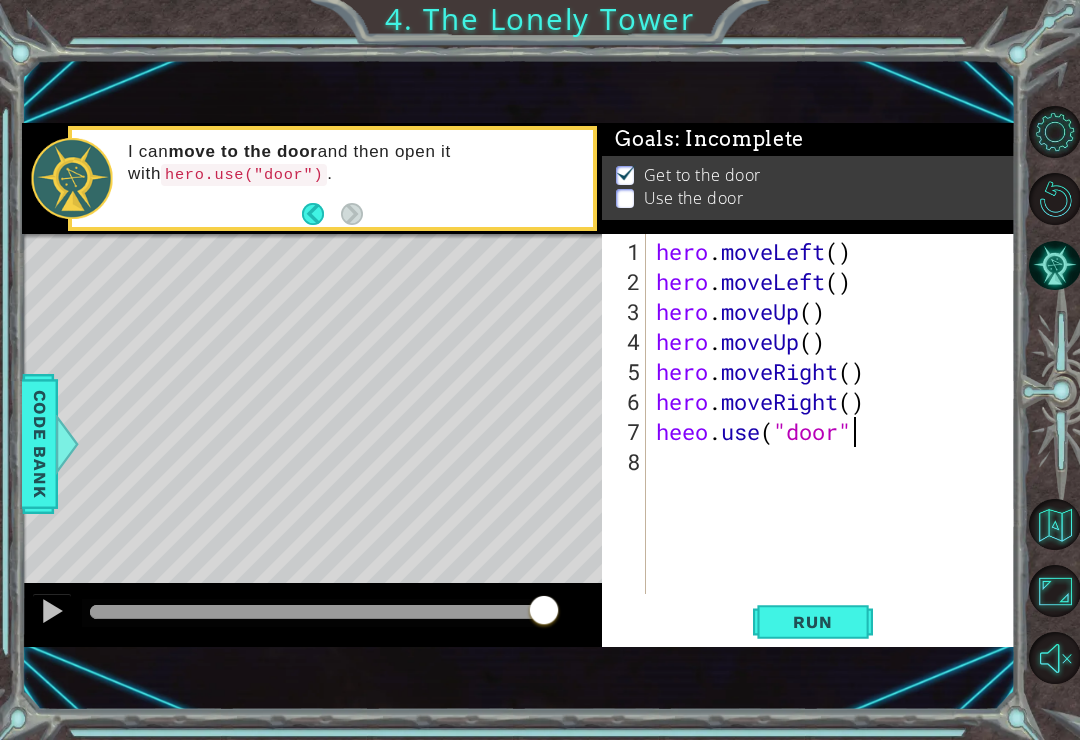scroll, scrollTop: 0, scrollLeft: 9, axis: horizontal 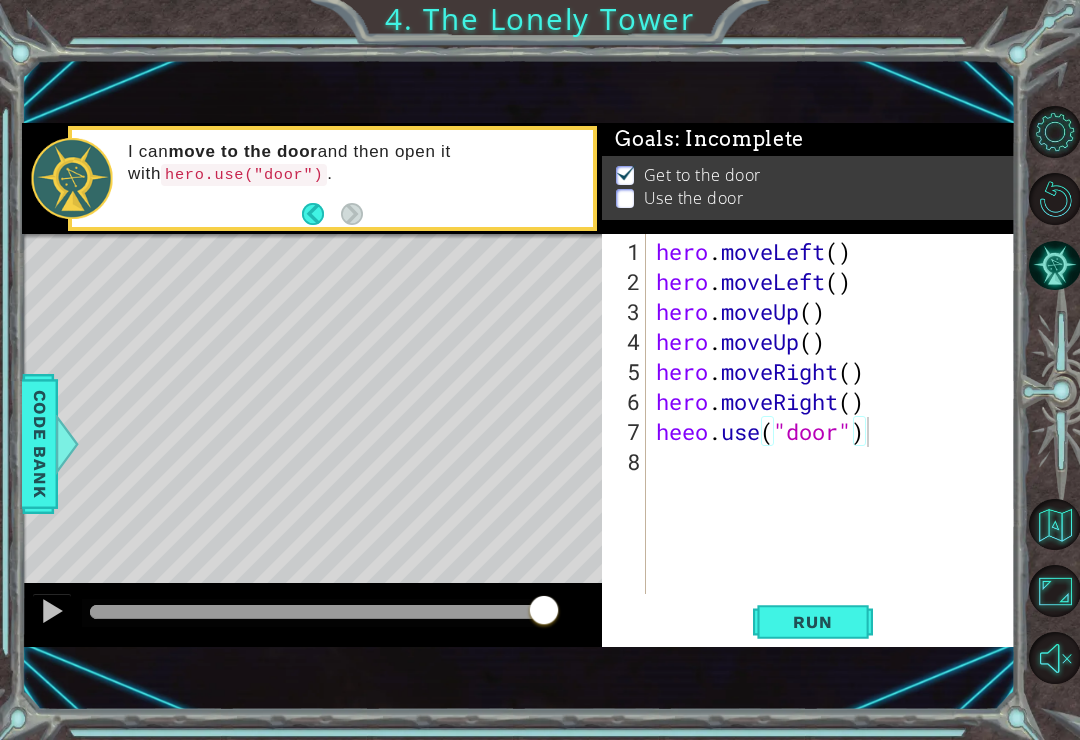 click on "Run" at bounding box center [812, 622] 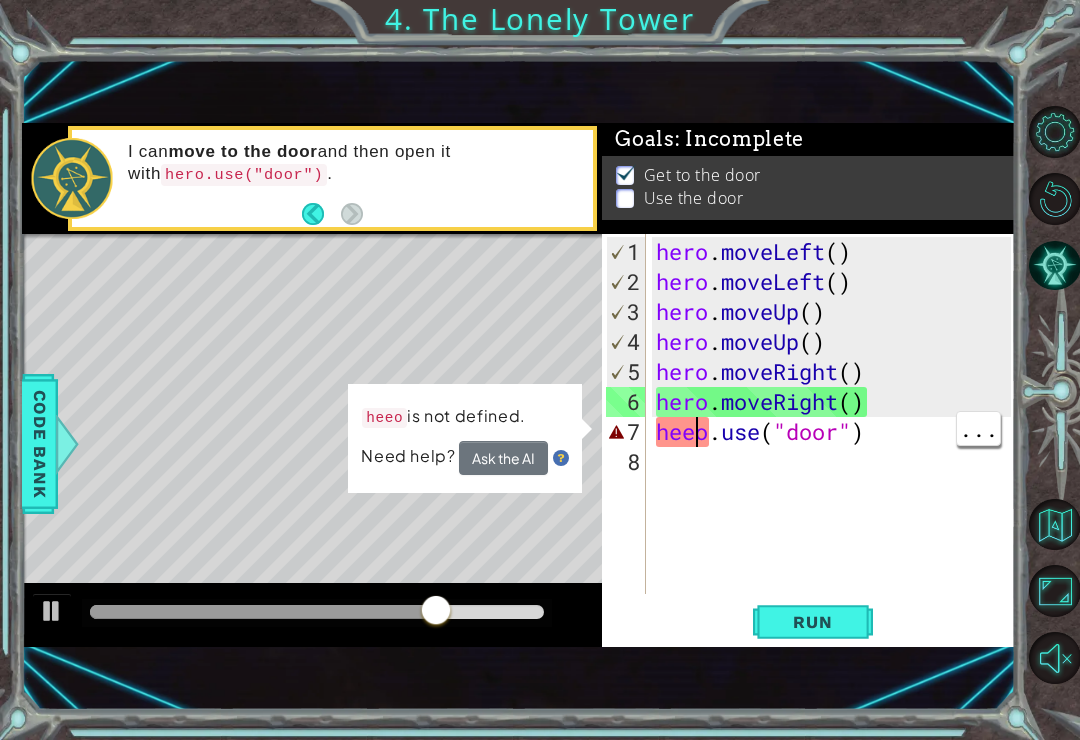 click on "hero . moveLeft ( ) hero . moveLeft ( ) hero . moveUp ( ) hero . moveUp ( ) hero . moveRight ( ) hero . moveRight ( ) heeo . use ( "door" )" at bounding box center [836, 447] 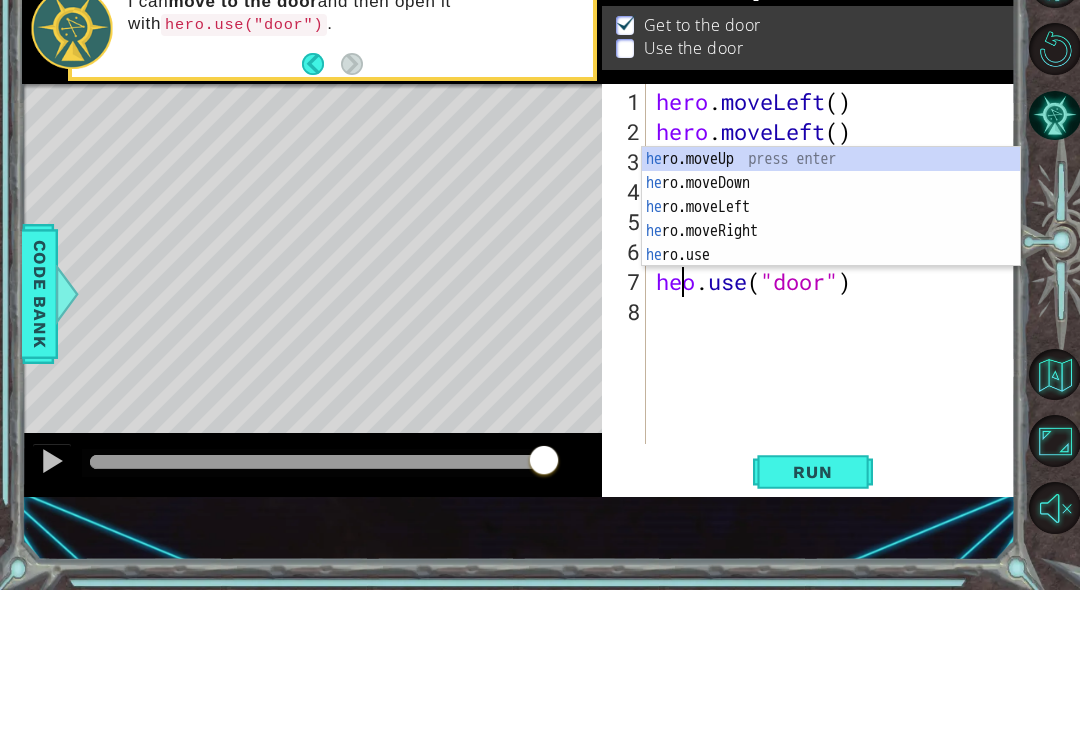 scroll, scrollTop: 0, scrollLeft: 2, axis: horizontal 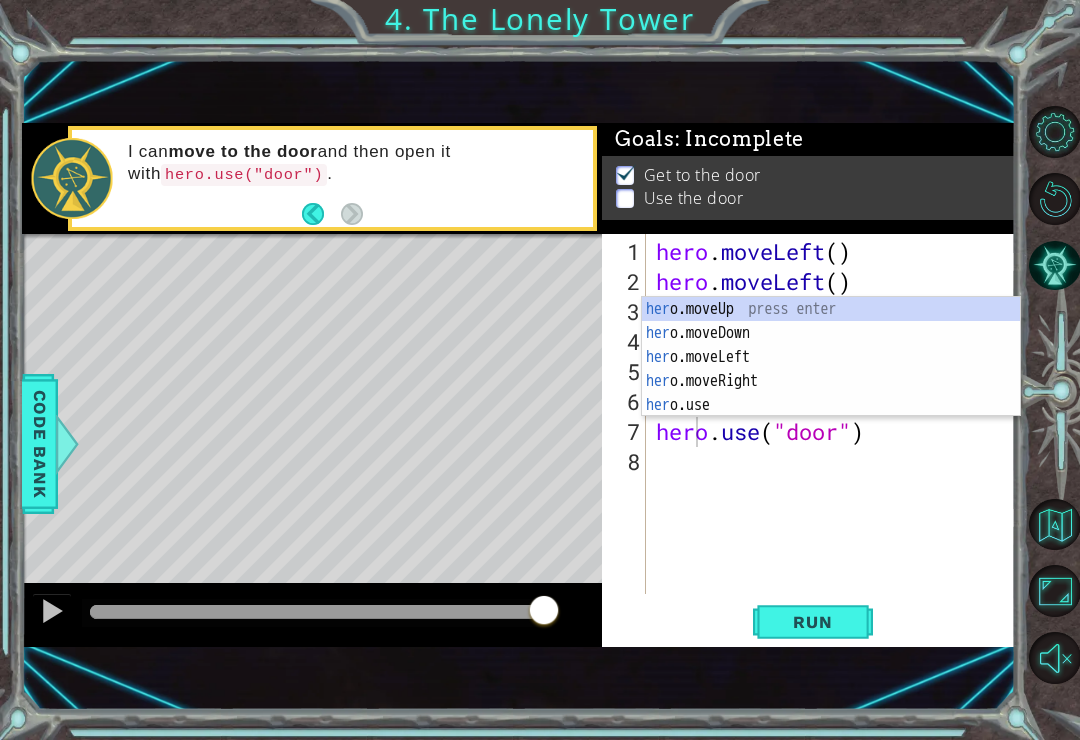 type on "hero.use("door")" 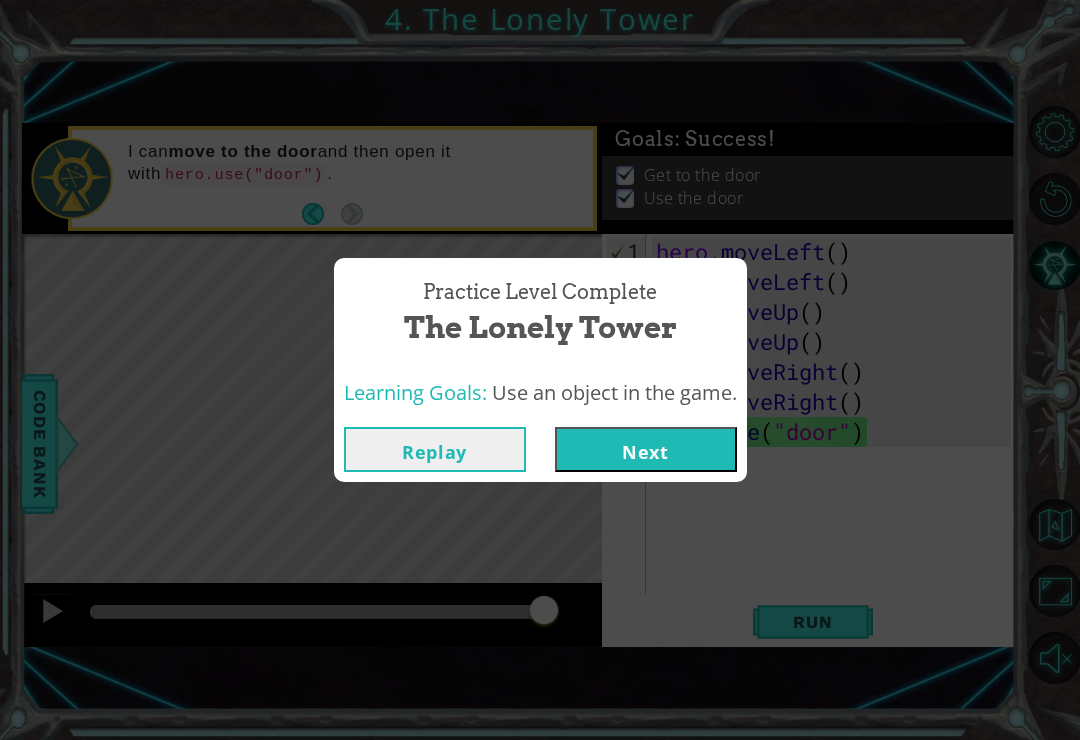 click on "Next" at bounding box center [646, 449] 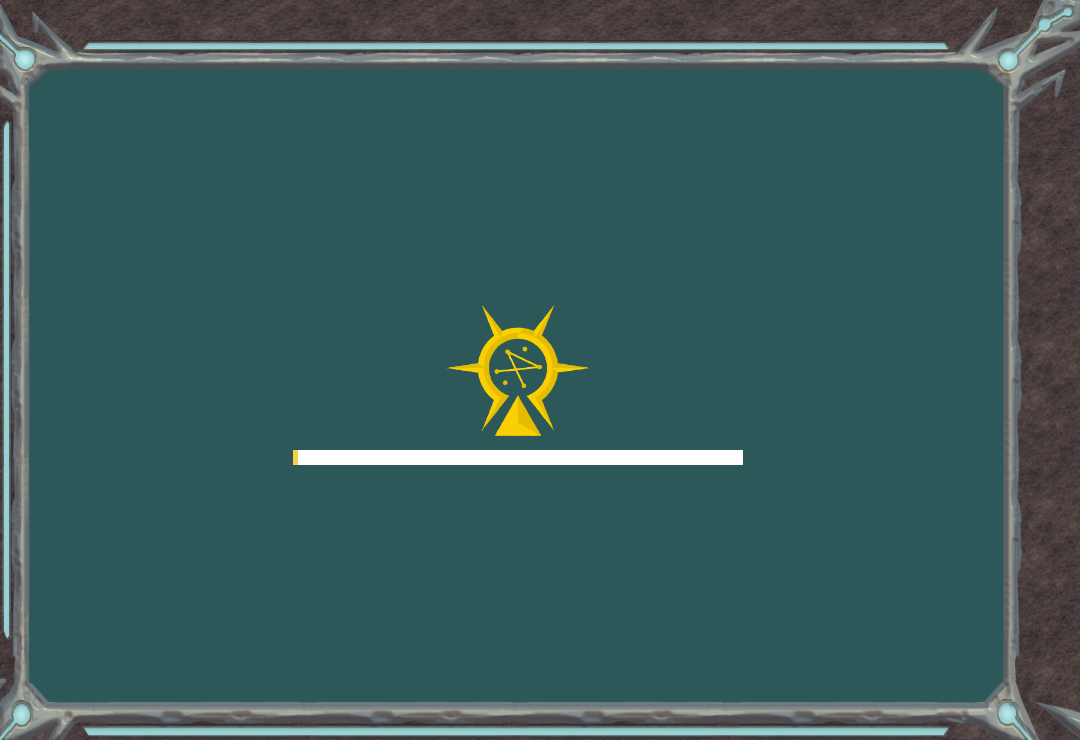 scroll, scrollTop: 0, scrollLeft: 0, axis: both 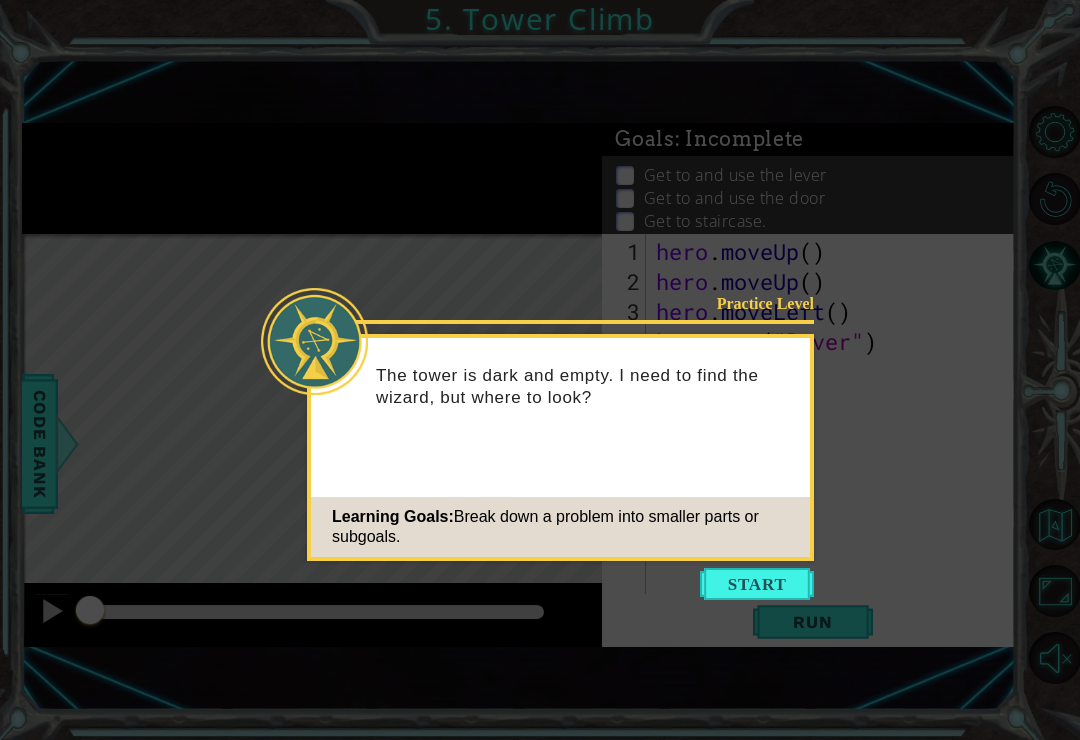 click at bounding box center [757, 584] 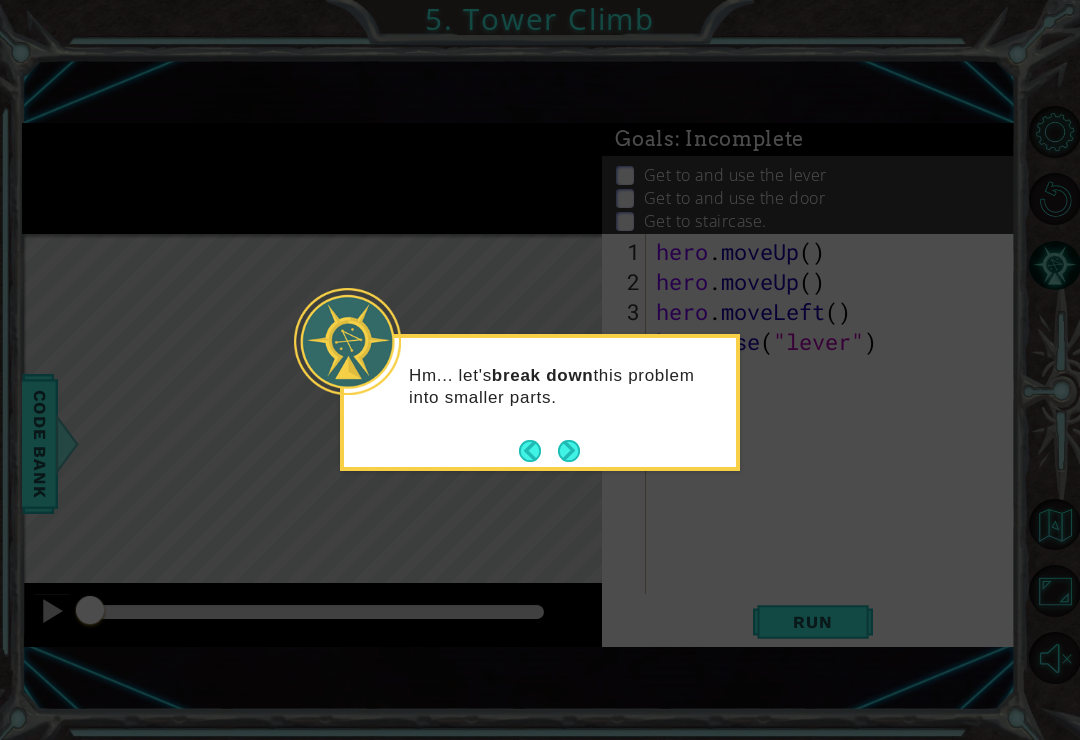 click at bounding box center (569, 451) 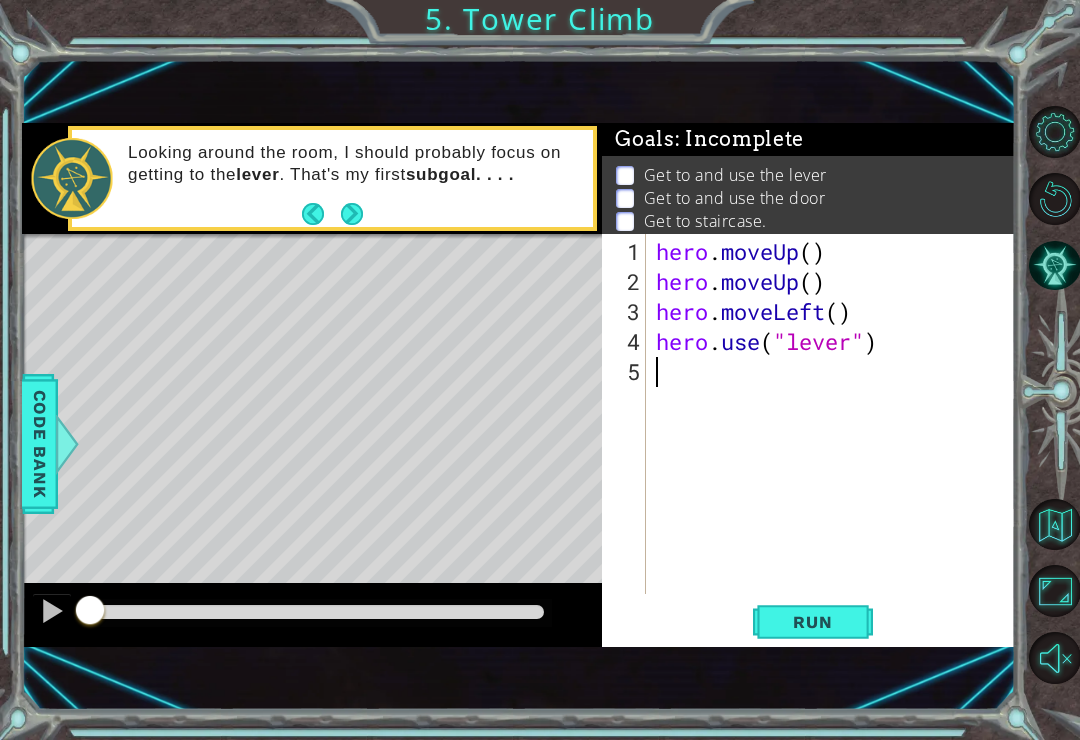 click on "Run" at bounding box center [813, 622] 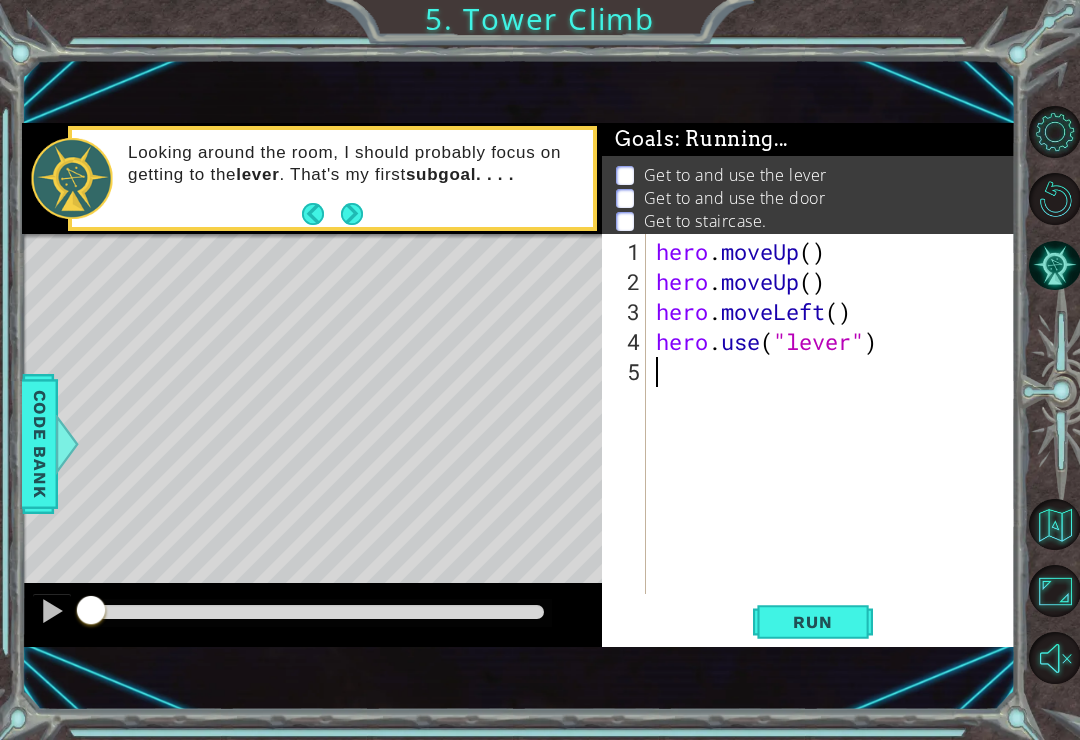 scroll, scrollTop: 31, scrollLeft: 0, axis: vertical 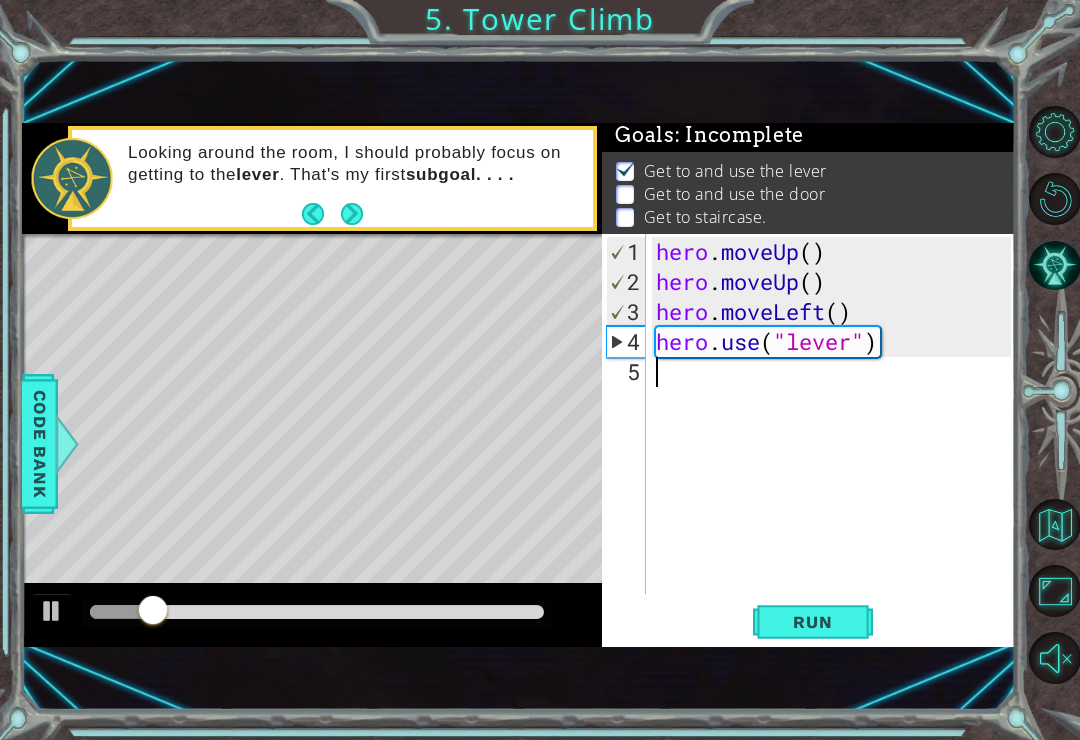 click at bounding box center [321, 214] 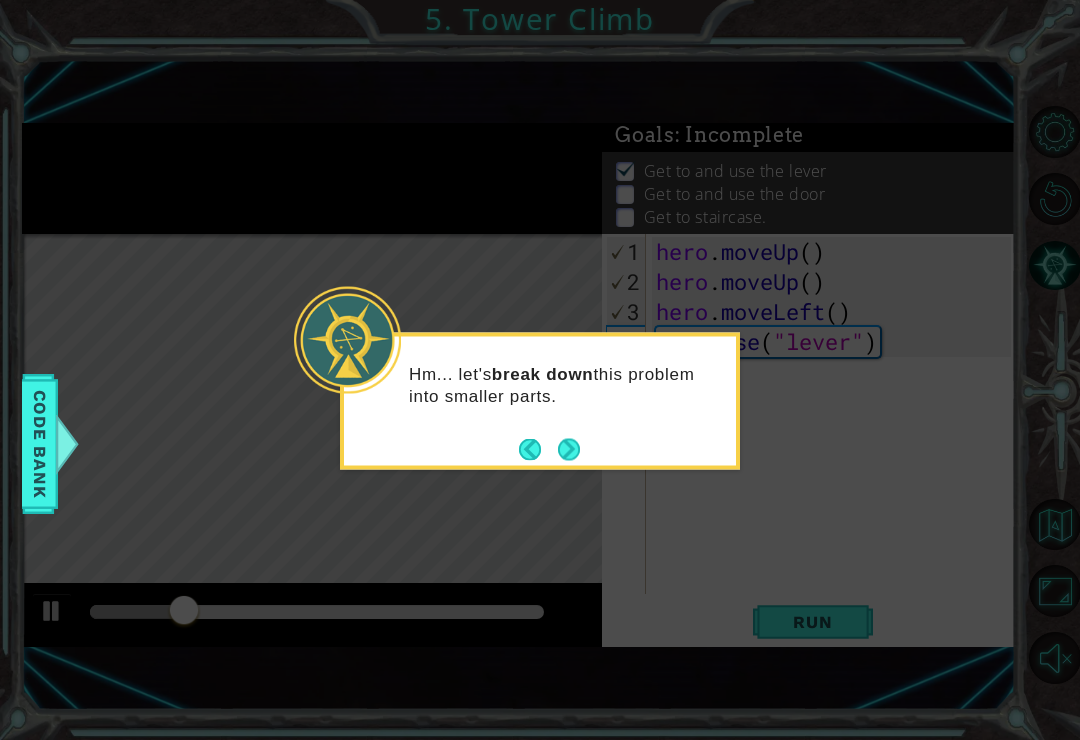 click at bounding box center (568, 449) 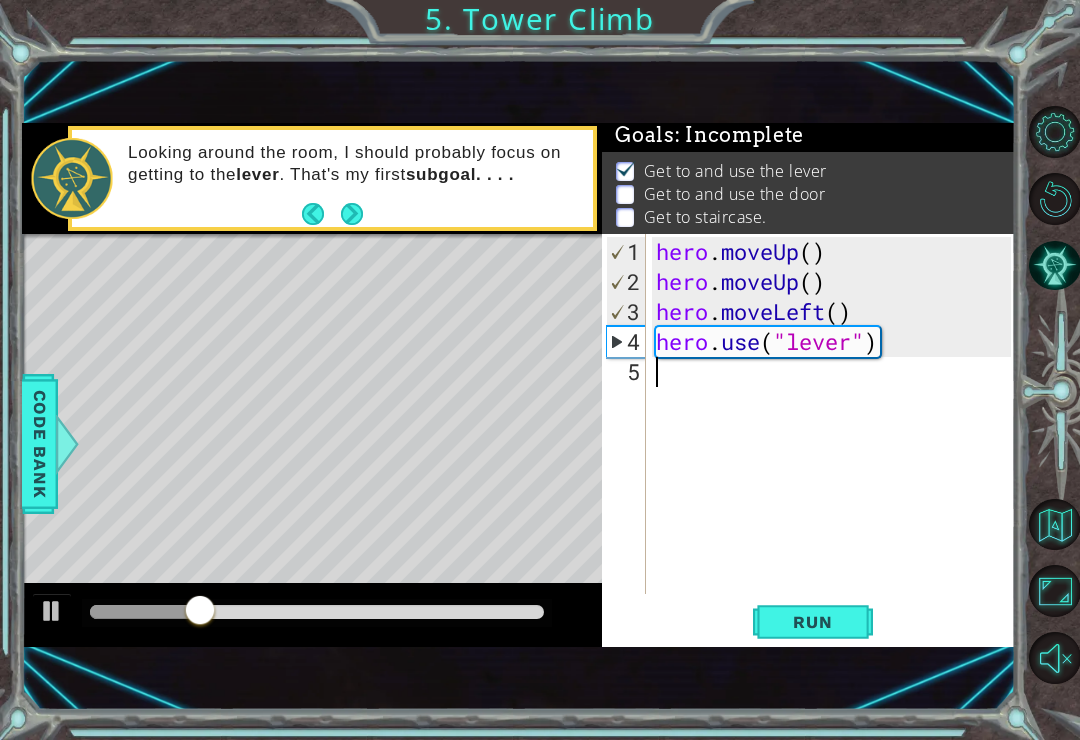 click at bounding box center [352, 214] 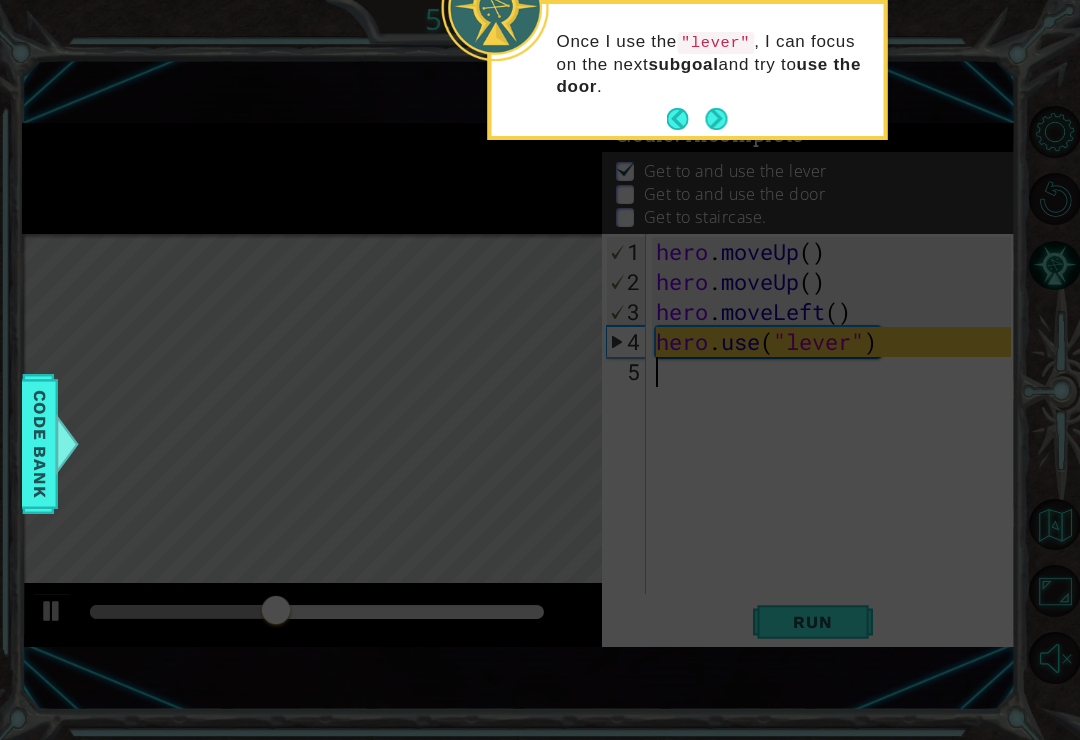 click on "Once I use the  "lever" , I can focus on the next  subgoal  and try to  use the door ." at bounding box center (688, 74) 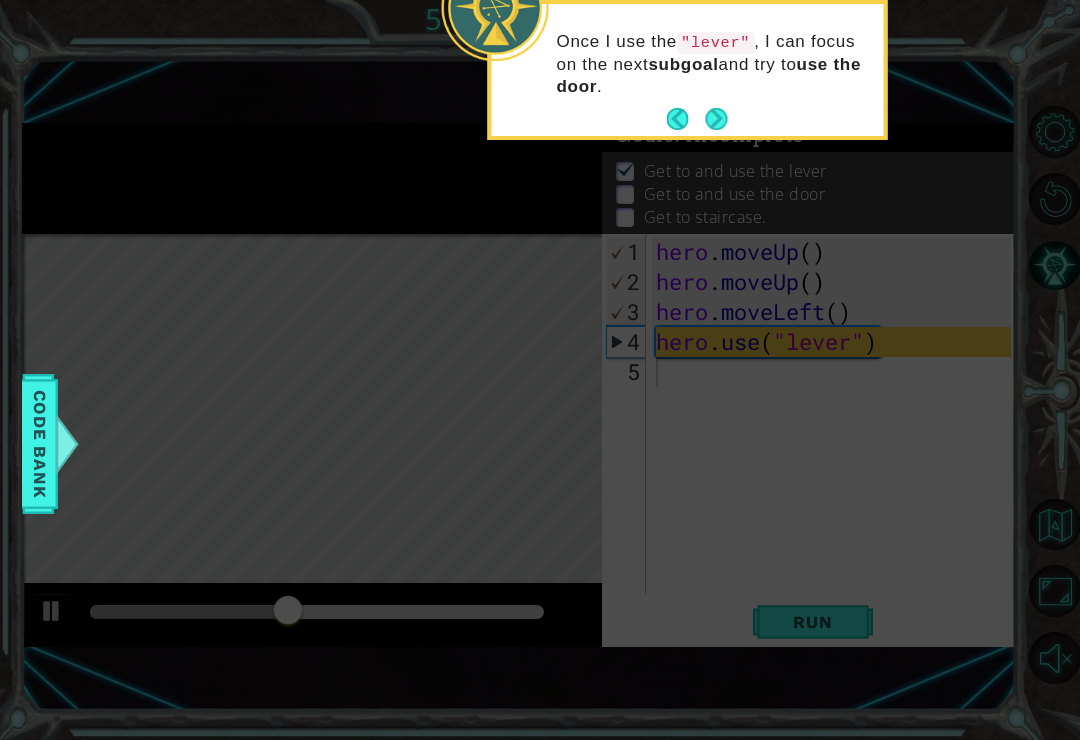 click at bounding box center (716, 119) 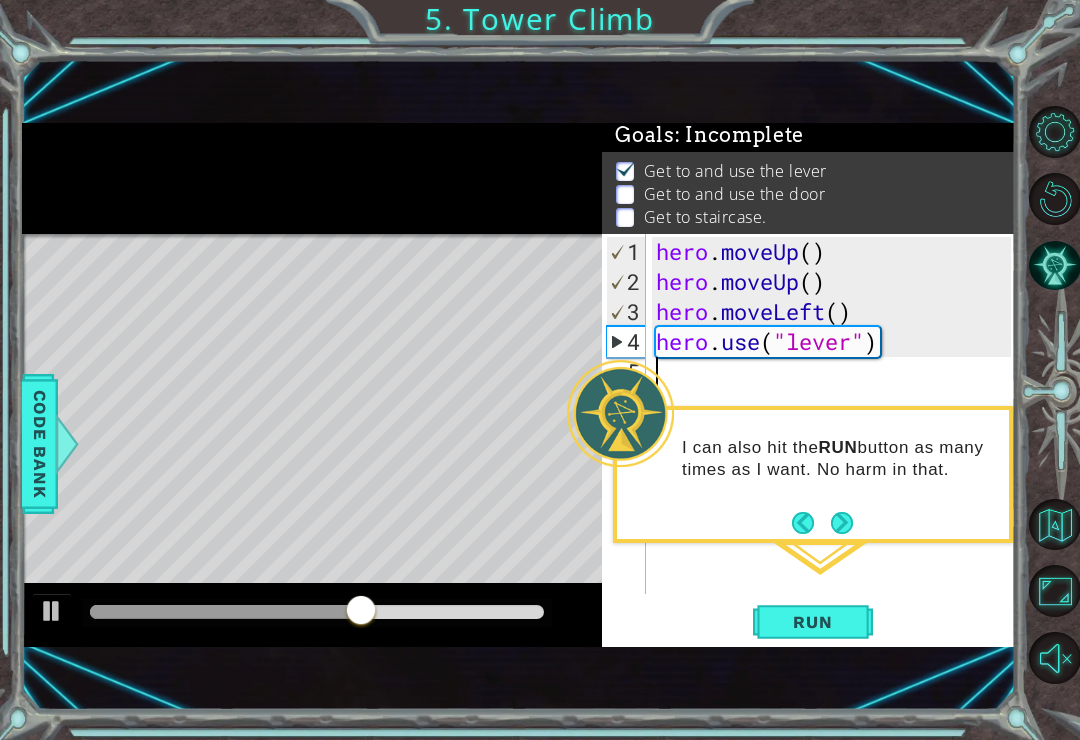 click on "Run" at bounding box center (812, 622) 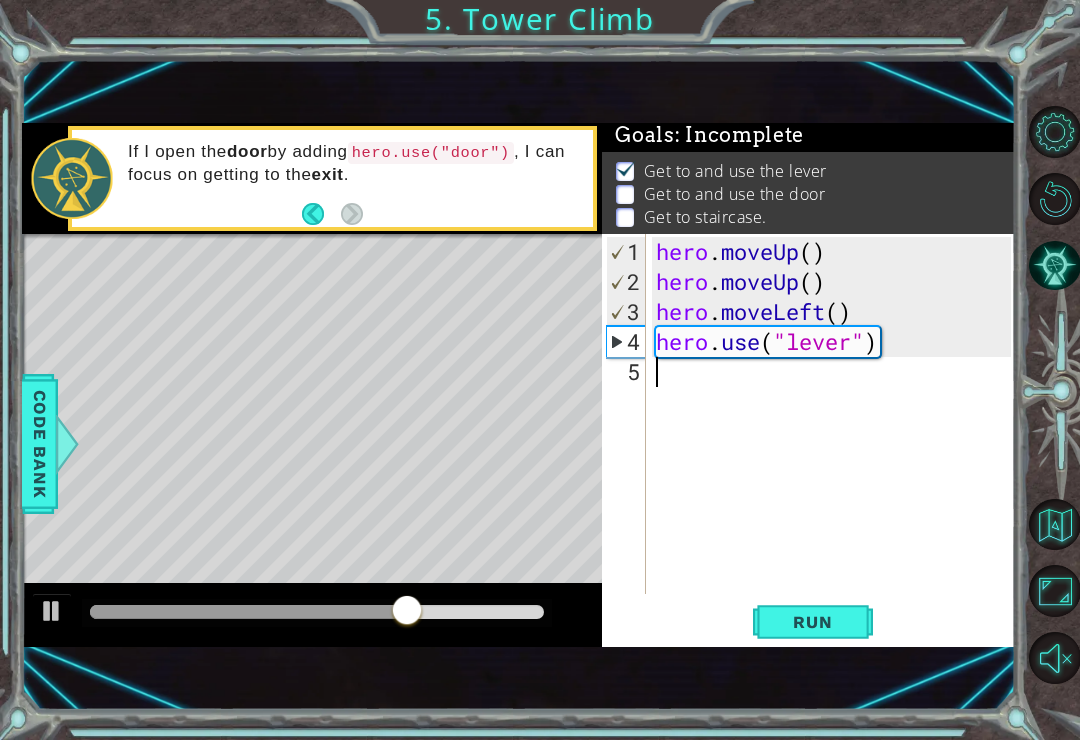 click on "Run" at bounding box center (812, 622) 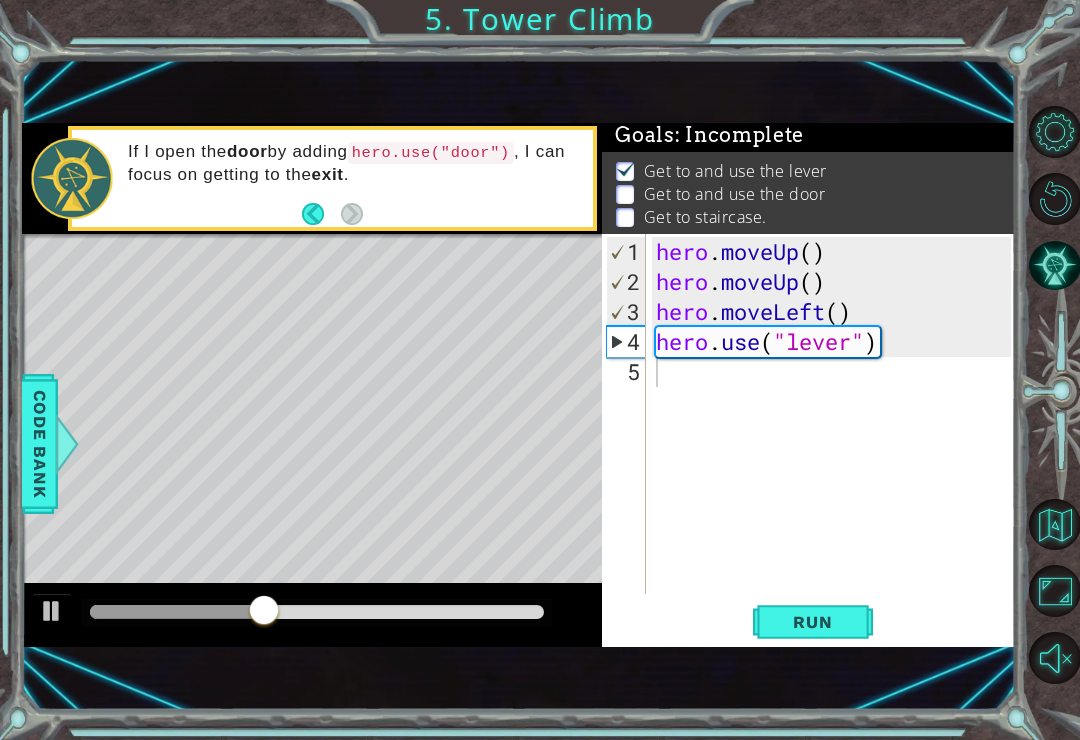 click on "Run" at bounding box center (813, 622) 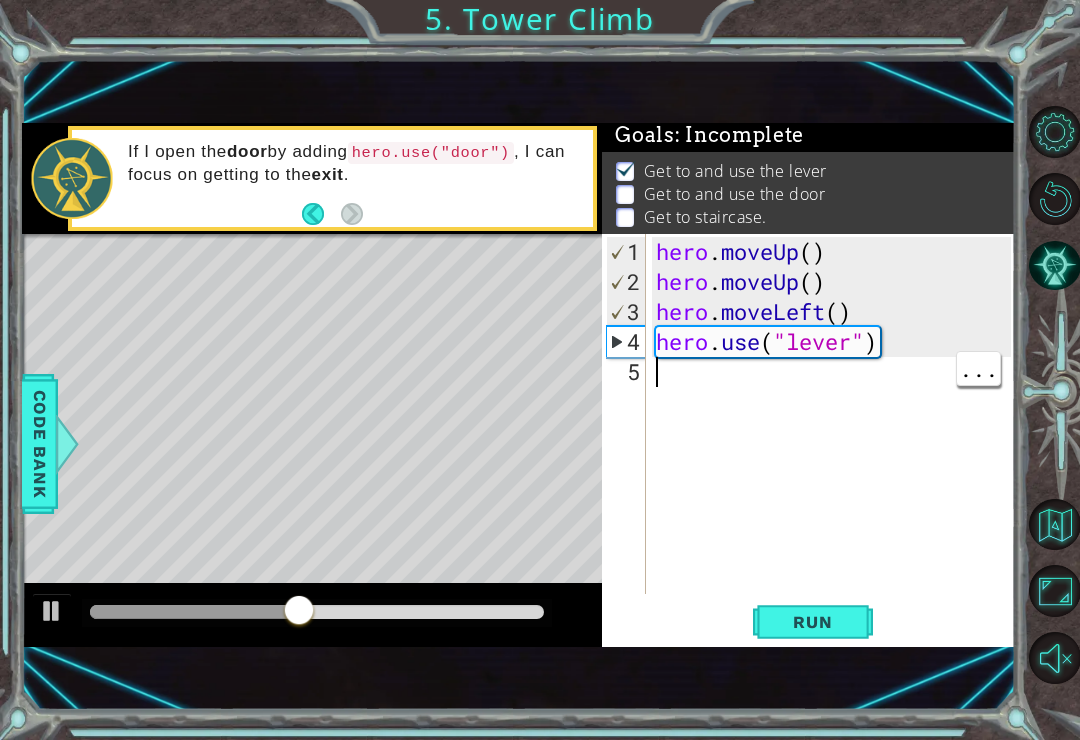 click on "hero . moveUp ( ) hero . moveUp ( ) hero . moveLeft ( ) hero . use ( "lever" )" at bounding box center [836, 447] 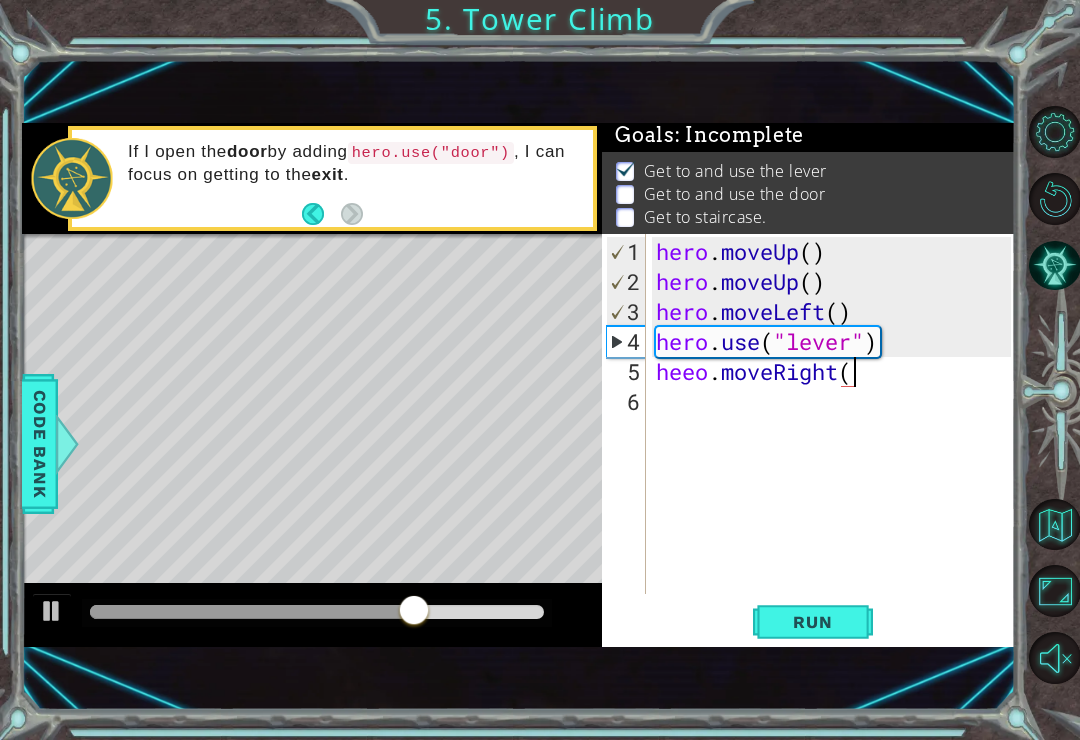 scroll, scrollTop: 0, scrollLeft: 9, axis: horizontal 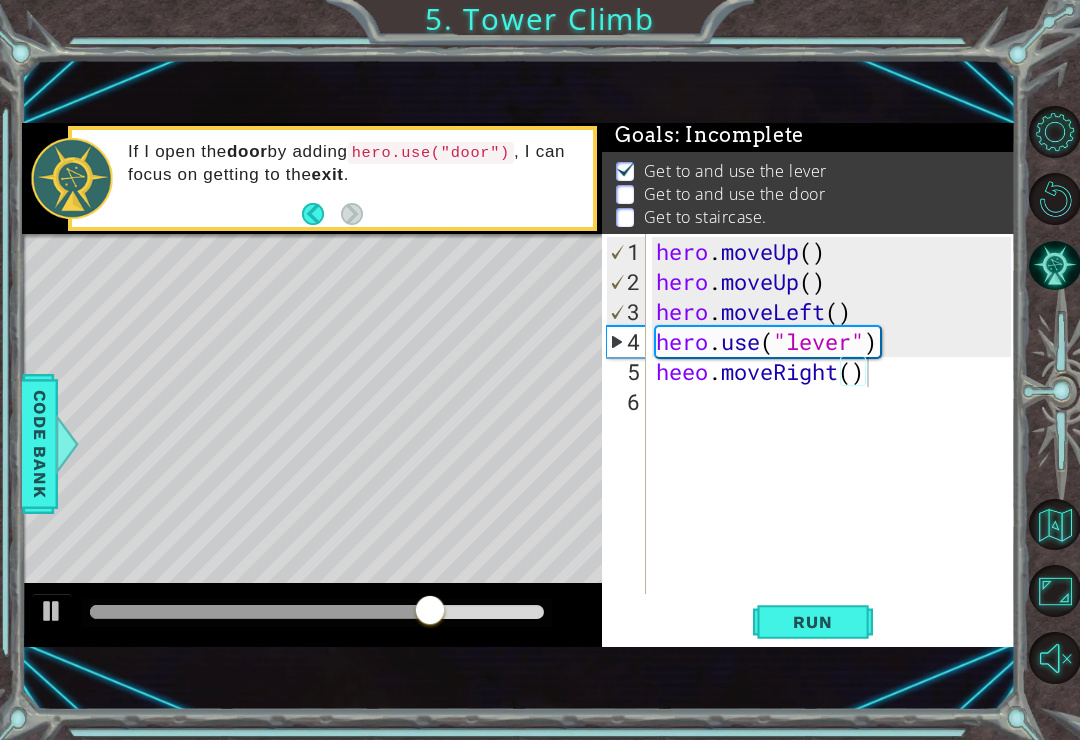click on "Run" at bounding box center [812, 622] 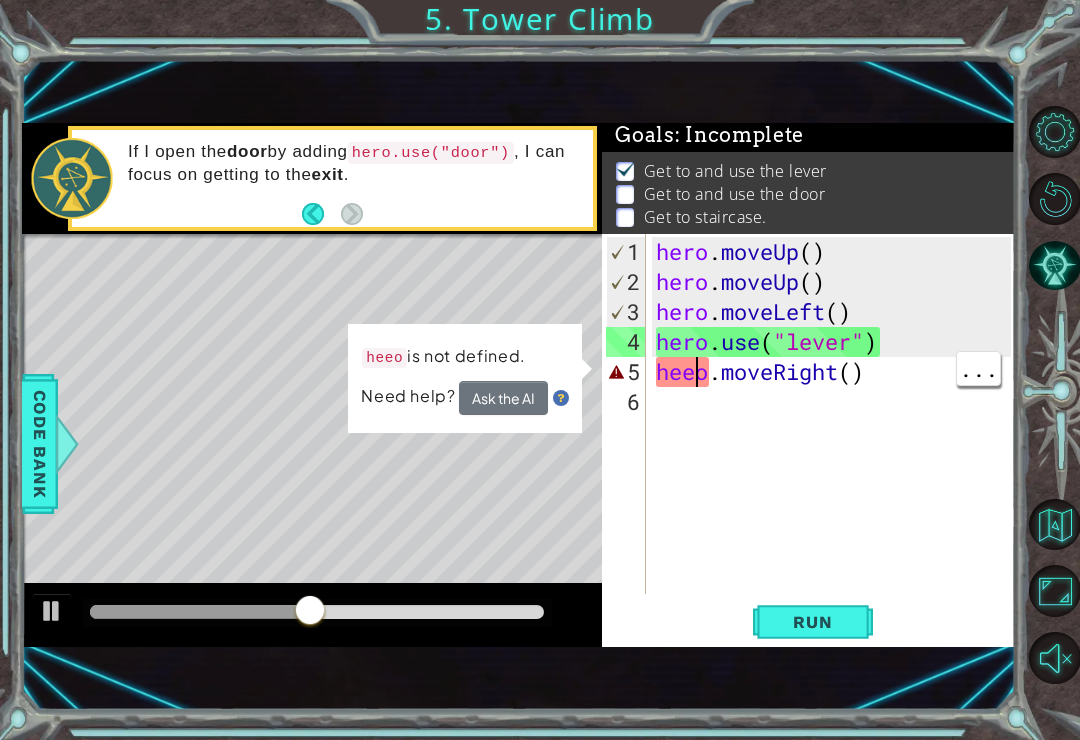click on "hero . moveUp ( ) hero . moveUp ( ) hero . moveLeft ( ) hero . use ( "lever" ) heeo . moveRight ( )" at bounding box center [836, 447] 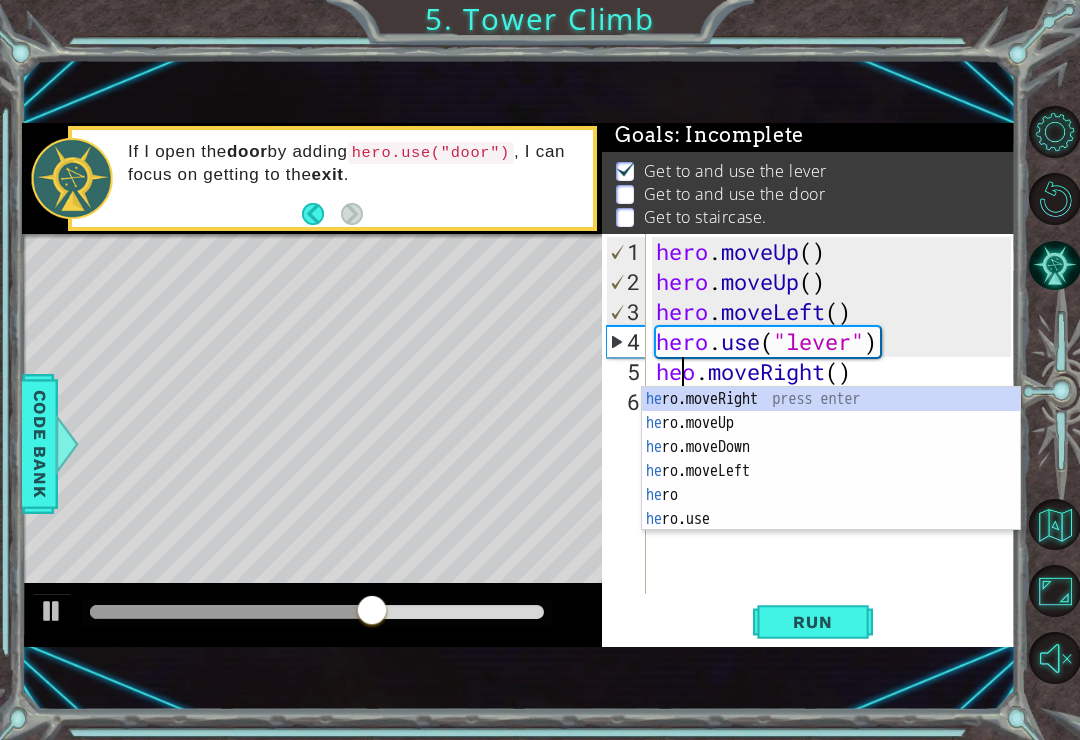scroll, scrollTop: 0, scrollLeft: 2, axis: horizontal 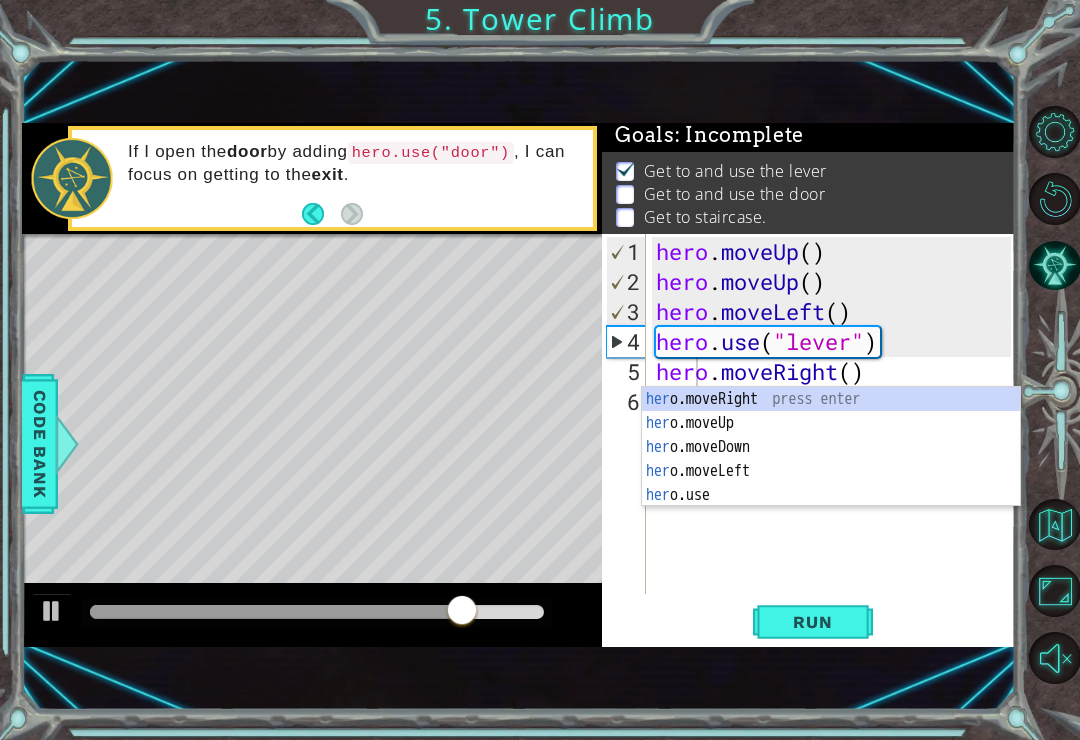 type on "hero.moveRight()" 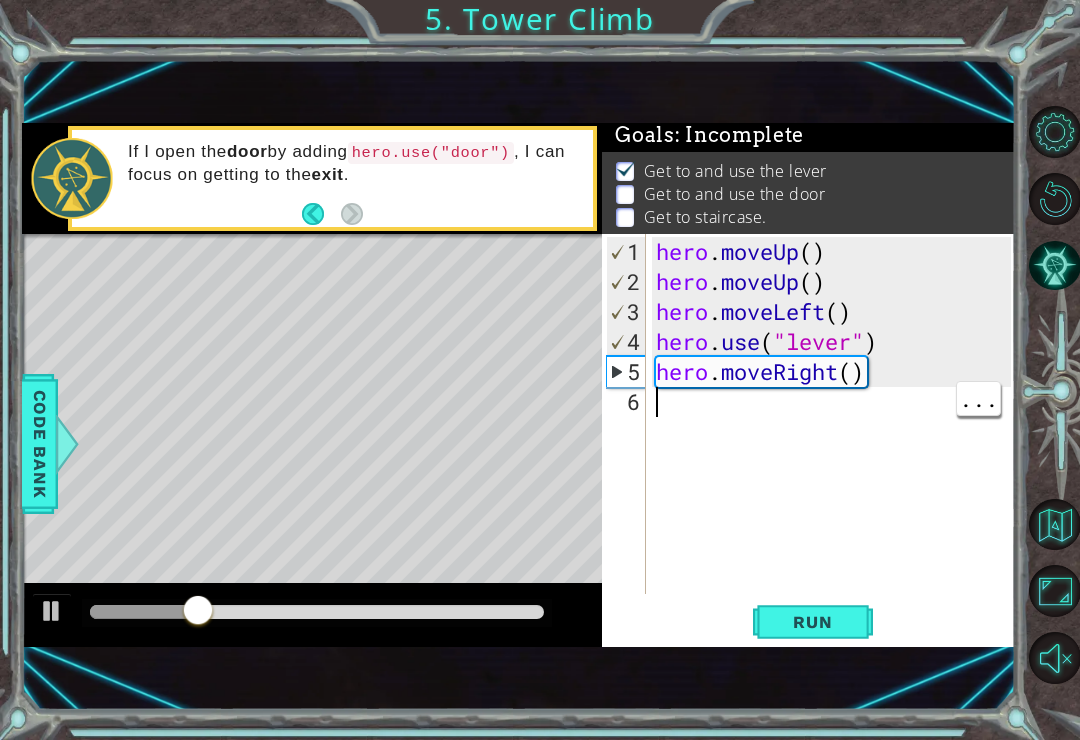 scroll, scrollTop: 0, scrollLeft: 0, axis: both 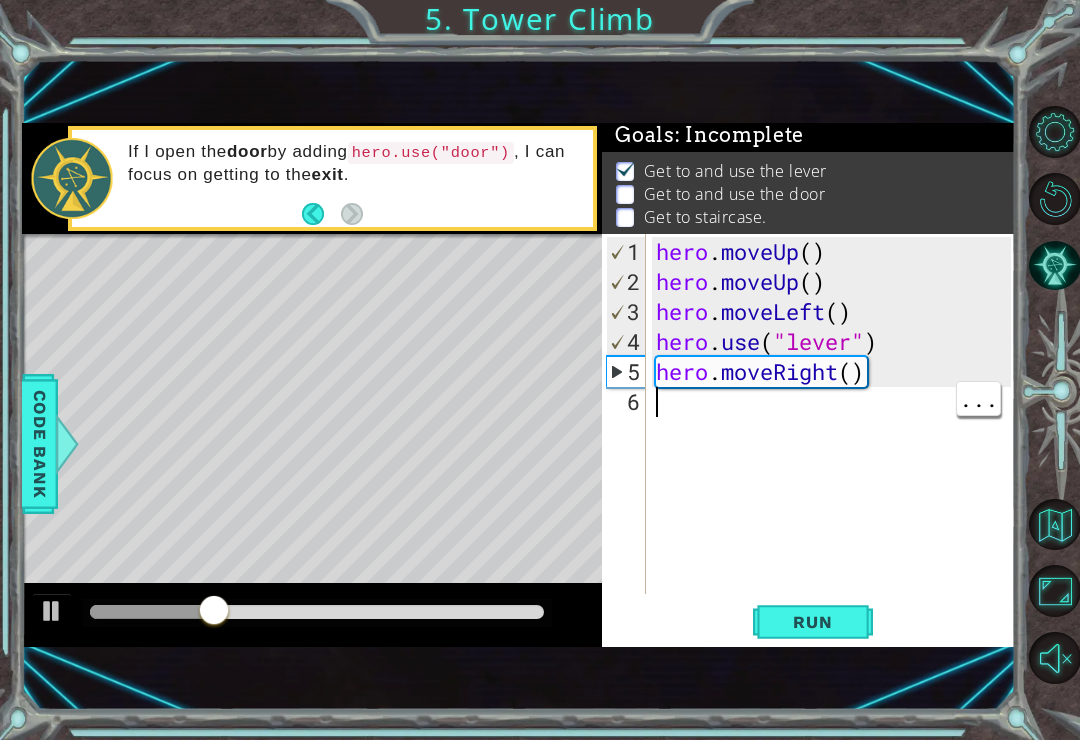 click on "hero . moveUp ( ) hero . moveUp ( ) hero . moveLeft ( ) hero . use ( "lever" ) hero . moveRight ( )" at bounding box center [836, 447] 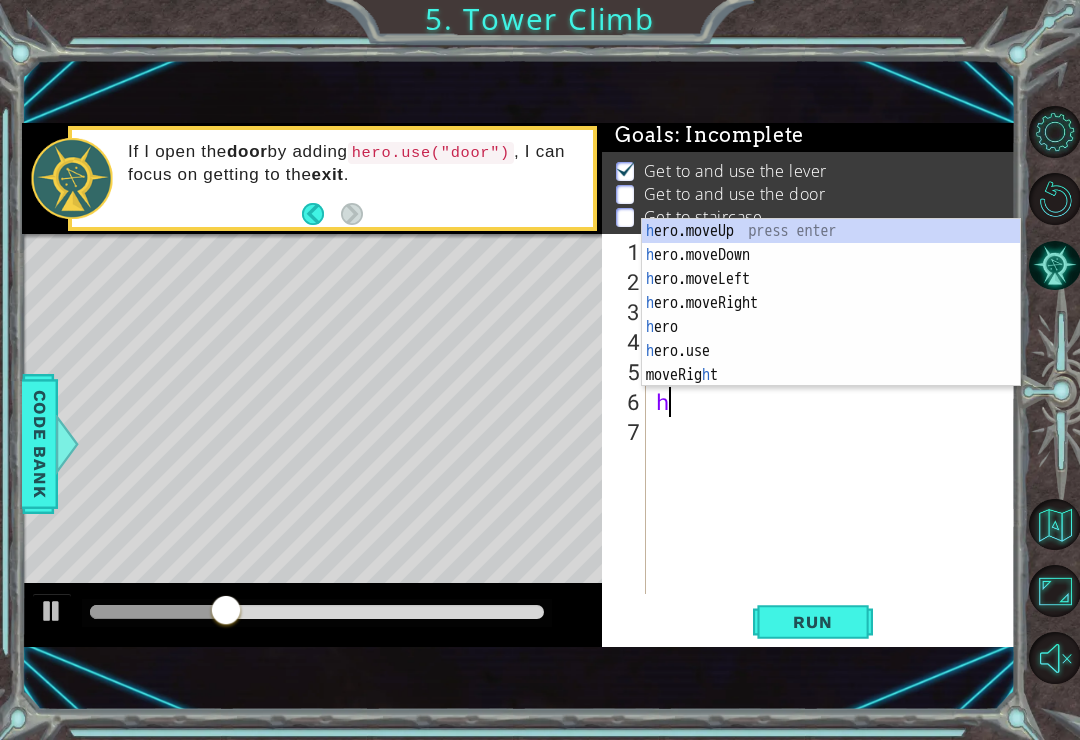 type on "he" 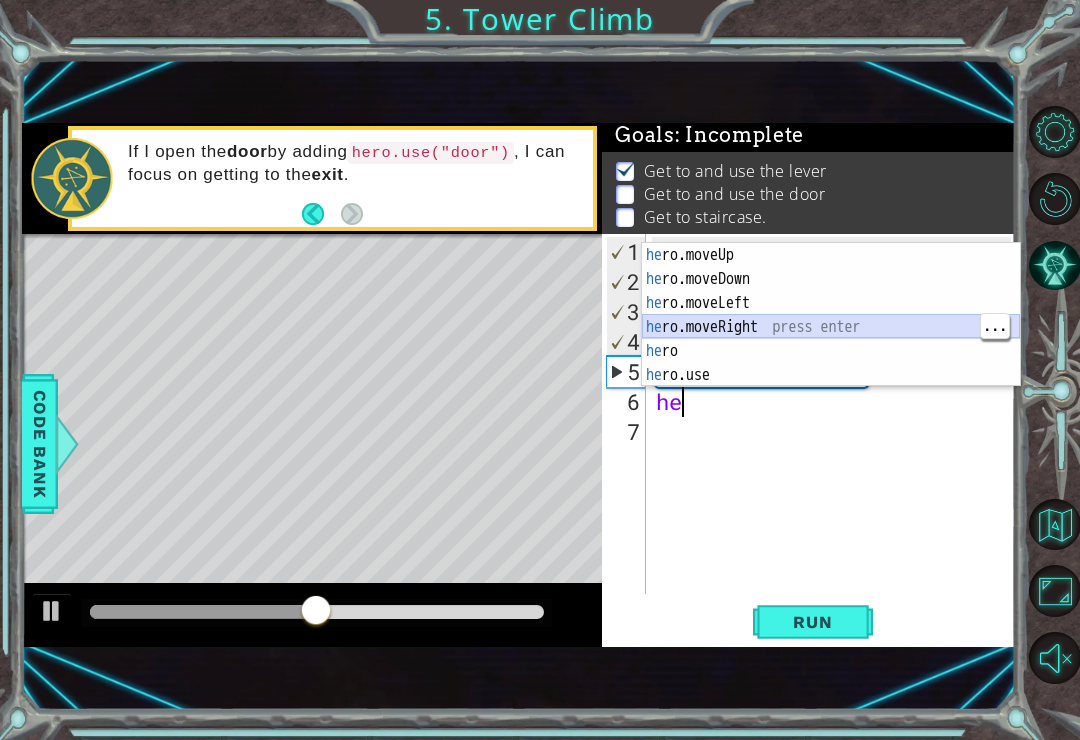 click on "he ro.moveUp press enter he ro.moveDown press enter he ro.moveLeft press enter he ro.moveRight press enter he ro press enter he ro.use press enter" at bounding box center (831, 339) 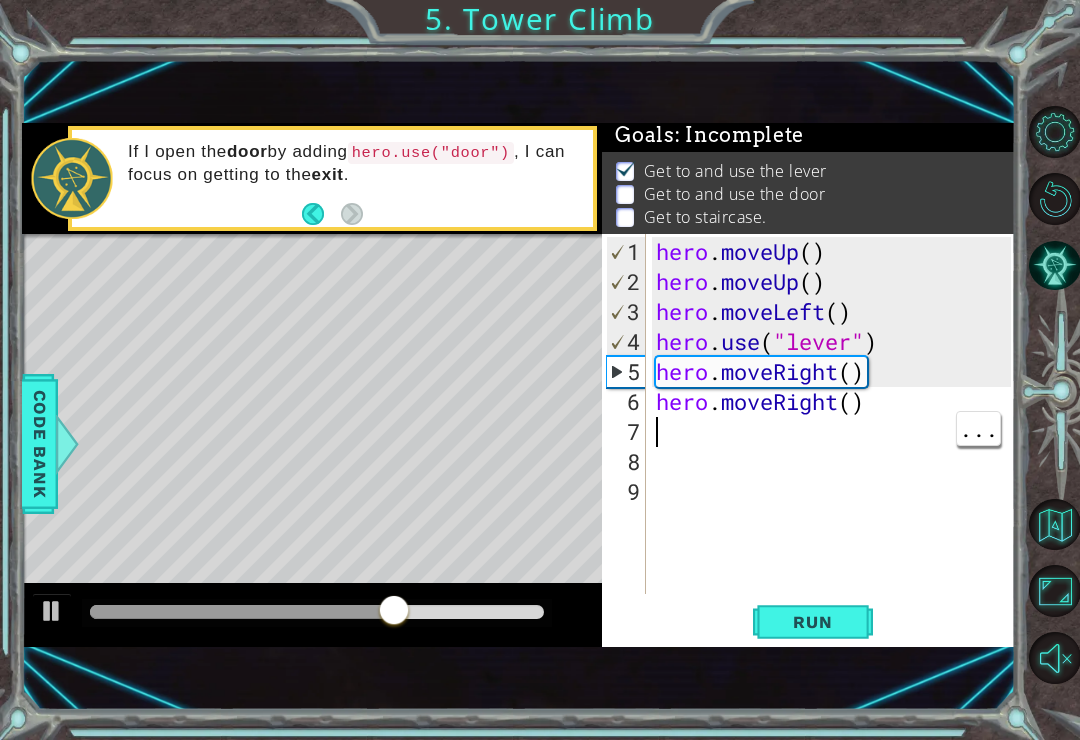 click on "Run" at bounding box center [812, 622] 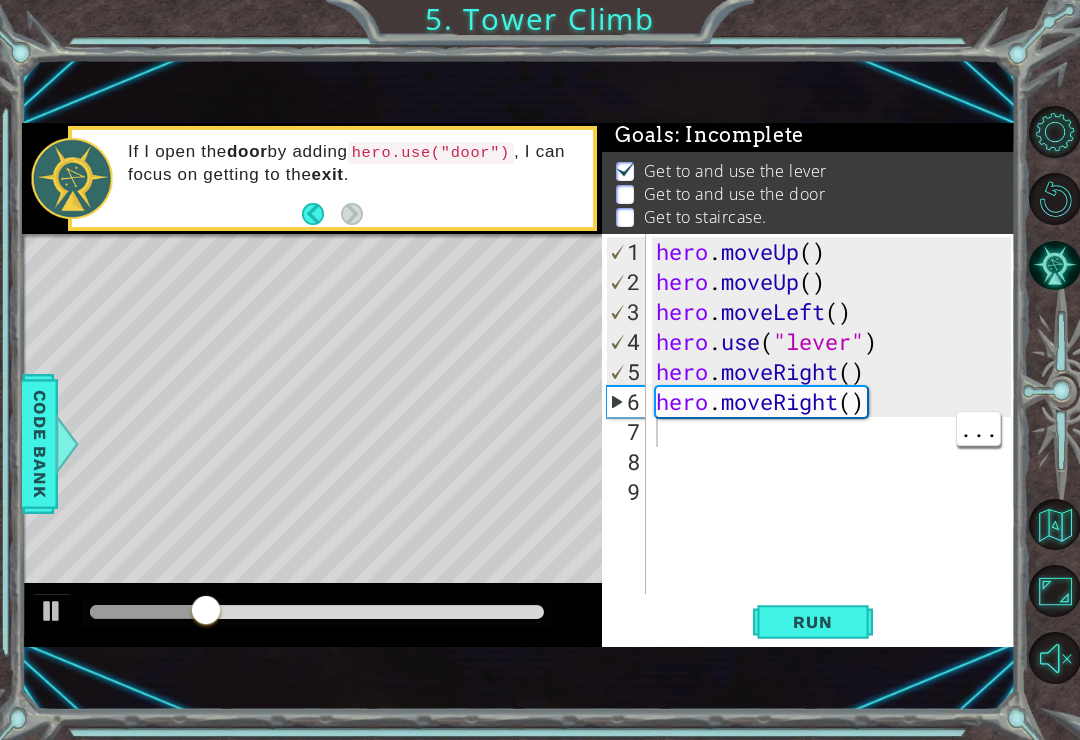 click on "hero . moveUp ( ) hero . moveUp ( ) hero . moveLeft ( ) hero . use ( "lever" ) hero . moveRight ( ) hero . moveRight ( )" at bounding box center [836, 447] 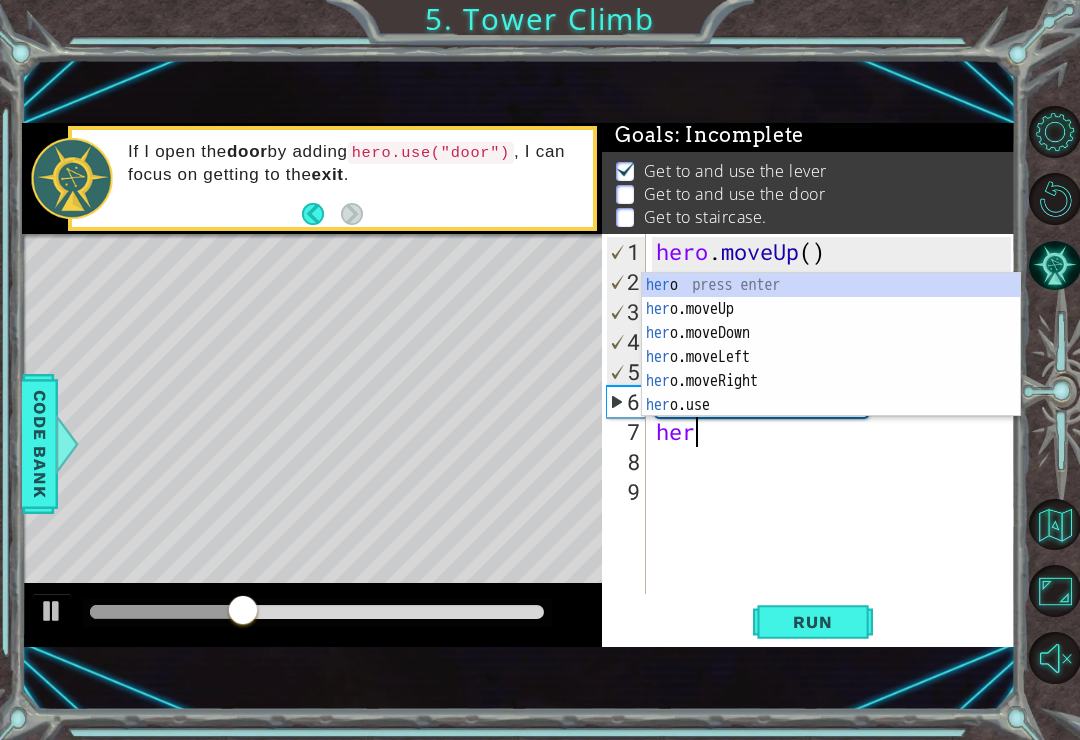 scroll, scrollTop: 0, scrollLeft: 1, axis: horizontal 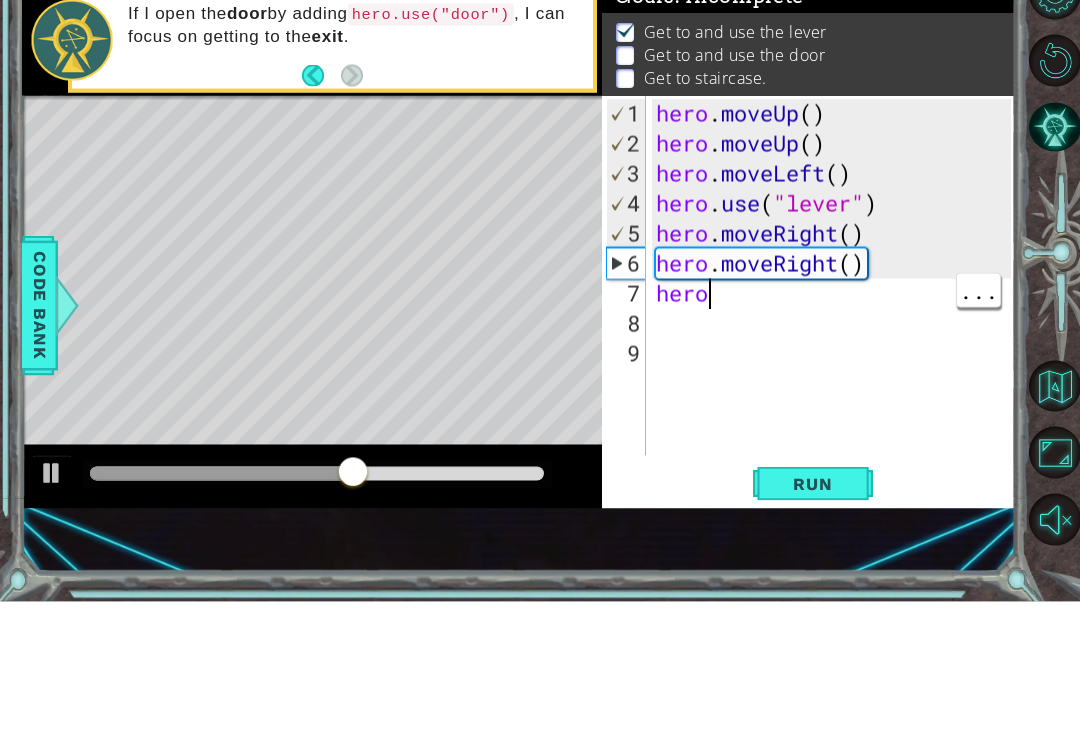 click on "hero . moveUp ( ) hero . moveUp ( ) hero . moveLeft ( ) hero . use ( "lever" ) hero . moveRight ( ) hero . moveRight ( ) hero" at bounding box center [836, 447] 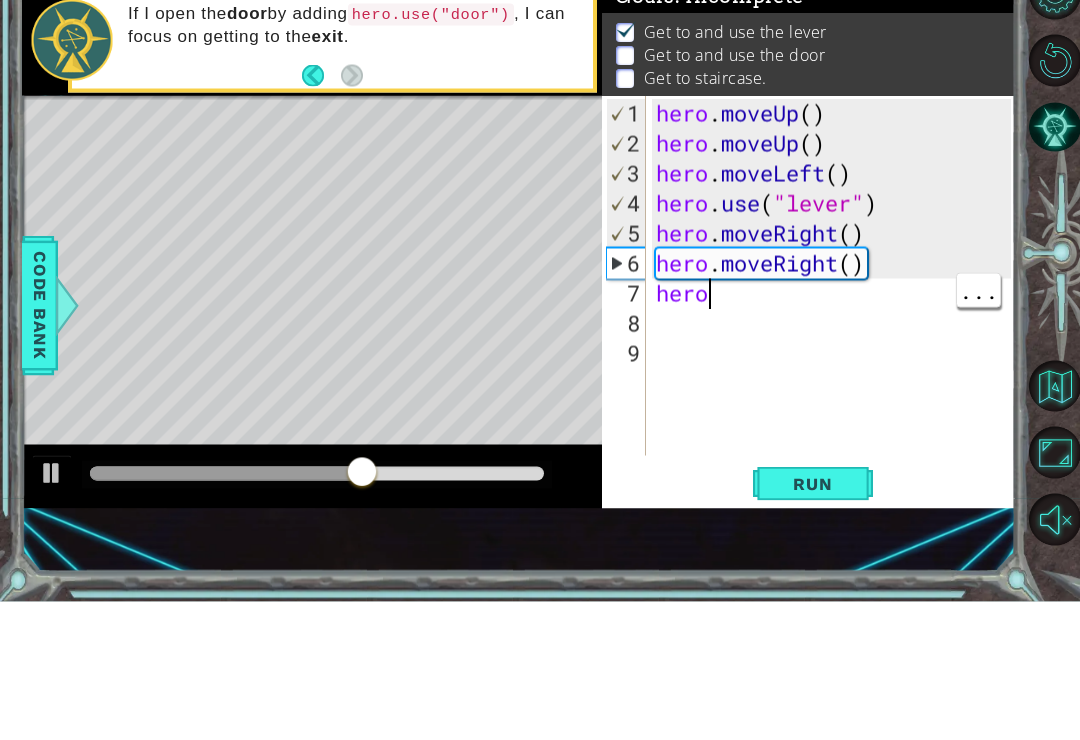 type on "hero." 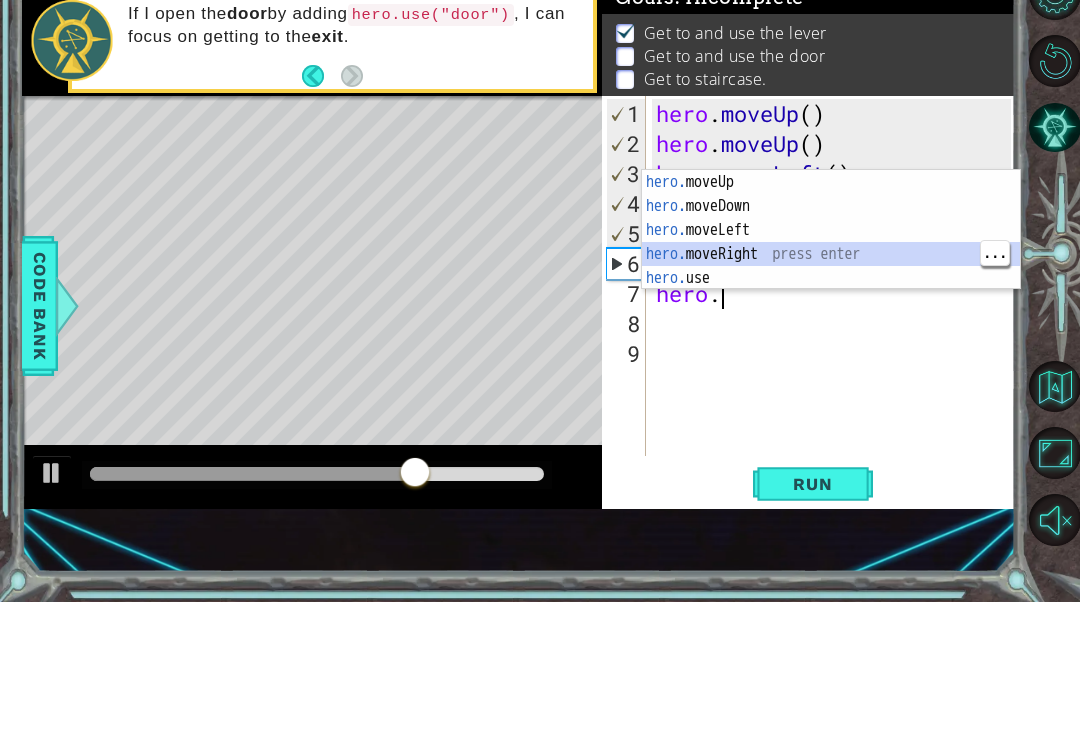scroll, scrollTop: 0, scrollLeft: 0, axis: both 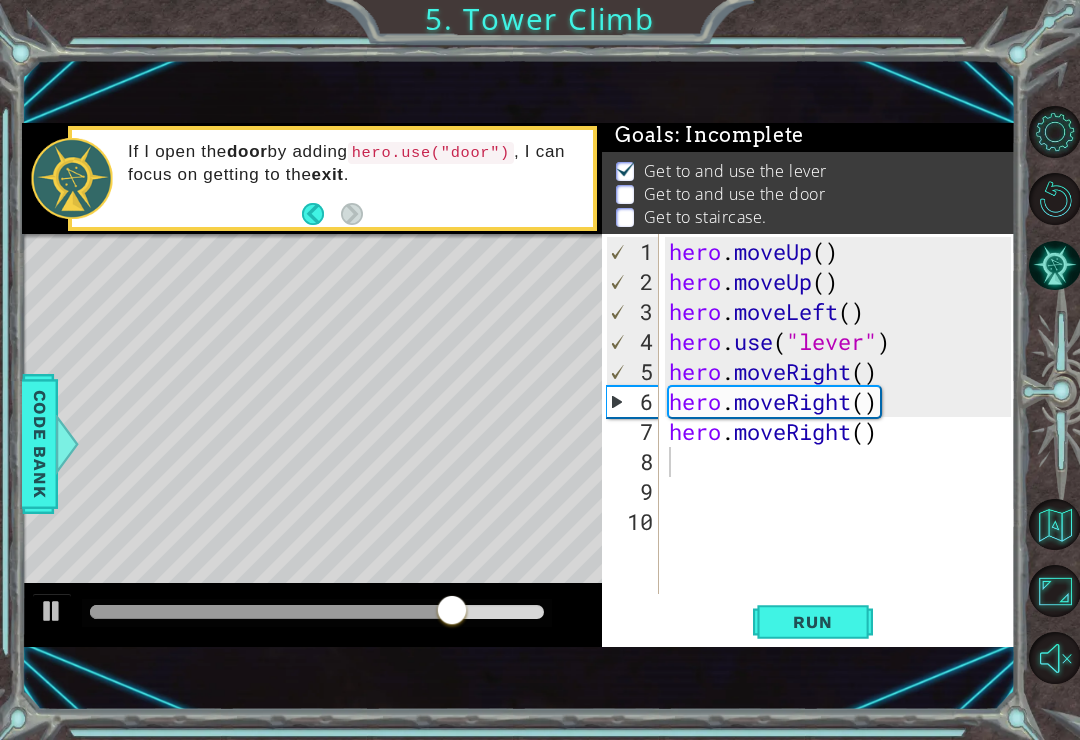 click on "Run" at bounding box center (812, 622) 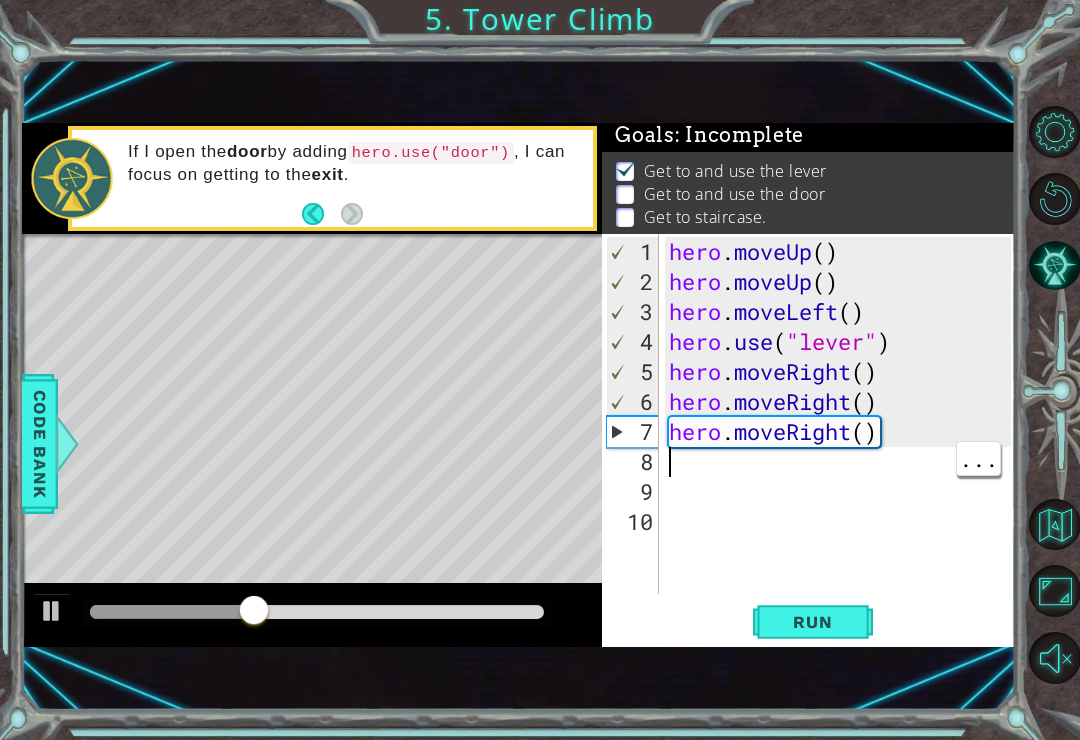 click on "hero . moveUp ( ) hero . moveUp ( ) hero . moveLeft ( ) hero . use ( "lever" ) hero . moveRight ( ) hero . moveRight ( ) hero . moveRight ( )" at bounding box center [843, 447] 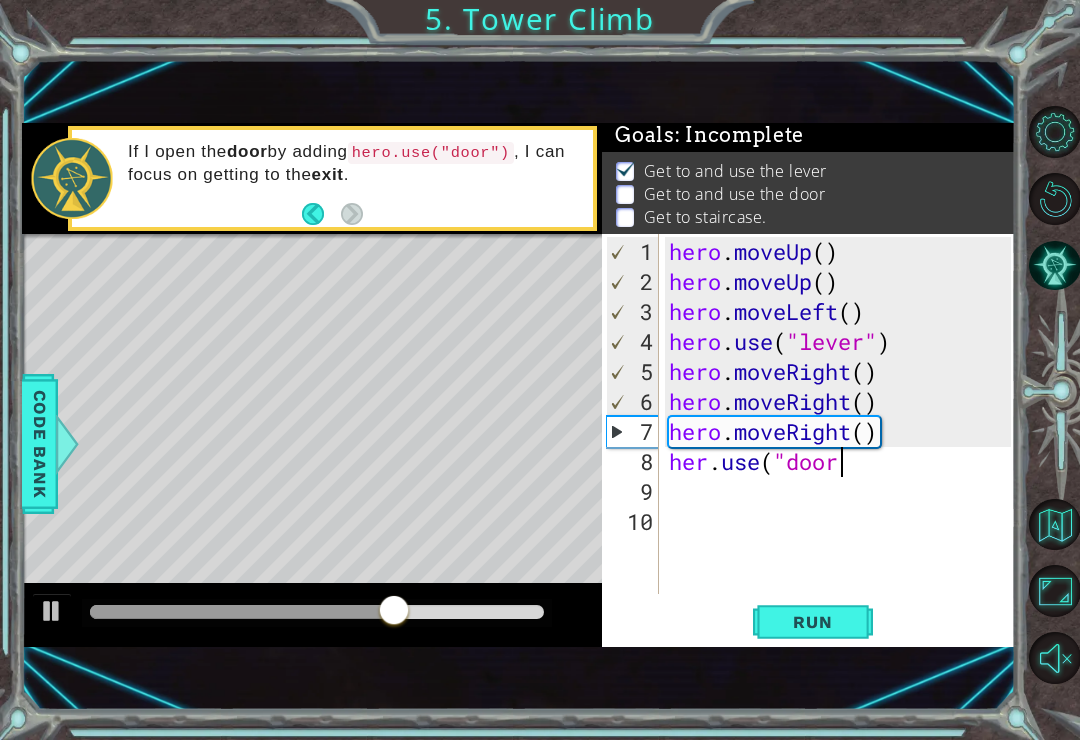 scroll, scrollTop: 0, scrollLeft: 7, axis: horizontal 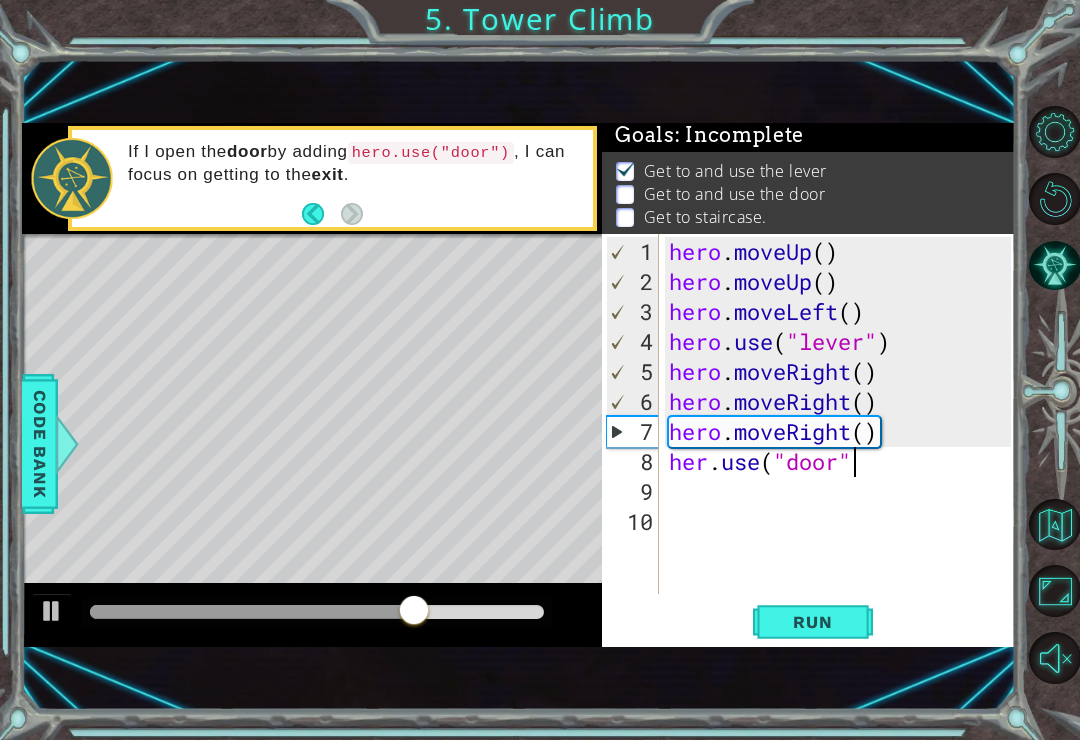 type on "her.use("door")" 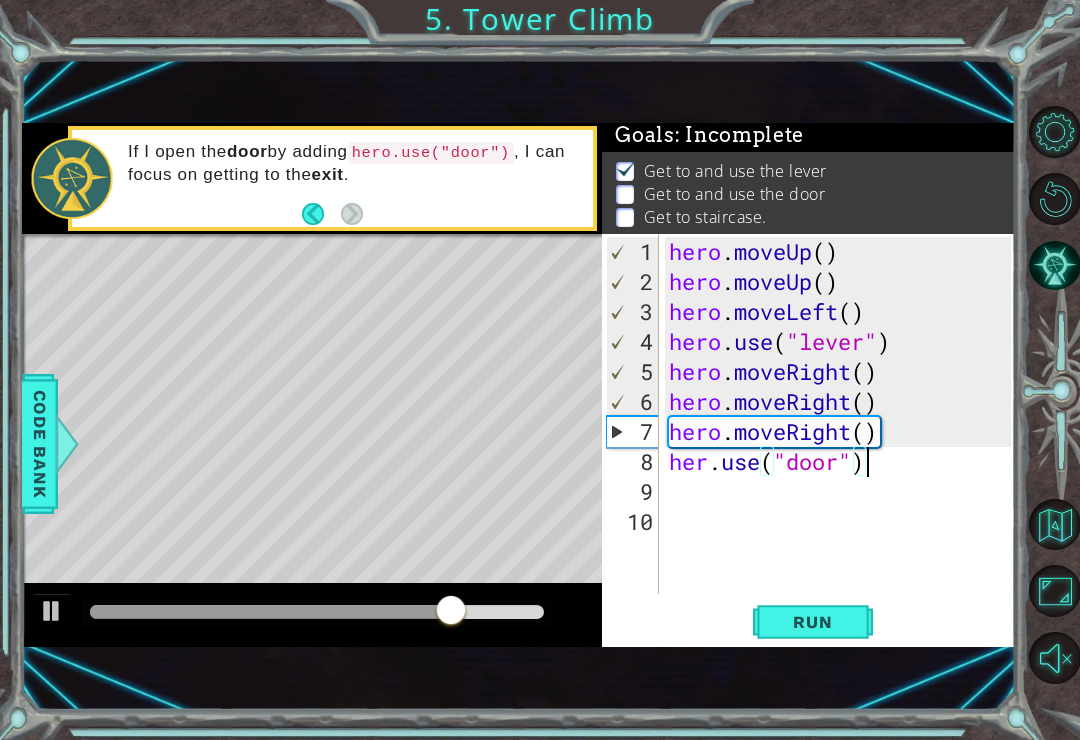 click on "hero . moveUp ( ) hero . moveUp ( ) hero . moveLeft ( ) hero . use ( "lever" ) hero . moveRight ( ) hero . moveRight ( ) hero . moveRight ( ) her . use ( "door" )" at bounding box center (843, 447) 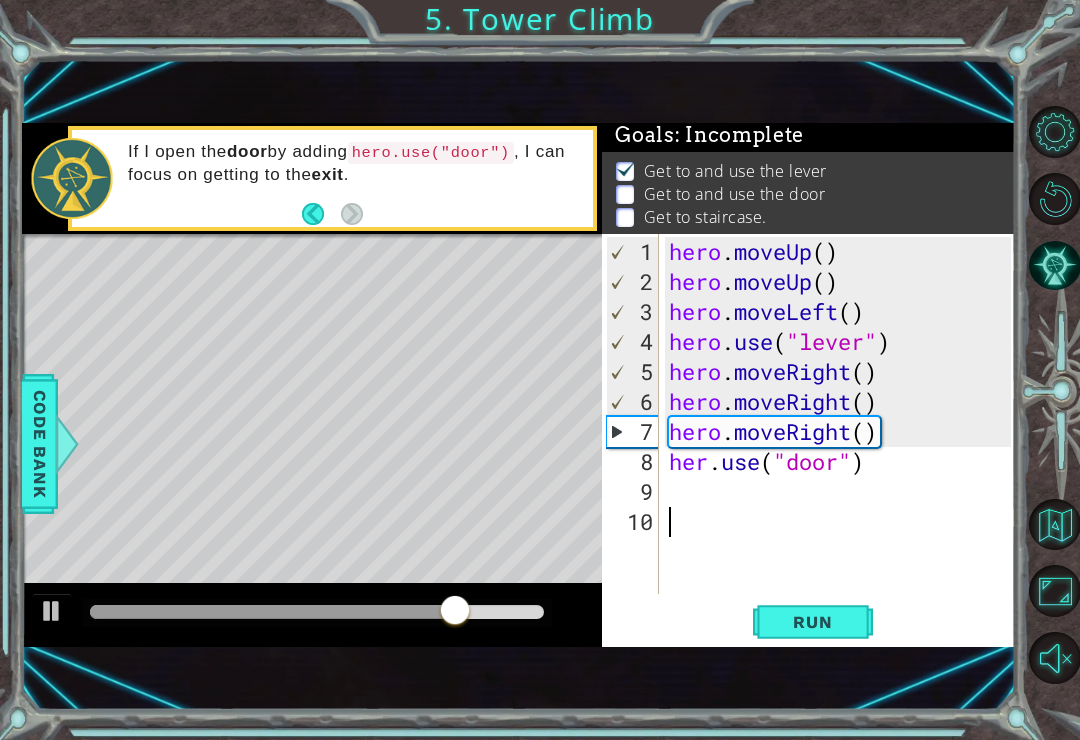 scroll, scrollTop: 0, scrollLeft: 0, axis: both 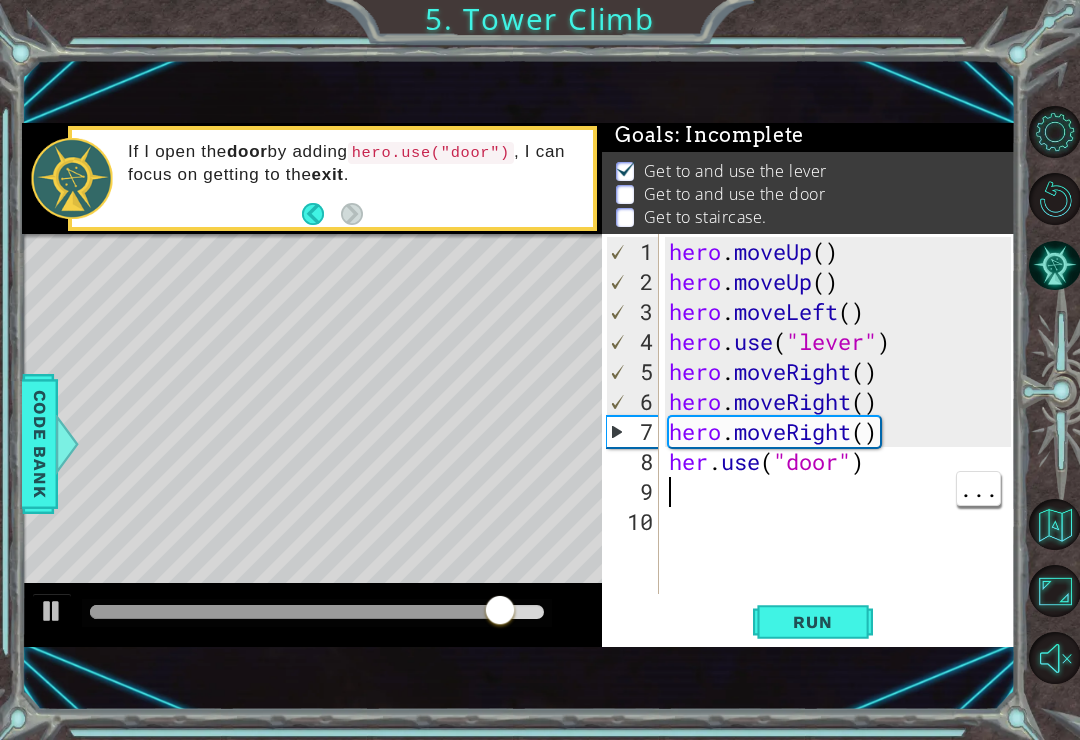 click on "Run" at bounding box center (812, 622) 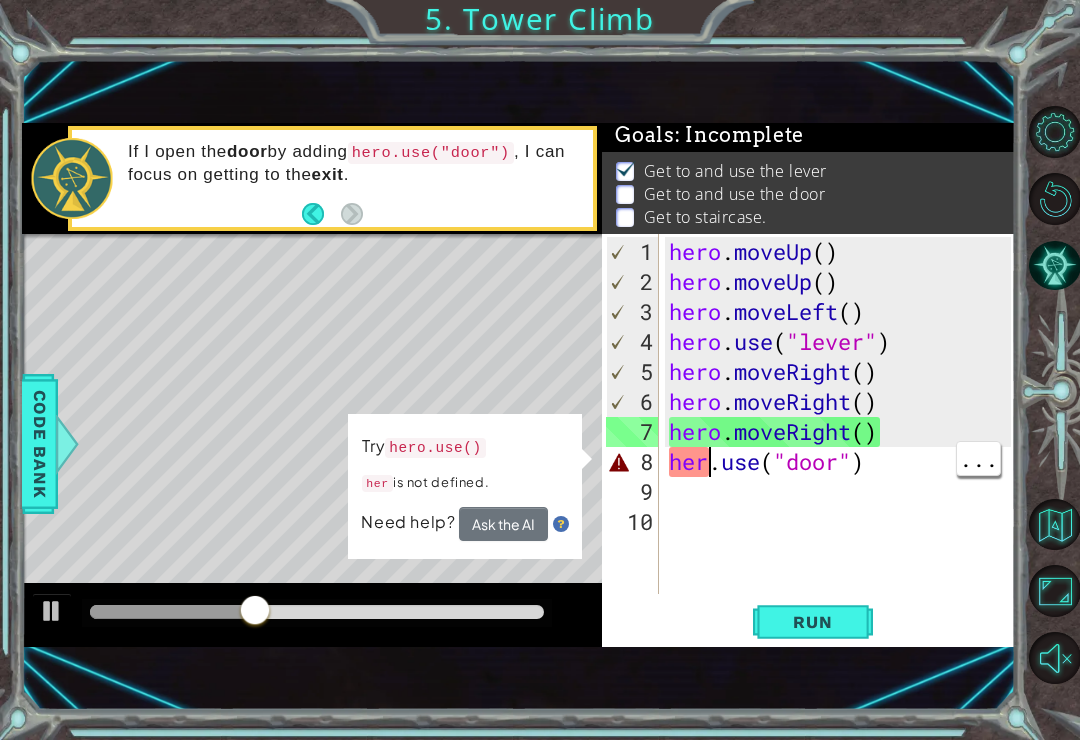 click on "hero . moveUp ( ) hero . moveUp ( ) hero . moveLeft ( ) hero . use ( "lever" ) hero . moveRight ( ) hero . moveRight ( ) hero . moveRight ( ) her . use ( "door" )" at bounding box center [843, 447] 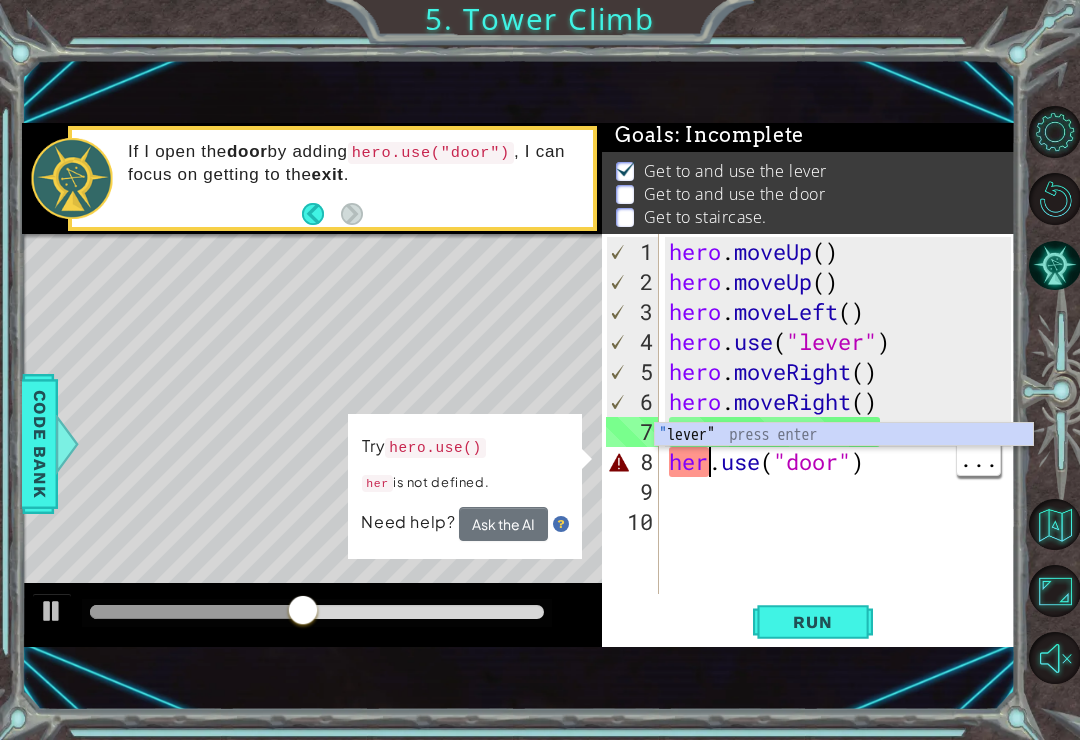 scroll, scrollTop: 0, scrollLeft: 3, axis: horizontal 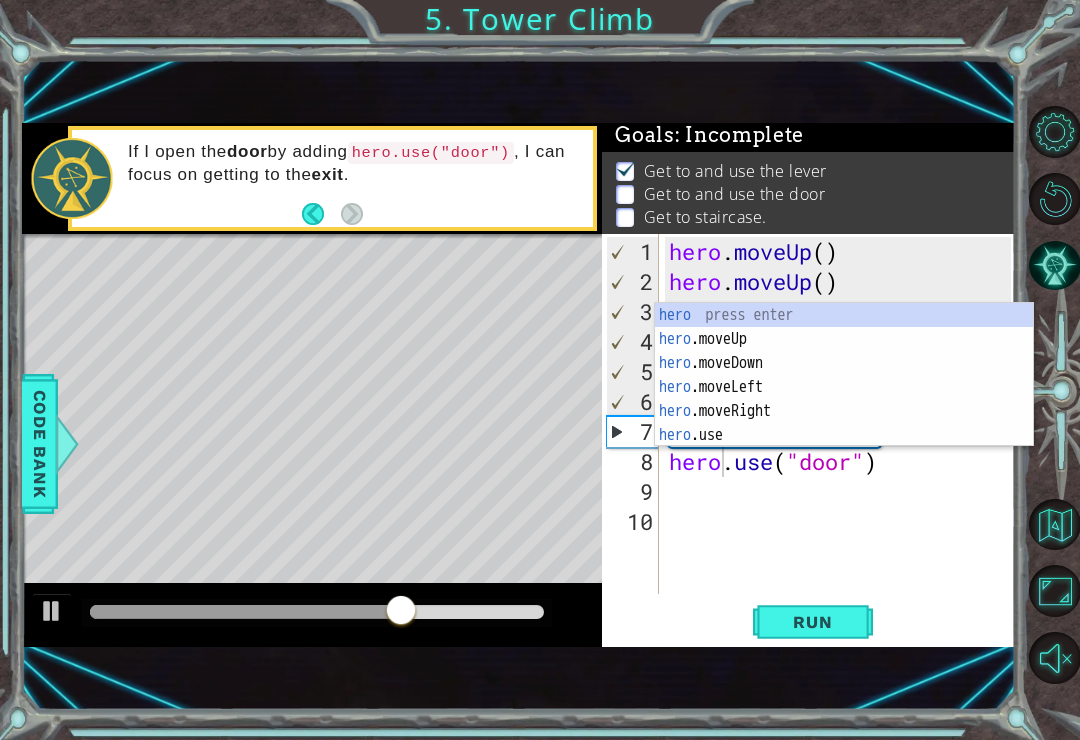 click on "Run" at bounding box center [813, 622] 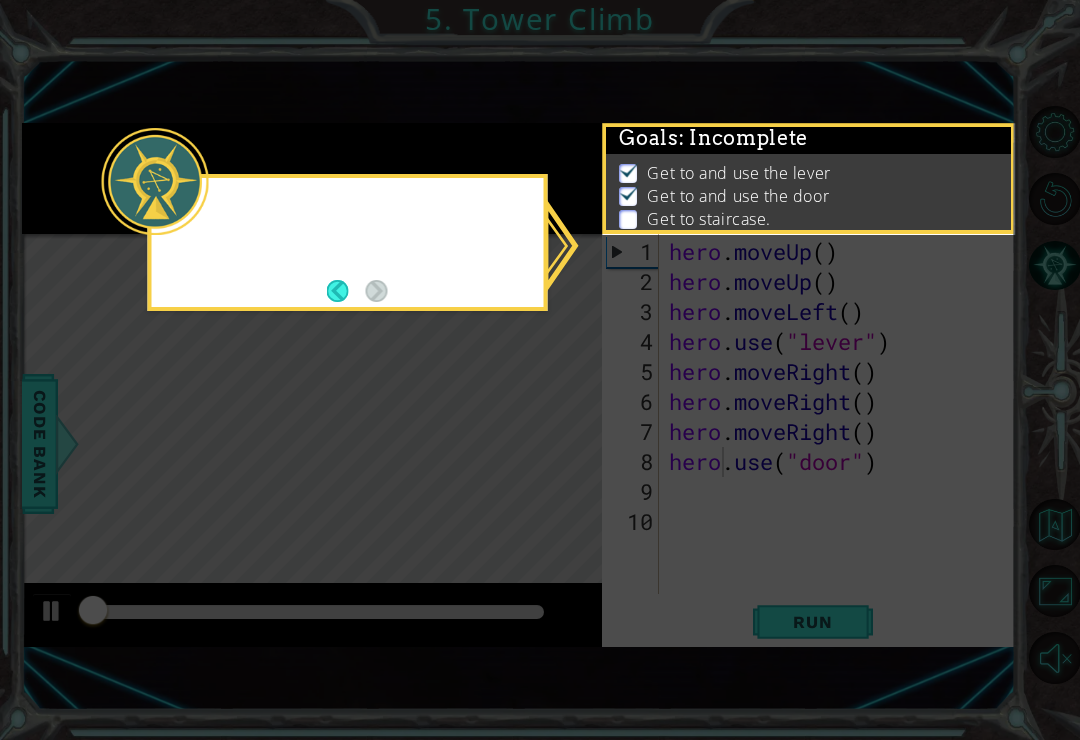 scroll, scrollTop: 4, scrollLeft: 0, axis: vertical 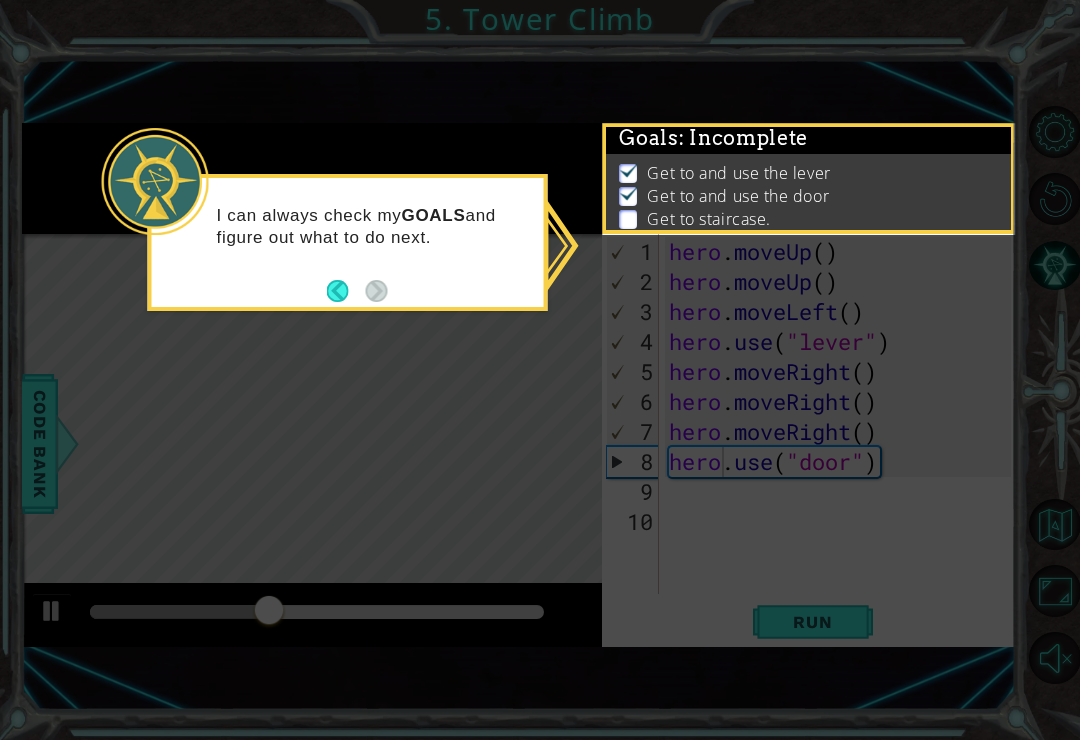click 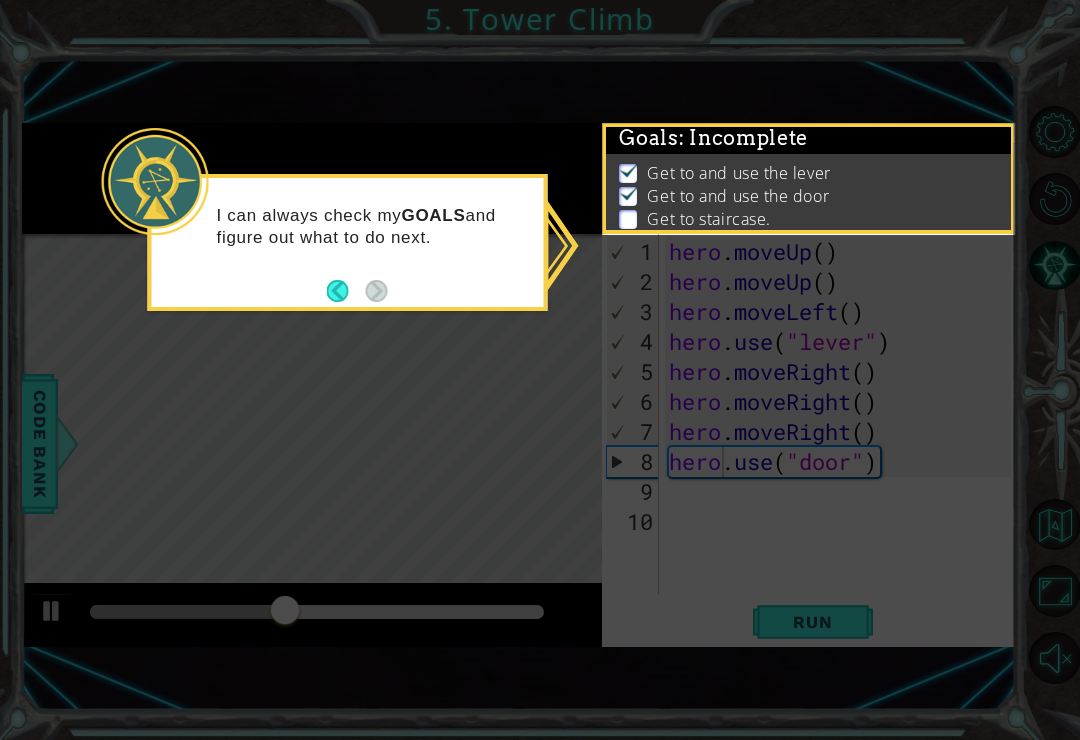 click 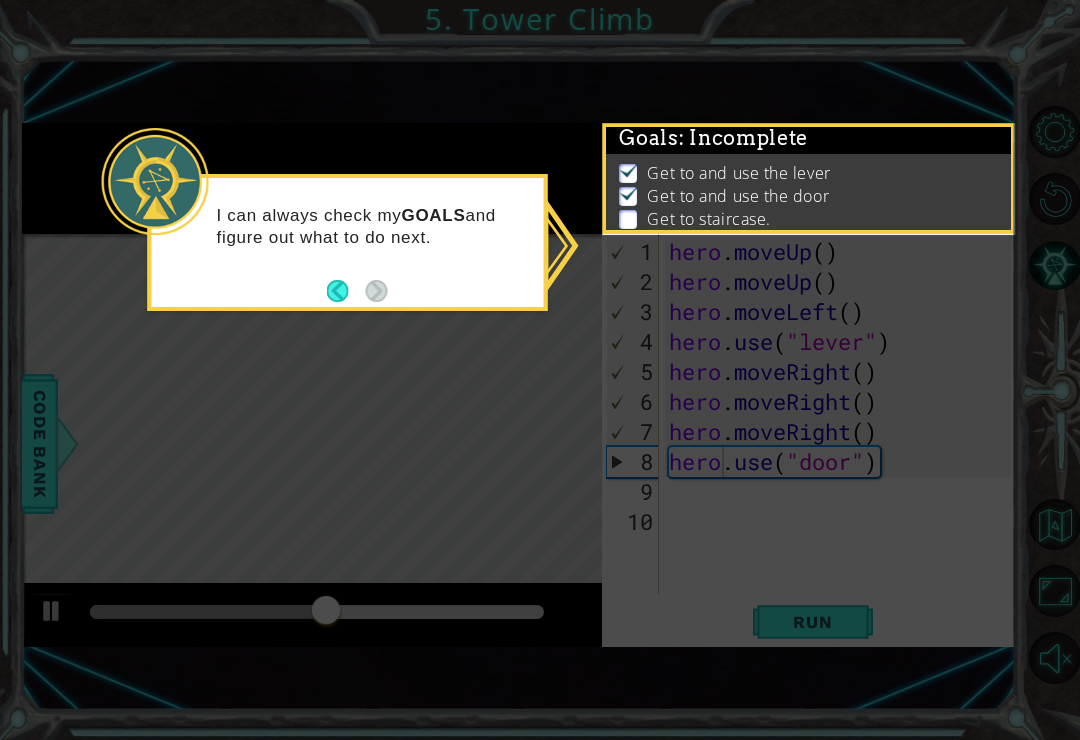 click 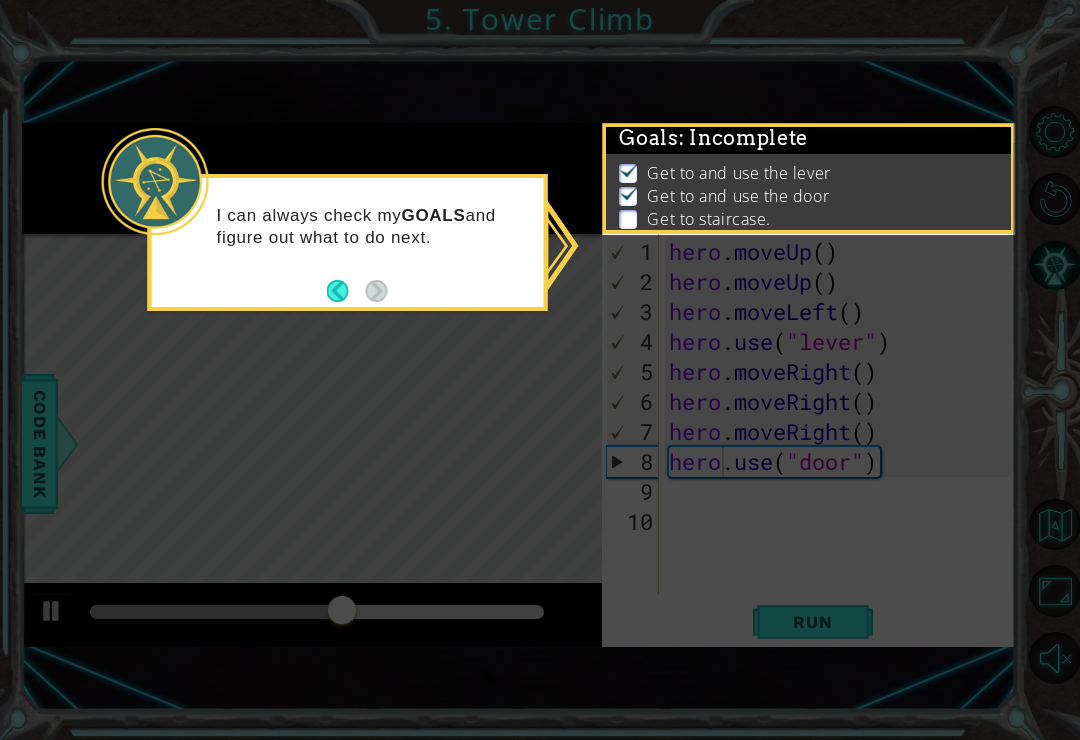 click 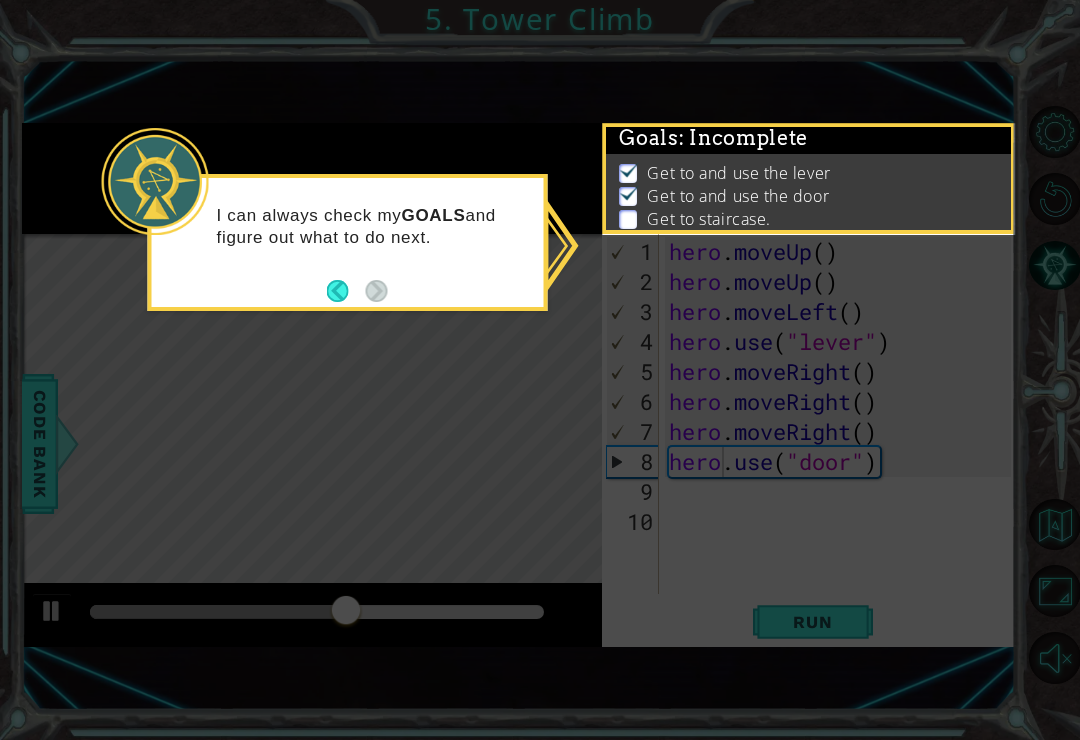 click 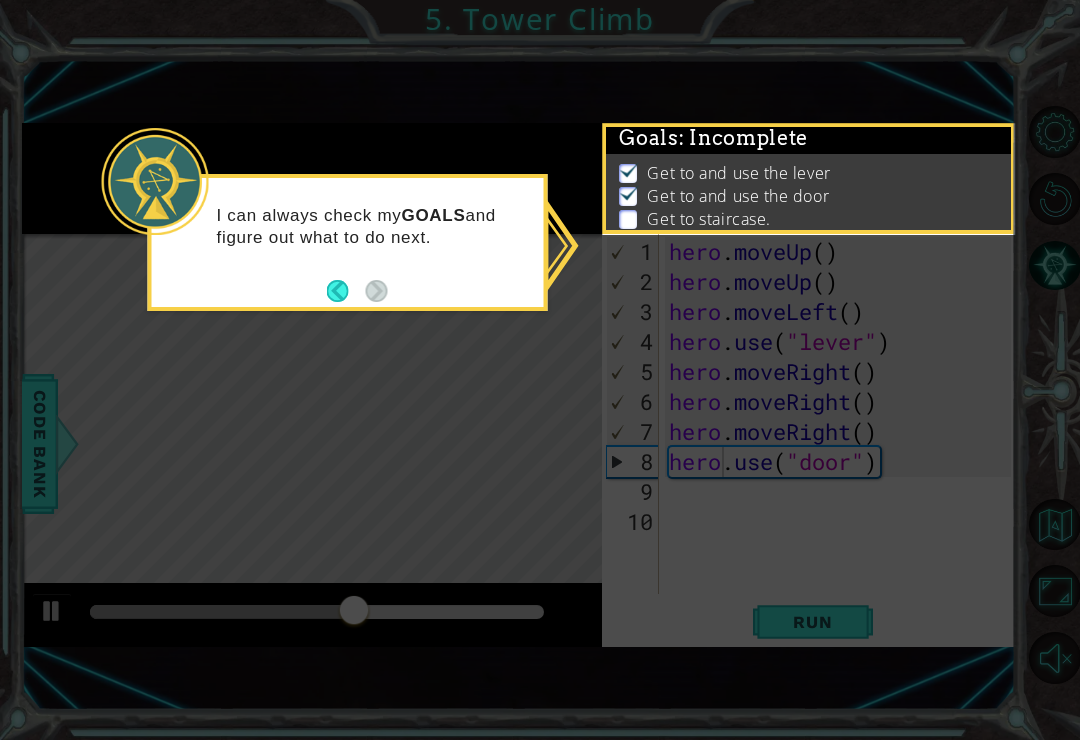 click at bounding box center (155, 181) 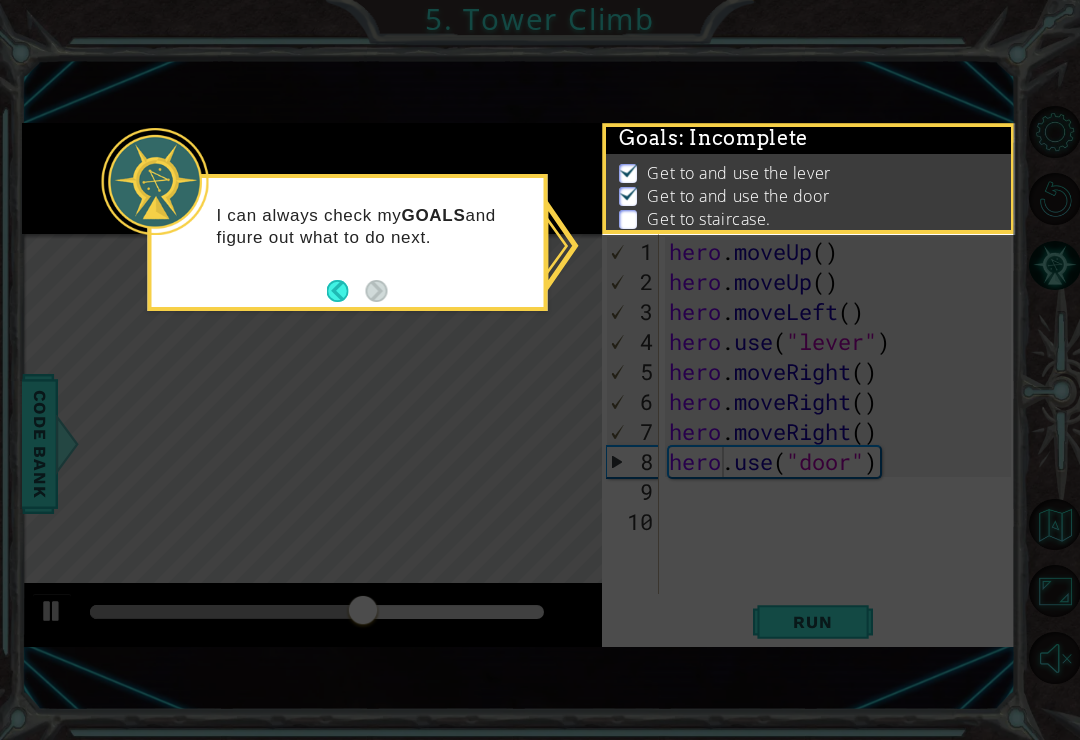 click at bounding box center (346, 291) 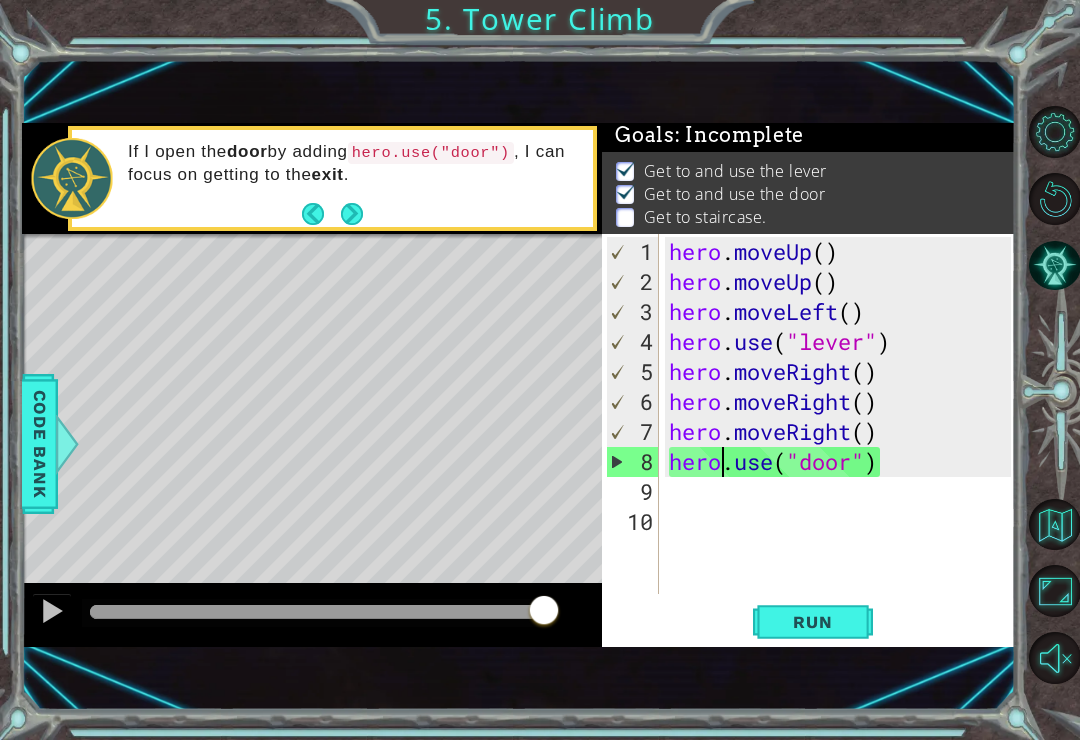 click on "Run" at bounding box center (812, 622) 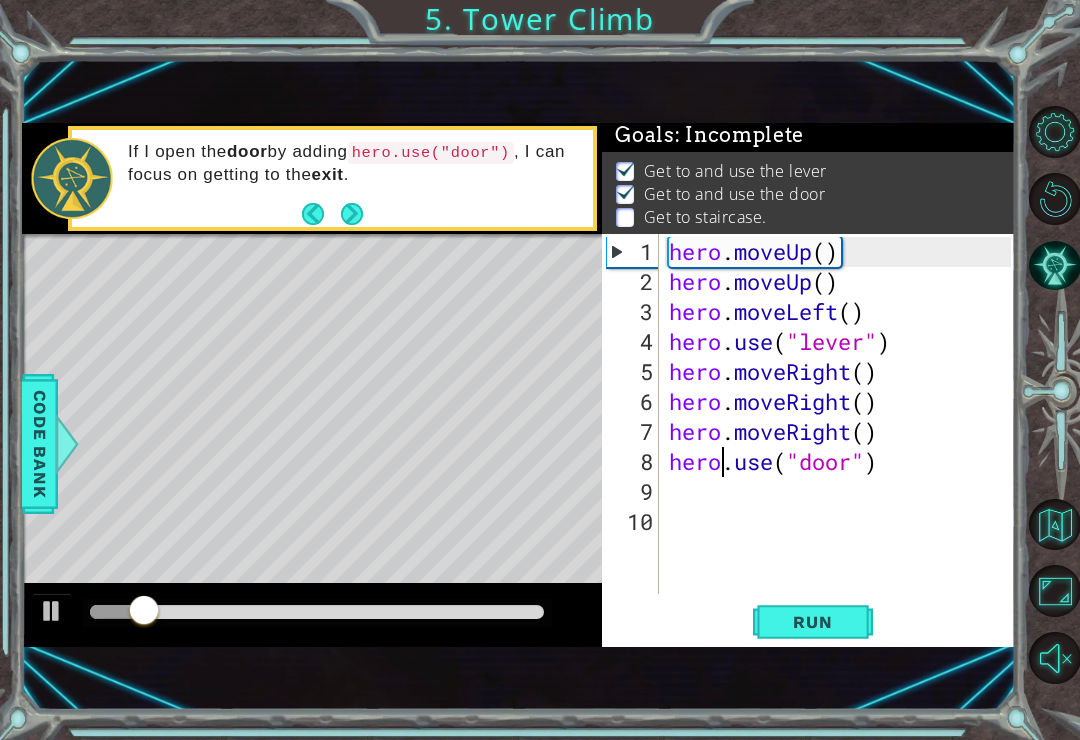 type on ".use("door")" 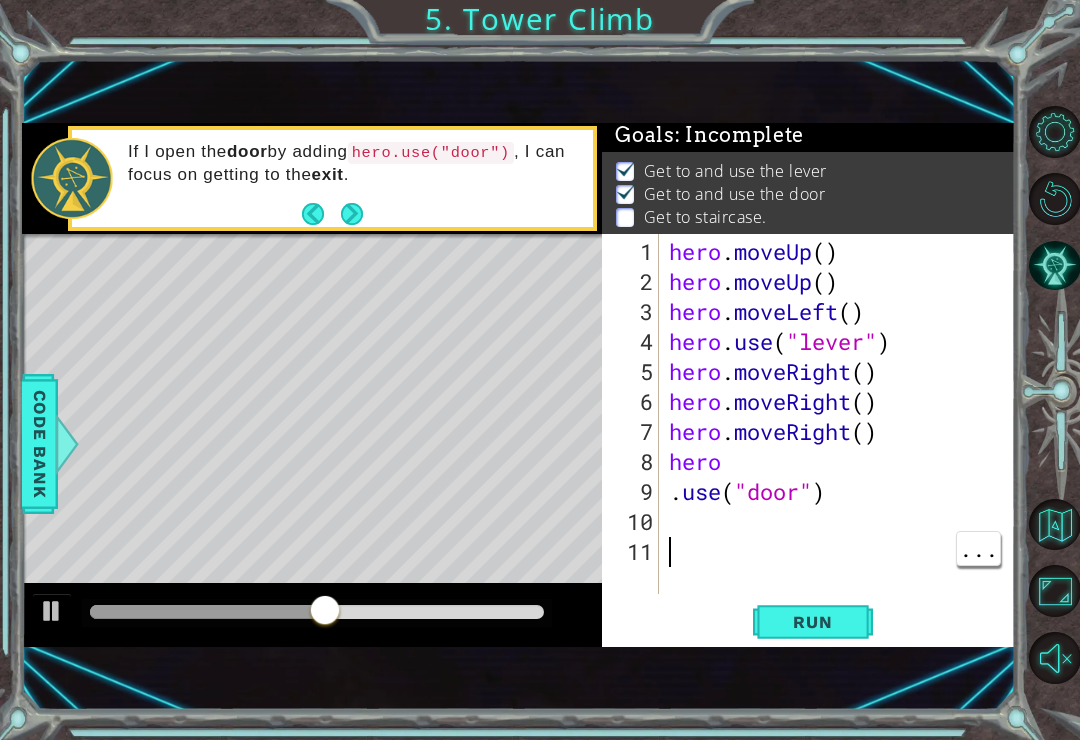 scroll, scrollTop: 0, scrollLeft: 0, axis: both 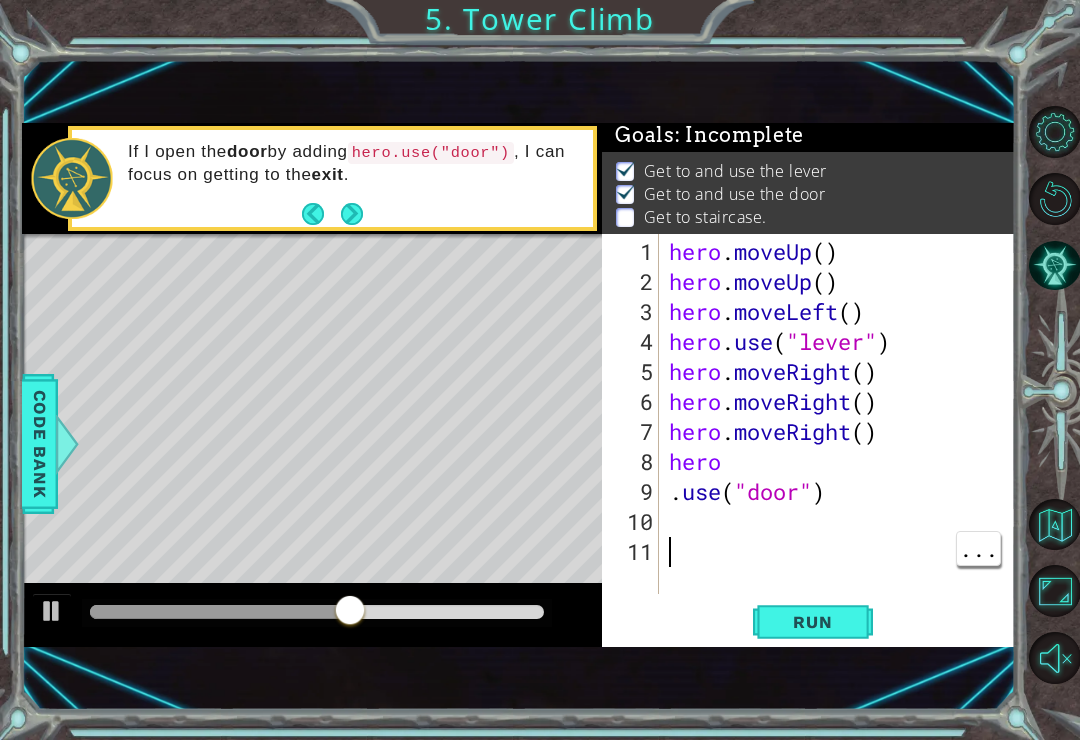 click on "hero . moveUp ( ) hero . moveUp ( ) hero . moveLeft ( ) hero . use ( "lever" ) hero . moveRight ( ) hero . moveRight ( ) hero . moveRight ( ) hero . use ( "door" )" at bounding box center [843, 447] 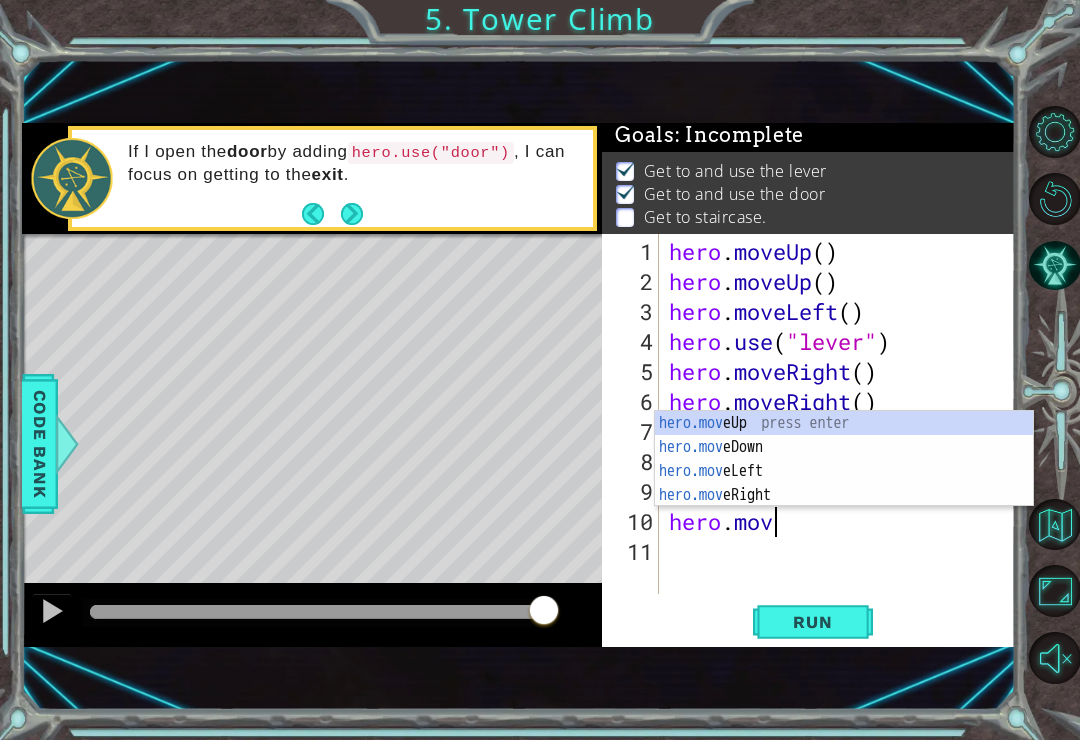 scroll, scrollTop: 0, scrollLeft: 4, axis: horizontal 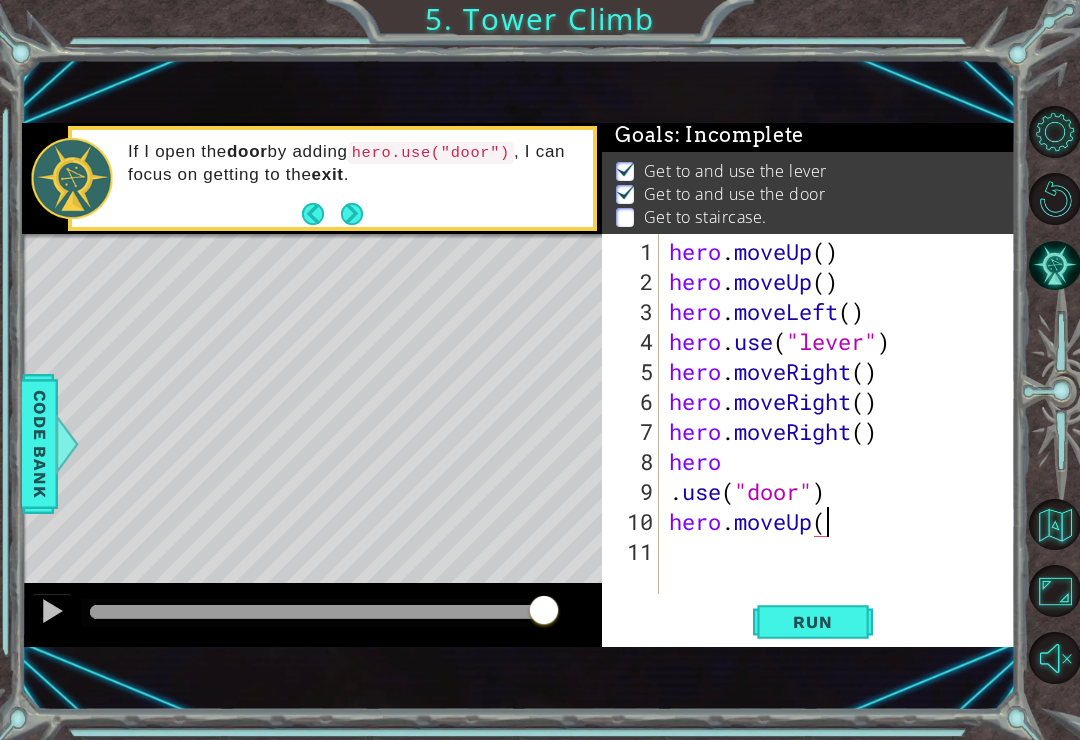 type on "hero.moveUp()" 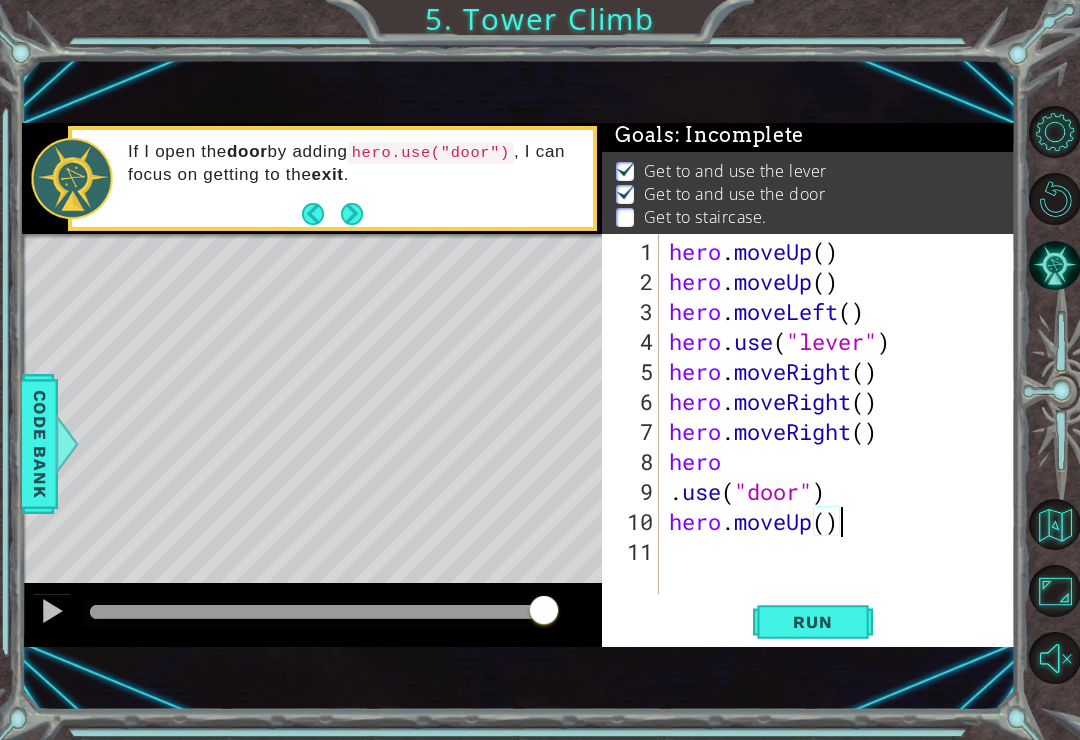 scroll, scrollTop: 0, scrollLeft: 0, axis: both 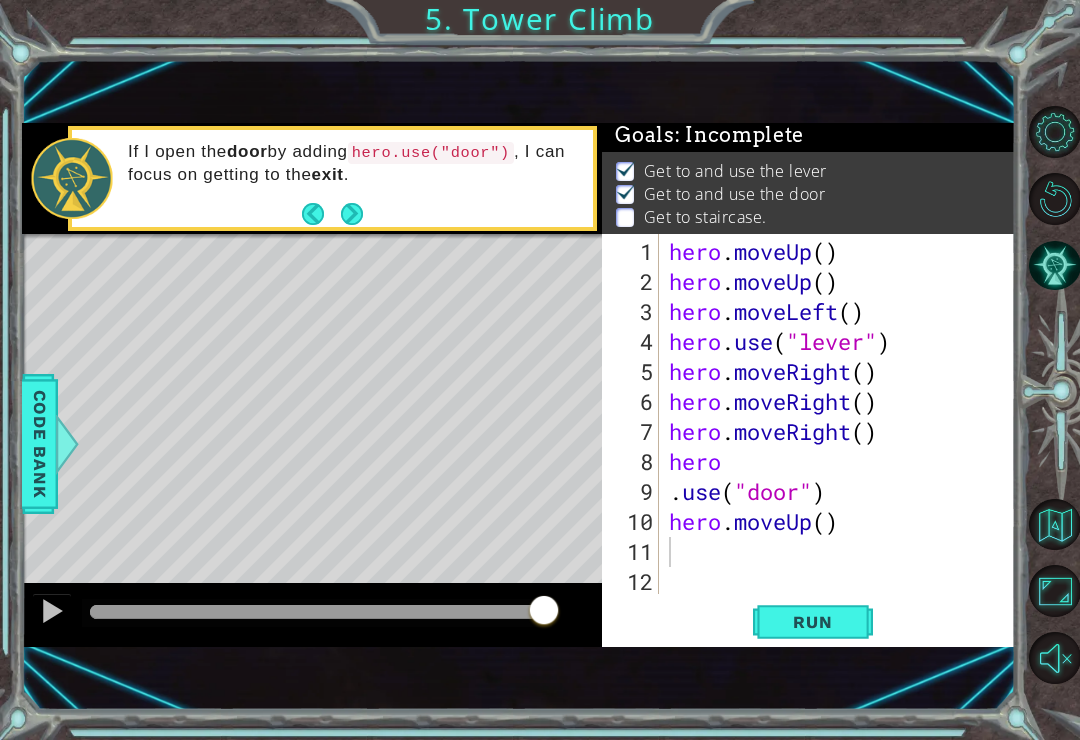 click on "Run" at bounding box center [812, 622] 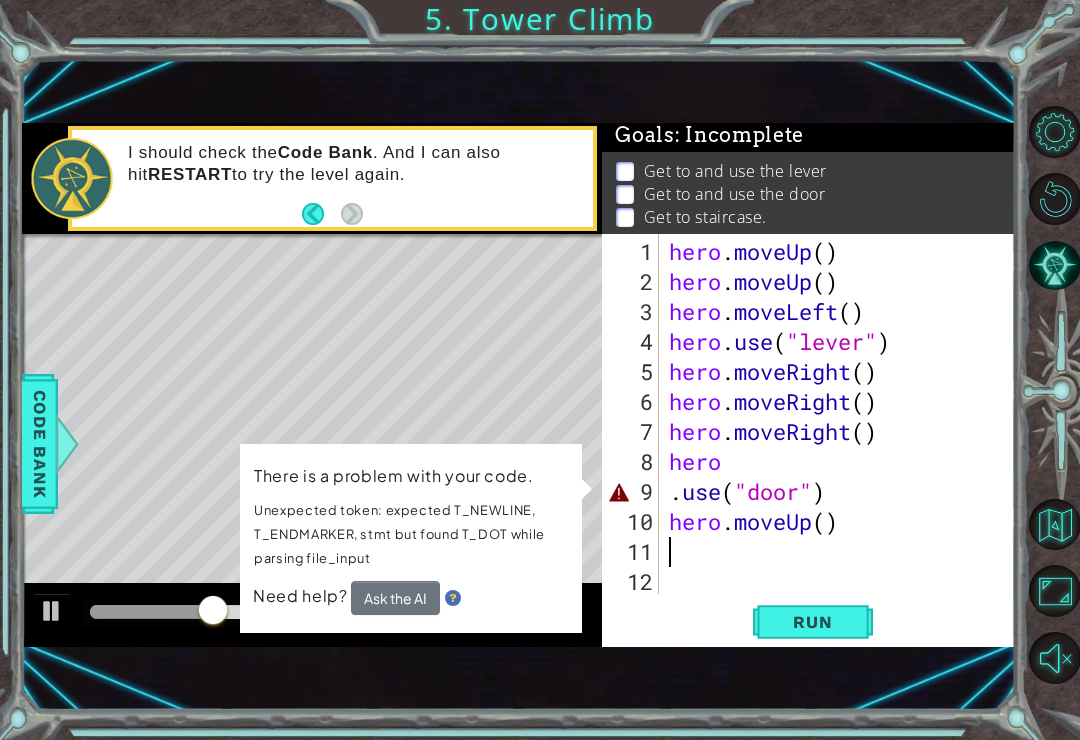 click on "There is a problem with your code.
Unexpected token: expected T_NEWLINE, T_ENDMARKER, stmt but found T_DOT while parsing file_input
Need help? Ask the AI" at bounding box center [411, 538] 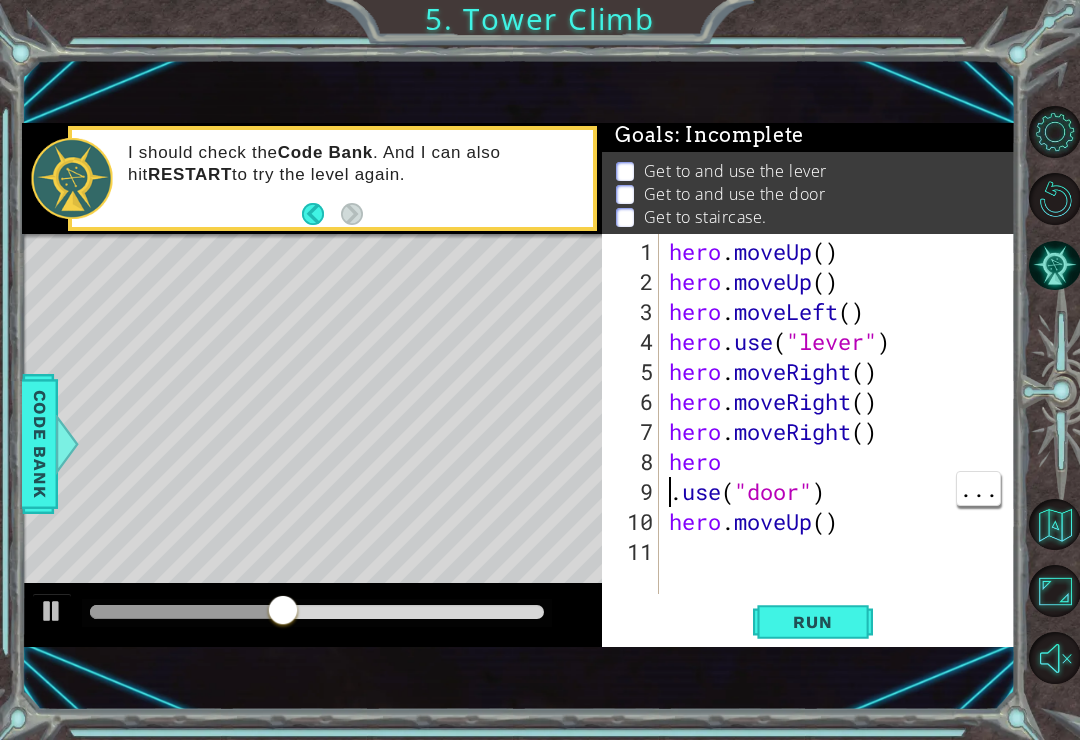 click on "hero . moveUp ( ) hero . moveUp ( ) hero . moveLeft ( ) hero . use ( "lever" ) hero . moveRight ( ) hero . moveRight ( ) hero . moveRight ( ) hero . use ( "door" ) hero . moveUp ( )" at bounding box center [843, 447] 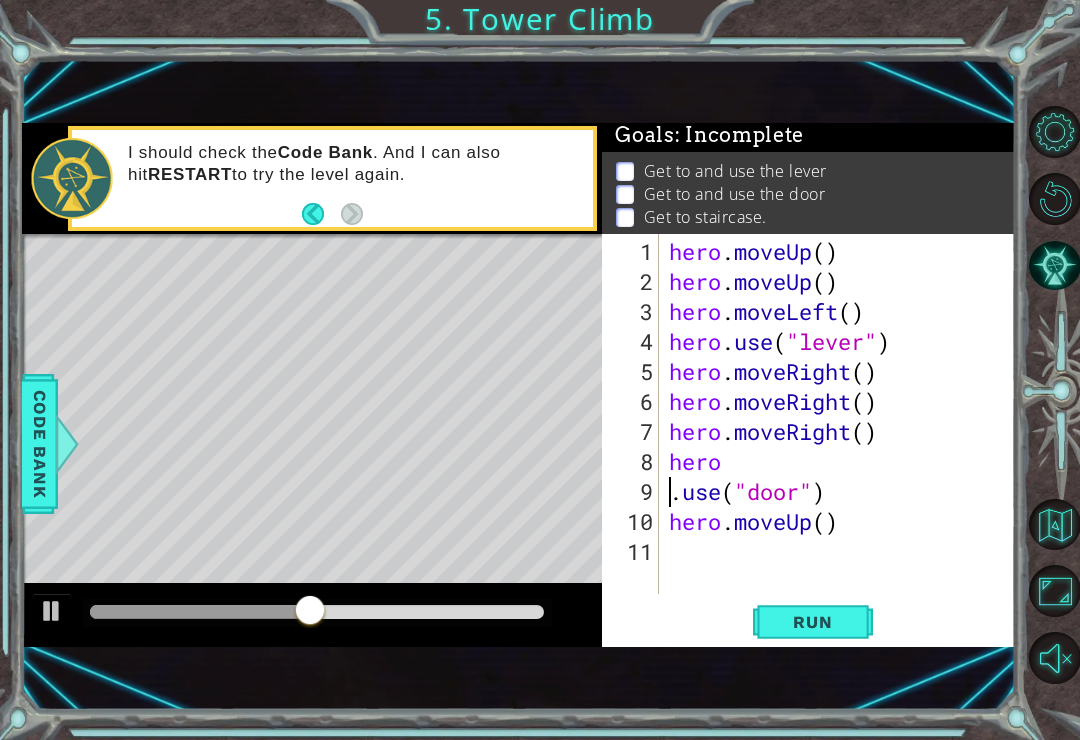 type on "hero.use("door")" 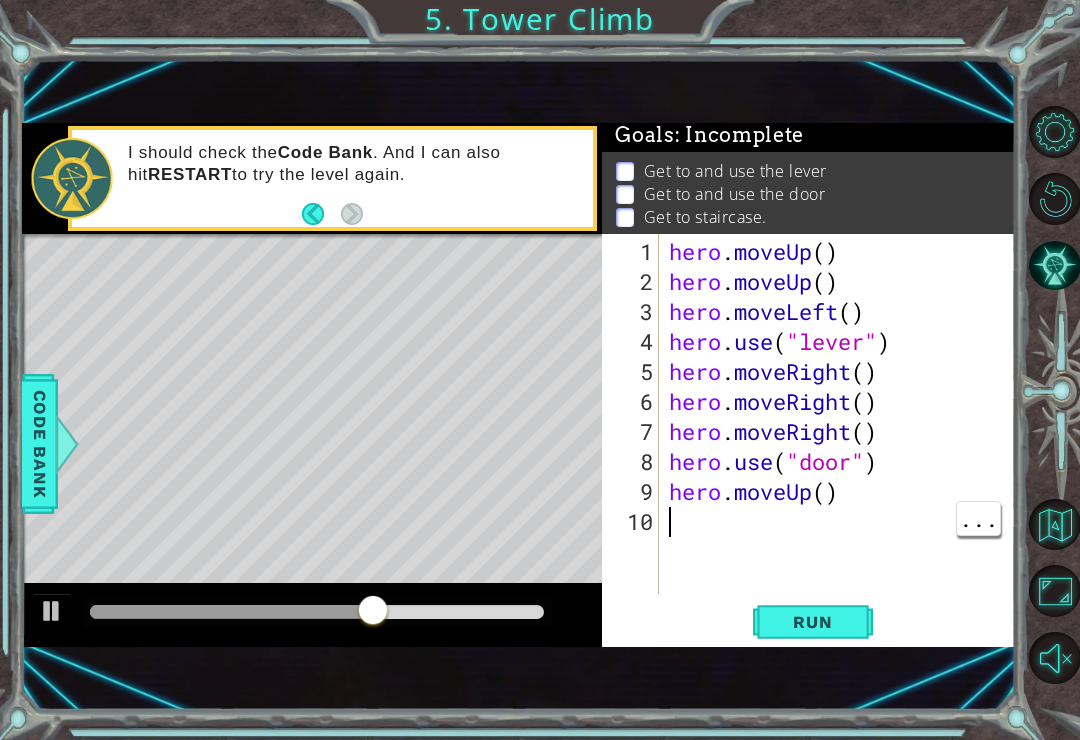 click on "Run" at bounding box center (812, 622) 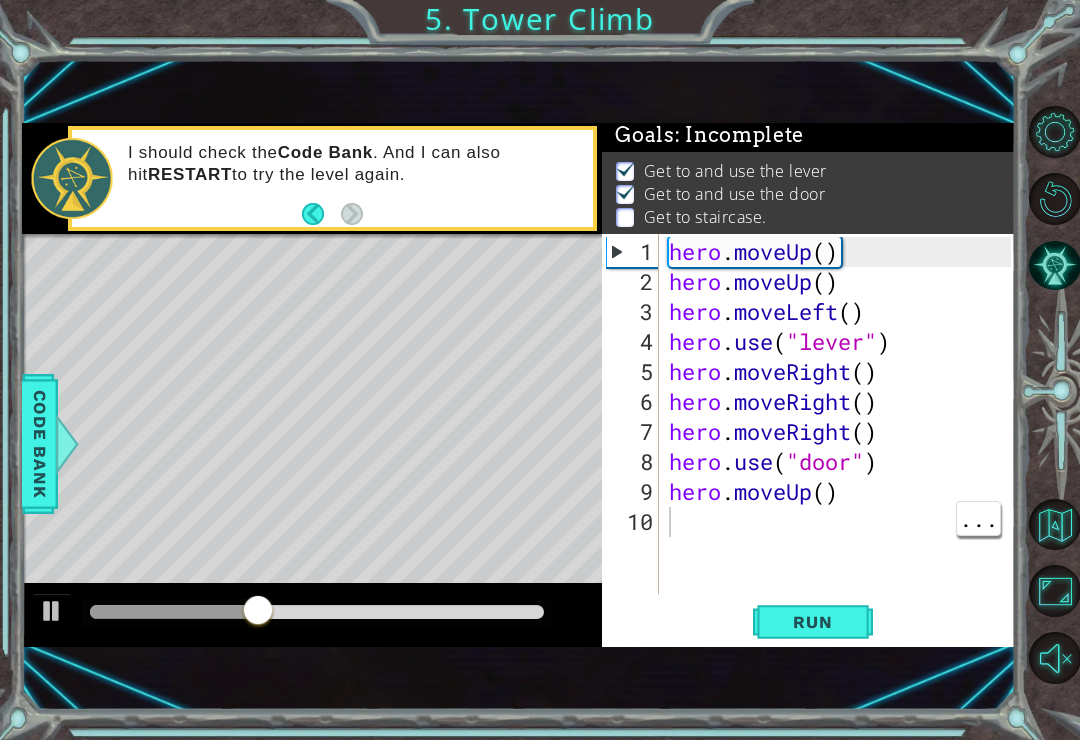 click on "hero . moveUp ( ) hero . moveUp ( ) hero . moveLeft ( ) hero . use ( "lever" ) hero . moveRight ( ) hero . moveRight ( ) hero . moveRight ( ) hero . use ( "door" ) hero . moveUp ( )" at bounding box center [843, 447] 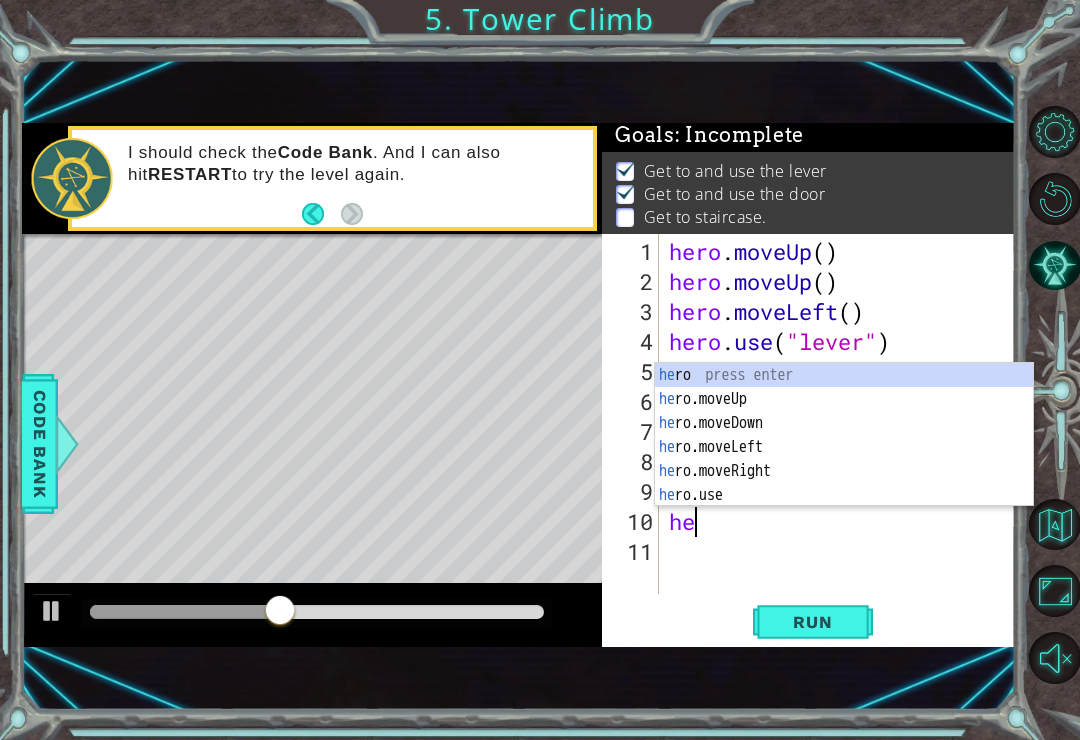 scroll, scrollTop: 0, scrollLeft: 1, axis: horizontal 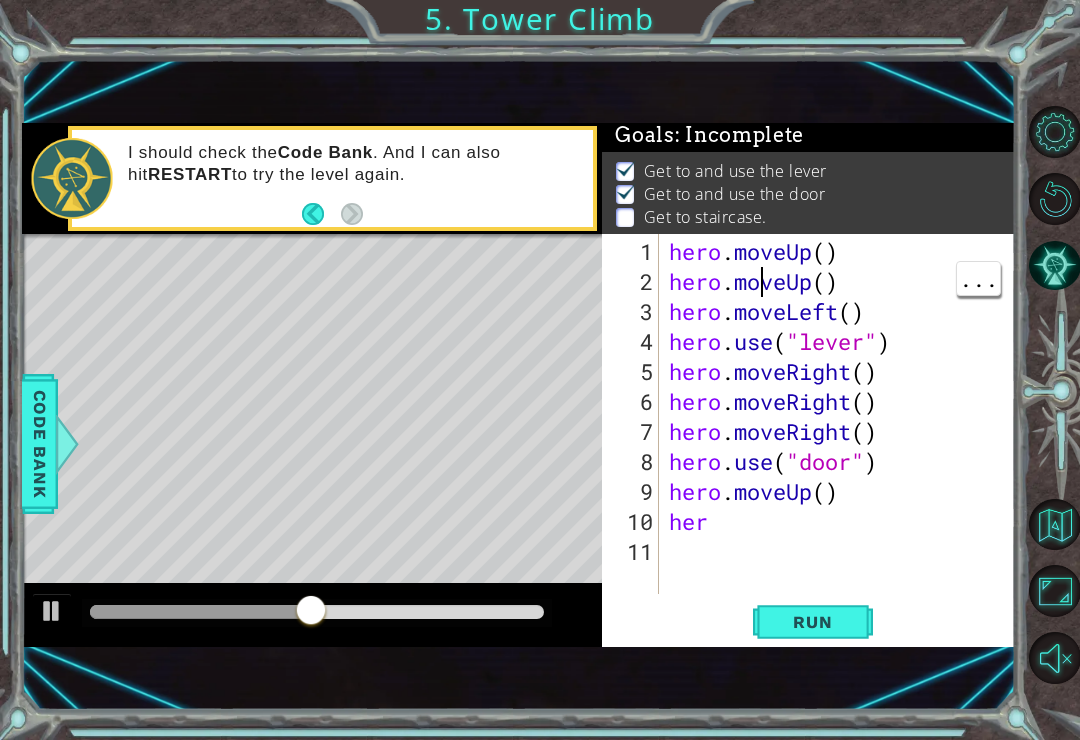 click on "hero . moveUp ( ) hero . moveUp ( ) hero . moveLeft ( ) hero . use ( "lever" ) hero . moveRight ( ) hero . moveRight ( ) hero . moveRight ( ) hero . use ( "door" ) hero . moveUp ( ) her" at bounding box center (843, 447) 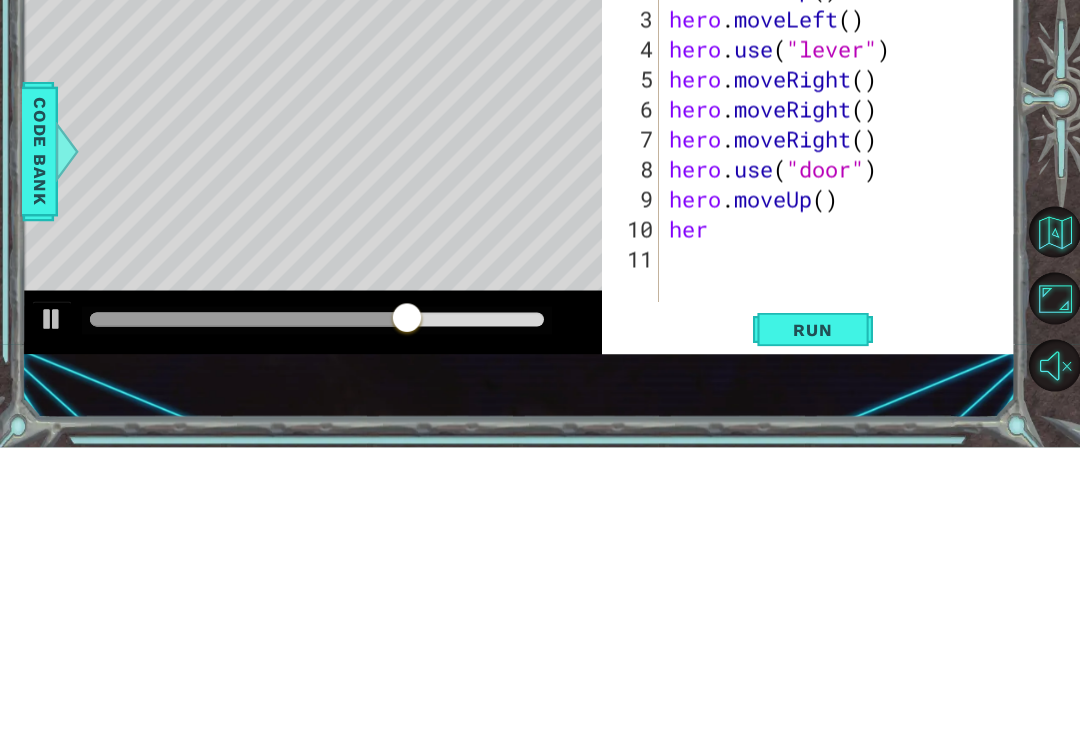 click on "hero . moveUp ( ) hero . moveUp ( ) hero . moveLeft ( ) hero . use ( "lever" ) hero . moveRight ( ) hero . moveRight ( ) hero . moveRight ( ) hero . use ( "door" ) hero . moveUp ( ) her" at bounding box center [843, 447] 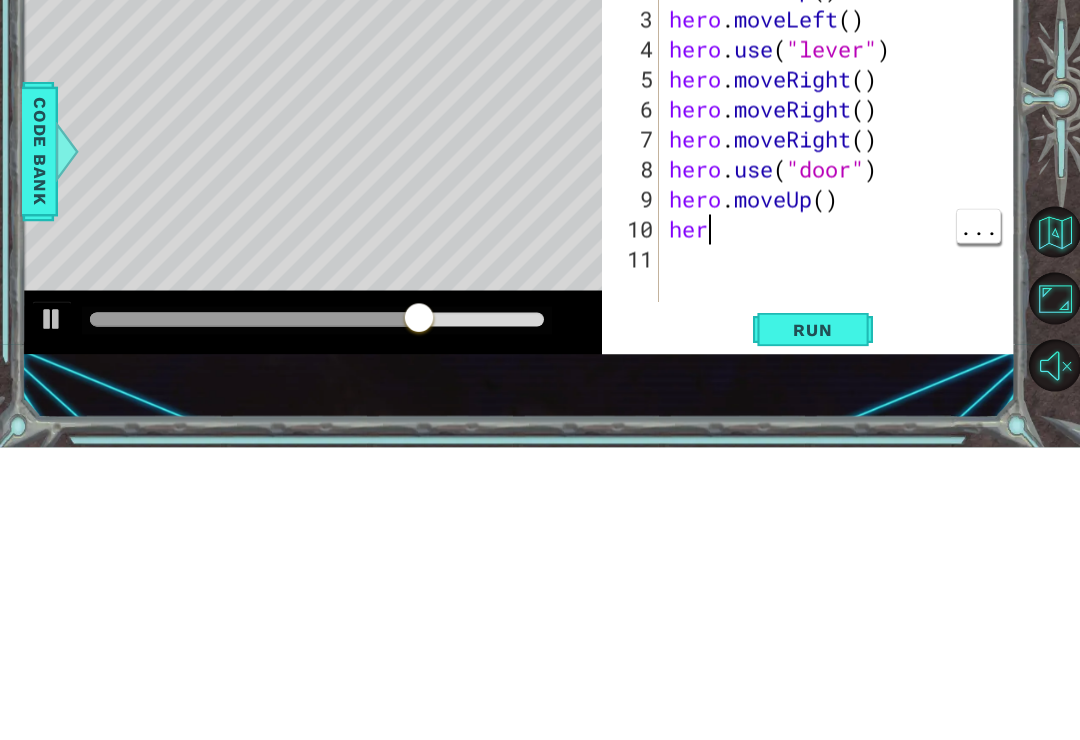 type on "hero" 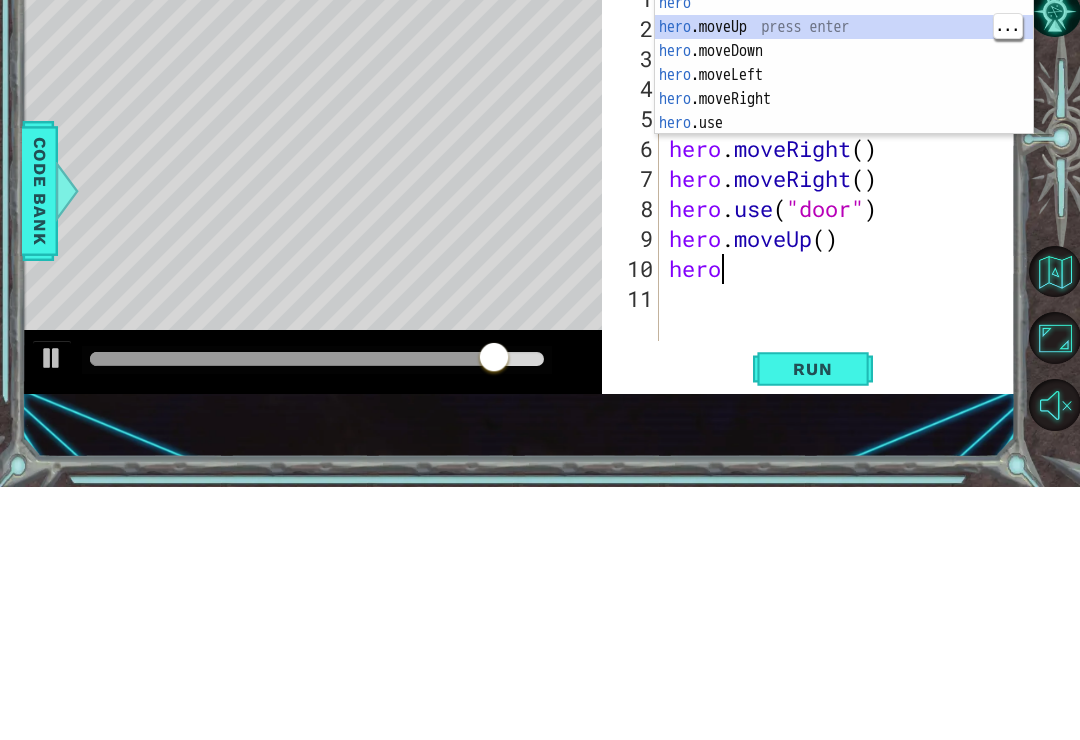 scroll, scrollTop: 0, scrollLeft: 0, axis: both 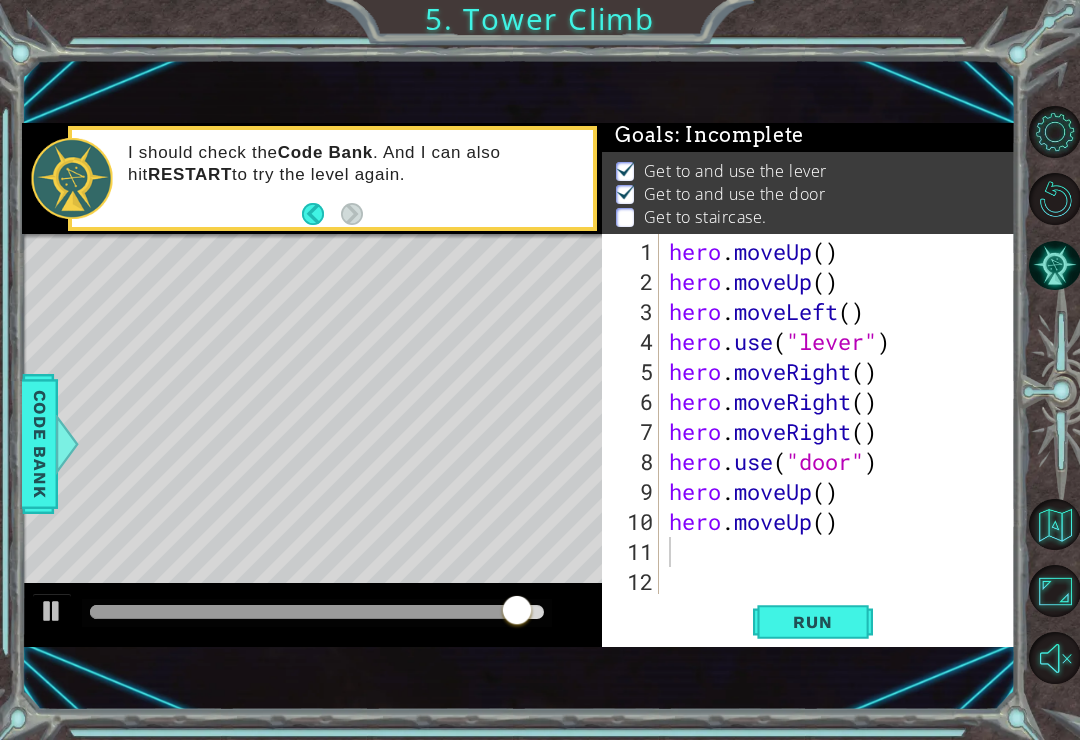click on "Run" at bounding box center (812, 622) 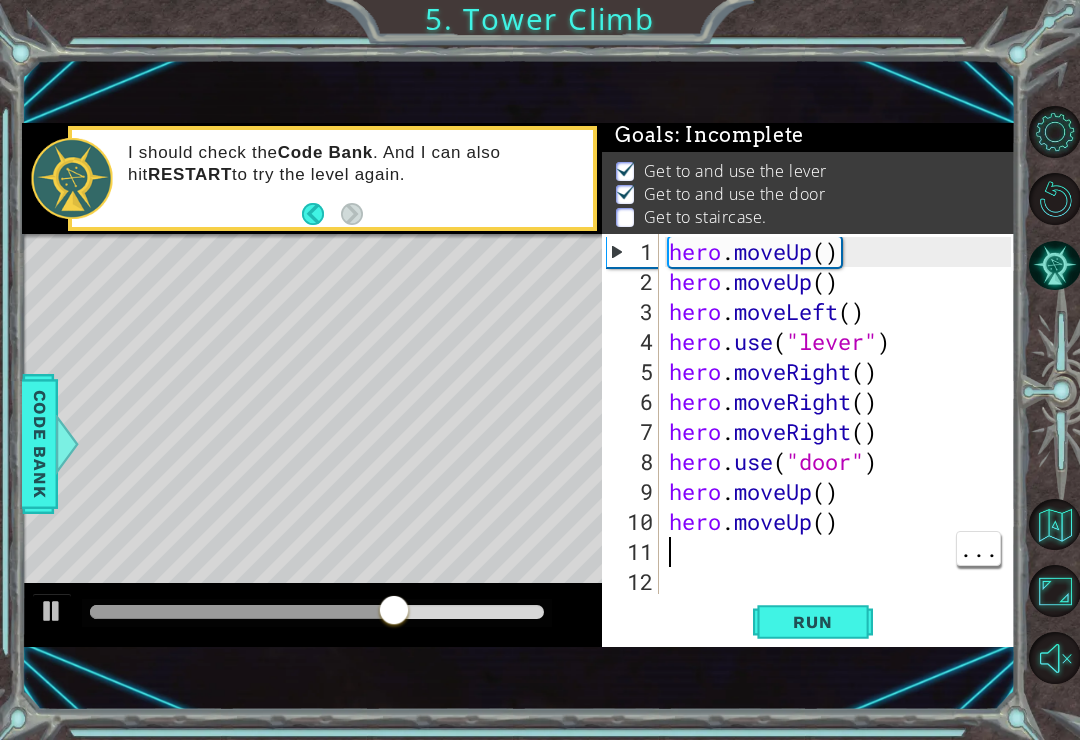 click on "hero . moveUp ( ) hero . moveUp ( ) hero . moveLeft ( ) hero . use ( "lever" ) hero . moveRight ( ) hero . moveRight ( ) hero . moveRight ( ) hero . use ( "door" ) hero . moveUp ( ) hero . moveUp ( )" at bounding box center (843, 447) 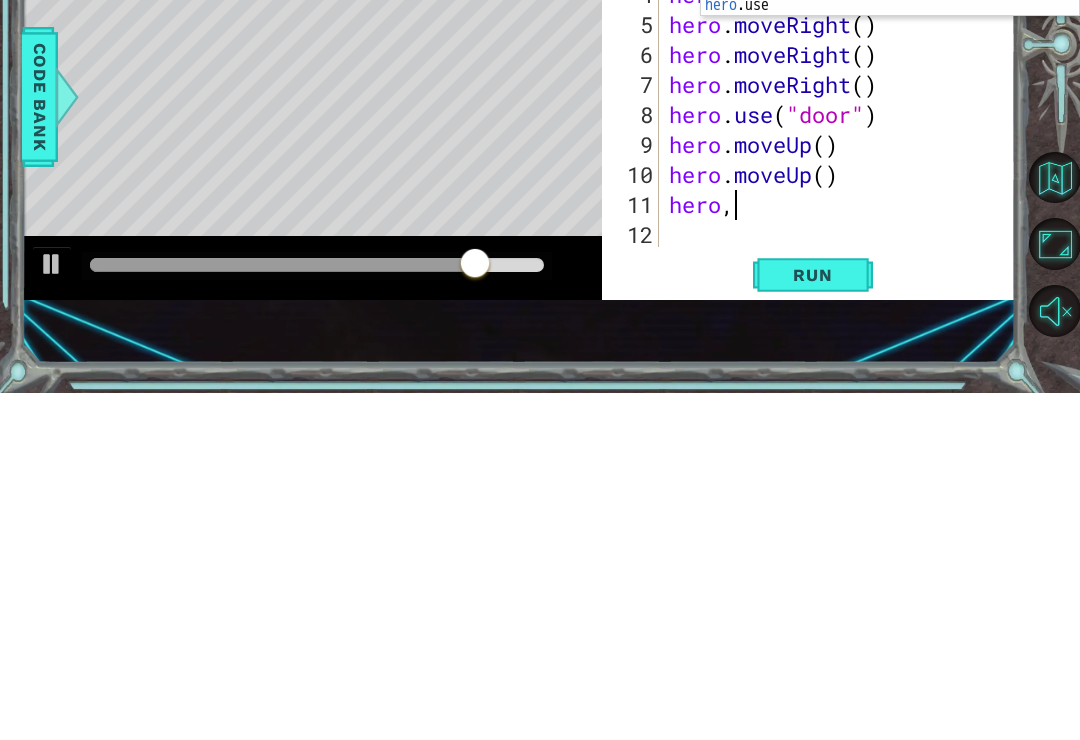 scroll, scrollTop: 0, scrollLeft: 3, axis: horizontal 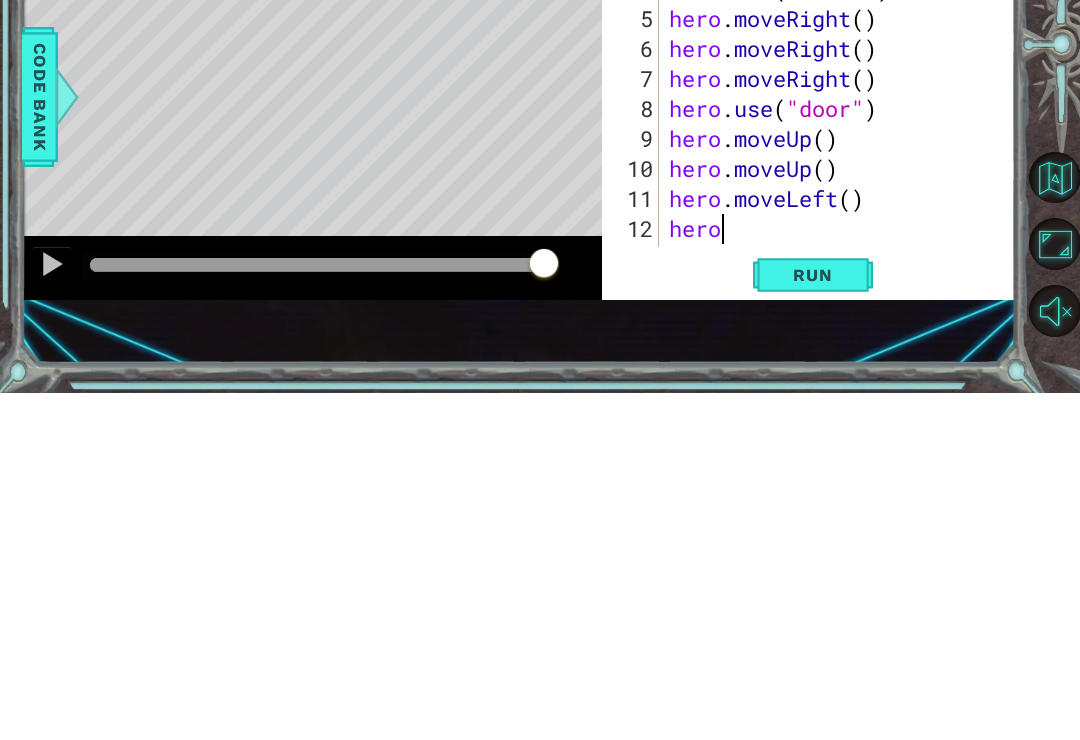 type on "hero." 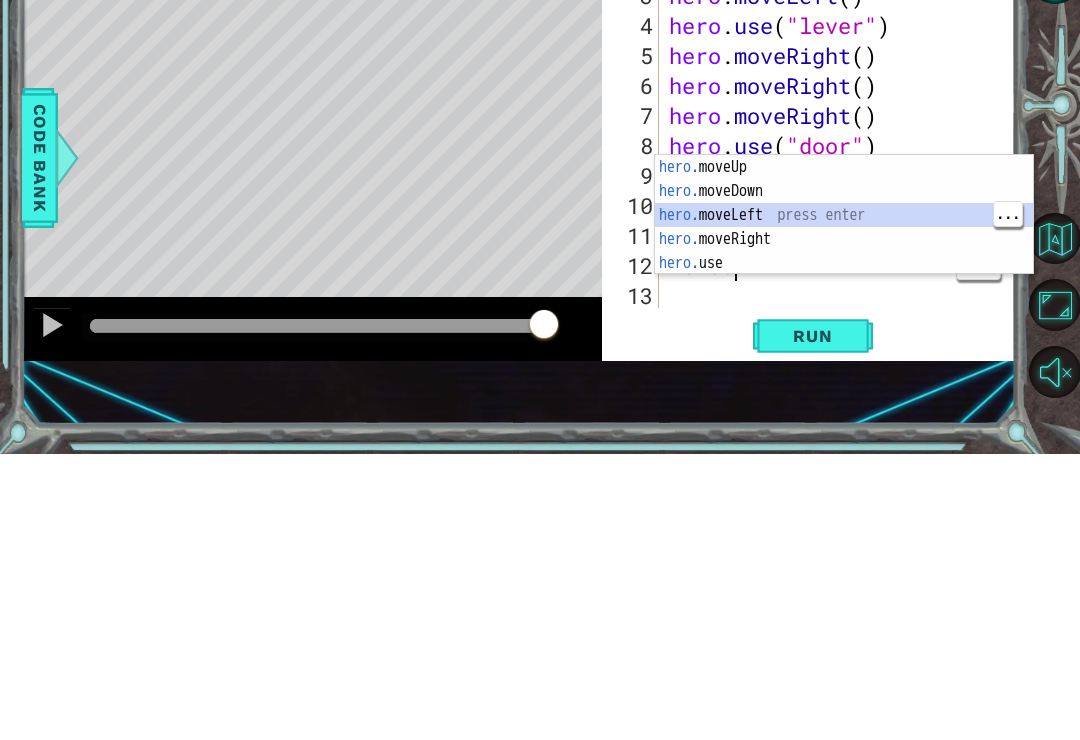 scroll, scrollTop: 0, scrollLeft: 0, axis: both 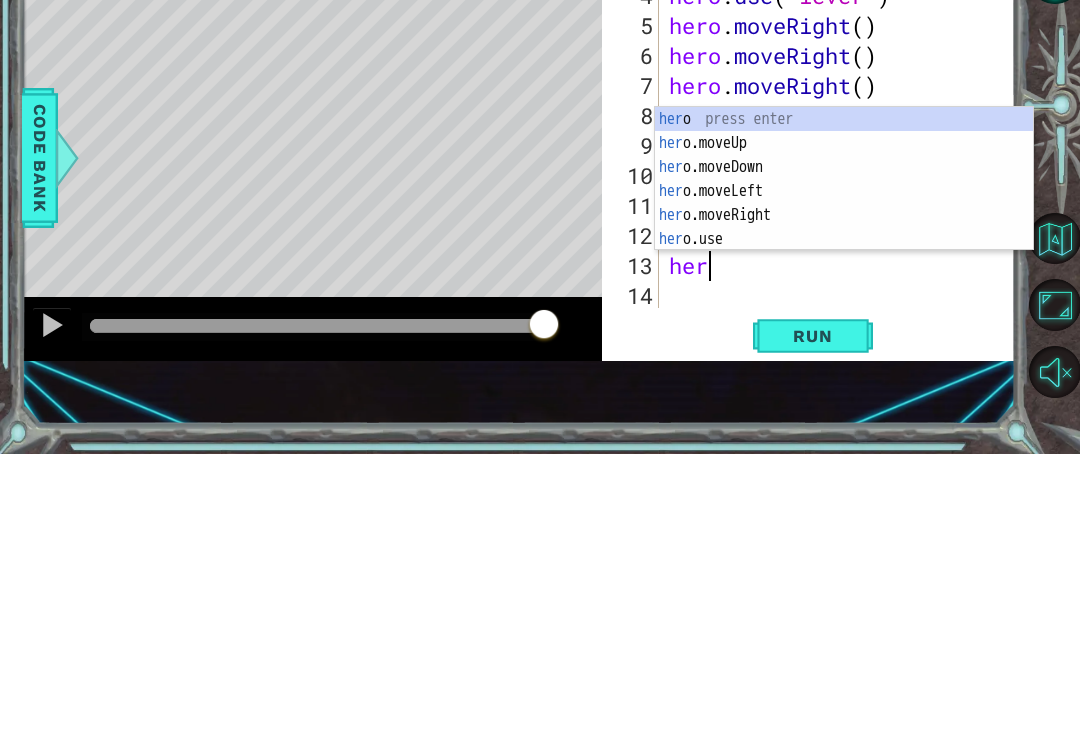 type on "hero" 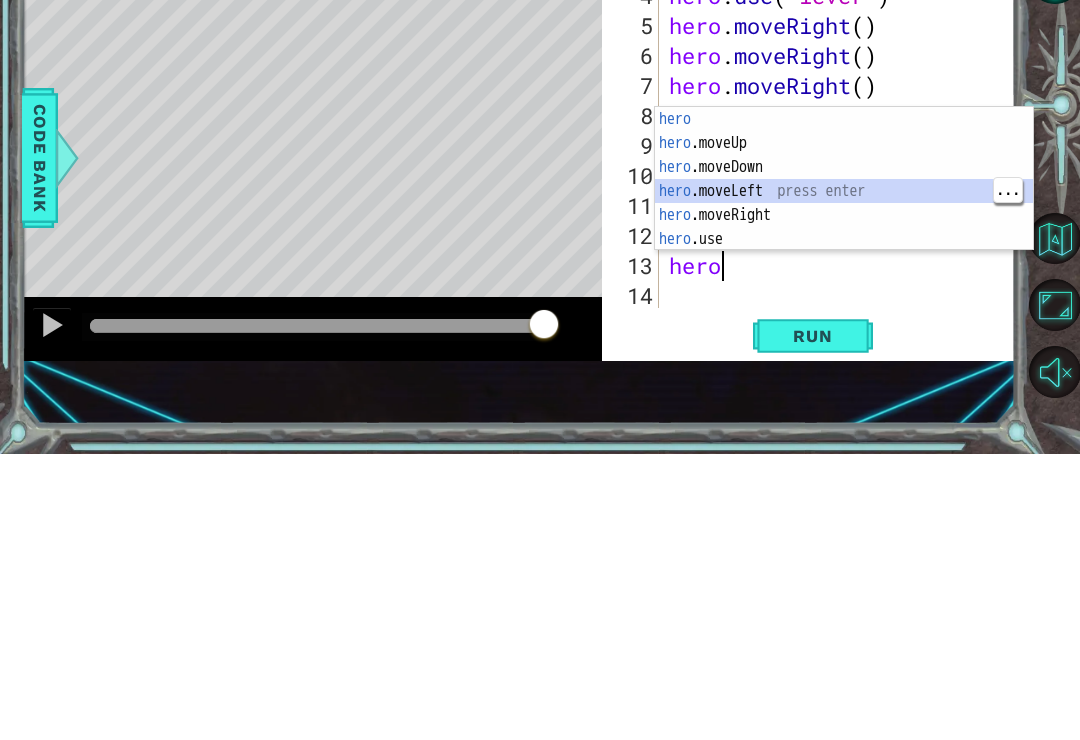 type 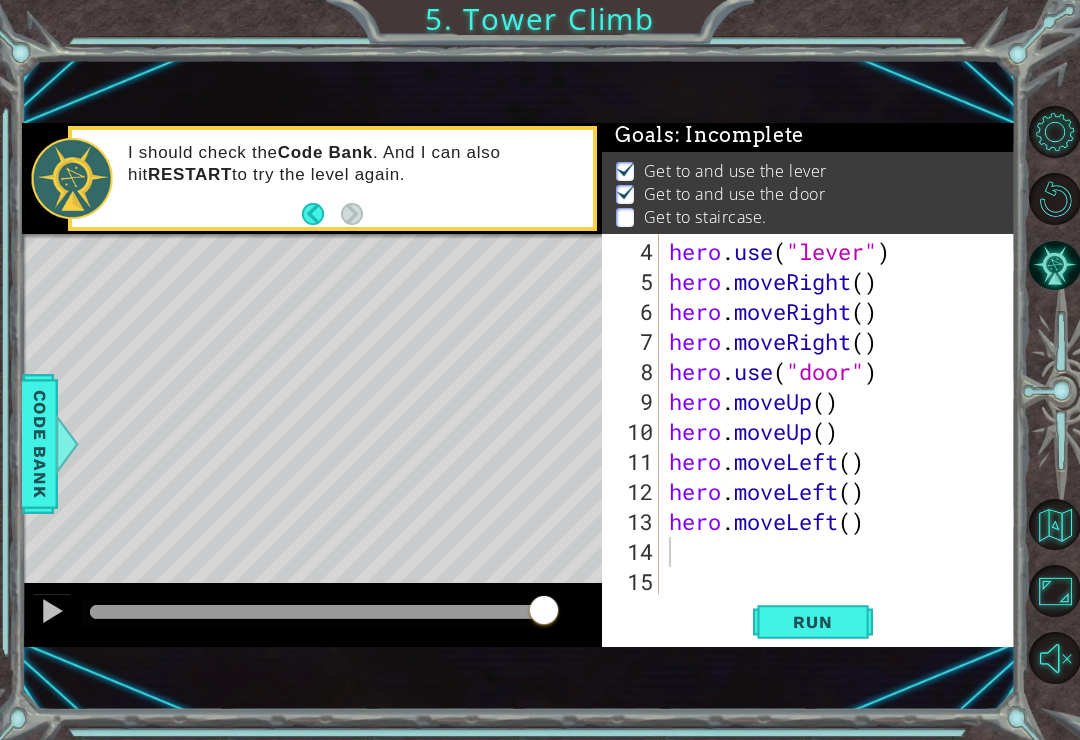 click on "Run" at bounding box center (812, 622) 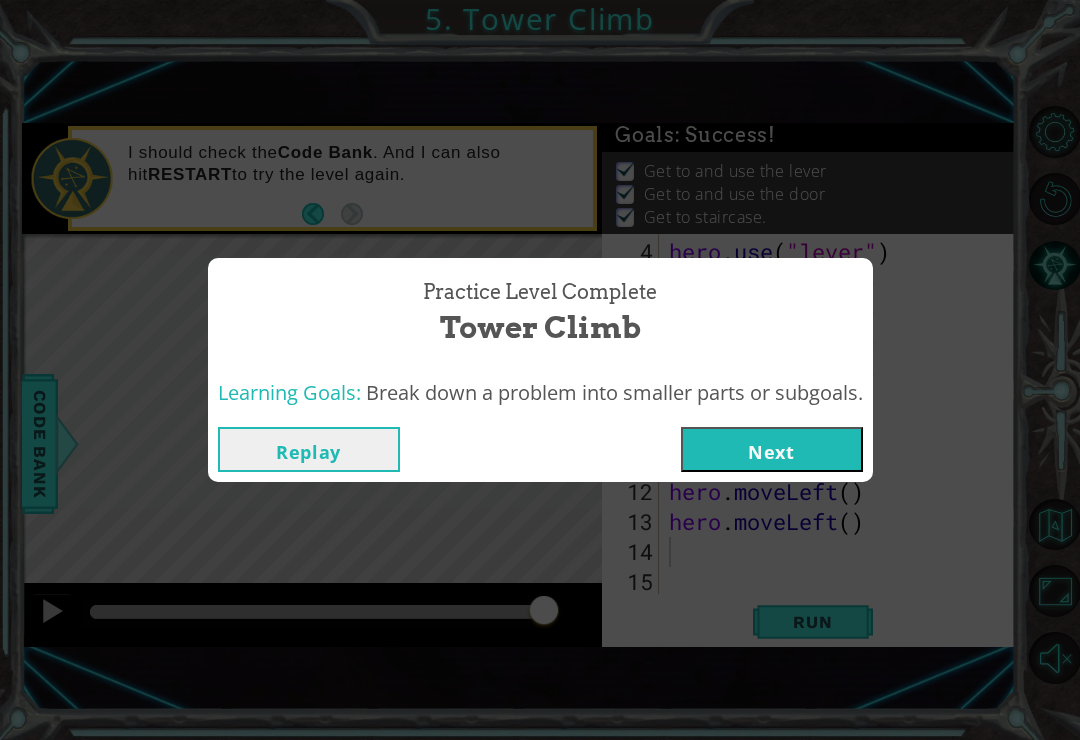 click on "Next" at bounding box center [772, 449] 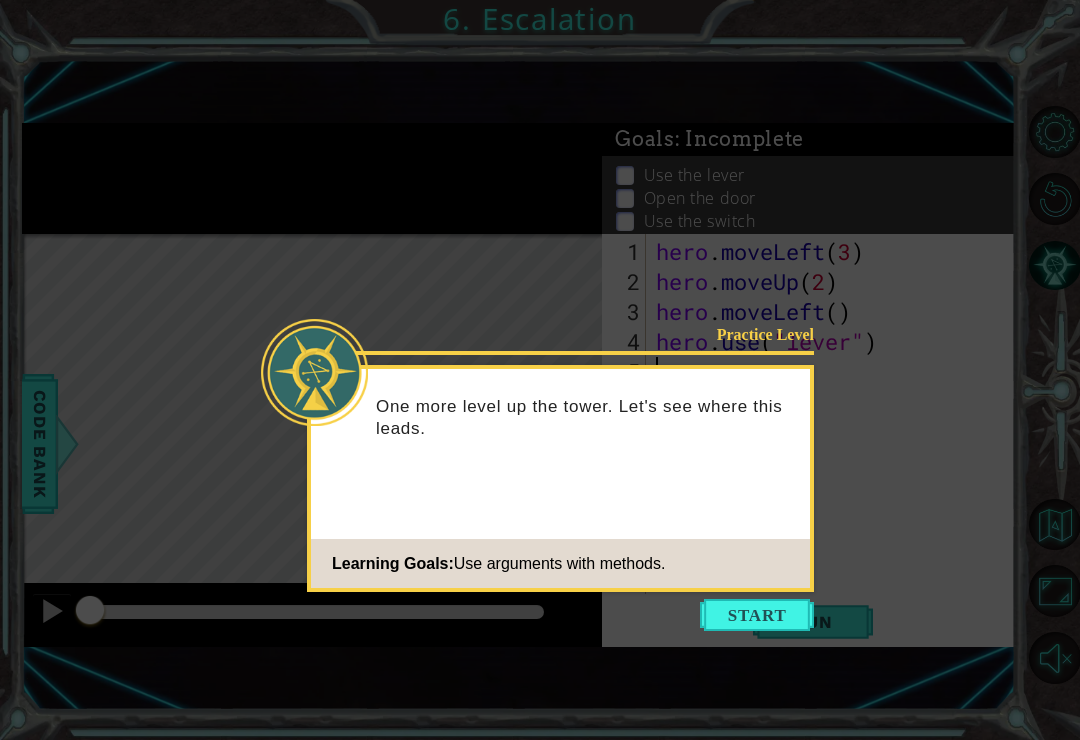 click 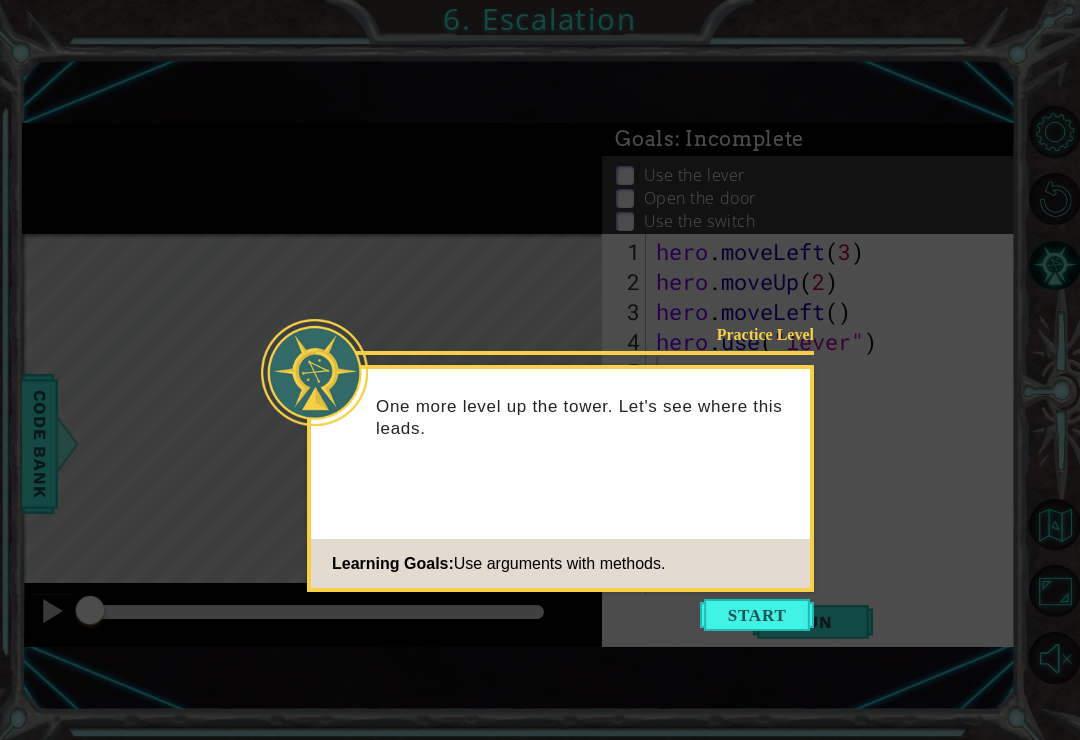 click at bounding box center [757, 615] 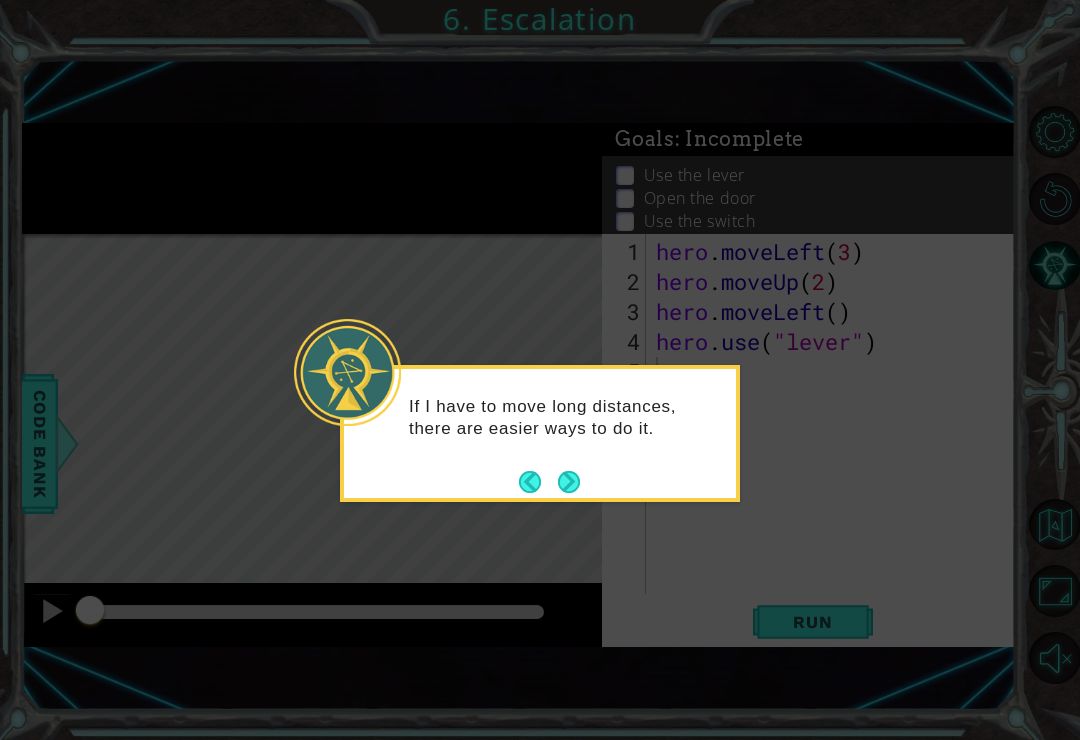 click at bounding box center (569, 482) 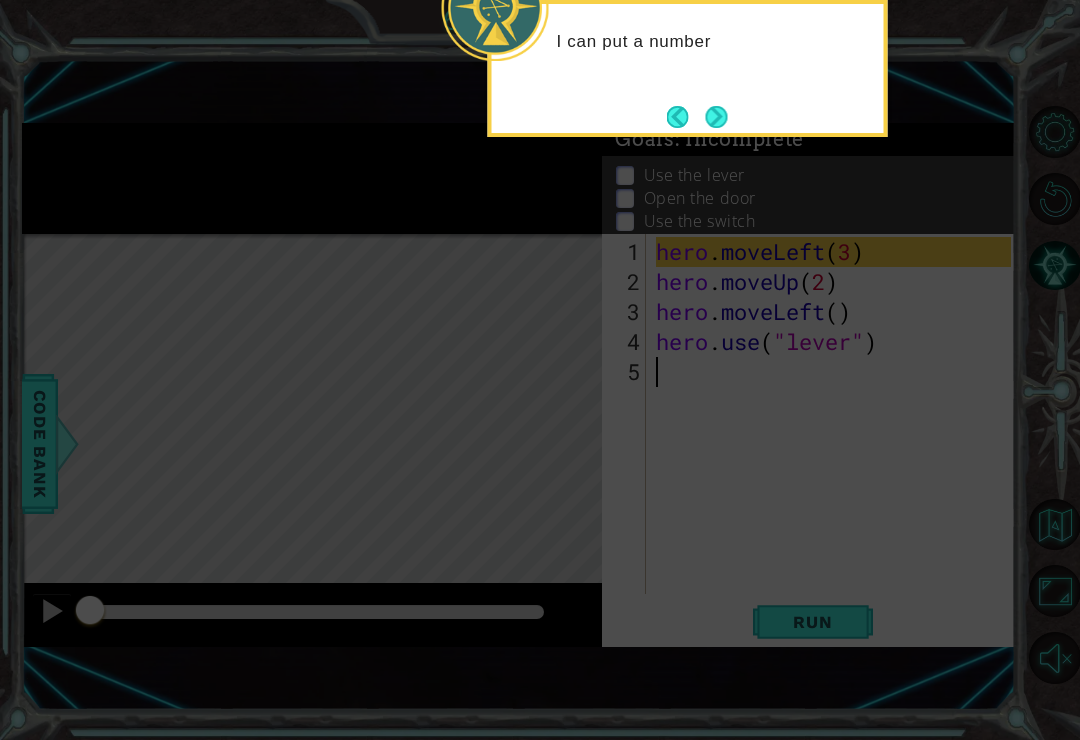 scroll, scrollTop: 0, scrollLeft: 0, axis: both 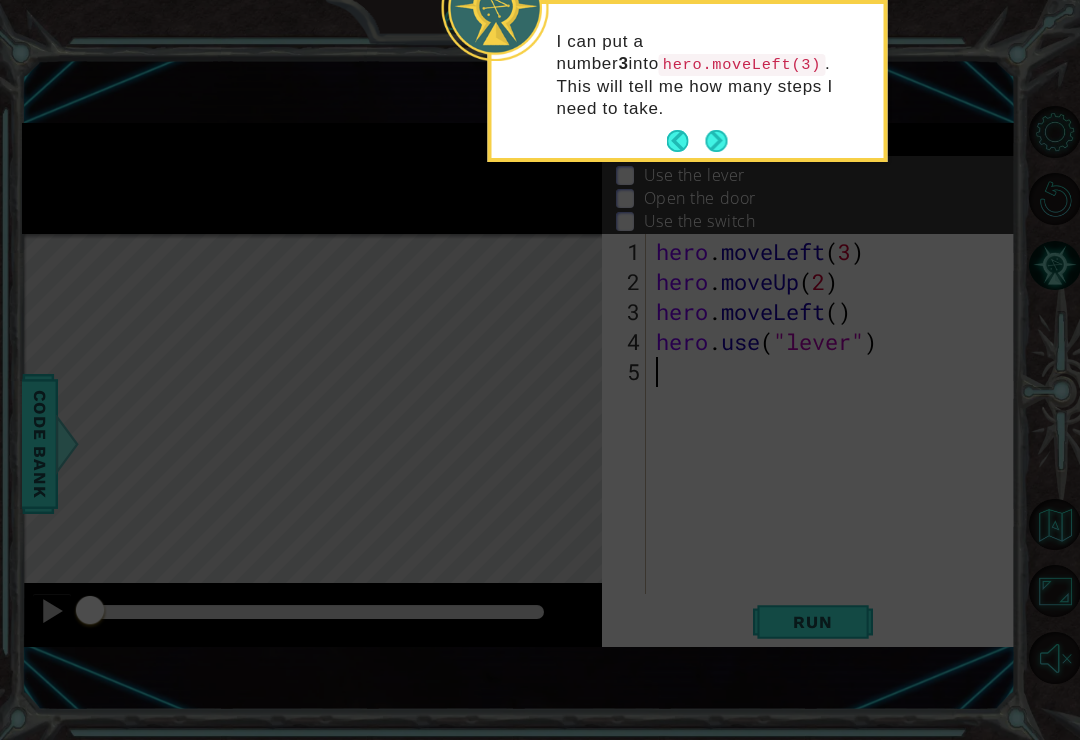 click at bounding box center [717, 141] 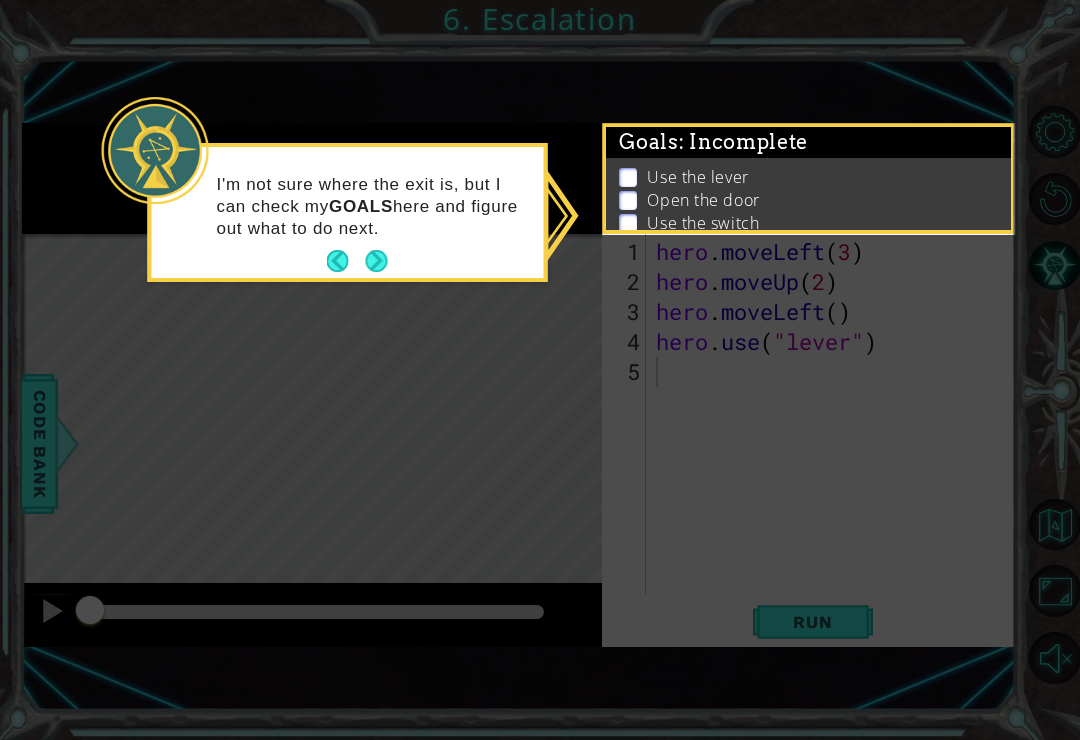 click at bounding box center (376, 261) 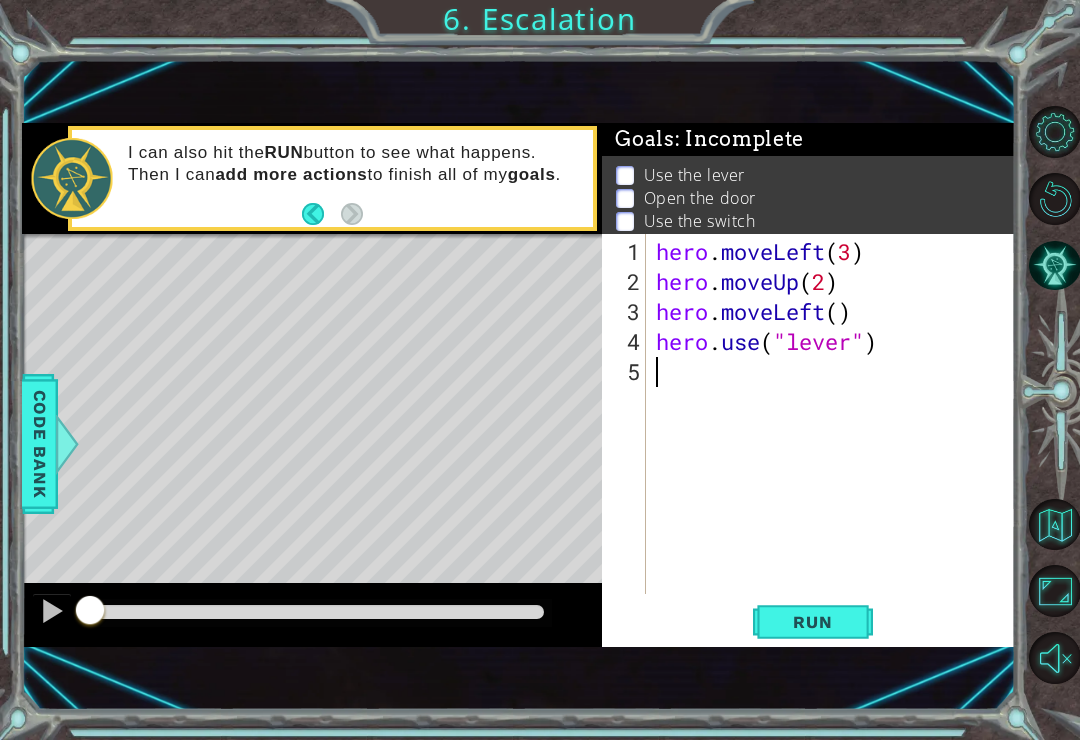 click on "Run" at bounding box center (812, 622) 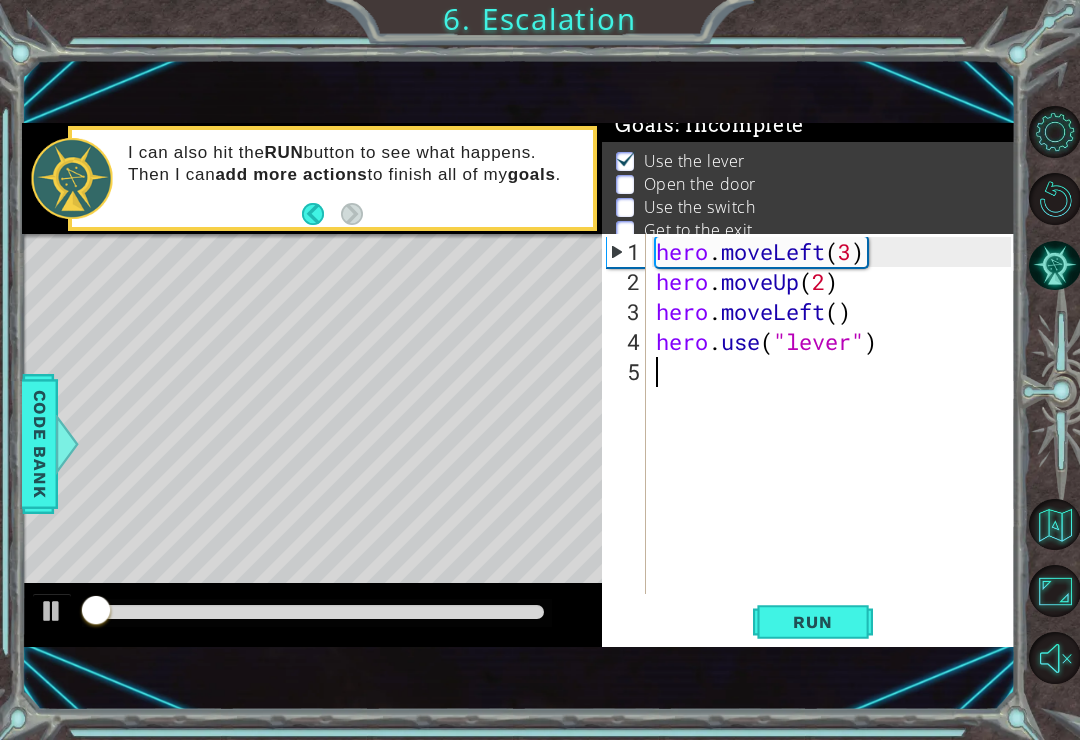 scroll, scrollTop: 16, scrollLeft: 0, axis: vertical 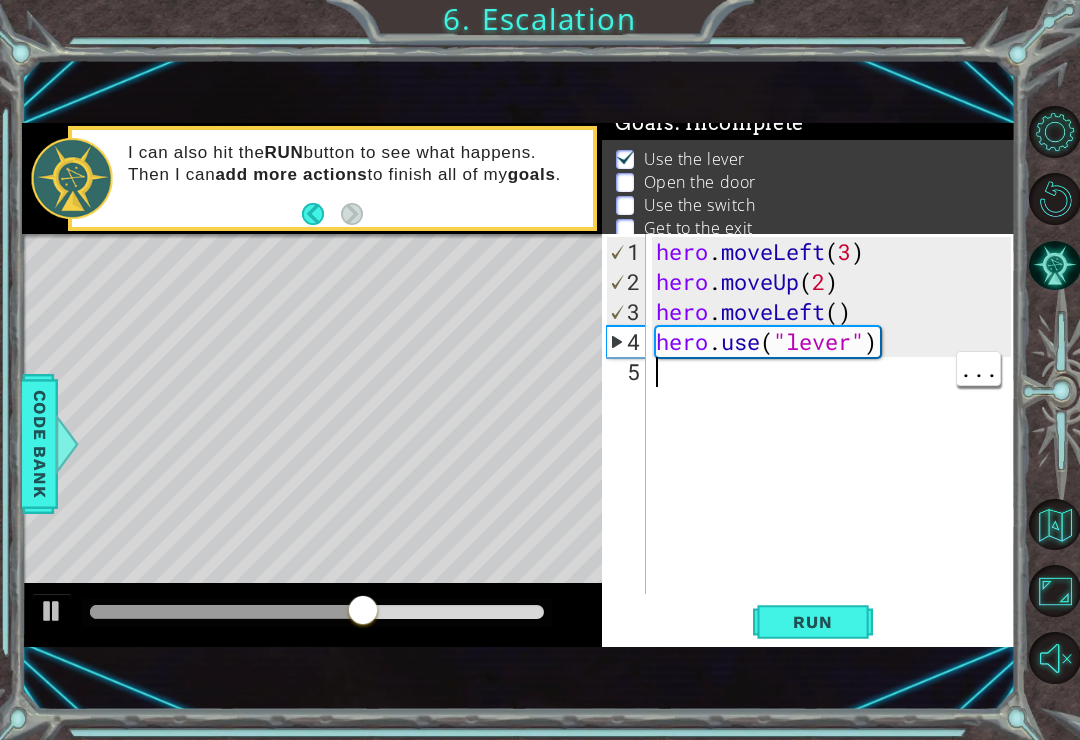 click on "hero . moveLeft ( 3 ) hero . moveUp ( 2 ) hero . moveLeft ( ) hero . use ( "lever" )" at bounding box center (836, 447) 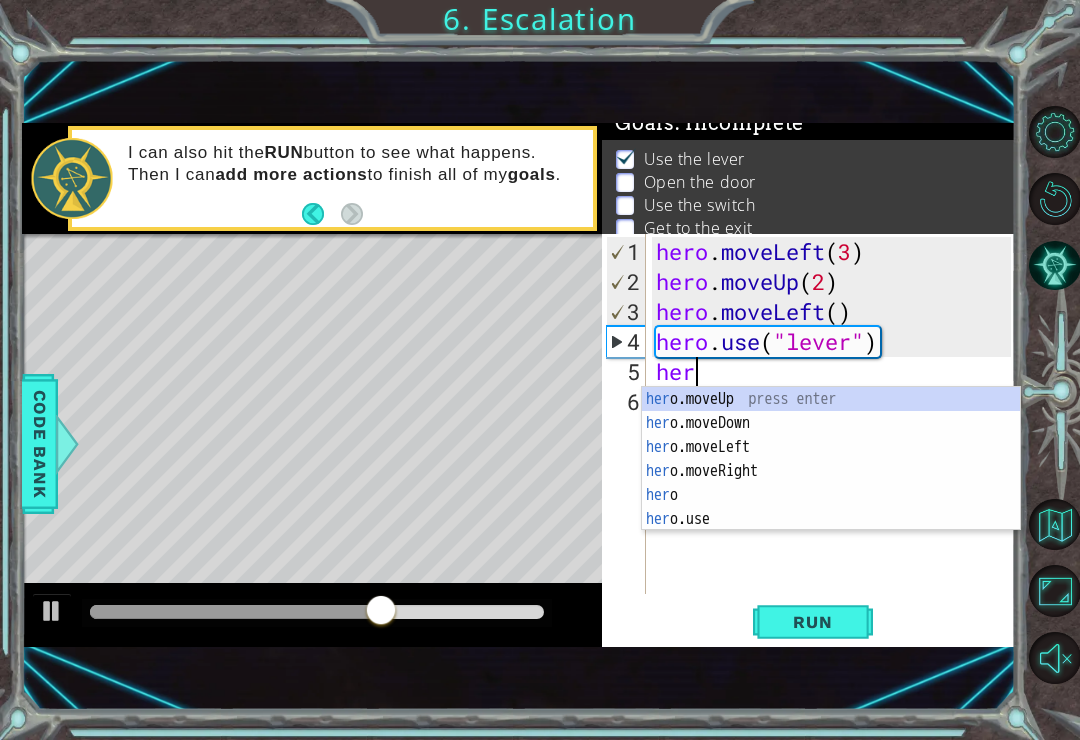 scroll, scrollTop: 0, scrollLeft: 1, axis: horizontal 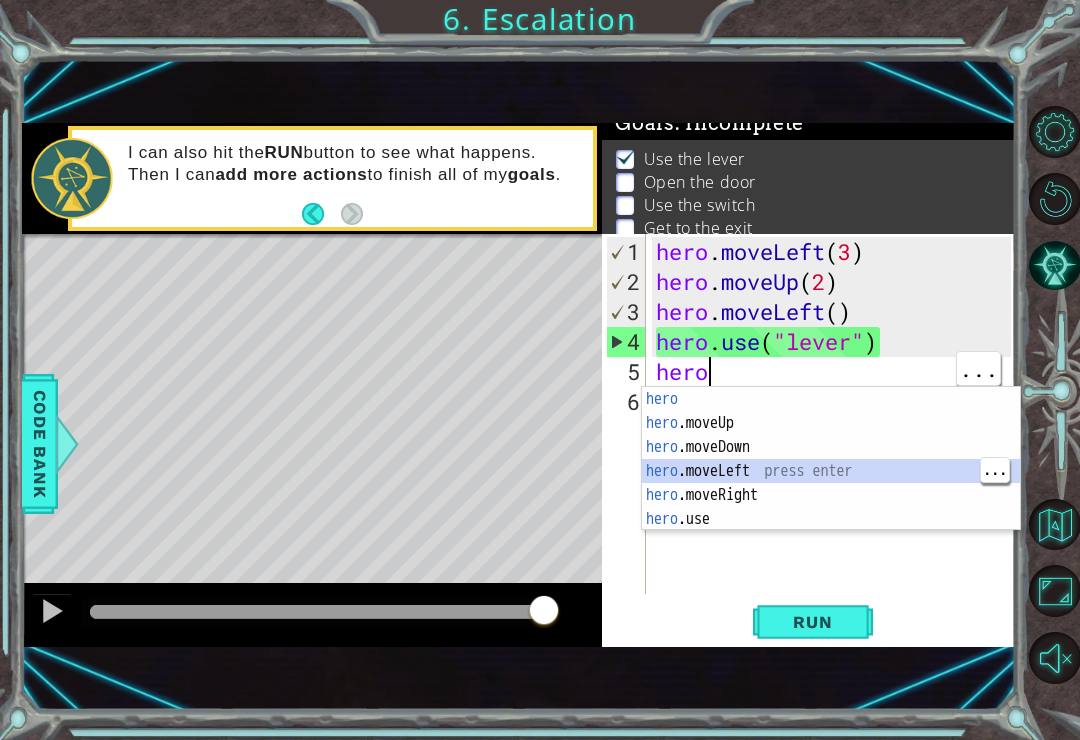 click on "hero . moveLeft ( 3 ) hero . moveUp ( 2 ) hero . moveLeft ( ) hero . use ( "lever" ) hero" at bounding box center (836, 447) 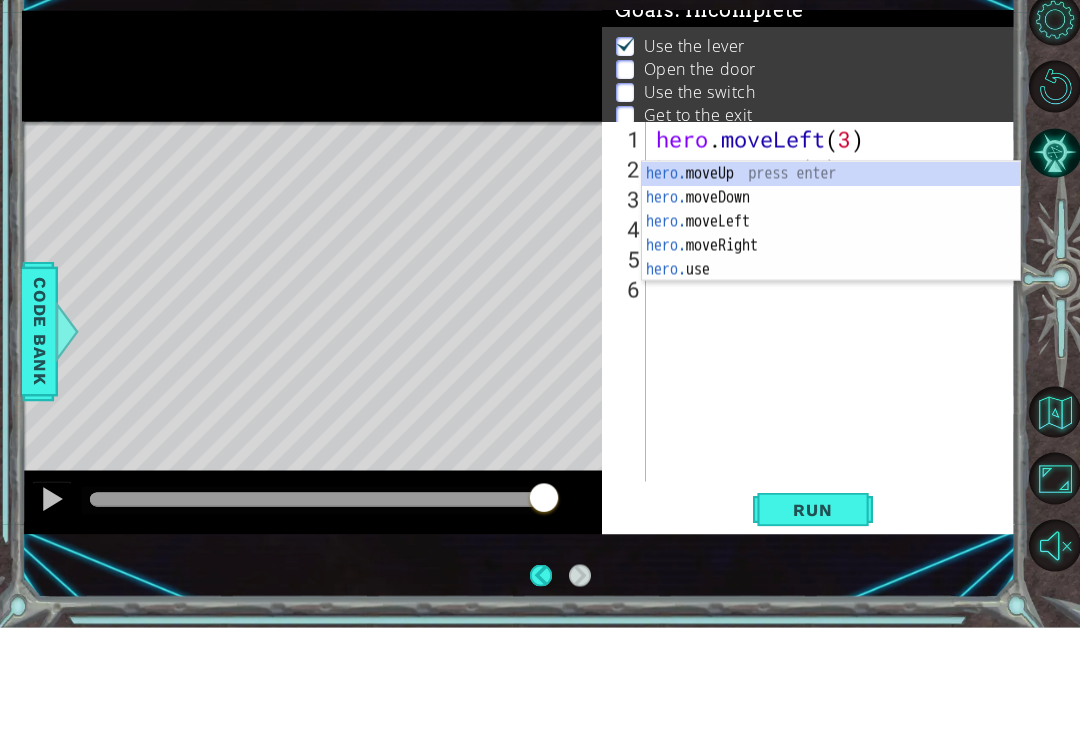 scroll, scrollTop: 0, scrollLeft: 2, axis: horizontal 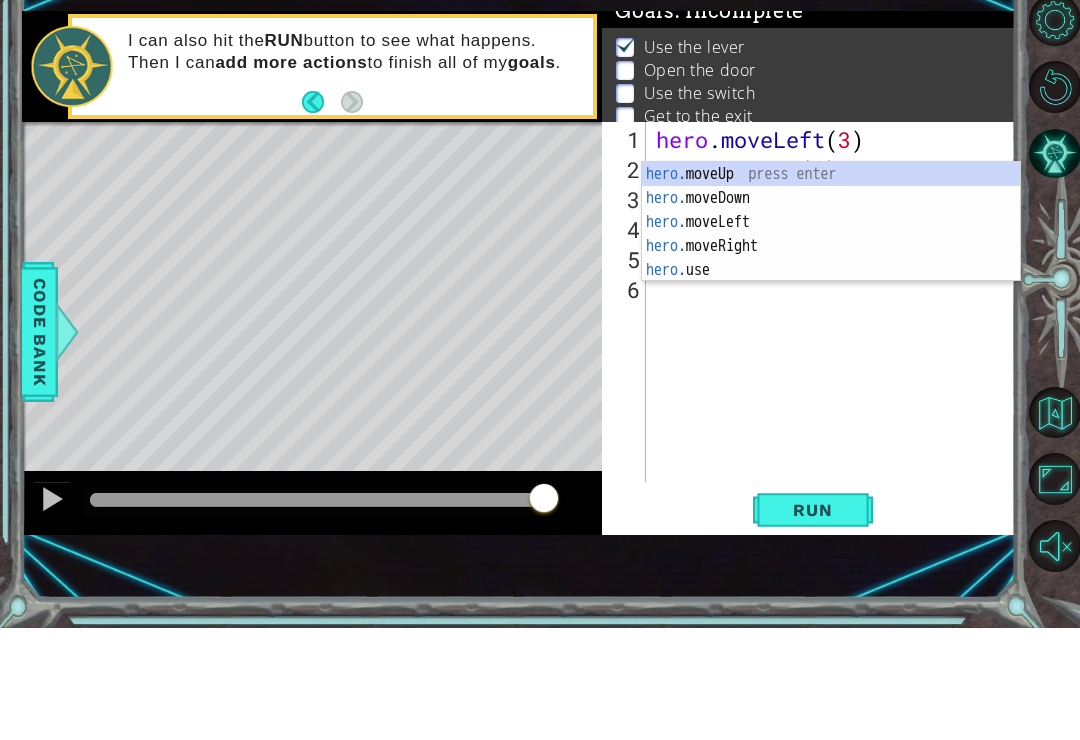 click on "hero. moveUp press enter hero. moveDown press enter hero. moveLeft press enter hero. moveRight press enter hero. use press enter" at bounding box center (831, 358) 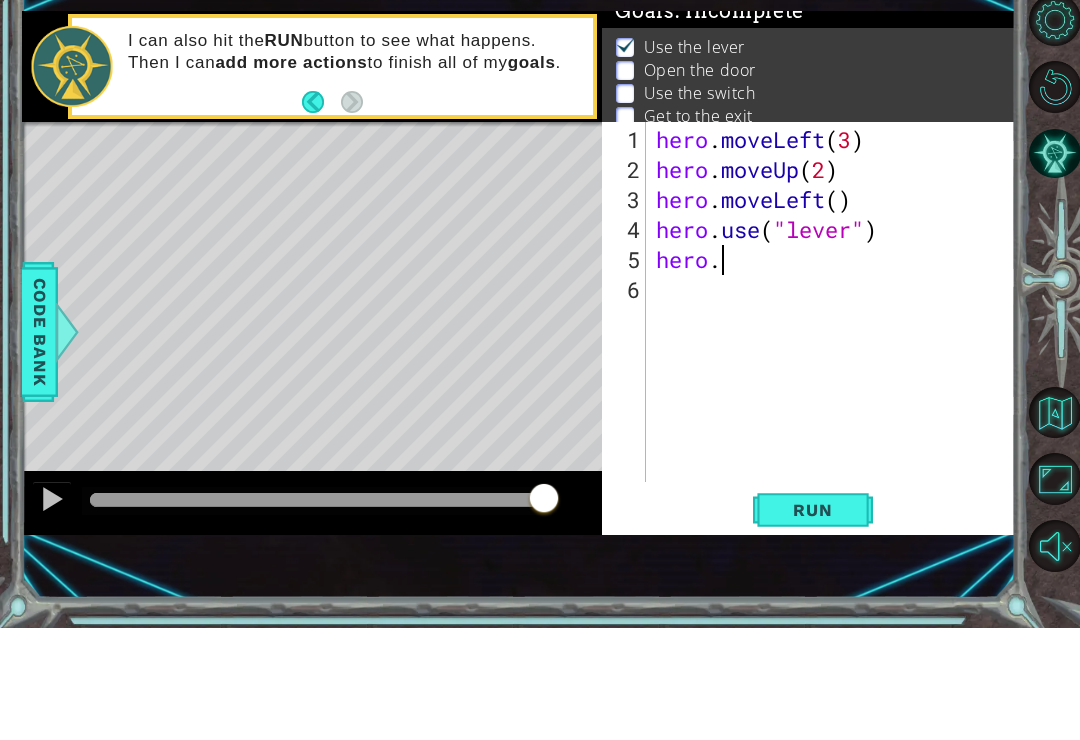 type on "hero.moveLeft(1)" 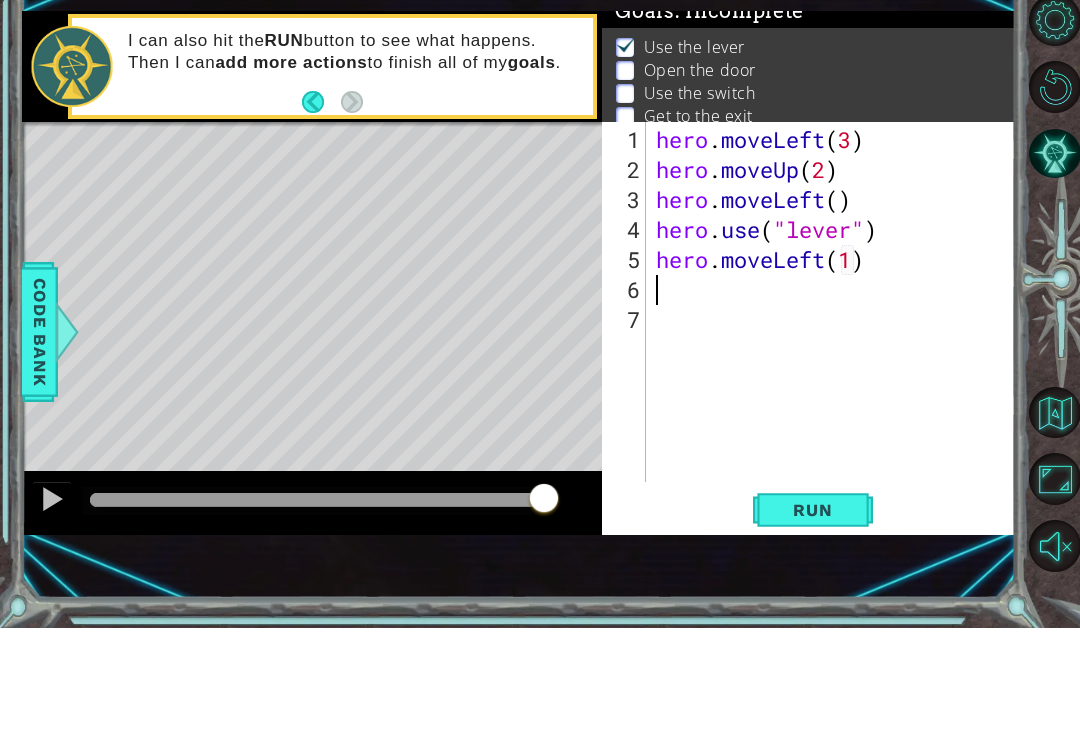 scroll, scrollTop: 31, scrollLeft: 0, axis: vertical 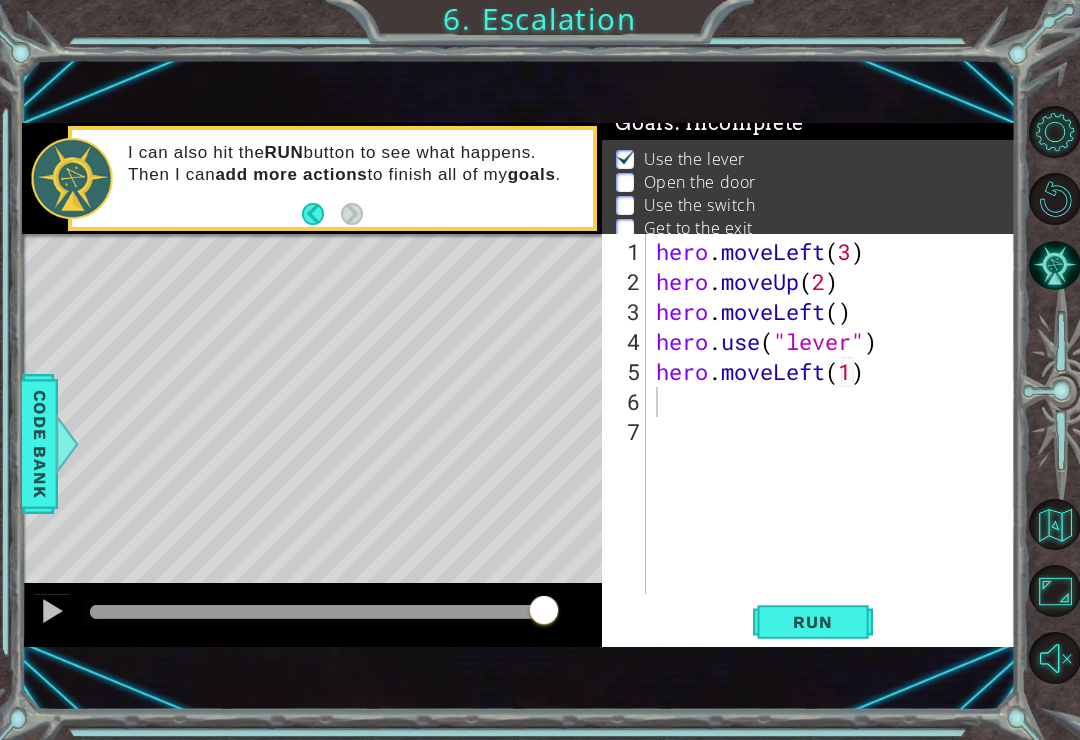 click on "Run" at bounding box center (813, 622) 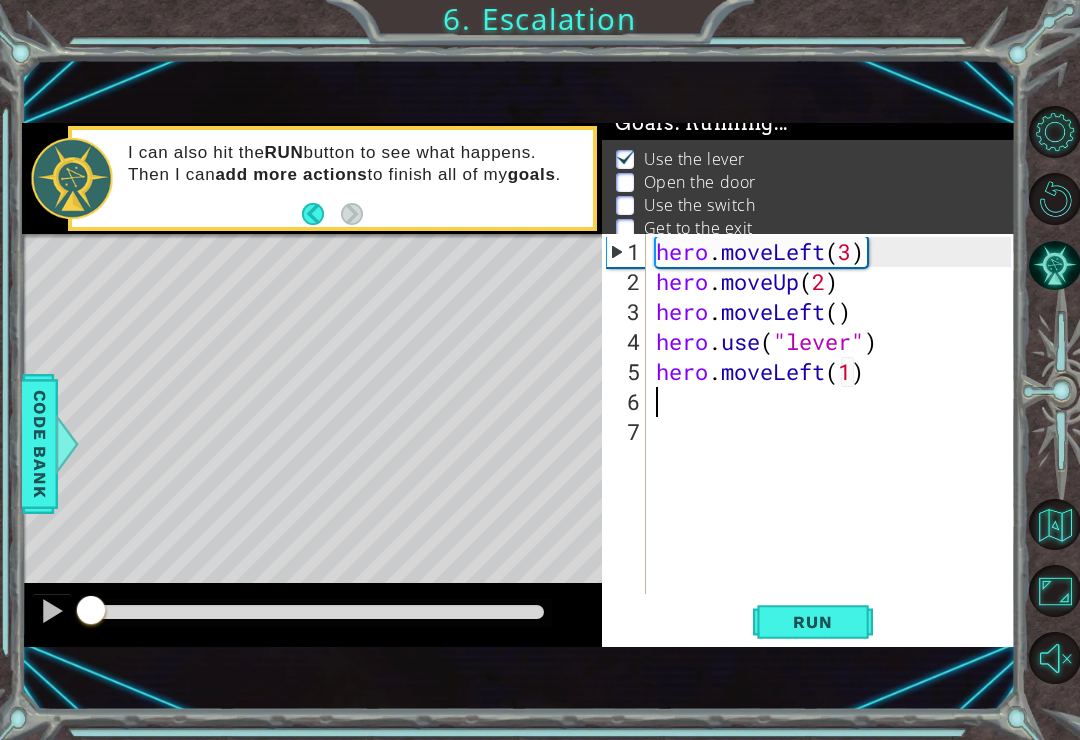 scroll, scrollTop: 0, scrollLeft: 0, axis: both 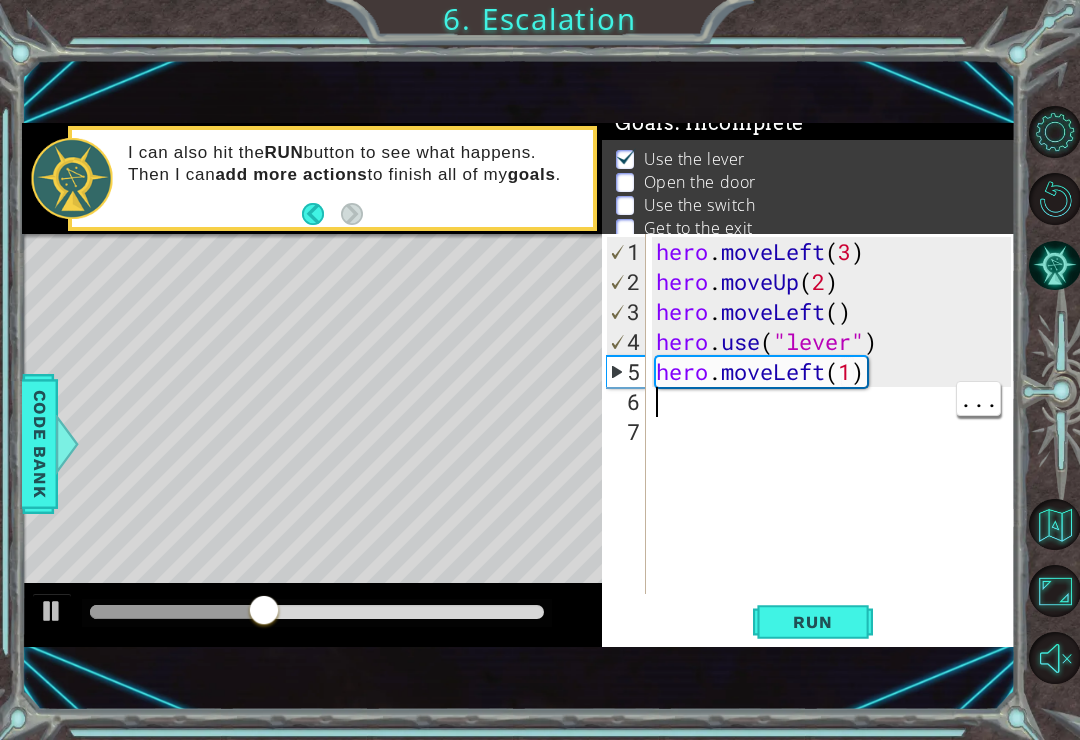 click on "hero . moveLeft ( 3 ) hero . moveUp ( 2 ) hero . moveLeft ( ) hero . use ( "lever" ) hero . moveLeft ( 1 )" at bounding box center (836, 447) 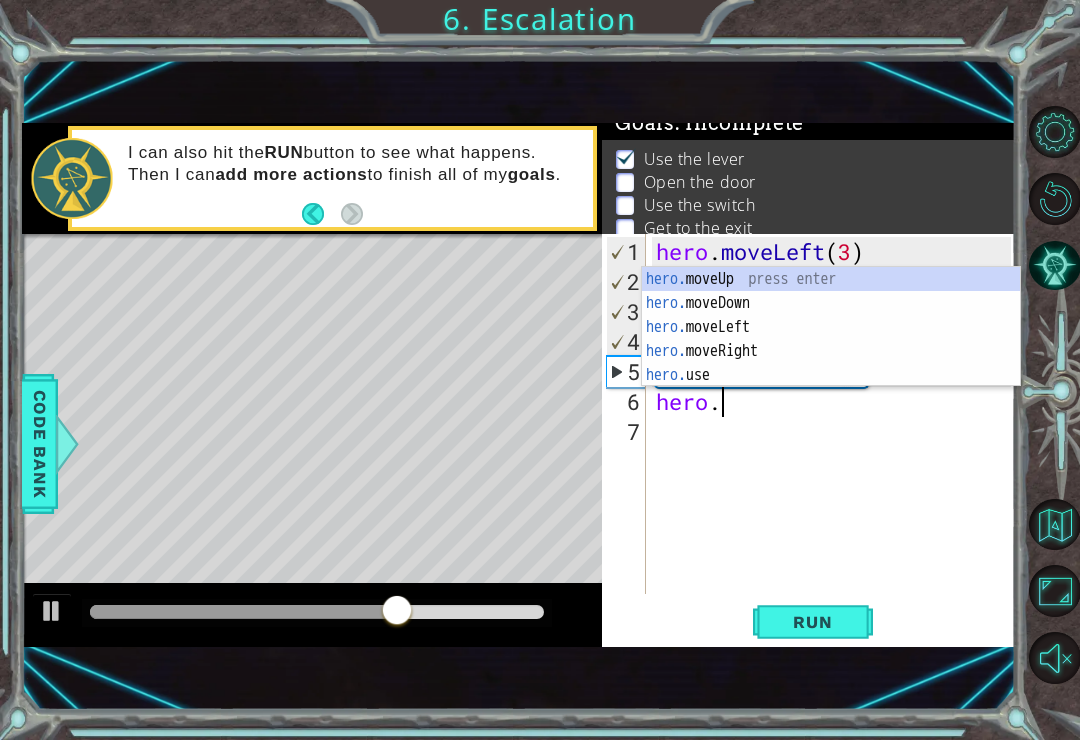 scroll, scrollTop: 0, scrollLeft: 1, axis: horizontal 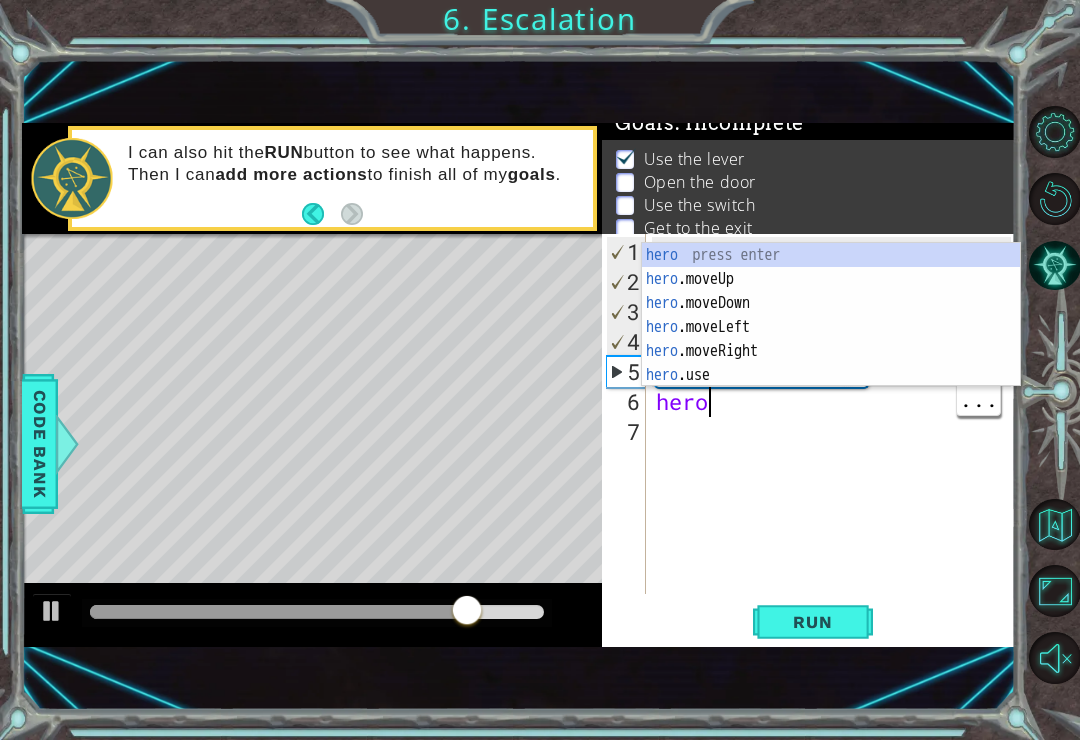 click on "hero . moveLeft ( 3 ) hero . moveUp ( 2 ) hero . moveLeft ( ) hero . use ( "lever" ) hero . moveLeft ( 1 ) hero" at bounding box center (836, 447) 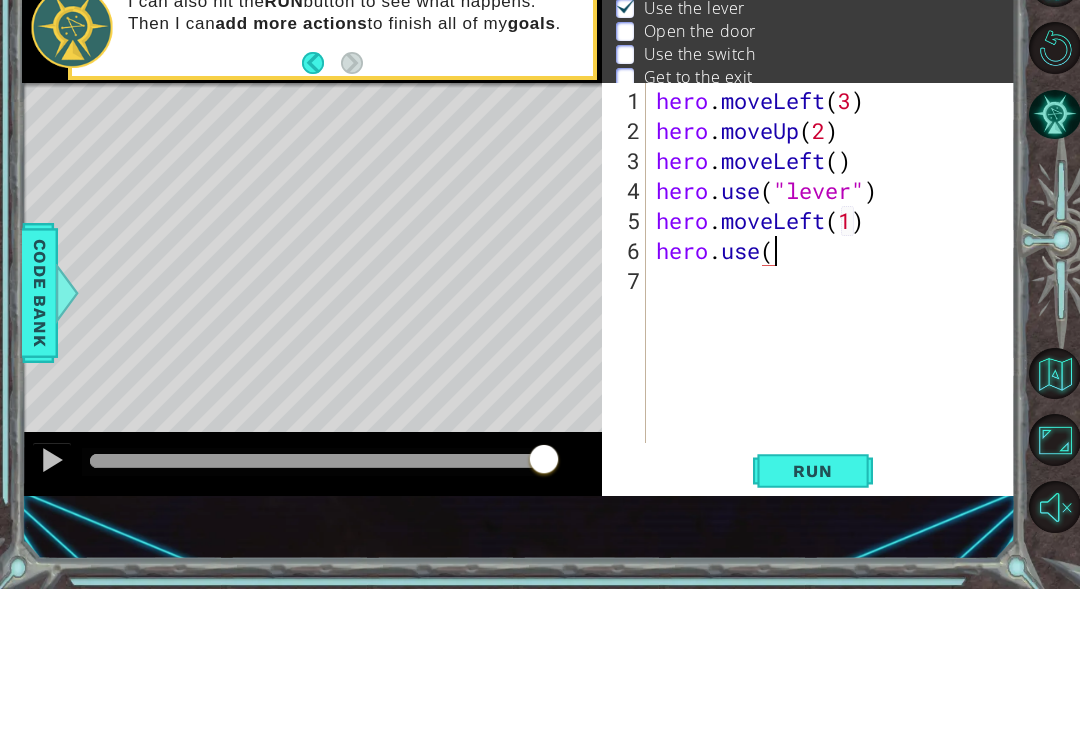 scroll, scrollTop: 0, scrollLeft: 5, axis: horizontal 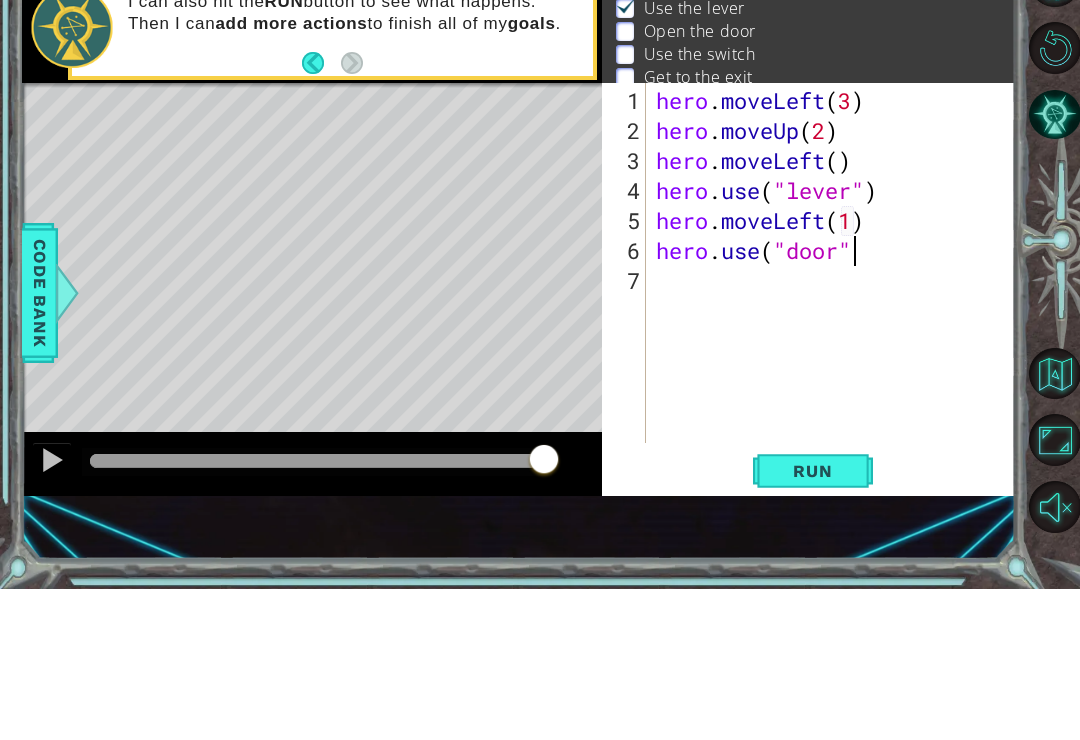 type on "hero.use("door")" 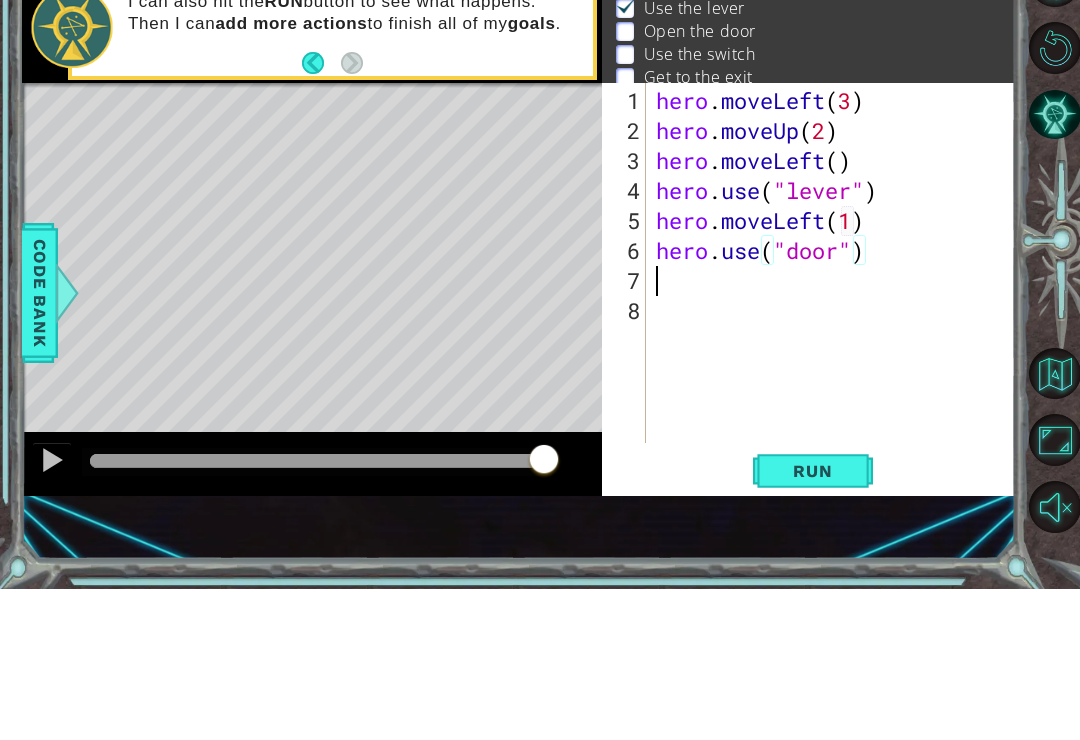 scroll, scrollTop: 0, scrollLeft: 0, axis: both 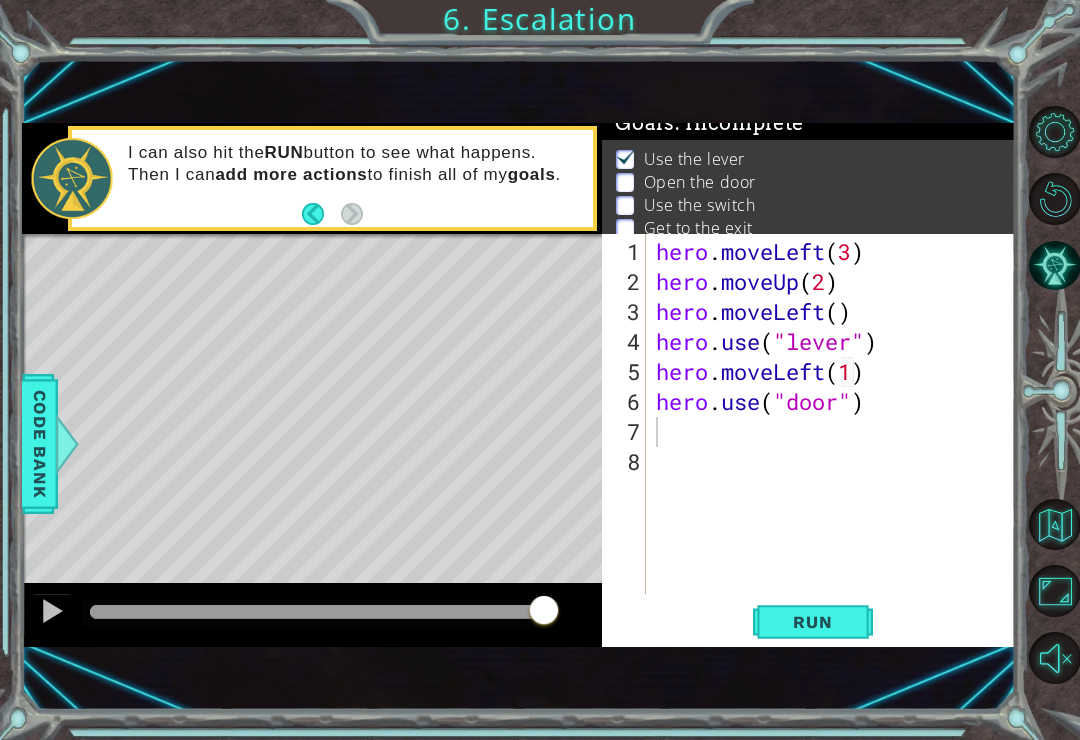 click on "Run" at bounding box center (812, 622) 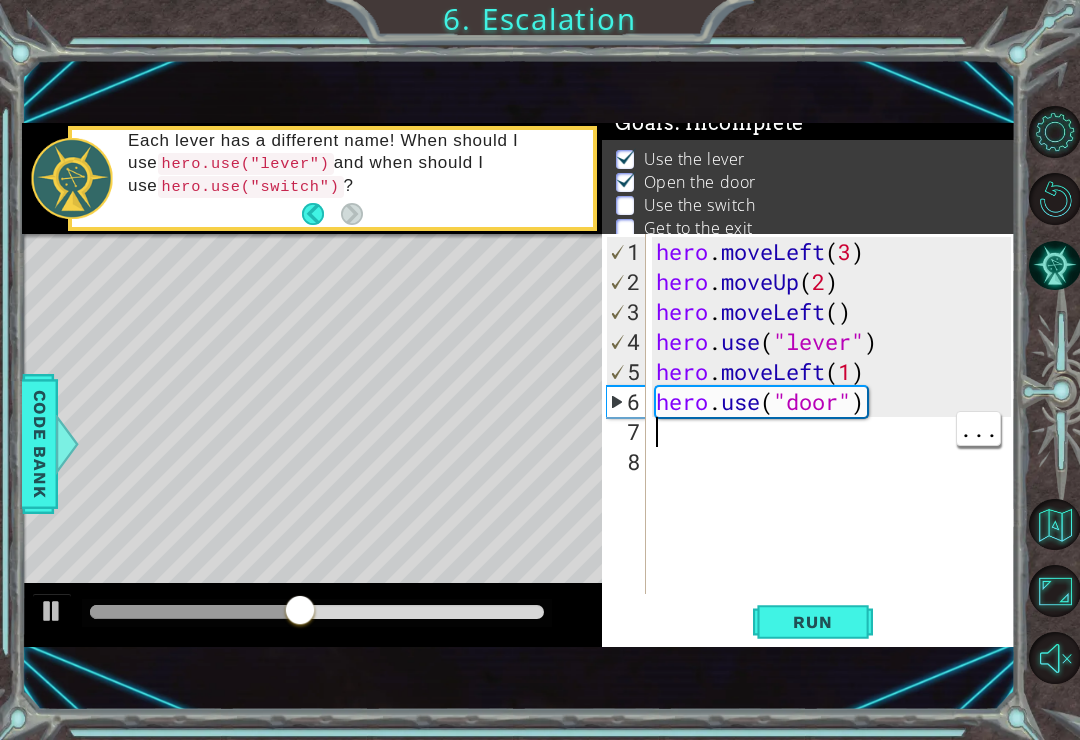click on "hero . moveLeft ( 3 ) hero . moveUp ( 2 ) hero . moveLeft ( ) hero . use ( "lever" ) hero . moveLeft ( 1 ) hero . use ( "door" )" at bounding box center (836, 447) 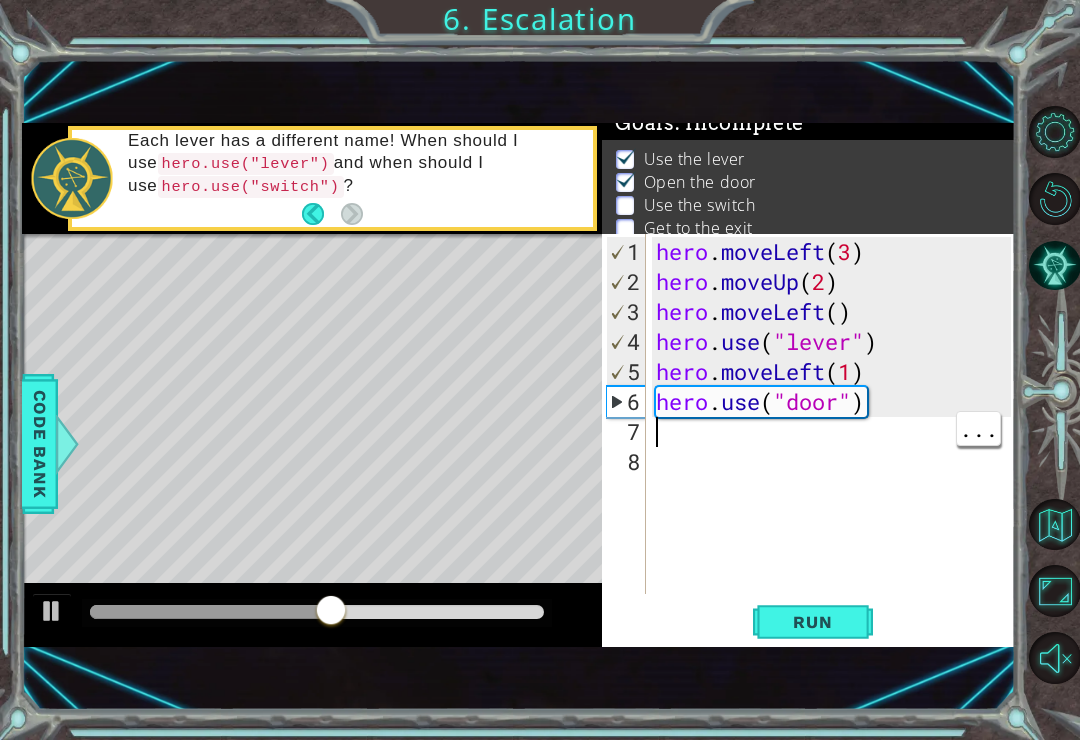 click on "hero . moveLeft ( 3 ) hero . moveUp ( 2 ) hero . moveLeft ( ) hero . use ( "lever" ) hero . moveLeft ( 1 ) hero . use ( "door" )" at bounding box center (836, 447) 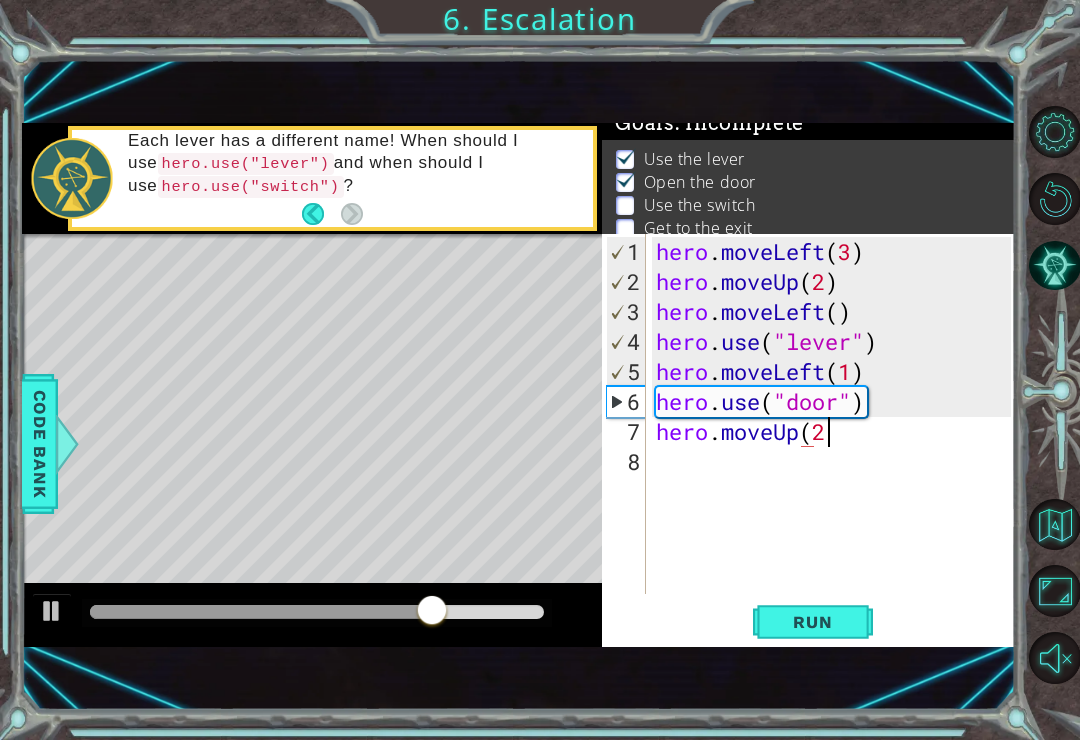 scroll, scrollTop: 0, scrollLeft: 7, axis: horizontal 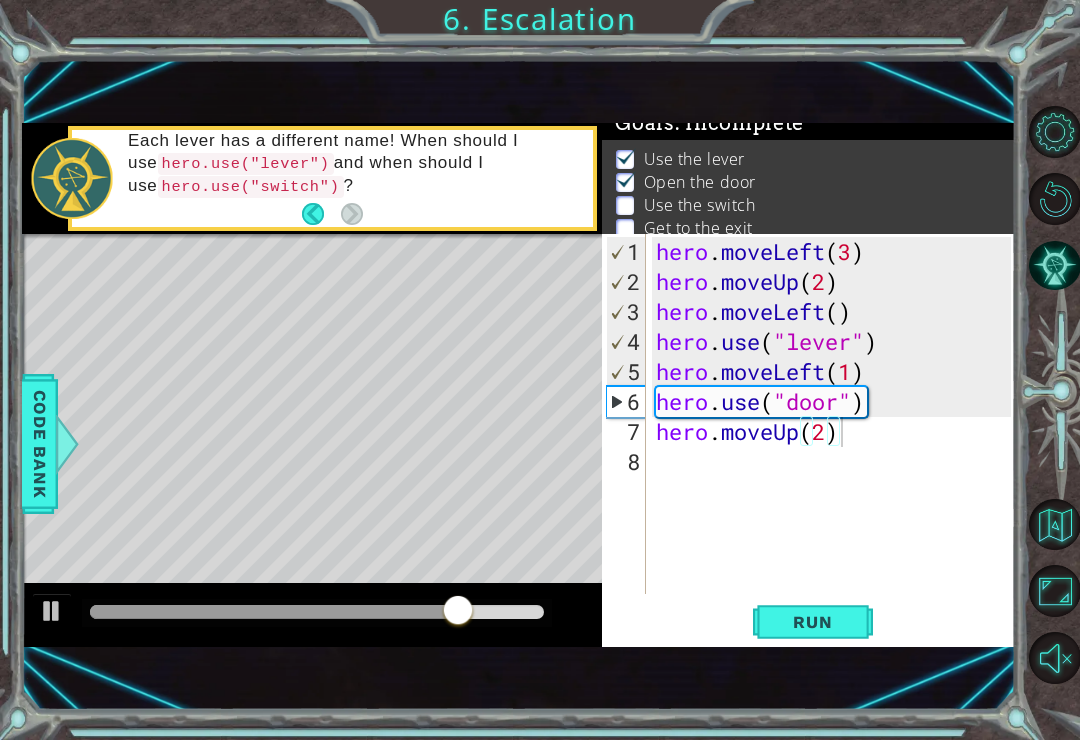type on "hero.moveUp(2)" 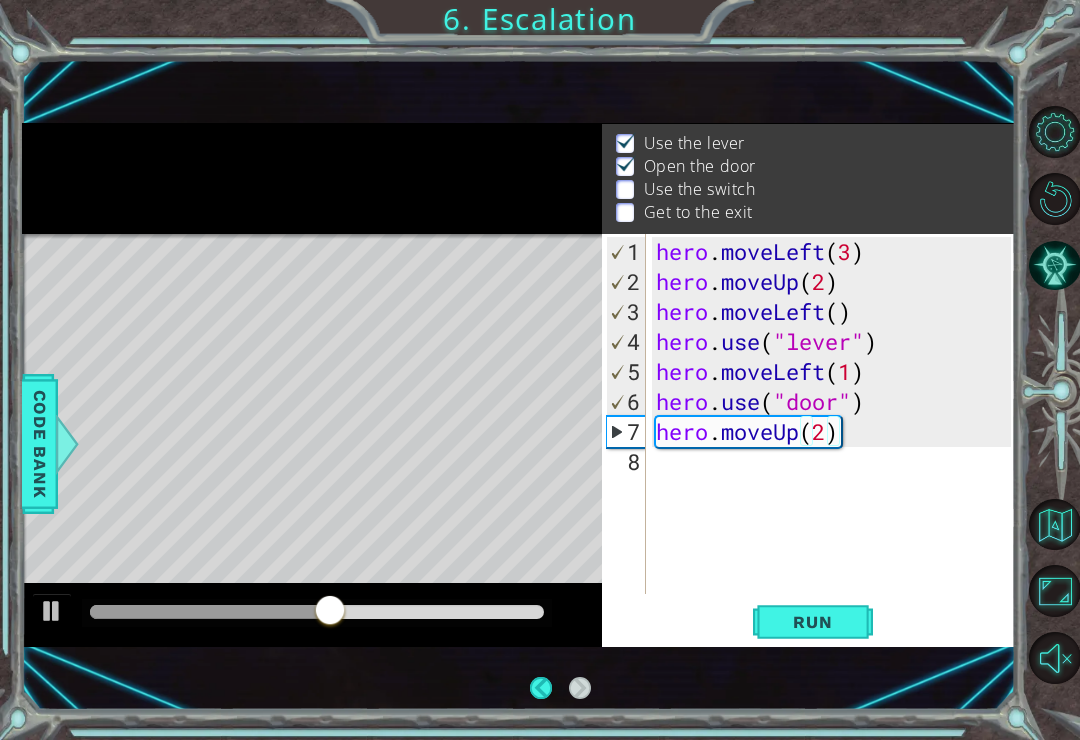 scroll, scrollTop: 32, scrollLeft: 0, axis: vertical 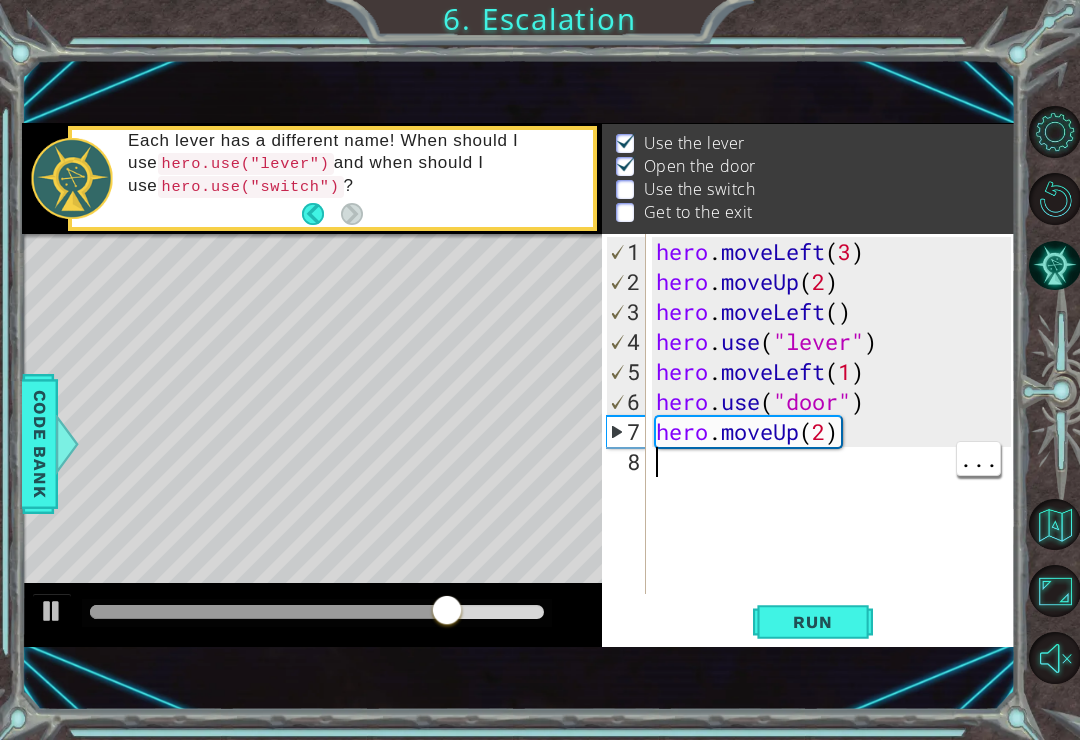 click on "hero . moveLeft ( 3 ) hero . moveUp ( 2 ) hero . moveLeft ( ) hero . use ( "lever" ) hero . moveLeft ( 1 ) hero . use ( "door" ) hero . moveUp ( 2 )" at bounding box center (836, 447) 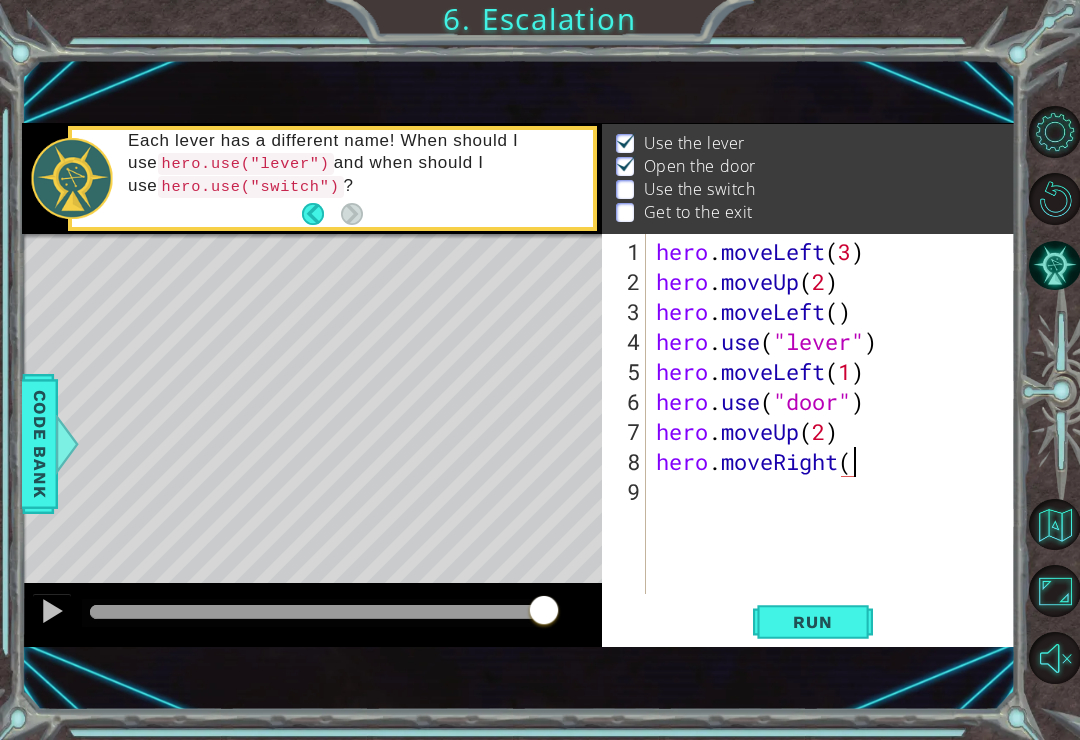 scroll, scrollTop: 0, scrollLeft: 9, axis: horizontal 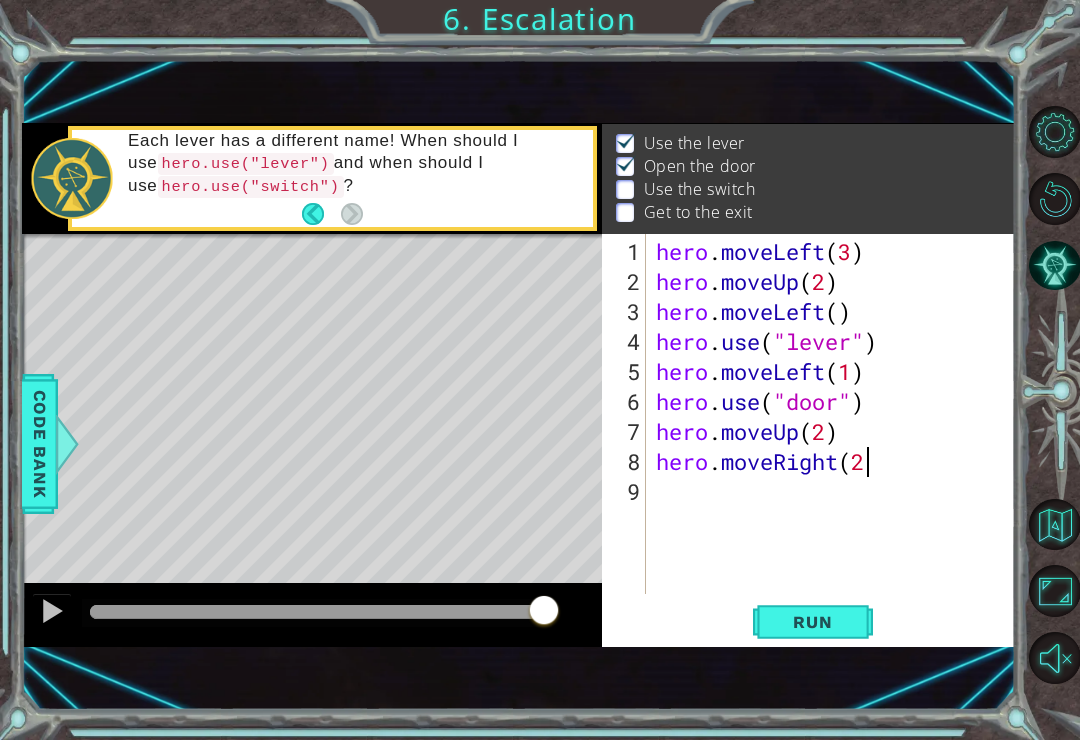 type on "hero.moveRight(2)" 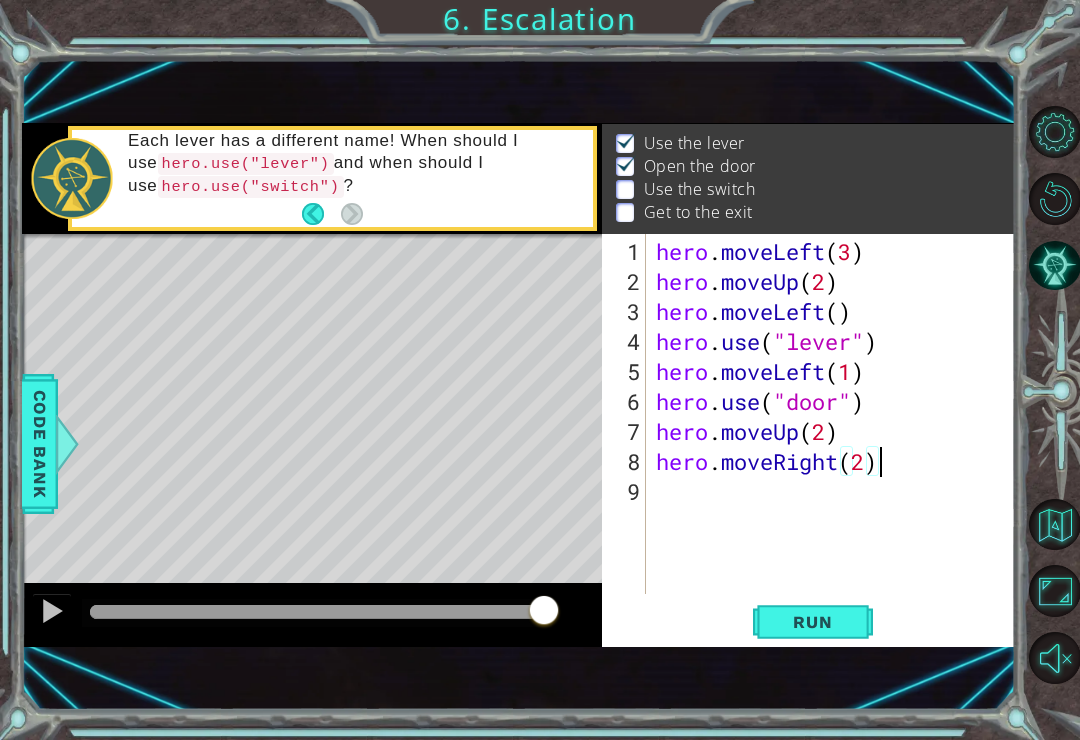 scroll, scrollTop: 0, scrollLeft: 0, axis: both 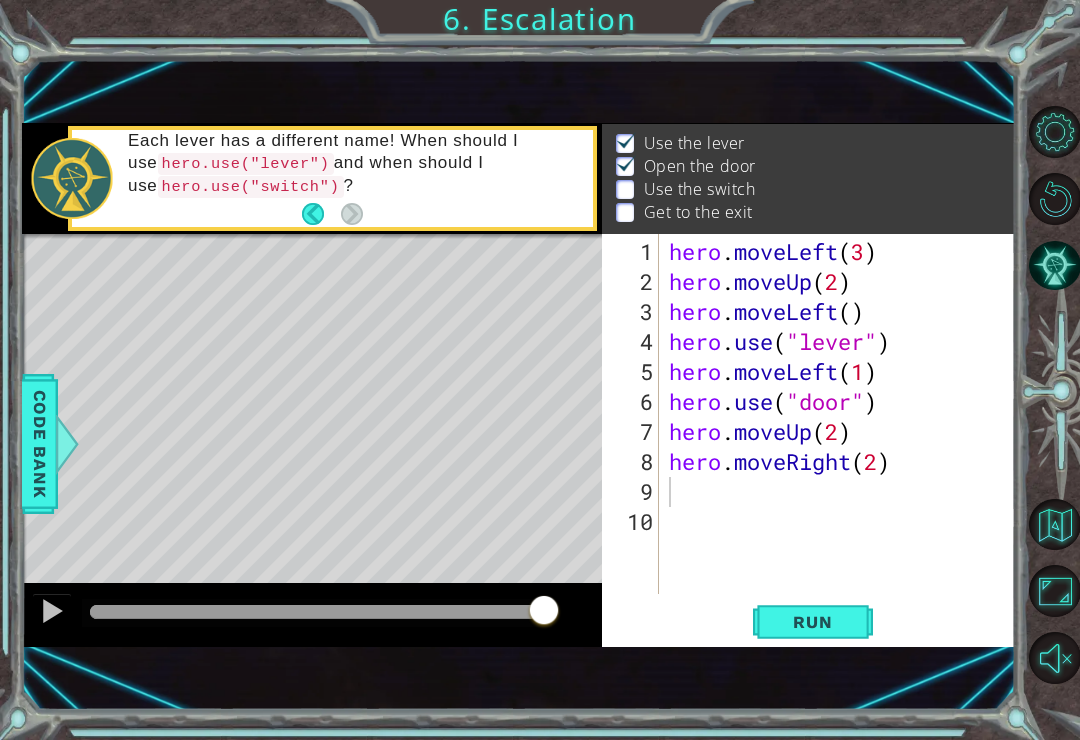 click on "Run" at bounding box center [813, 622] 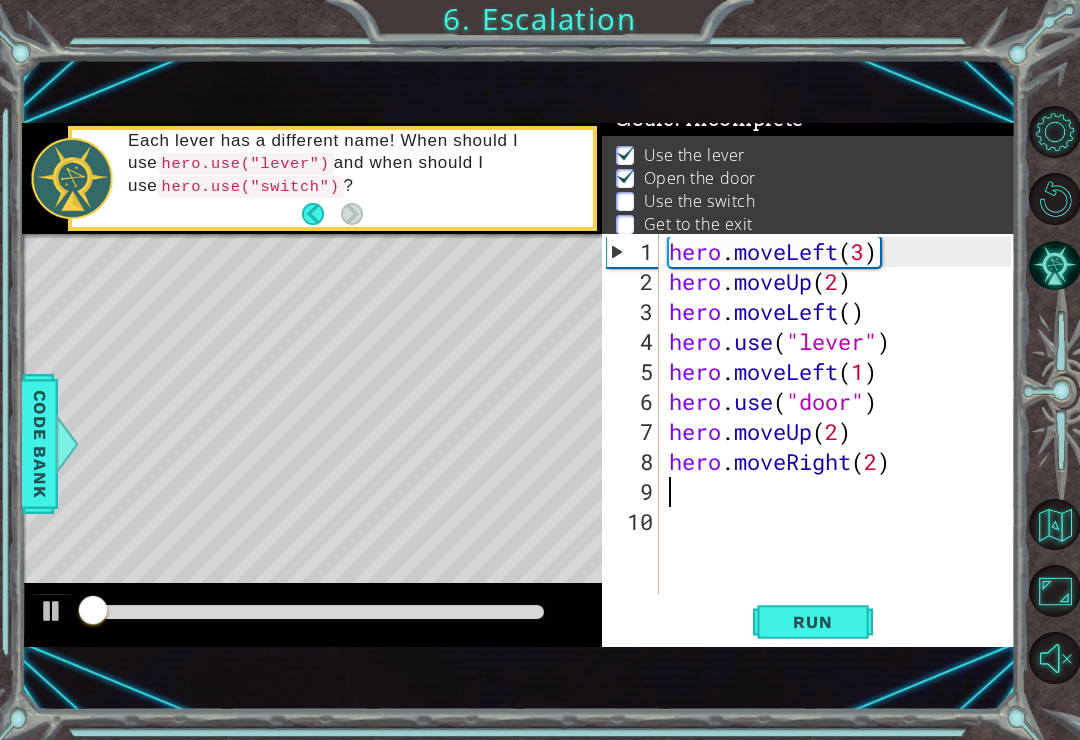 scroll, scrollTop: 16, scrollLeft: 0, axis: vertical 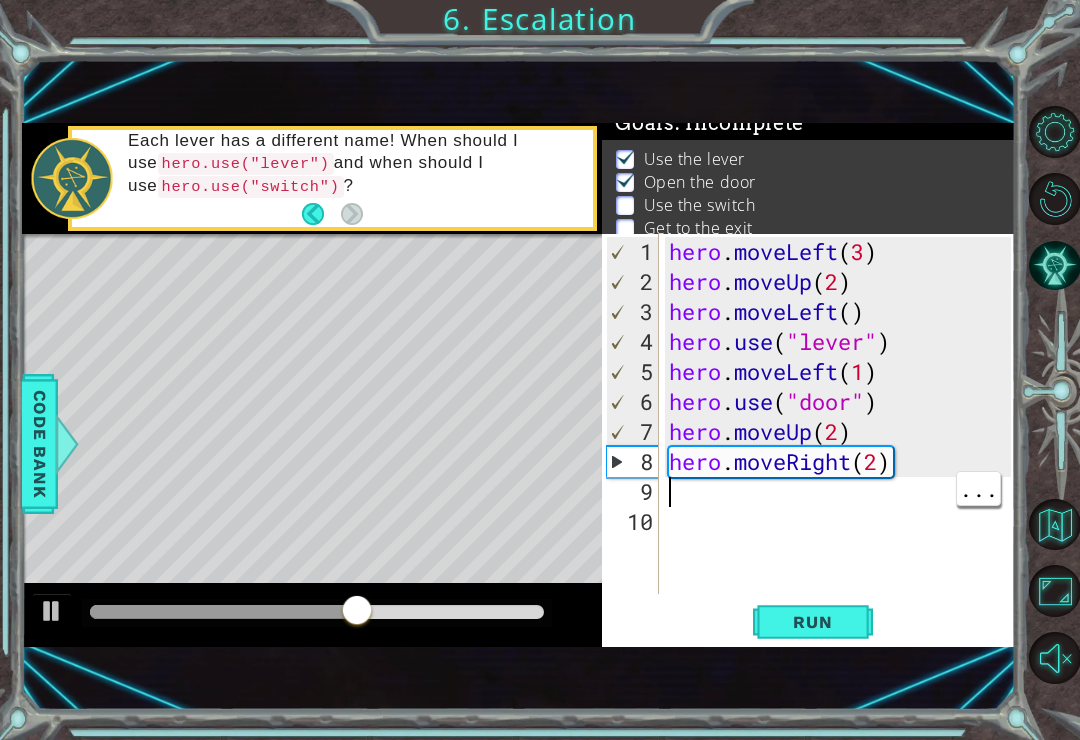 click on "hero . moveLeft ( 3 ) hero . moveUp ( 2 ) hero . moveLeft ( ) hero . use ( "lever" ) hero . moveLeft ( 1 ) hero . use ( "door" ) hero . moveUp ( 2 ) hero . moveRight ( 2 )" at bounding box center [843, 447] 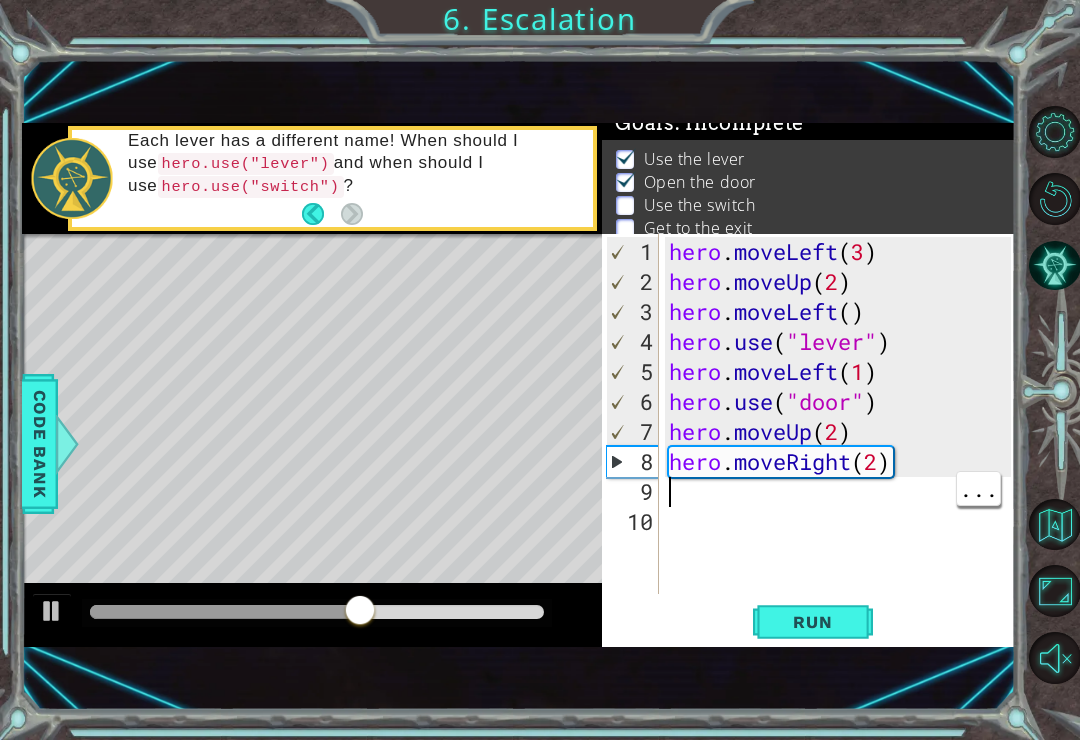 type on "j" 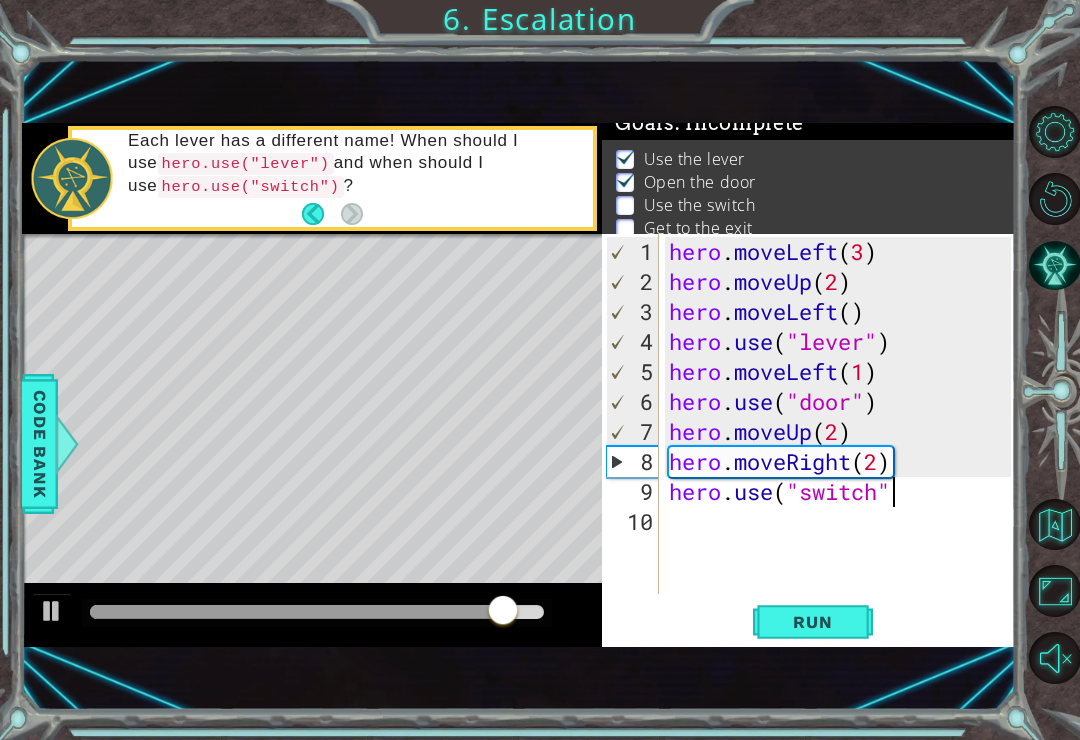 scroll, scrollTop: 0, scrollLeft: 10, axis: horizontal 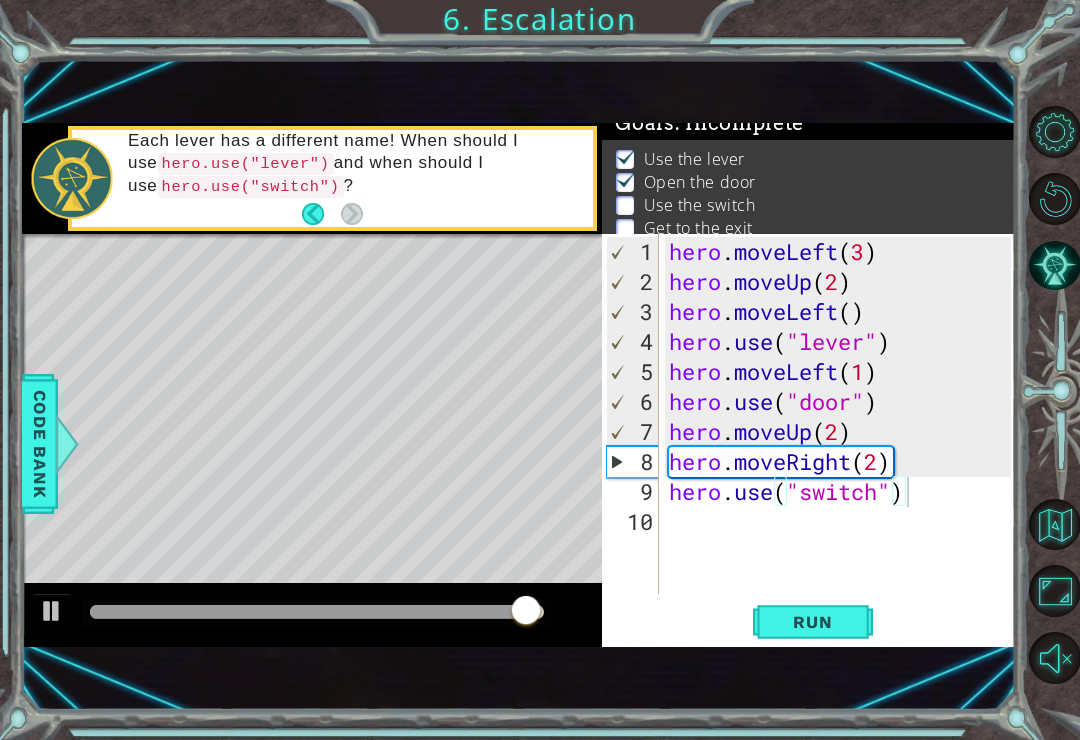 type on "hero.use("switch")" 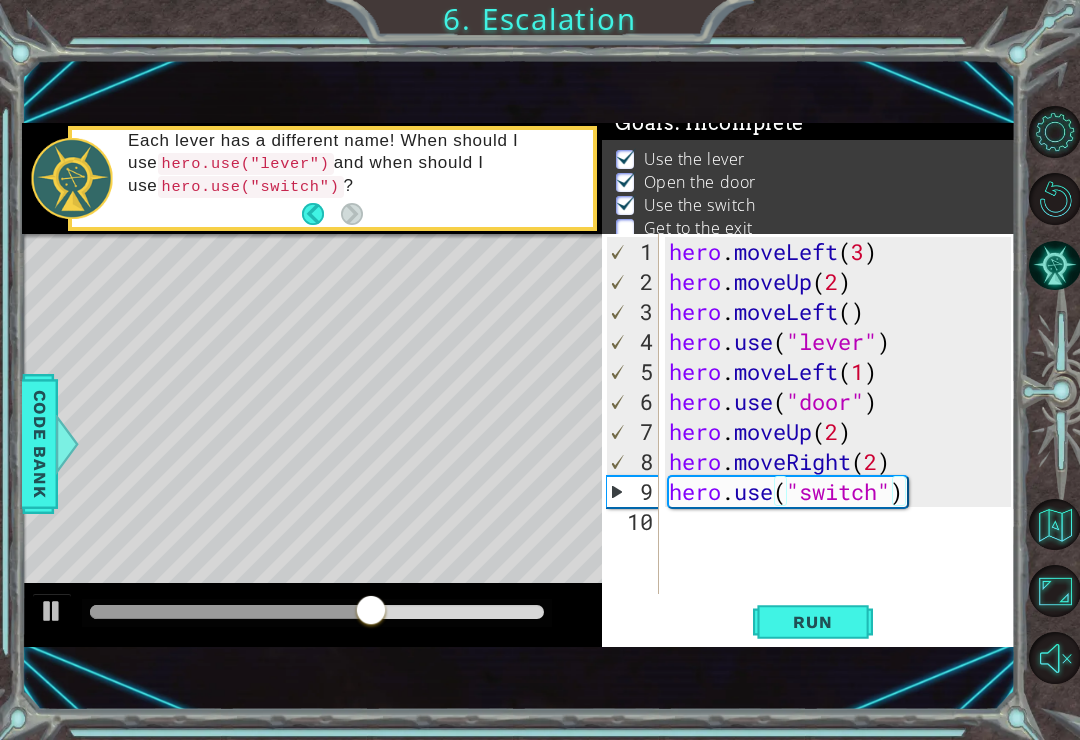 scroll, scrollTop: 0, scrollLeft: 0, axis: both 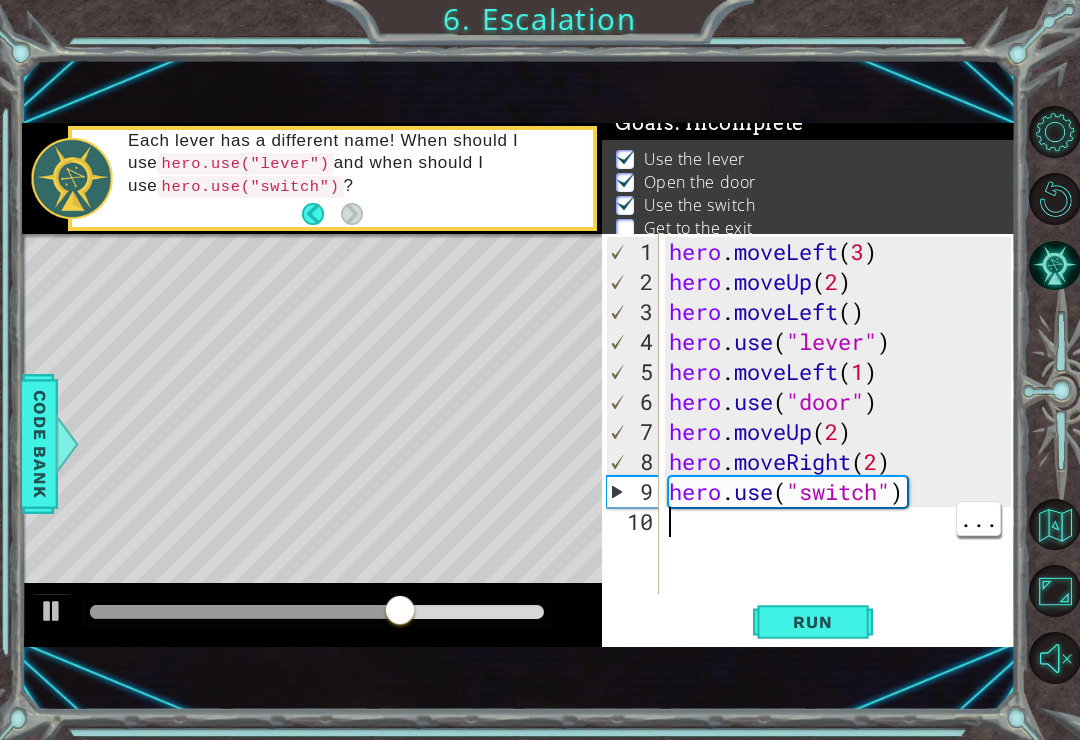 click on "hero . moveLeft ( 3 ) hero . moveUp ( 2 ) hero . moveLeft ( ) hero . use ( "lever" ) hero . moveLeft ( 1 ) hero . use ( "door" ) hero . moveUp ( 2 ) hero . moveRight ( 2 ) hero . use ( "switch" )" at bounding box center (843, 447) 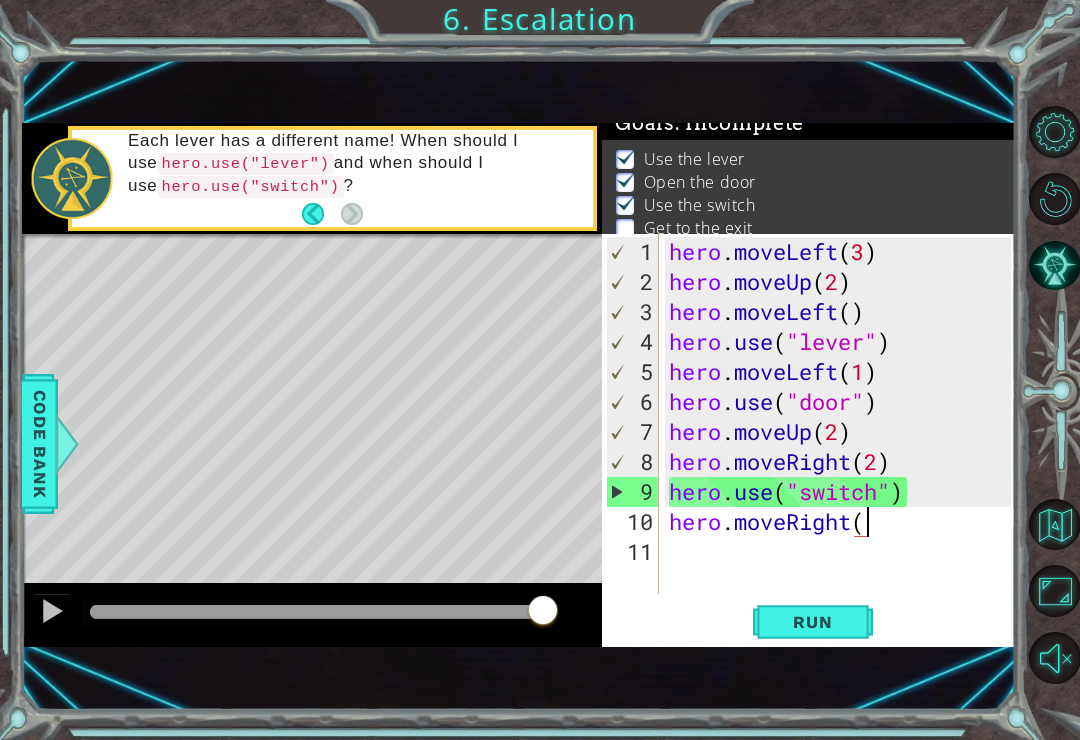 scroll, scrollTop: 0, scrollLeft: 9, axis: horizontal 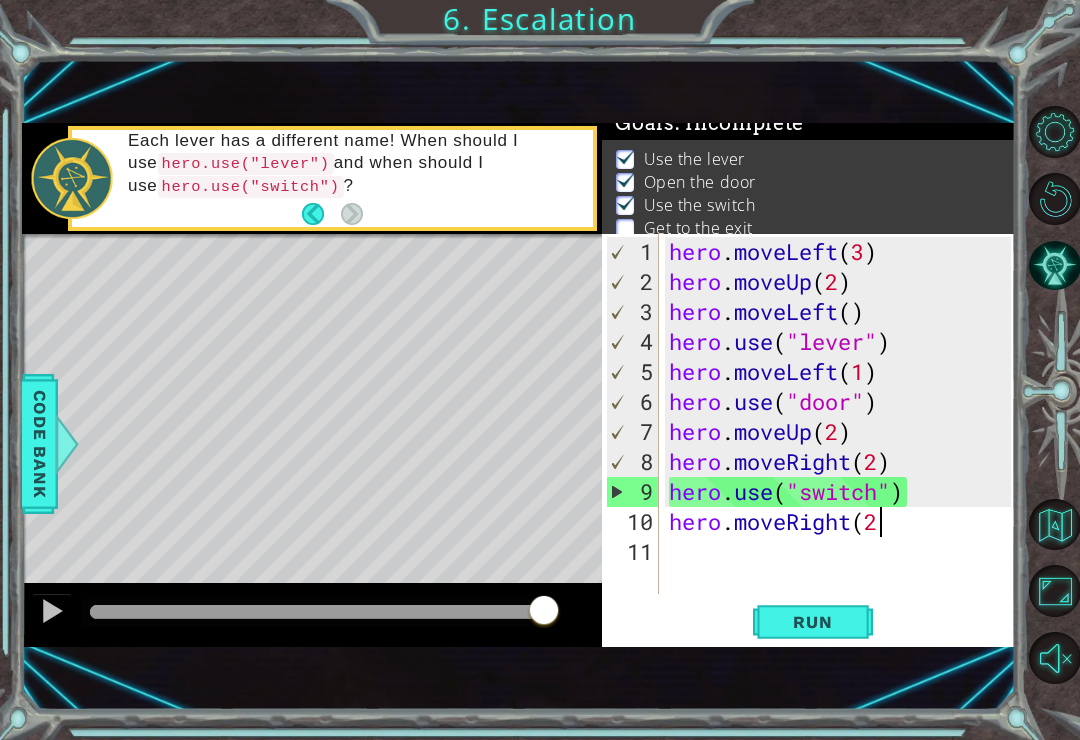 type on "hero.moveRight(2)" 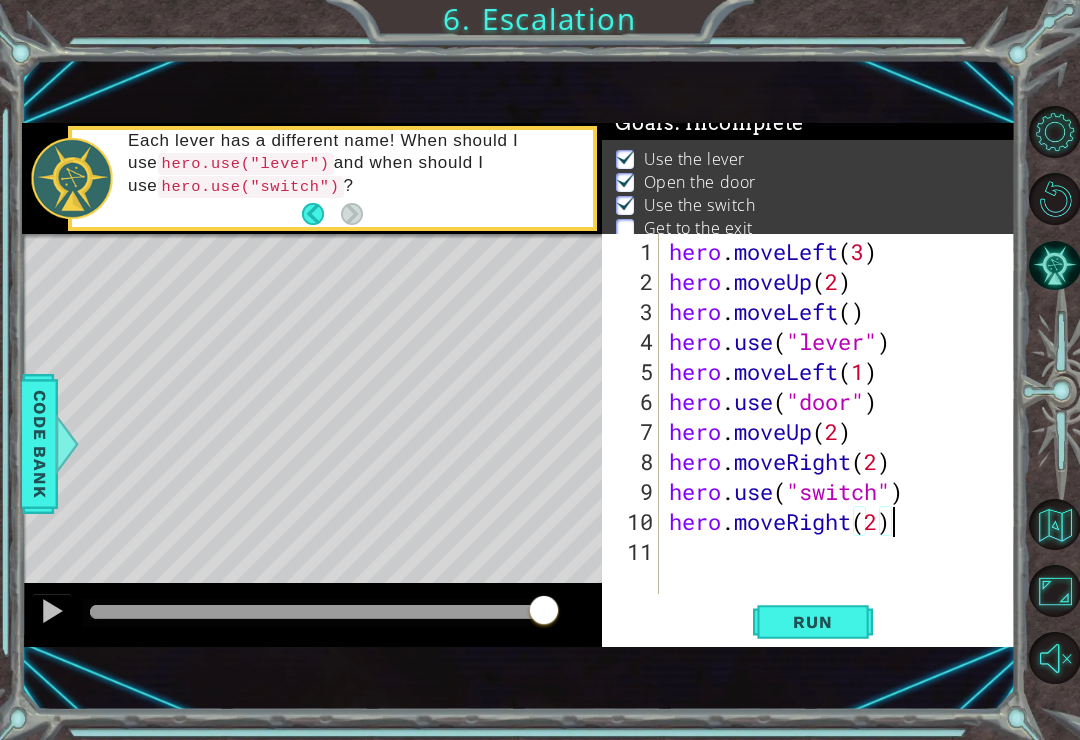 type 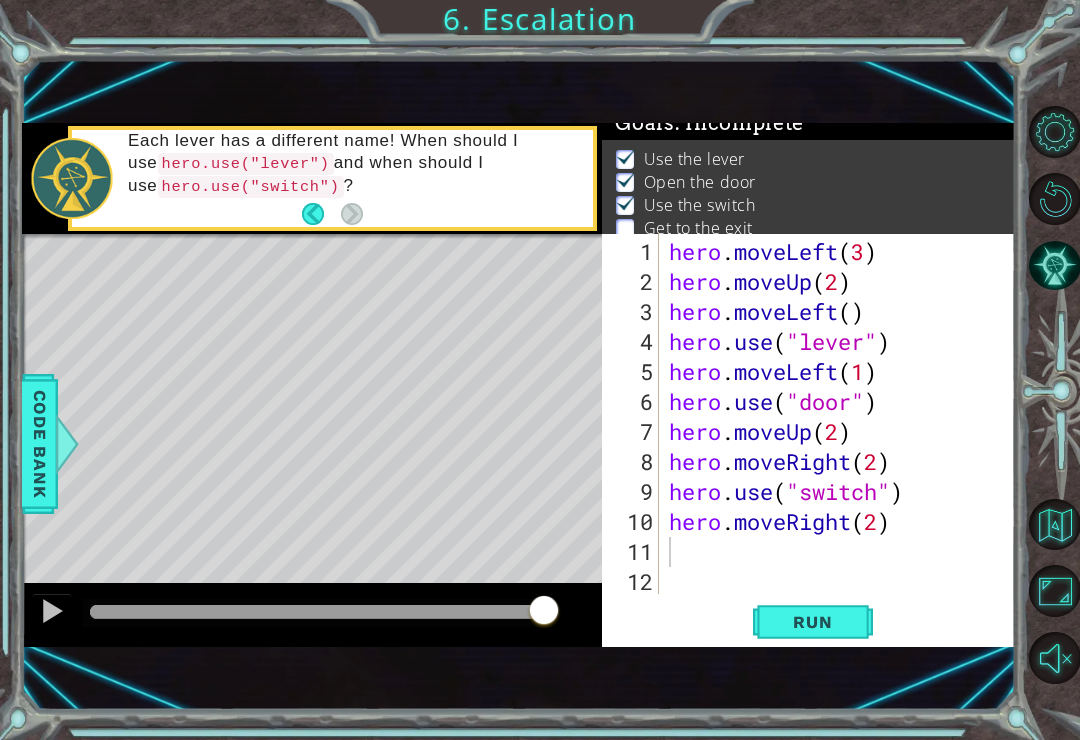 click on "Run" at bounding box center (813, 622) 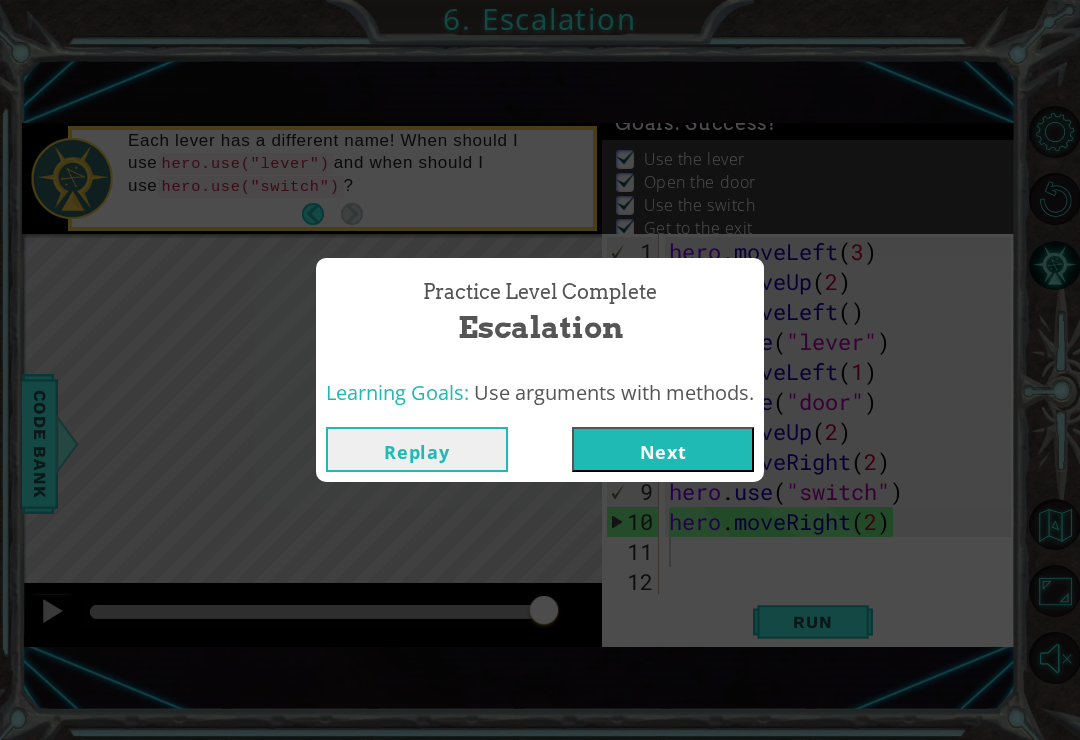 click on "Replay
Next" at bounding box center [540, 449] 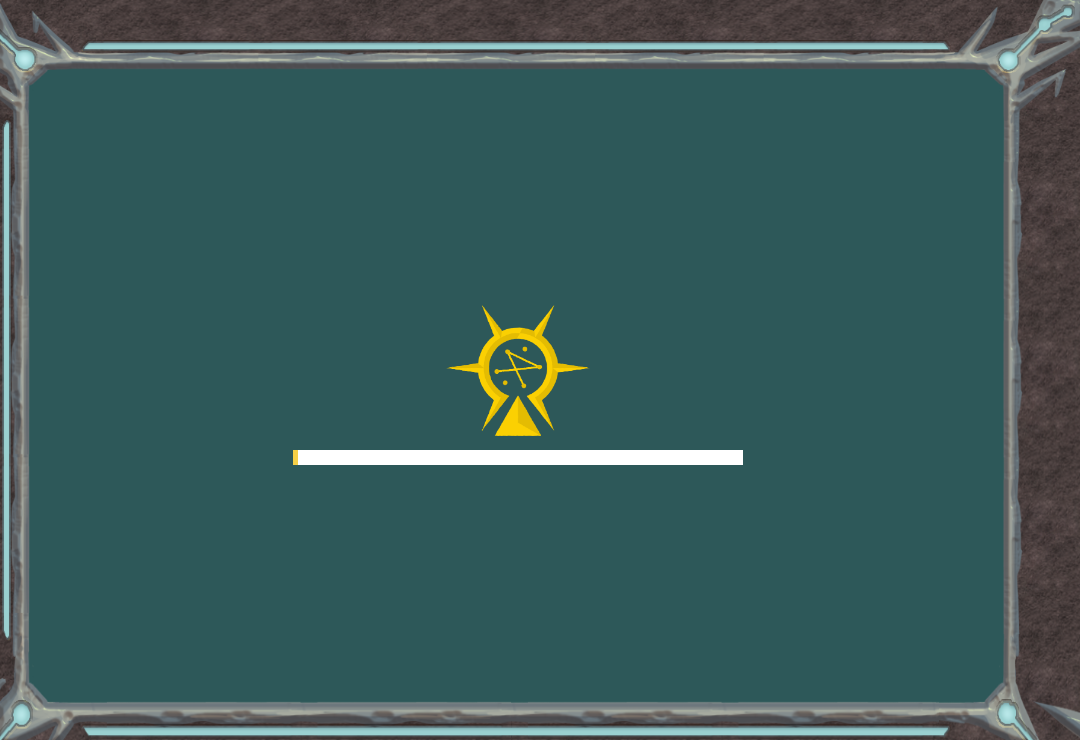 scroll, scrollTop: 0, scrollLeft: 0, axis: both 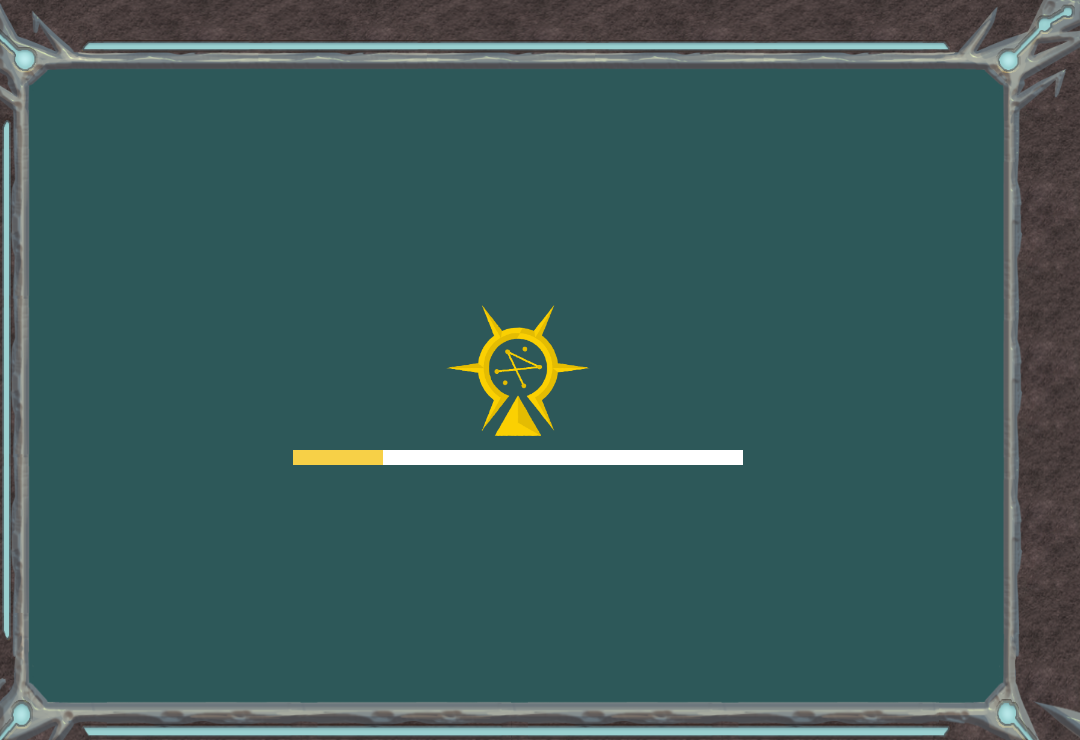 click on "Goals Error loading from server. Try refreshing the page. You'll need to join a course to play this level. Back to Classes Ask your teacher to assign you a license so you can continue to play Ozaria! Back to Classes This level is locked. Back to Classes" at bounding box center (540, 370) 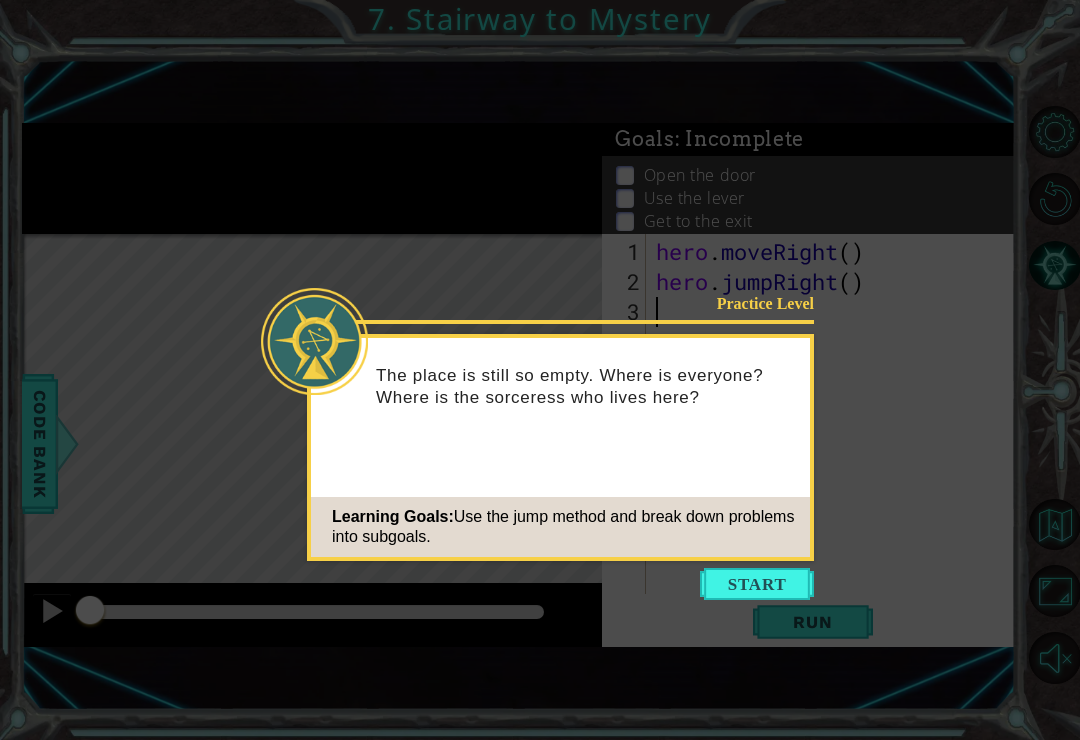 click at bounding box center [757, 584] 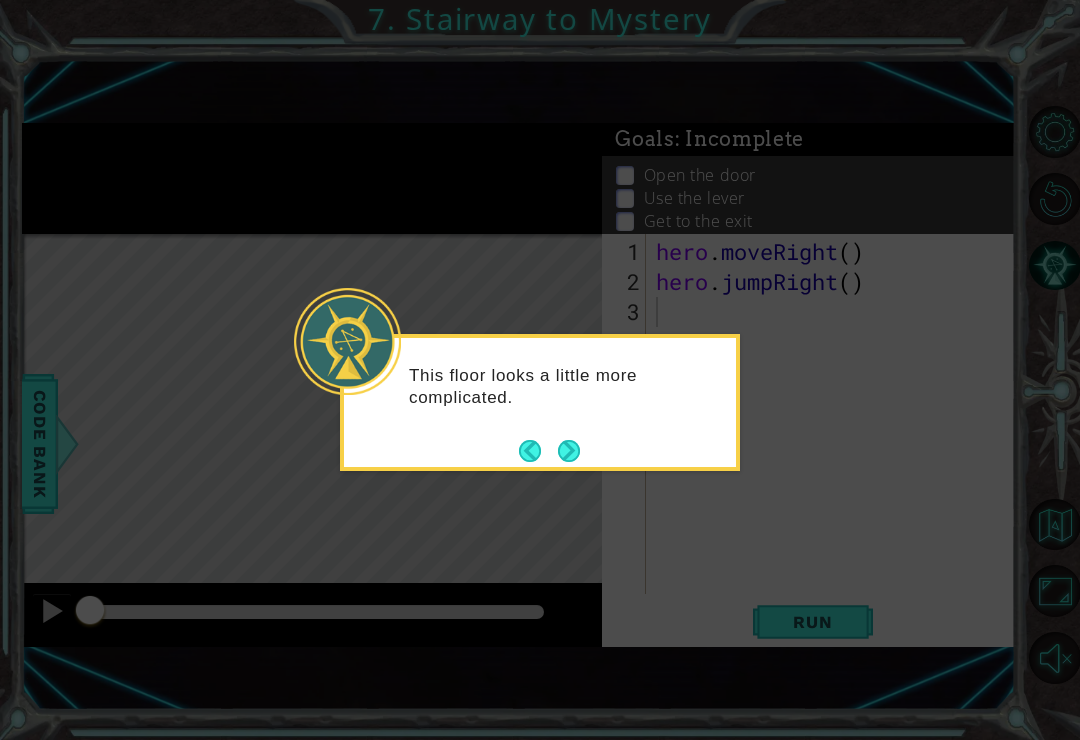 click at bounding box center (569, 451) 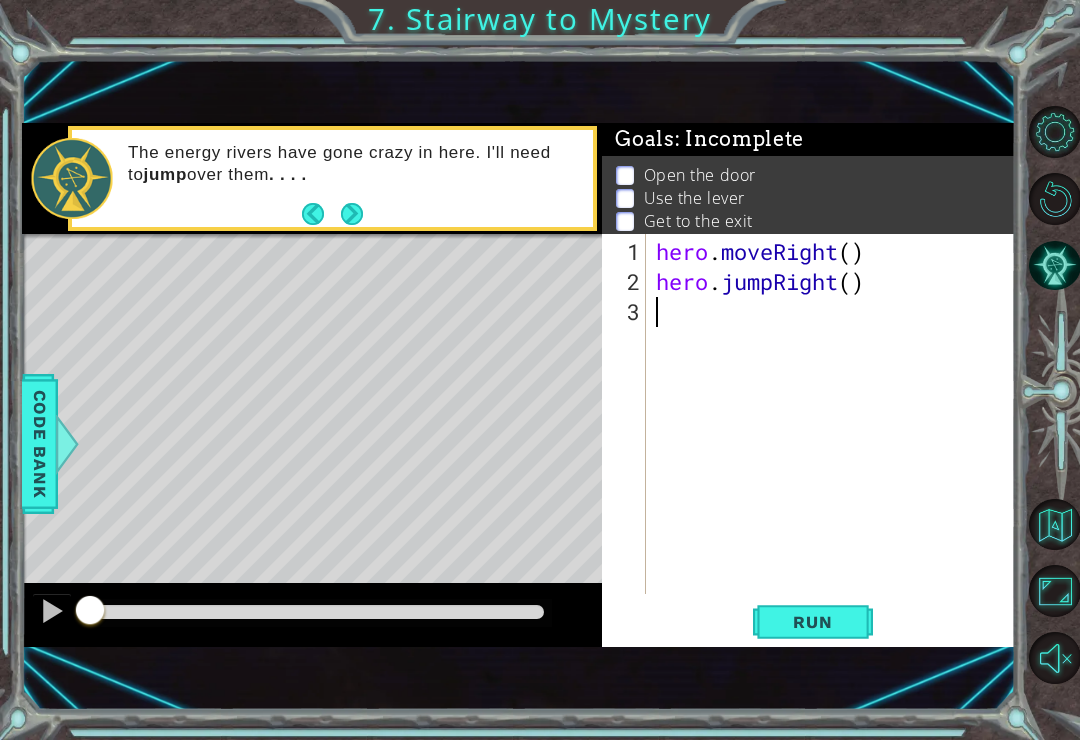 click on "1     הההההההההההההההההההההההההההההההההההההההההההההההההההההההההההההההההההההההההההההההההההההההההההההההההההההההההההההההההההההההההההההההההההההההההההההההההההההההההההההההההההההההההההההההההההההההההההההההההההההההההההההההההההההההההההההההההההההההההההההההההההההההההההההההה XXXXXXXXXXXXXXXXXXXXXXXXXXXXXXXXXXXXXXXXXXXXXXXXXXXXXXXXXXXXXXXXXXXXXXXXXXXXXXXXXXXXXXXXXXXXXXXXXXXXXXXXXXXXXXXXXXXXXXXXXXXXXXXXXXXXXXXXXXXXXXXXXXXXXXXXXXXXXXXXXXXXXXXXXXXXXXXXXXXXXXXXXXXXXXXXXXXXXXXXXXXXXXXXXXXXXXXXXXXXXXXXXXXXXXXXXXXXXXXXXXXXXXXXXXXXXXXX Solution × Goals : Incomplete       Open the door
Use the lever
Get to the exit
1 2 3 hero . moveRight ( ) hero . jumpRight ( )     Code Saved Run Statement   /  Call   /  Need help? Ask the AI methods   hero     use(thing)" at bounding box center (519, 384) 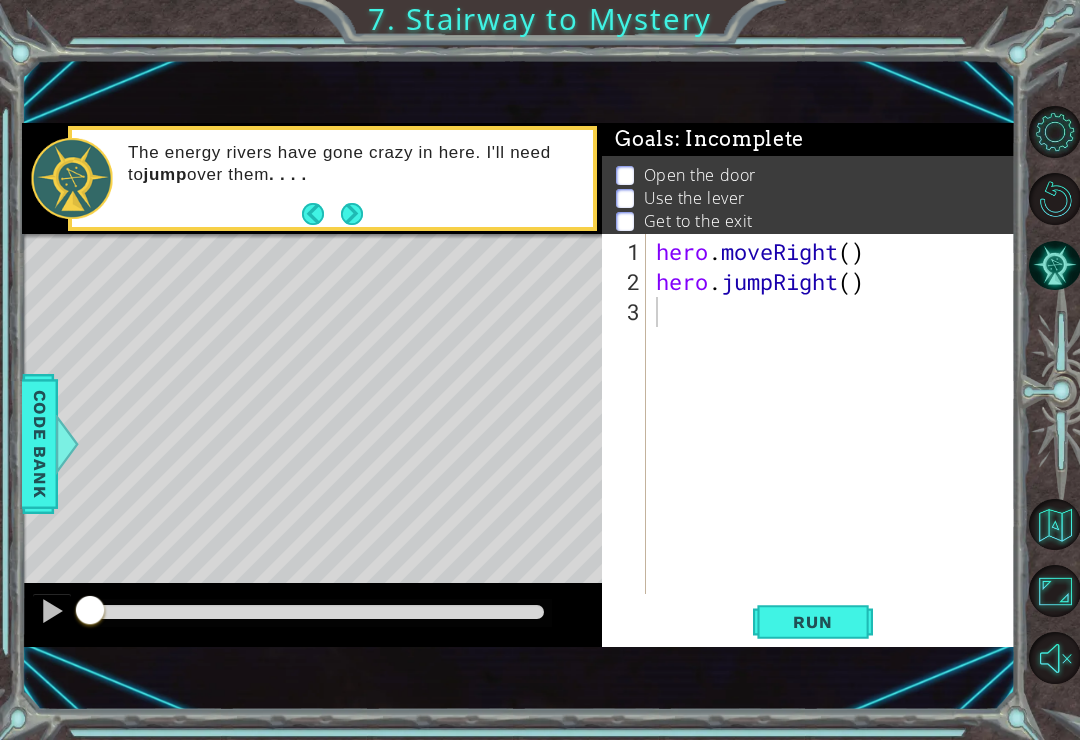 click at bounding box center (52, 613) 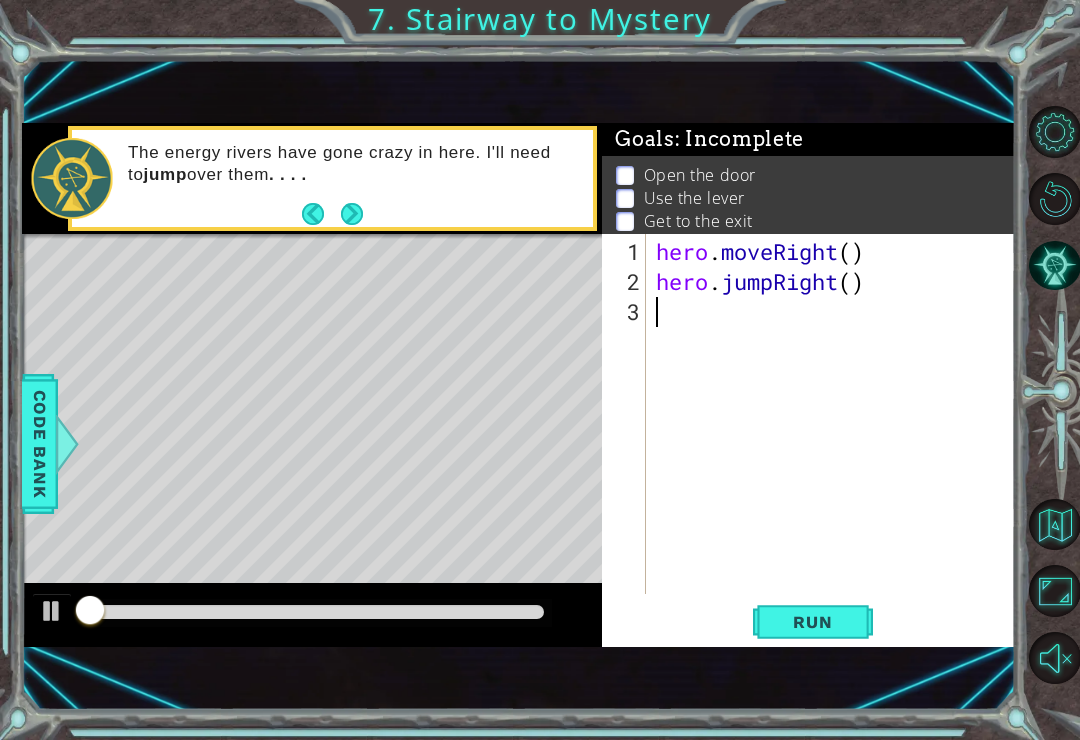 scroll, scrollTop: 31, scrollLeft: 0, axis: vertical 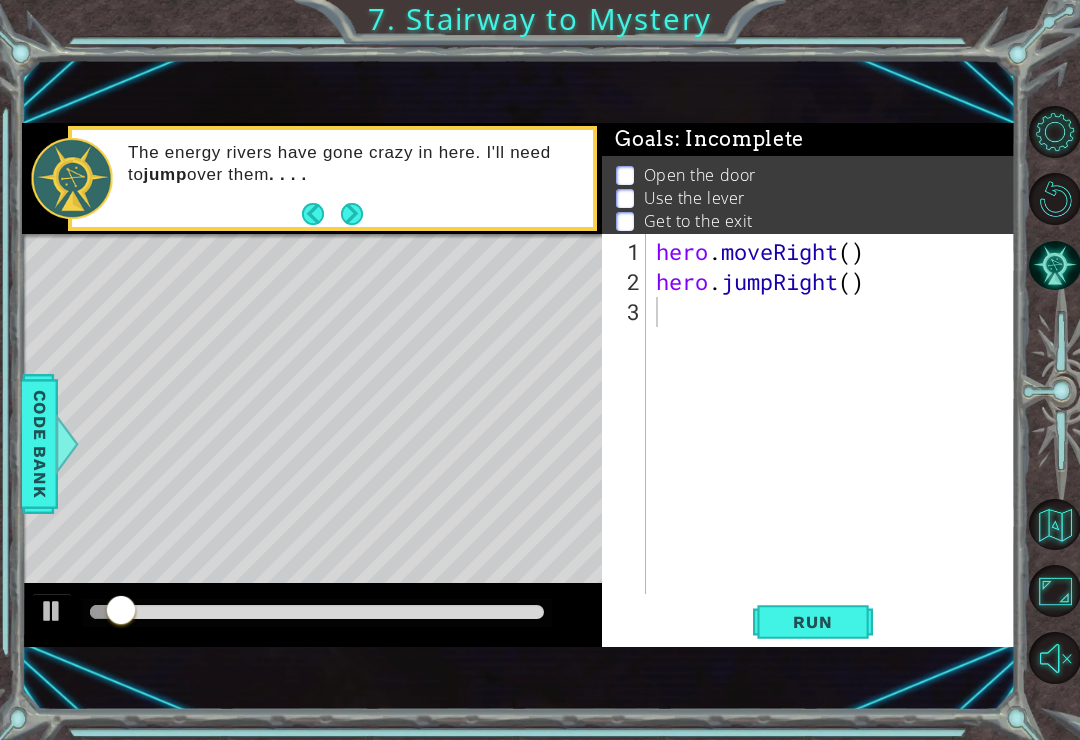 click on "Run" at bounding box center [812, 622] 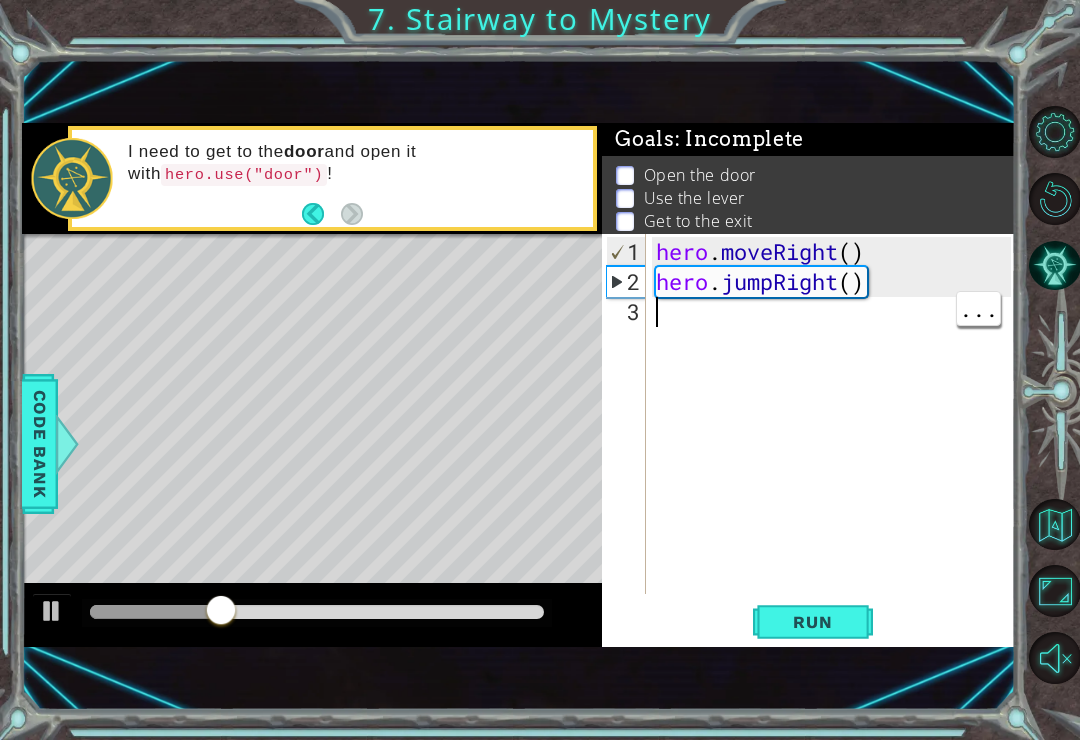 click on "hero . moveRight ( ) hero . jumpRight ( )" at bounding box center [836, 447] 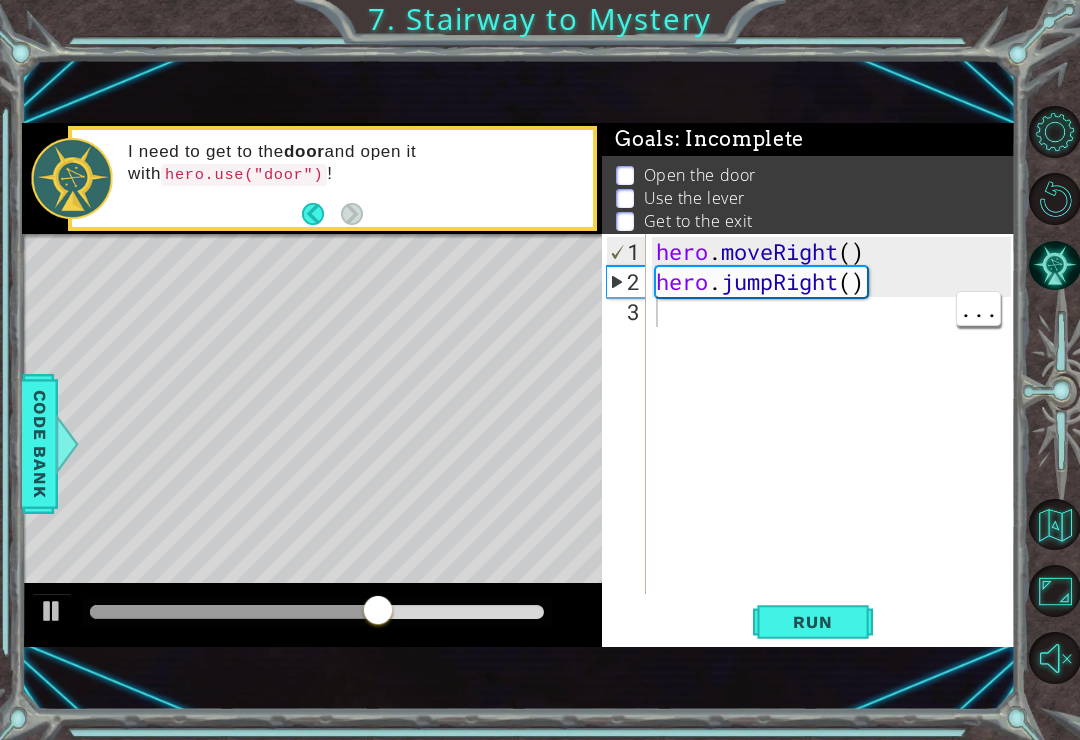 click on "hero . moveRight ( ) hero . jumpRight ( )" at bounding box center [836, 447] 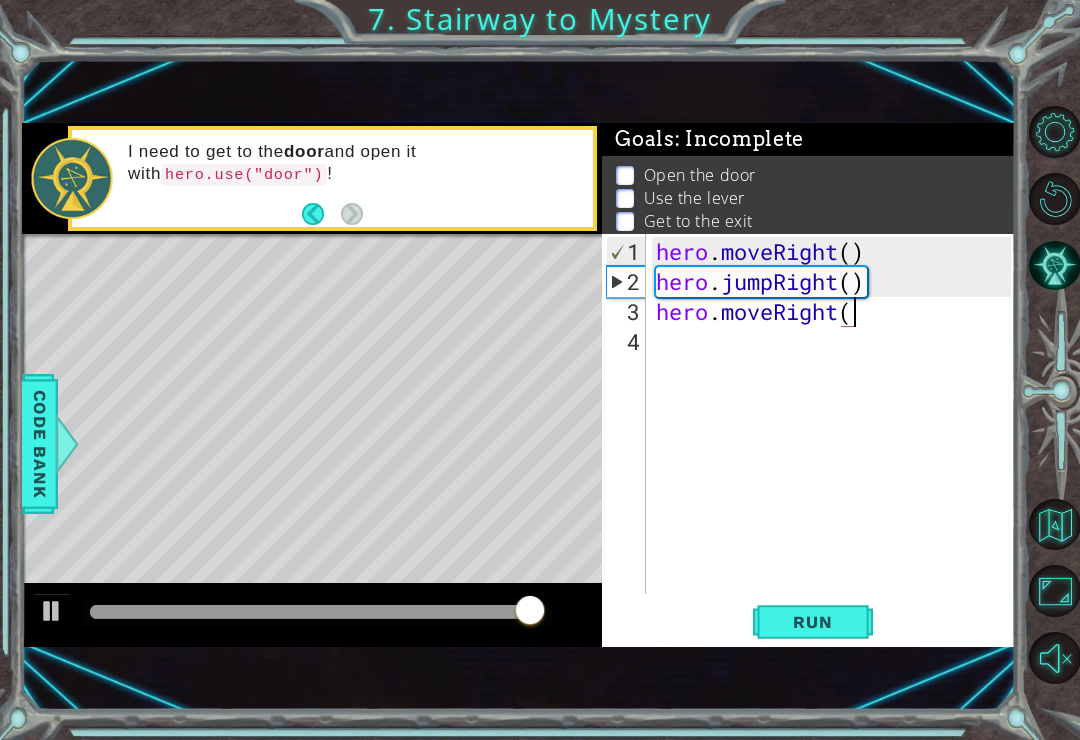 scroll, scrollTop: 0, scrollLeft: 9, axis: horizontal 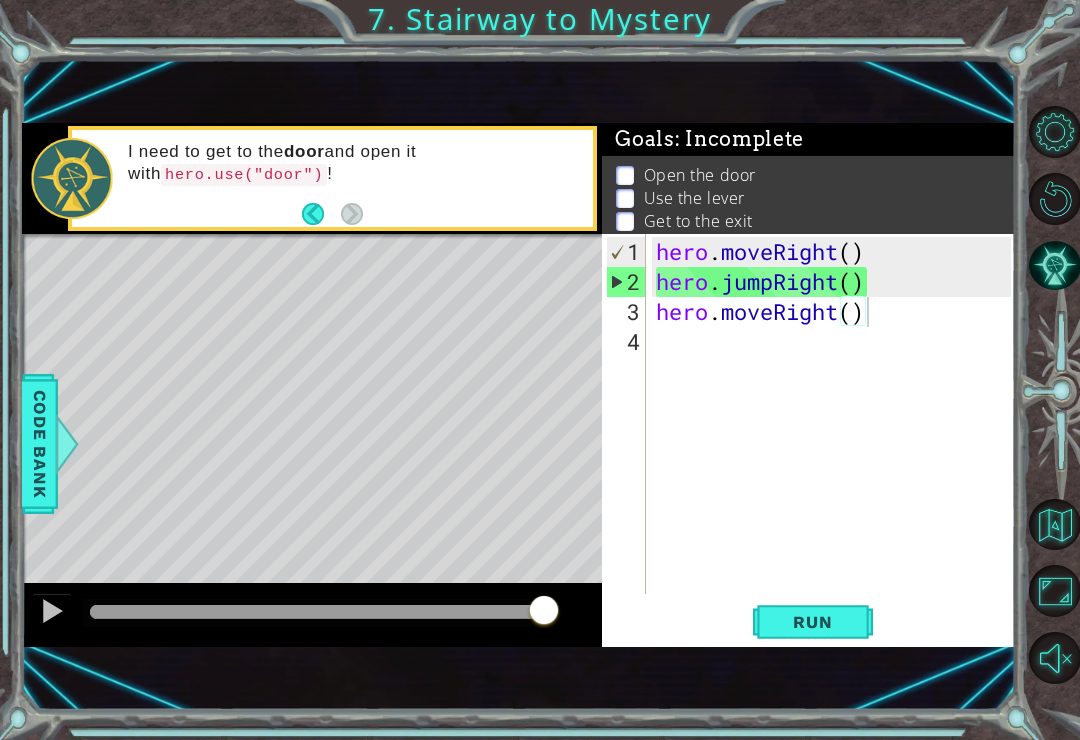 type on "hero.moveRight()" 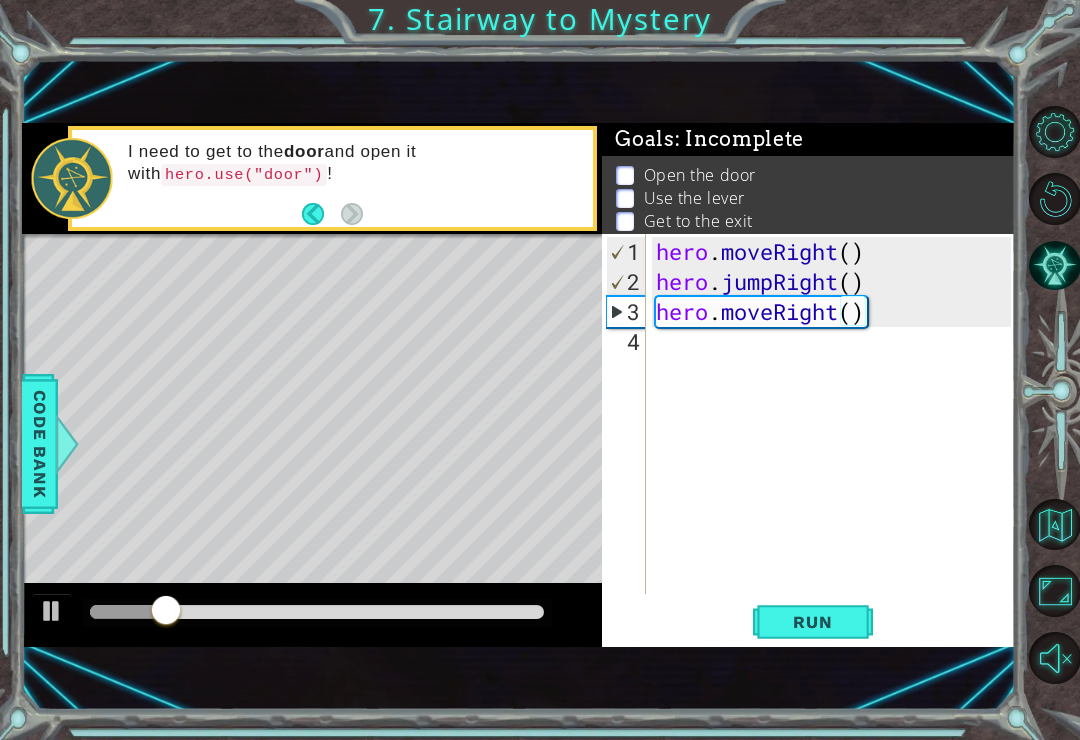 scroll, scrollTop: 0, scrollLeft: 0, axis: both 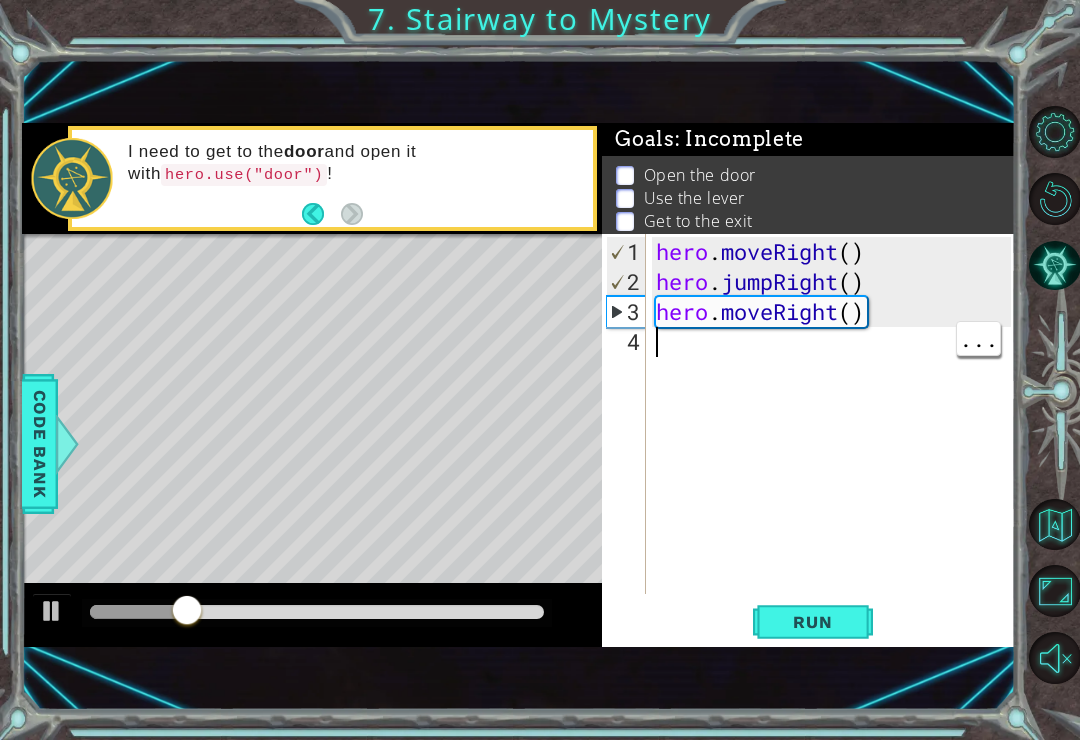 click on "hero . moveRight ( ) hero . jumpRight ( ) hero . moveRight ( )" at bounding box center (836, 447) 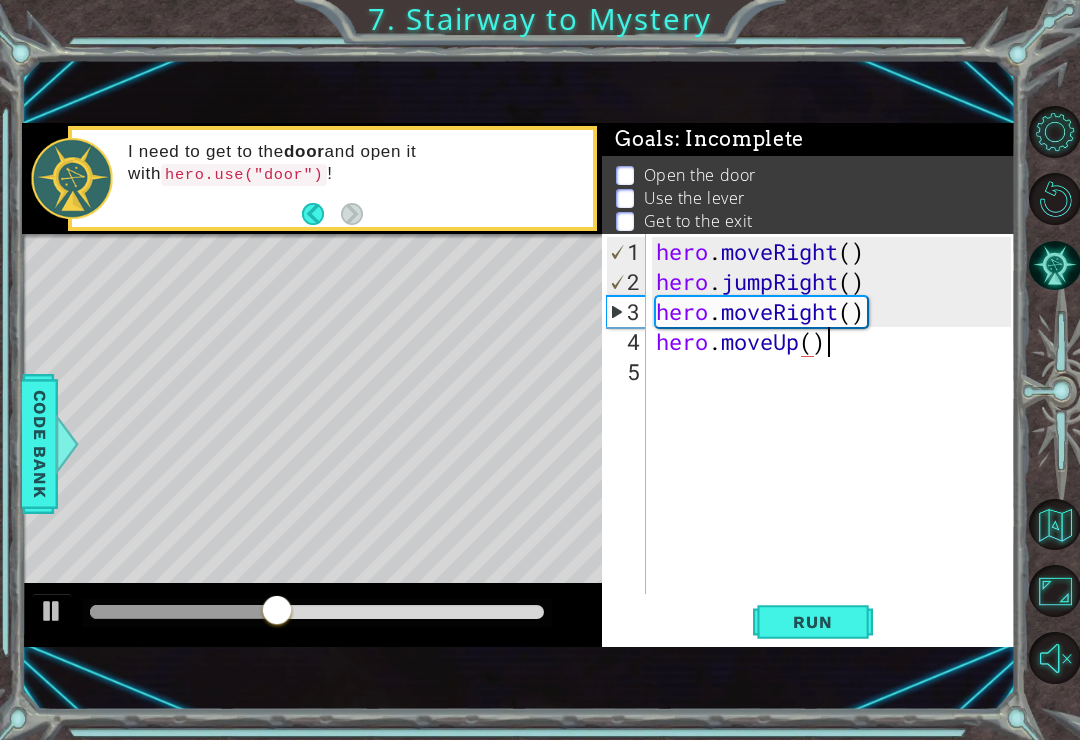 scroll, scrollTop: 0, scrollLeft: 7, axis: horizontal 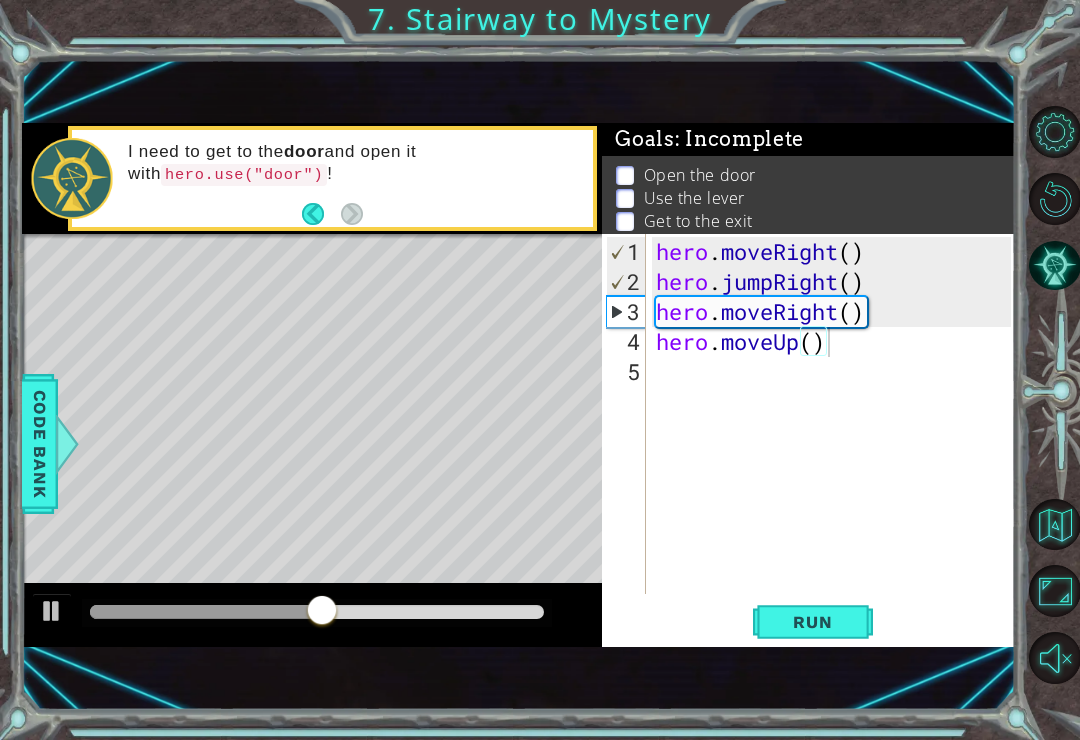 type on "hero.moveUp()" 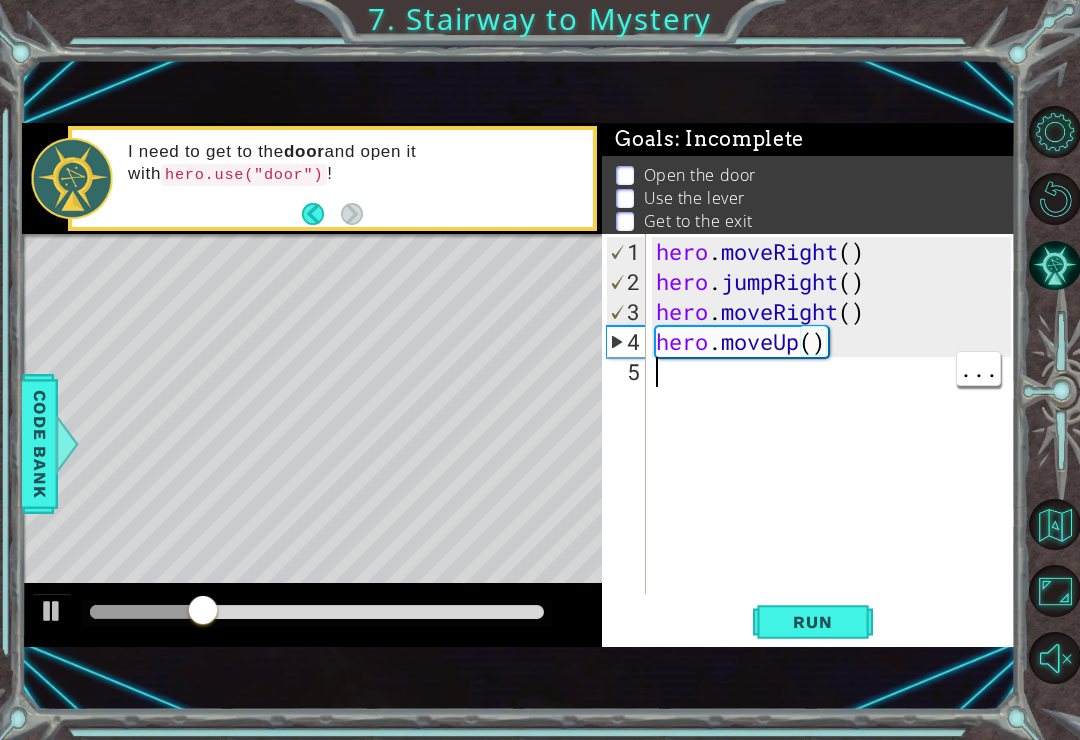 scroll, scrollTop: 0, scrollLeft: 0, axis: both 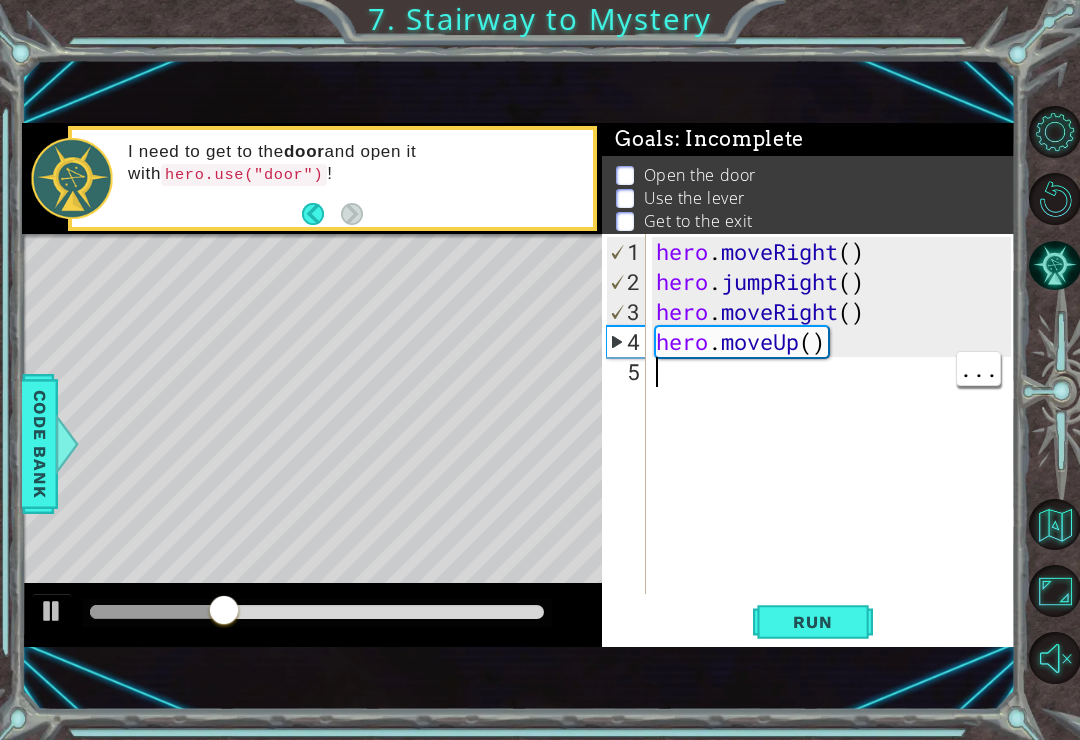 click on "hero . moveRight ( ) hero . jumpRight ( ) hero . moveRight ( ) hero . moveUp ( )" at bounding box center [836, 447] 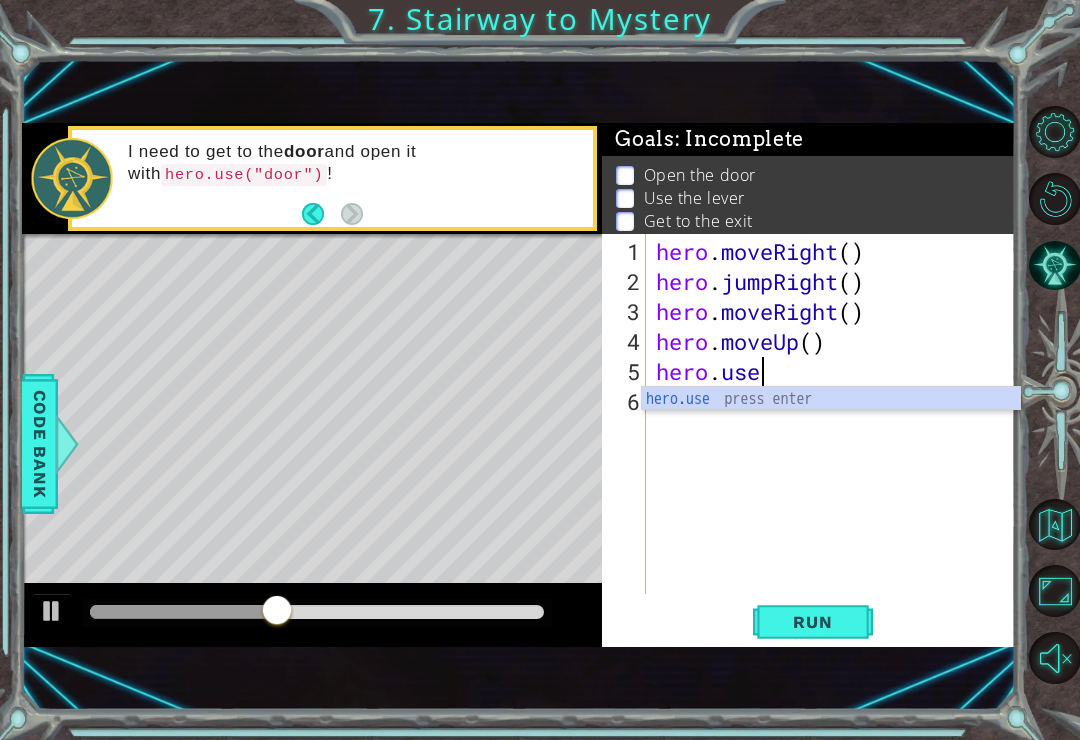 scroll, scrollTop: 0, scrollLeft: 4, axis: horizontal 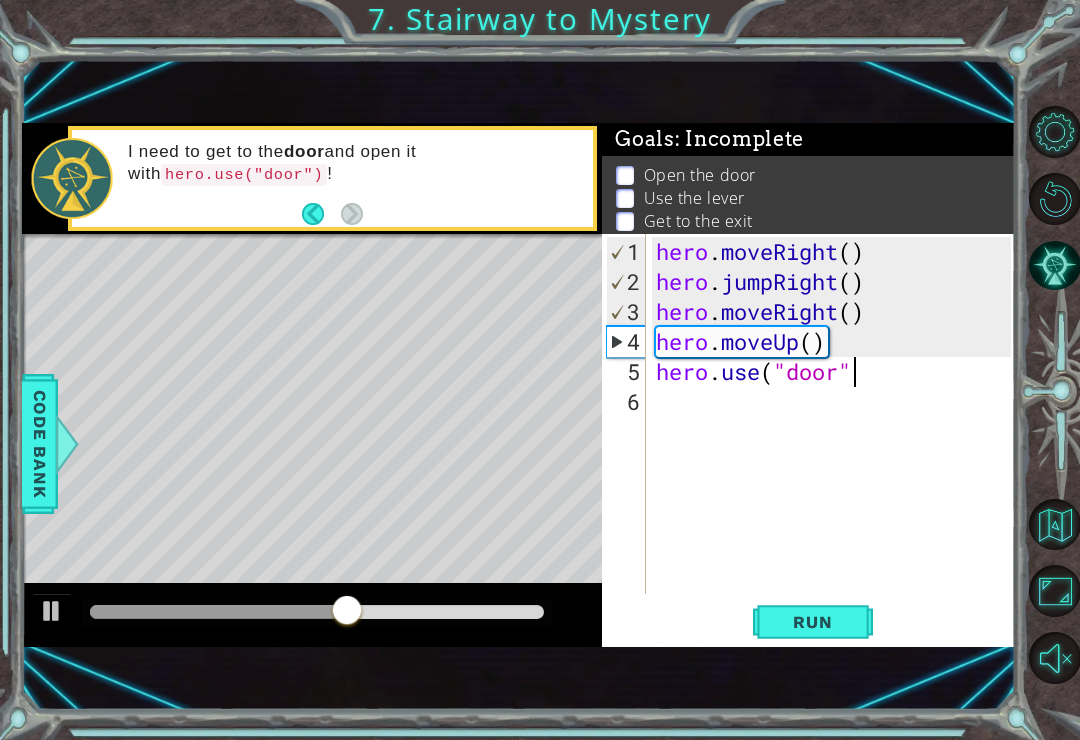 type on "hero.use("door")" 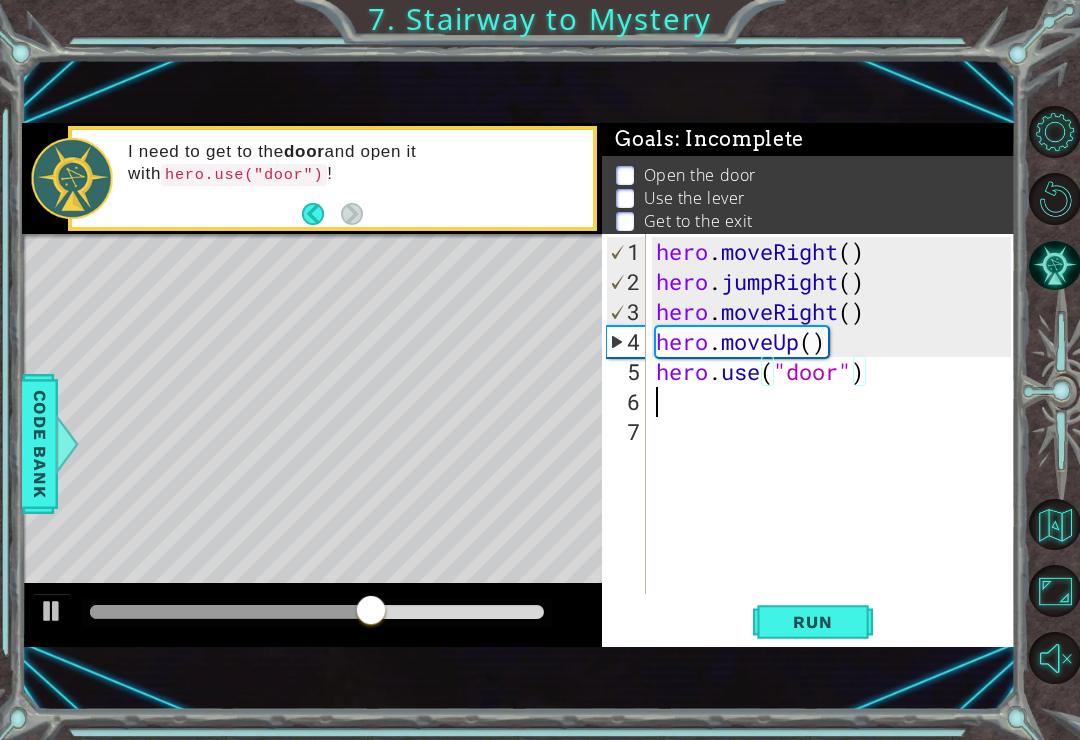 scroll, scrollTop: 0, scrollLeft: 0, axis: both 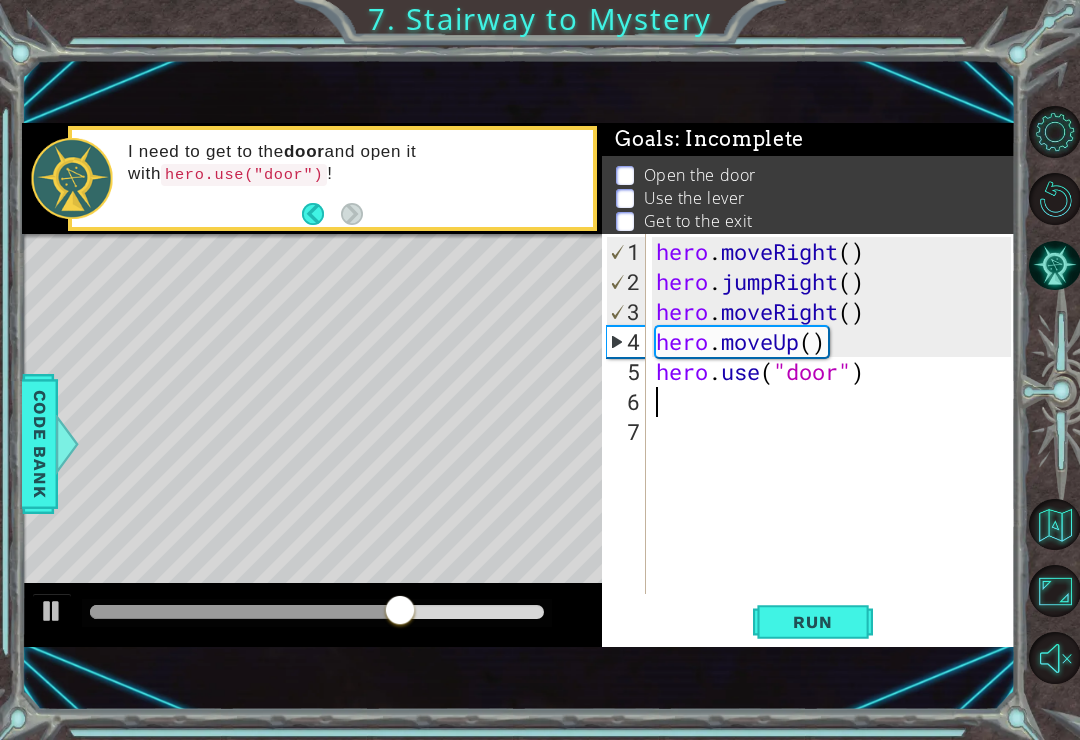 type on "hero.use("door")" 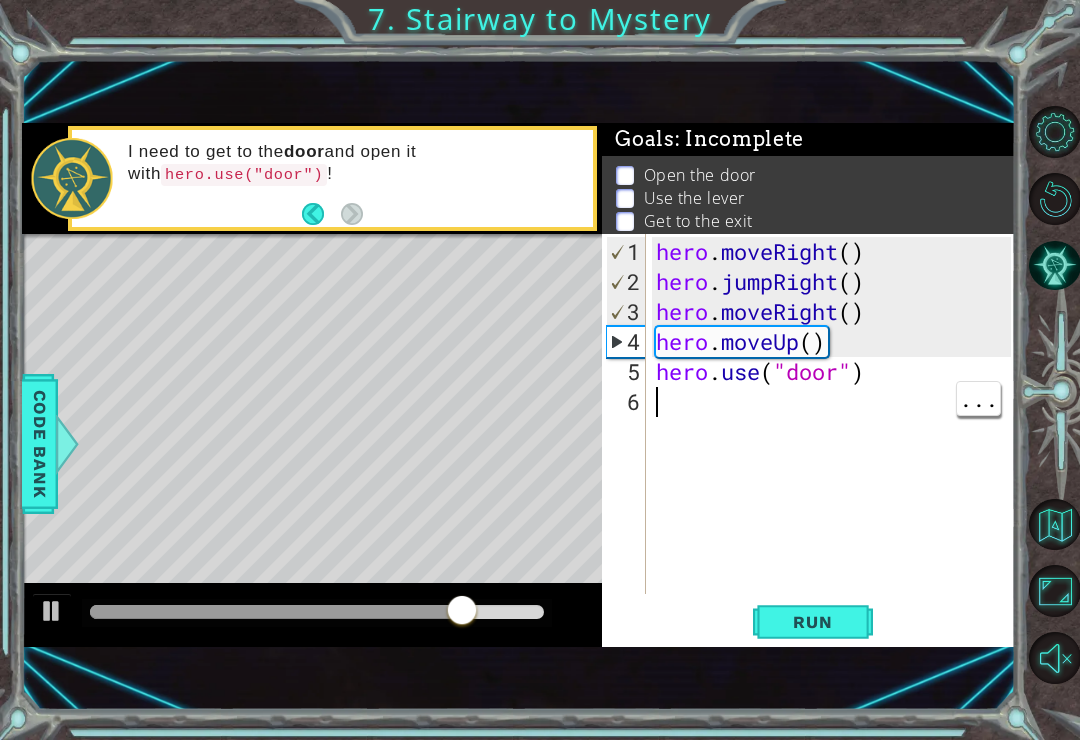 click on "Run" at bounding box center (812, 622) 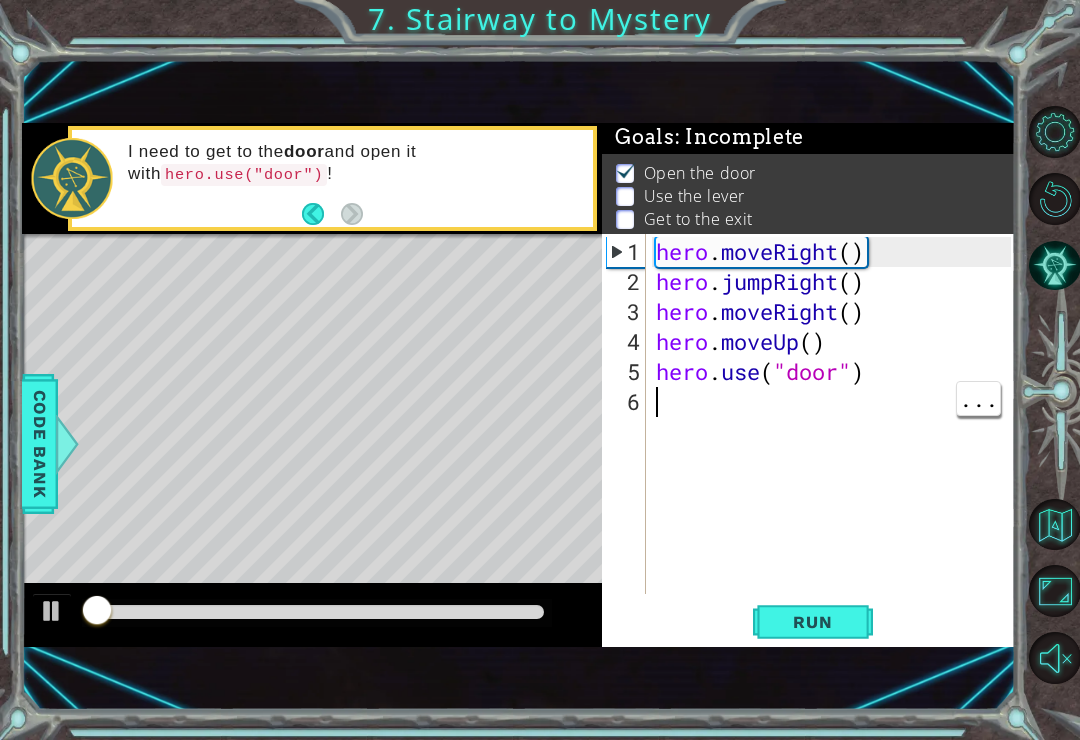 scroll, scrollTop: 4, scrollLeft: 0, axis: vertical 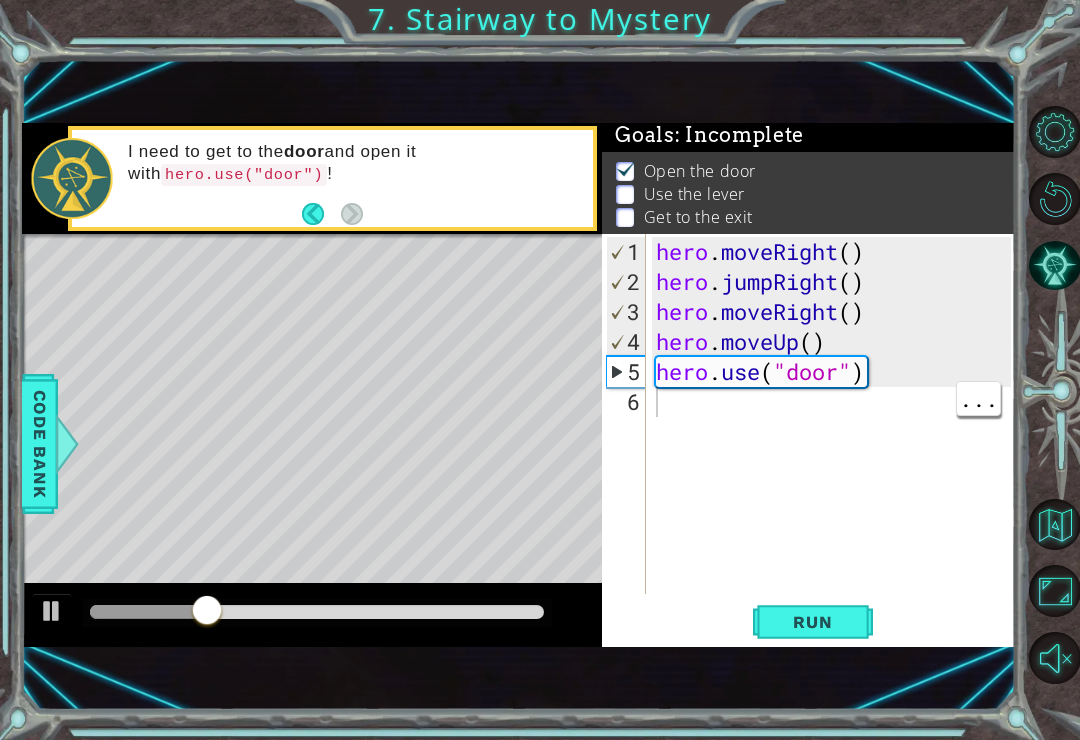 click on "hero . moveRight ( ) hero . jumpRight ( ) hero . moveRight ( ) hero . moveUp ( ) hero . use ( "door" )" at bounding box center [836, 447] 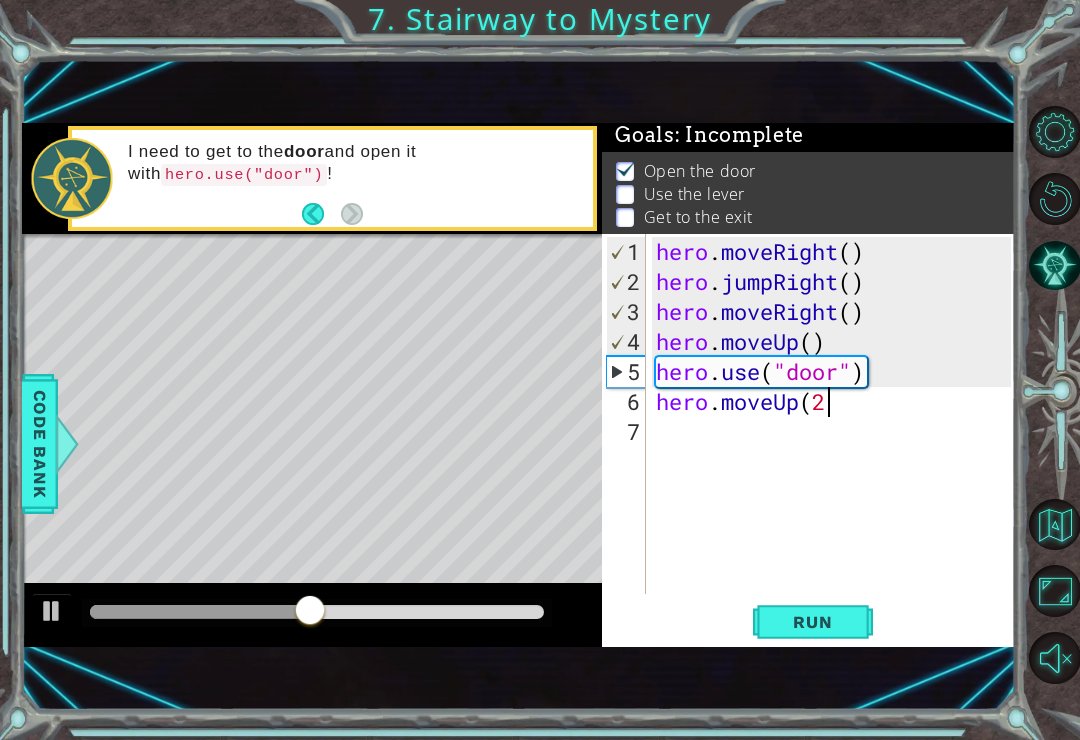 scroll, scrollTop: 0, scrollLeft: 7, axis: horizontal 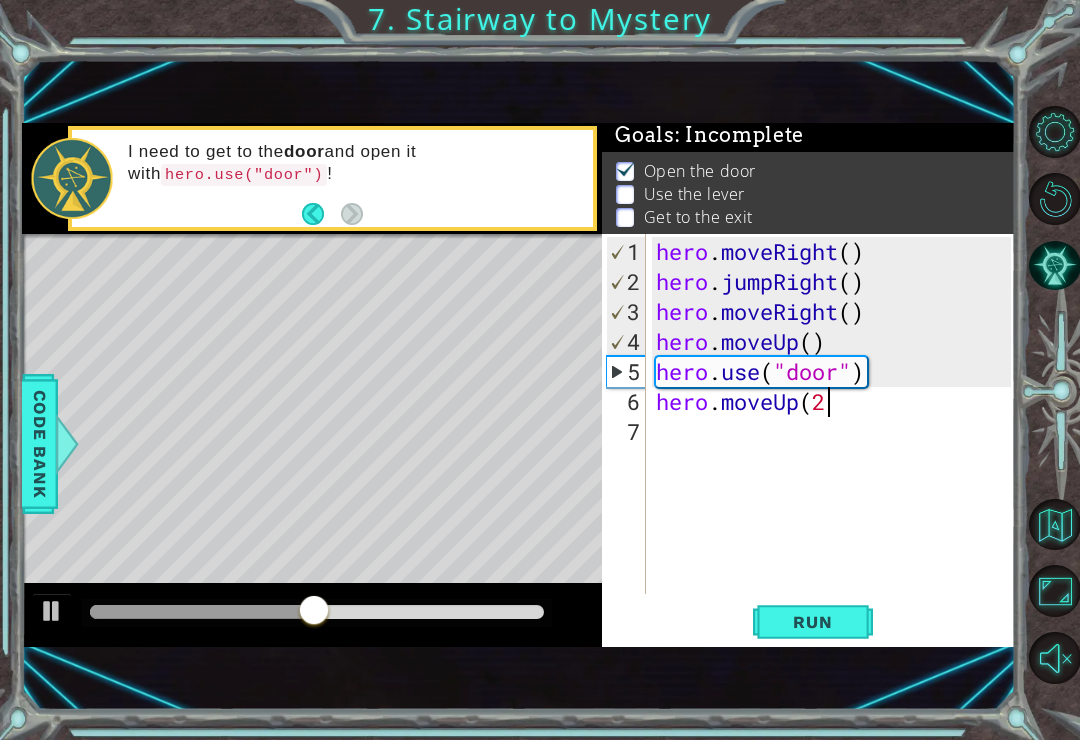 type on "hero.moveUp(2)" 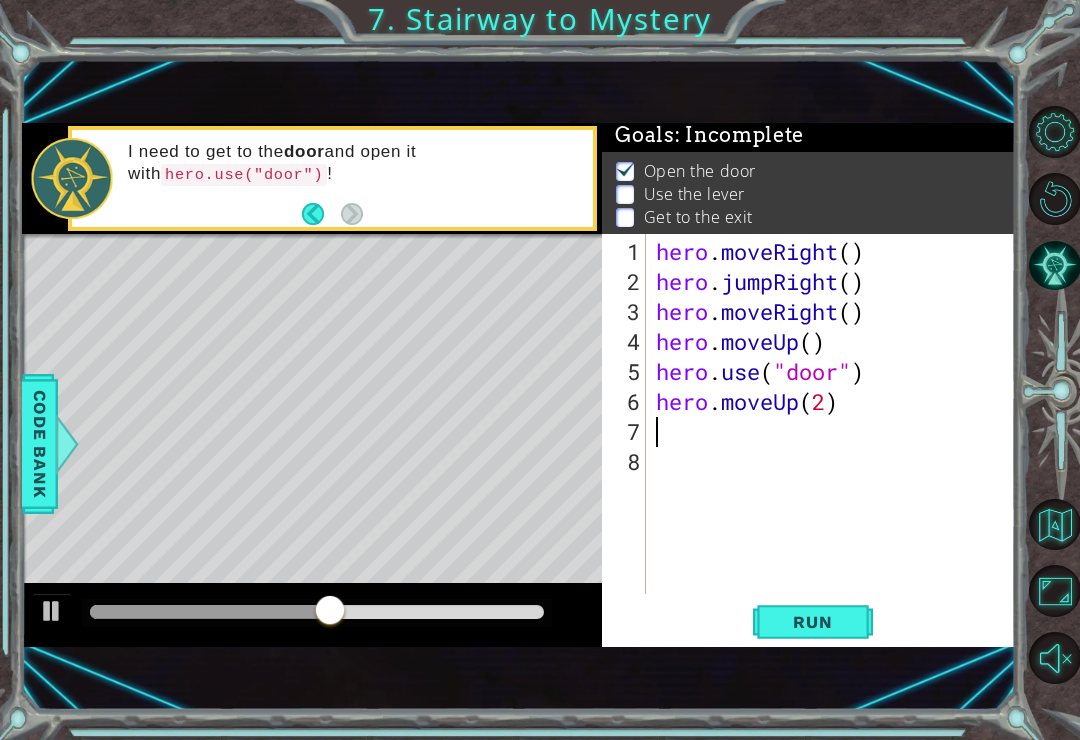 scroll, scrollTop: 0, scrollLeft: 0, axis: both 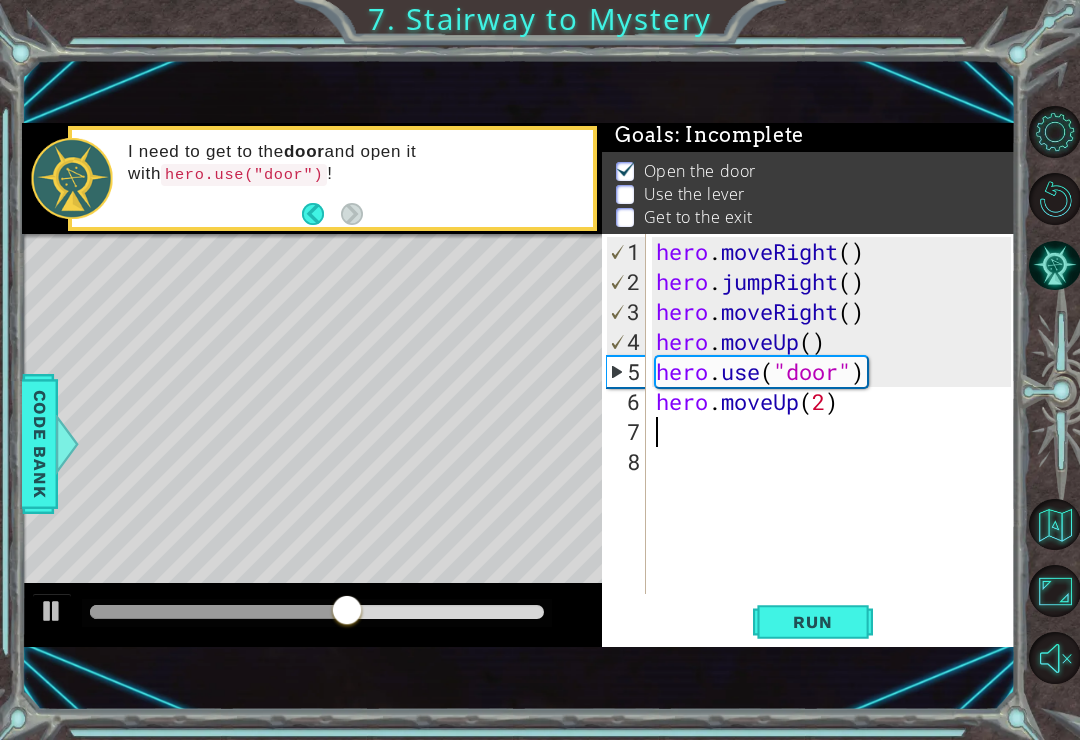 type on "hero.moveUp(2)" 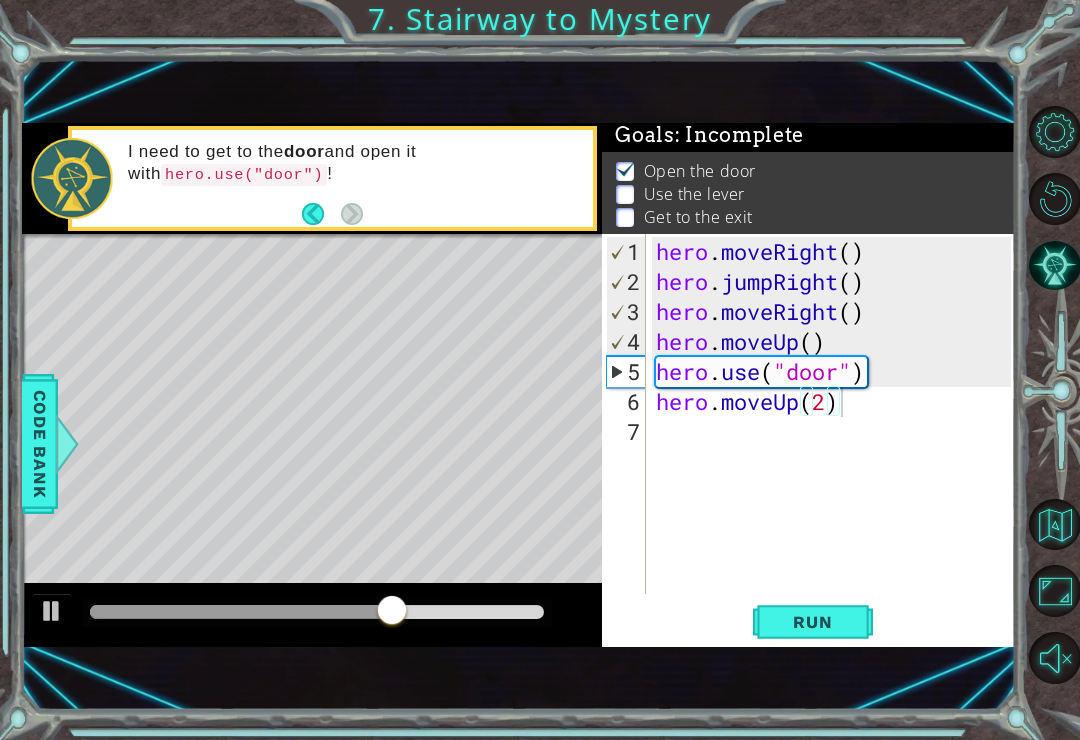 click on "Run" at bounding box center [812, 622] 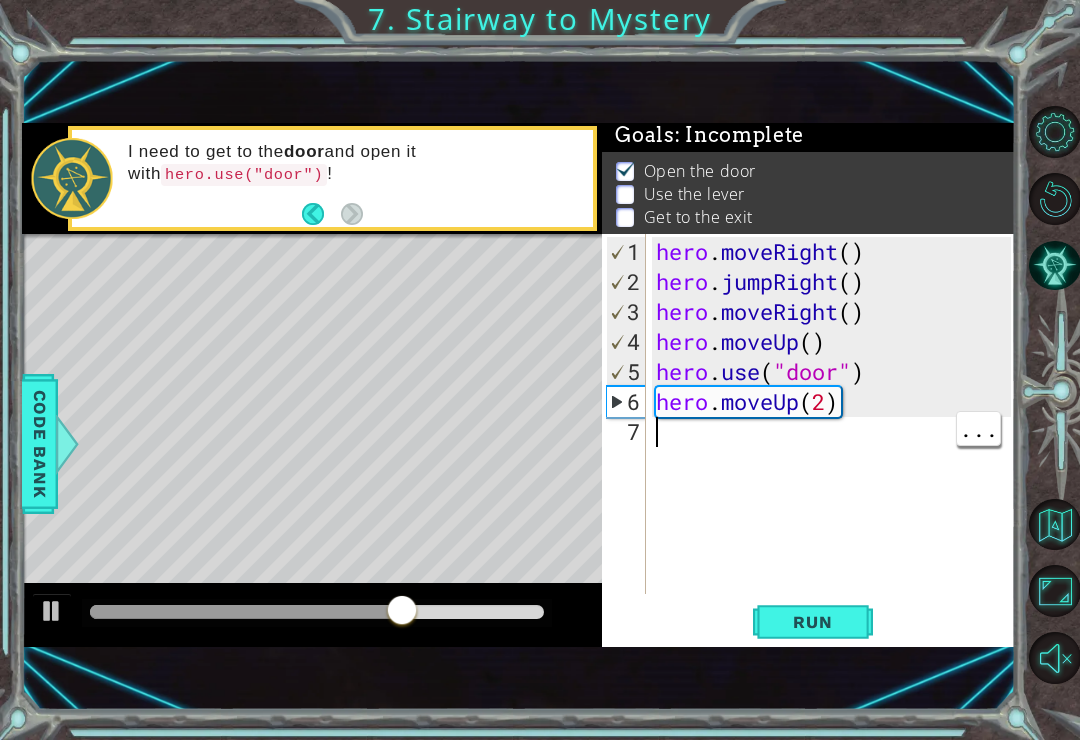 click on "hero . moveRight ( ) hero . jumpRight ( ) hero . moveRight ( ) hero . moveUp ( ) hero . use ( "door" ) hero . moveUp ( 2 )" at bounding box center (836, 447) 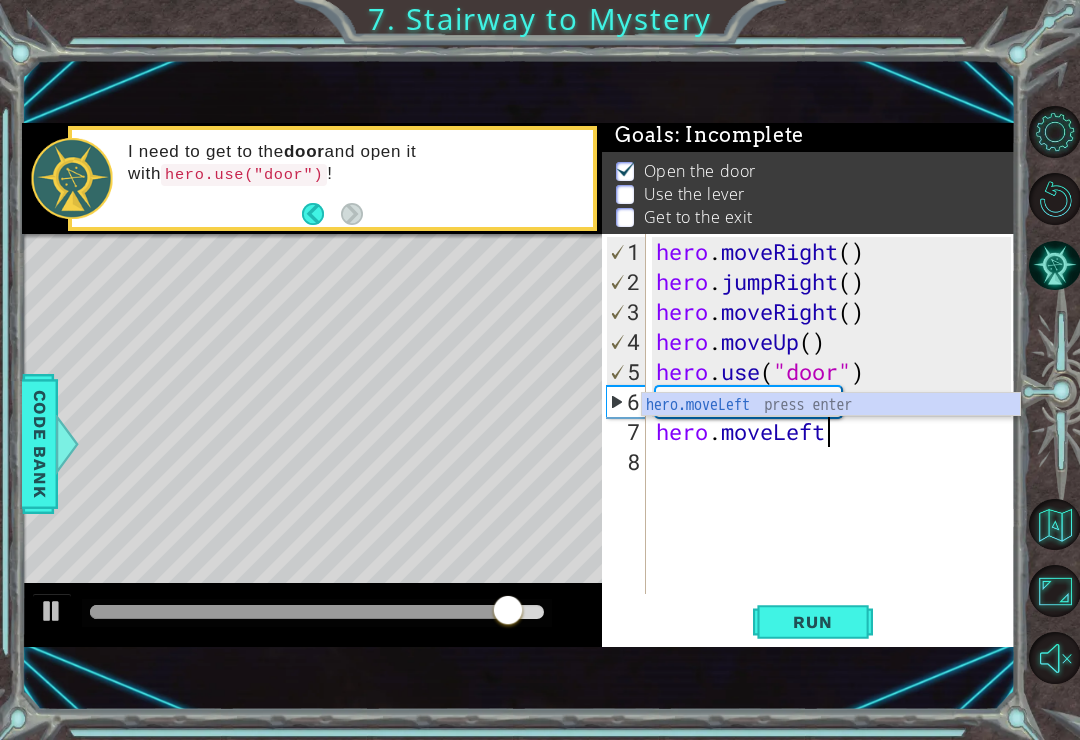 scroll, scrollTop: 0, scrollLeft: 7, axis: horizontal 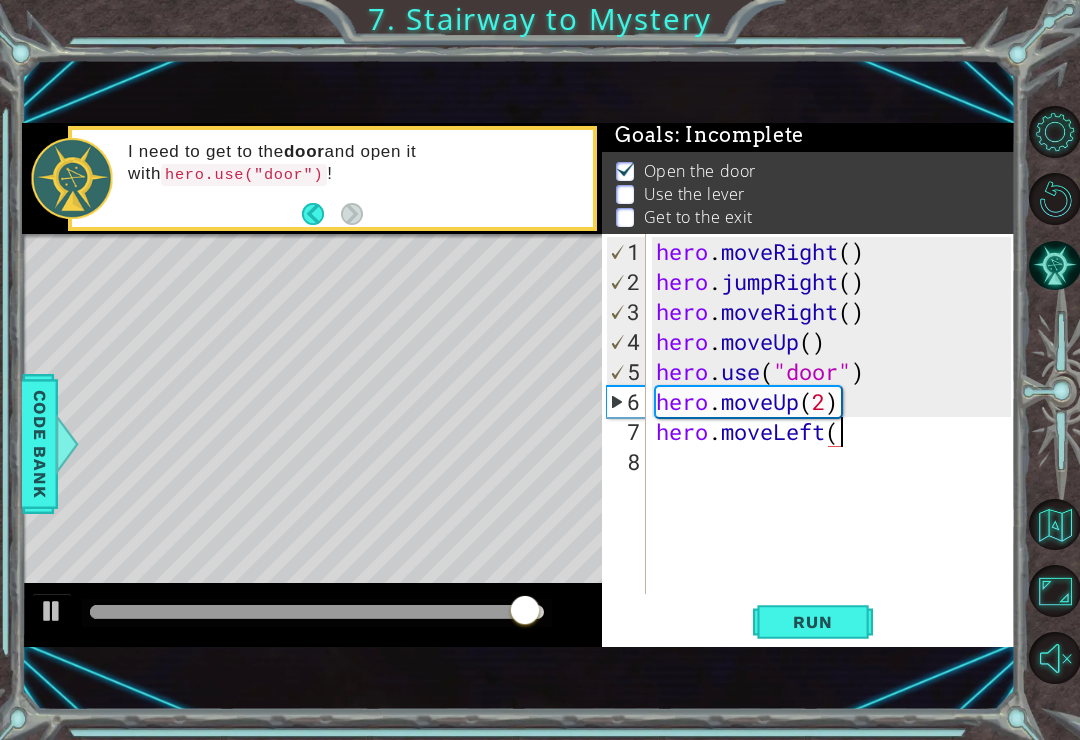 type on "hero.moveLeft()" 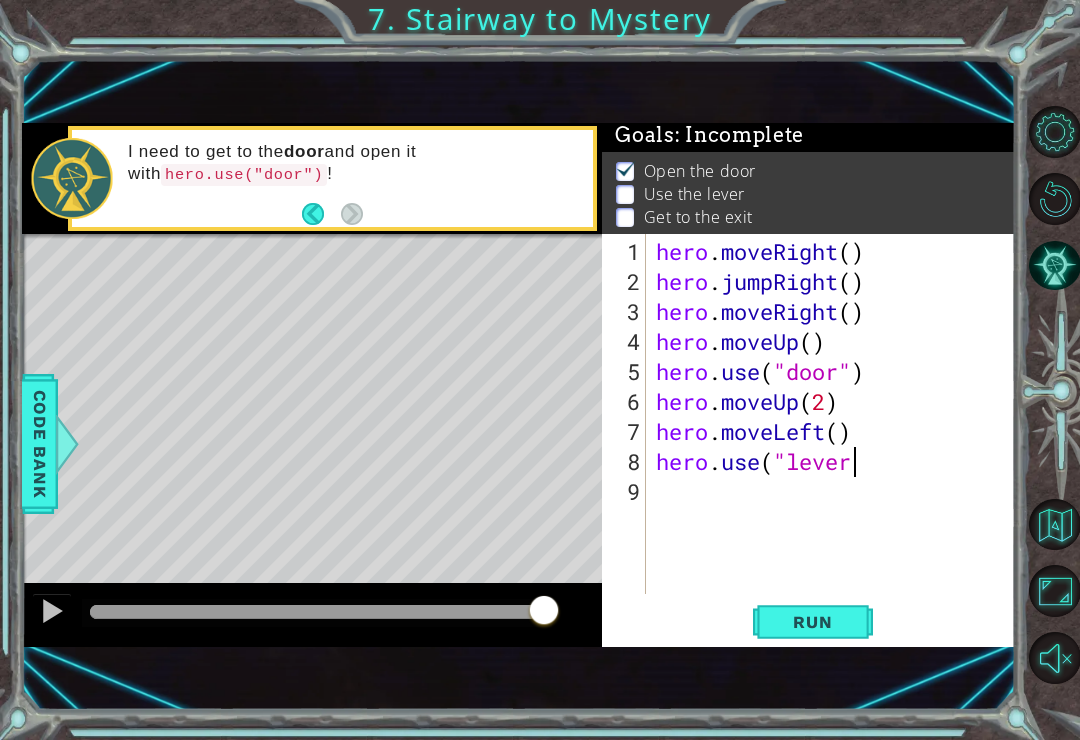 scroll, scrollTop: 0, scrollLeft: 9, axis: horizontal 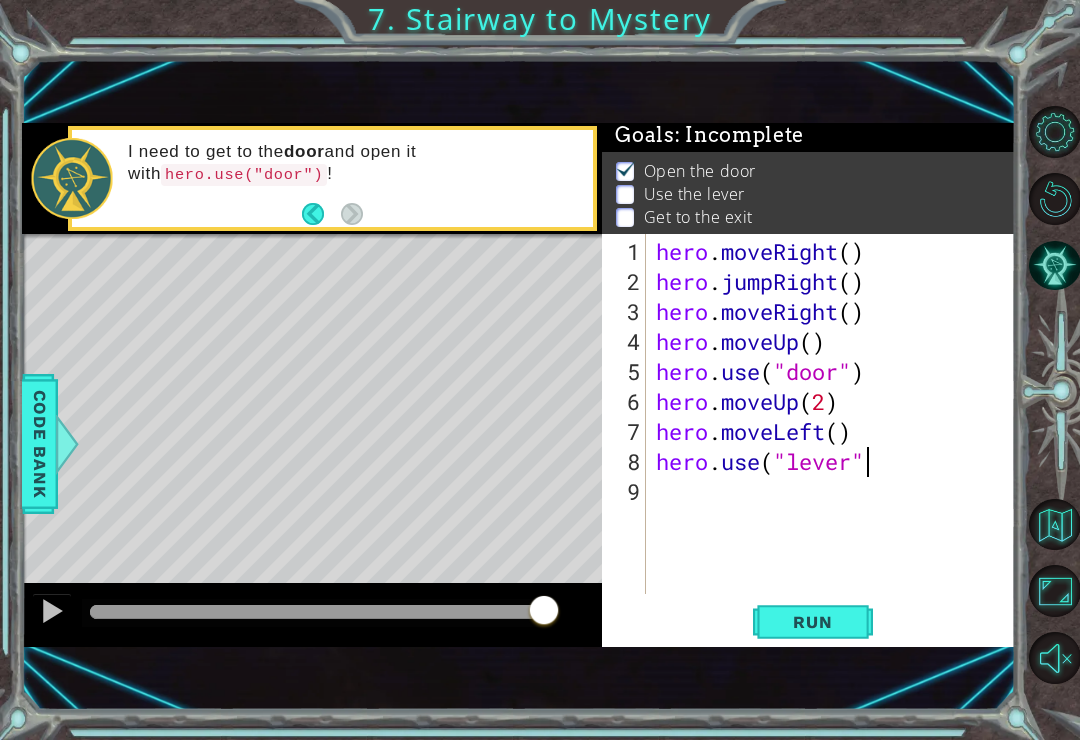type on "hero.use("lever")" 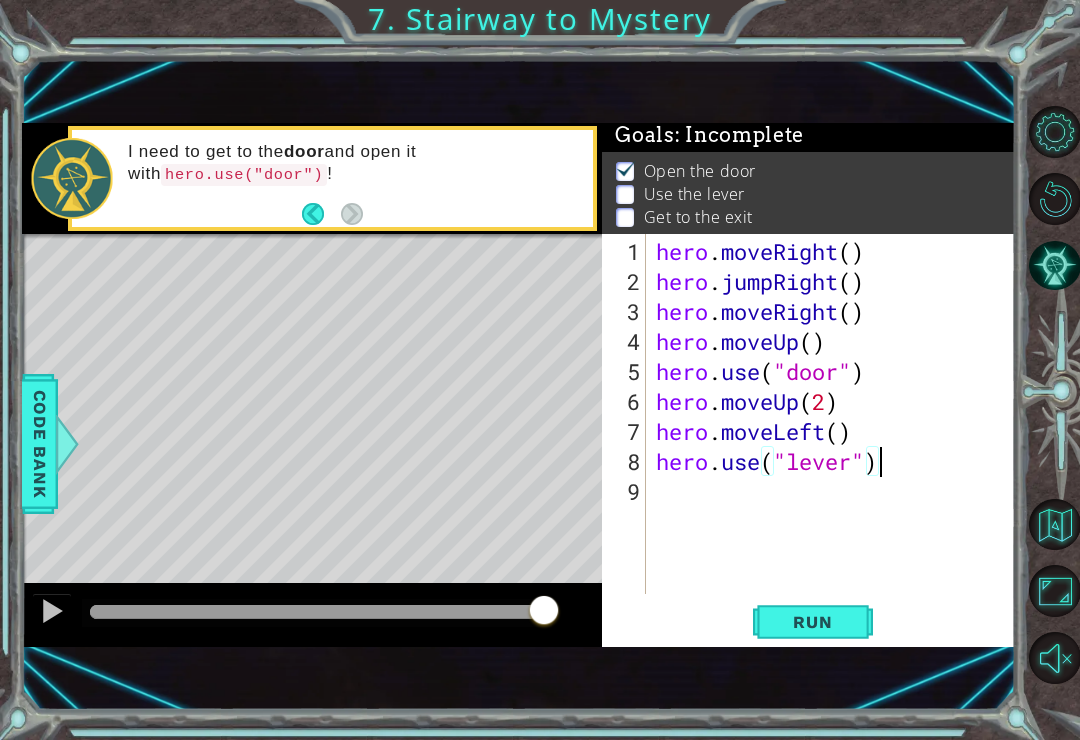 scroll, scrollTop: 0, scrollLeft: 0, axis: both 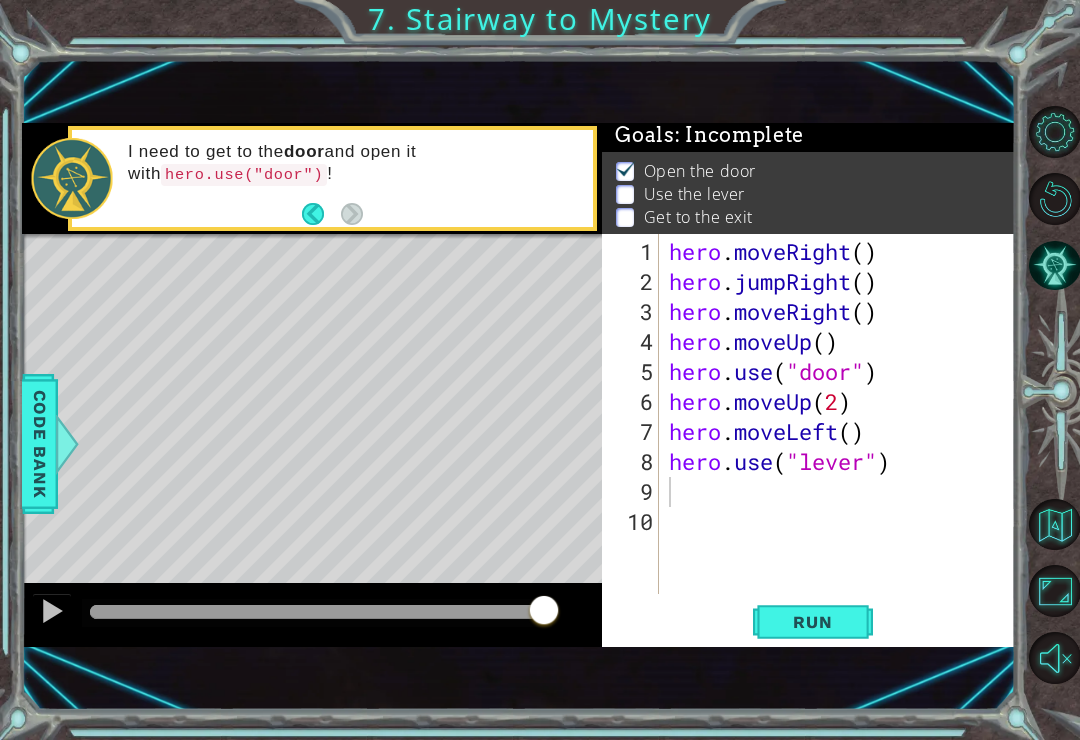 click on "Run" at bounding box center [812, 622] 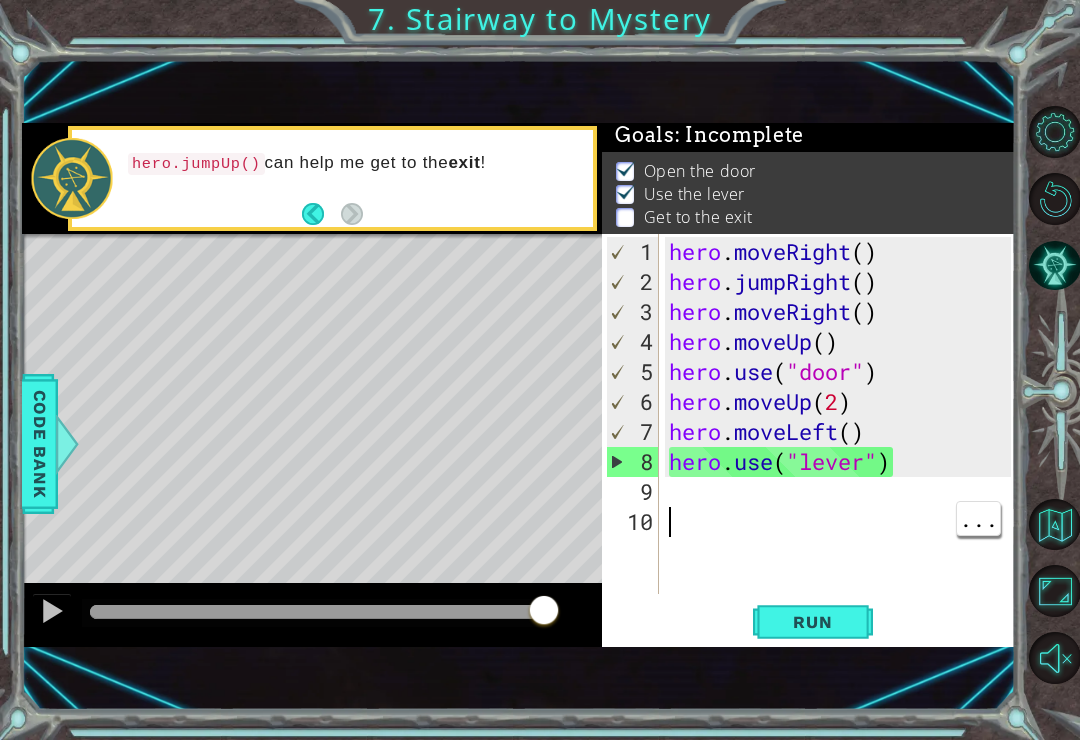 click on "hero . moveRight ( ) hero . jumpRight ( ) hero . moveRight ( ) hero . moveUp ( ) hero . use ( "door" ) hero . moveUp ( 2 ) hero . moveLeft ( ) hero . use ( "lever" )" at bounding box center (843, 447) 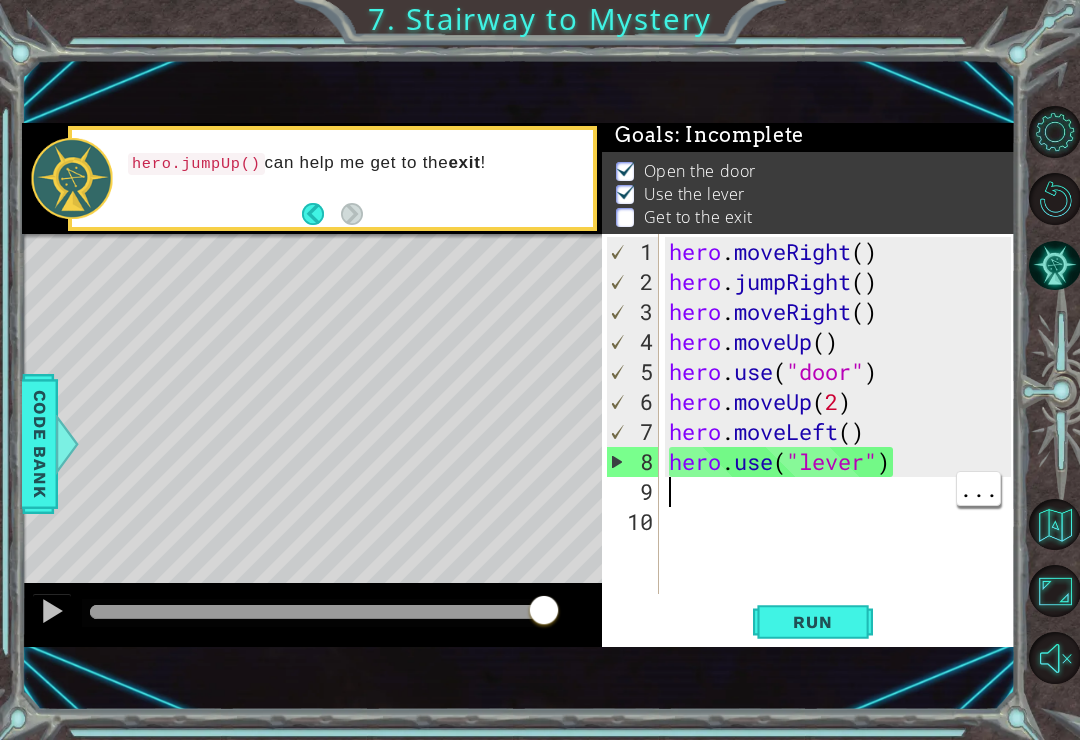 click on "hero . moveRight ( ) hero . jumpRight ( ) hero . moveRight ( ) hero . moveUp ( ) hero . use ( "door" ) hero . moveUp ( 2 ) hero . moveLeft ( ) hero . use ( "lever" )" at bounding box center [843, 447] 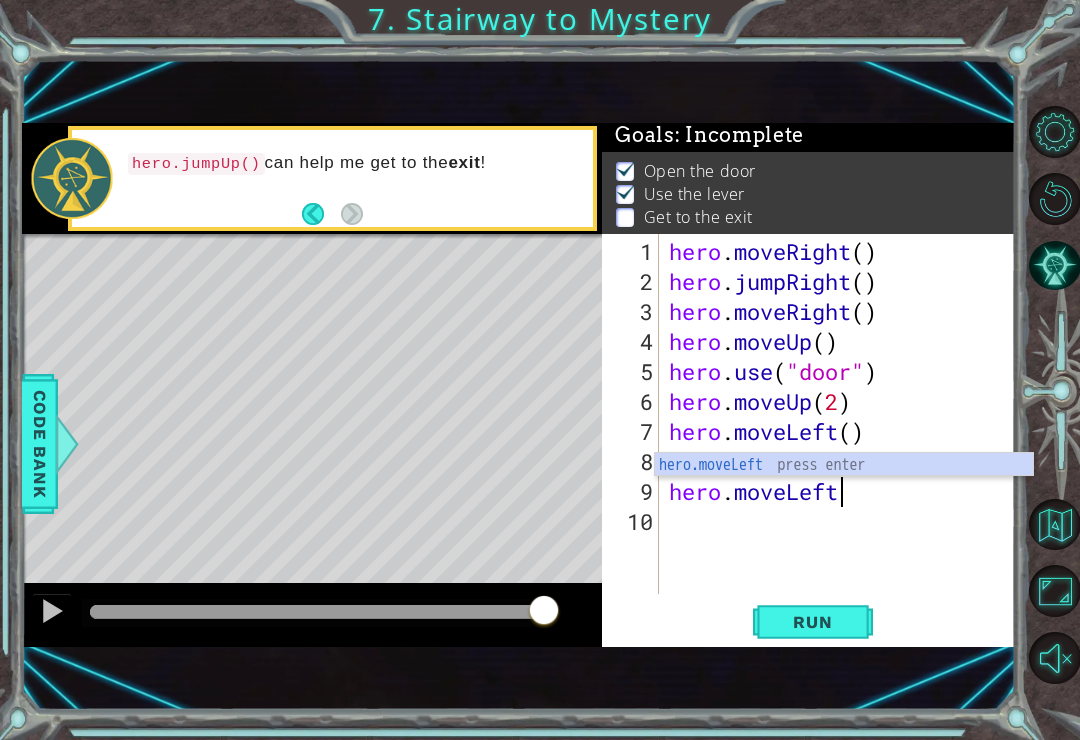 scroll, scrollTop: 0, scrollLeft: 7, axis: horizontal 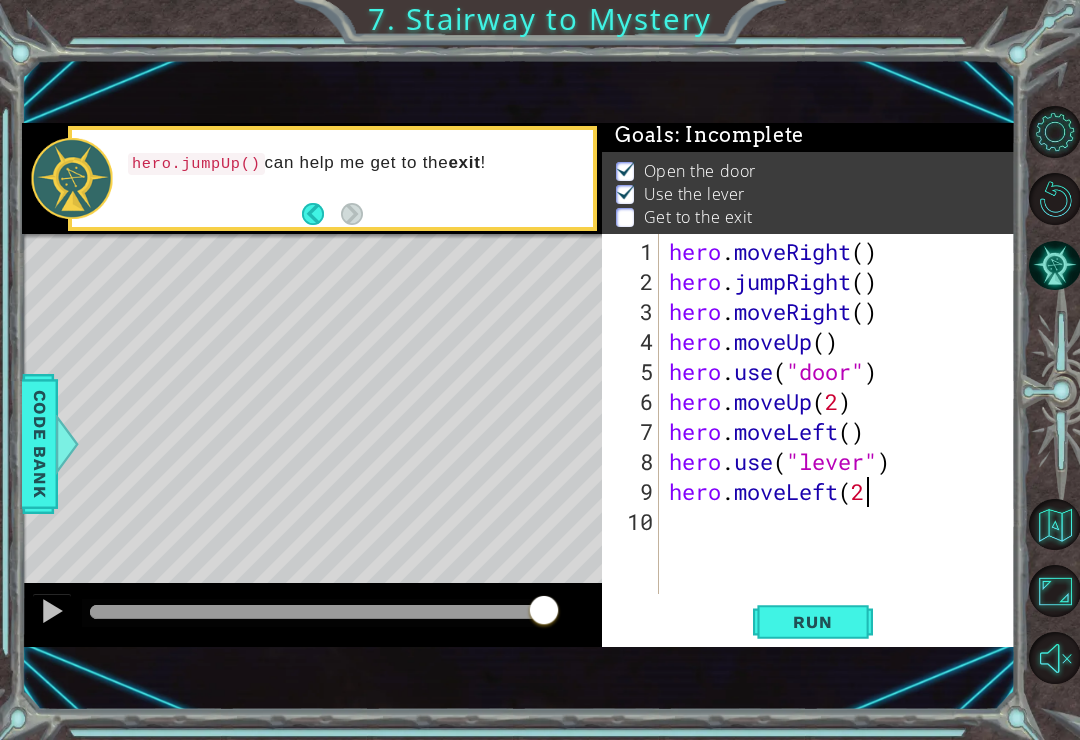 type on "hero.moveLeft(2)" 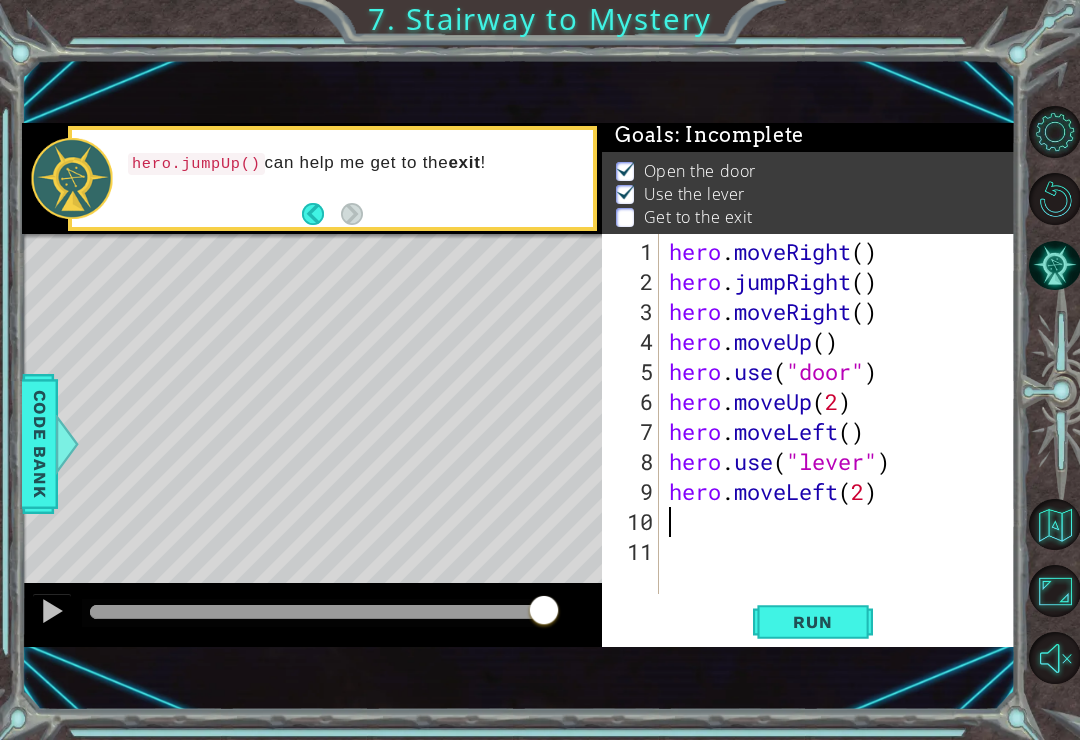 scroll, scrollTop: 0, scrollLeft: 0, axis: both 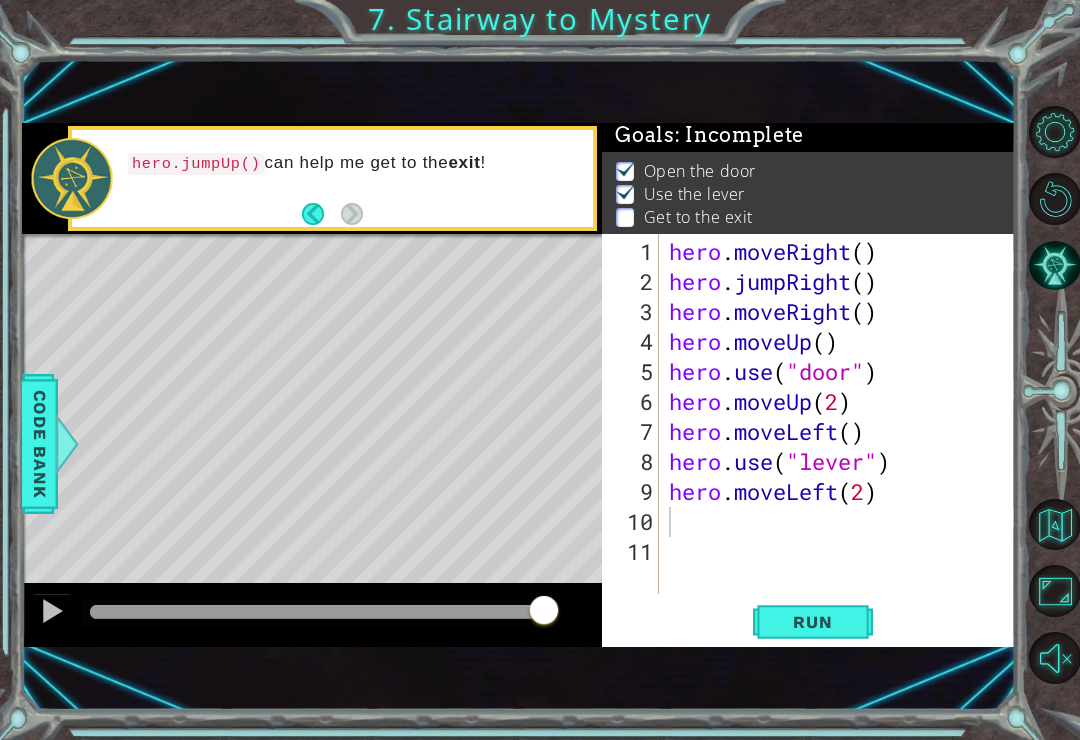 click on "Run" at bounding box center (813, 622) 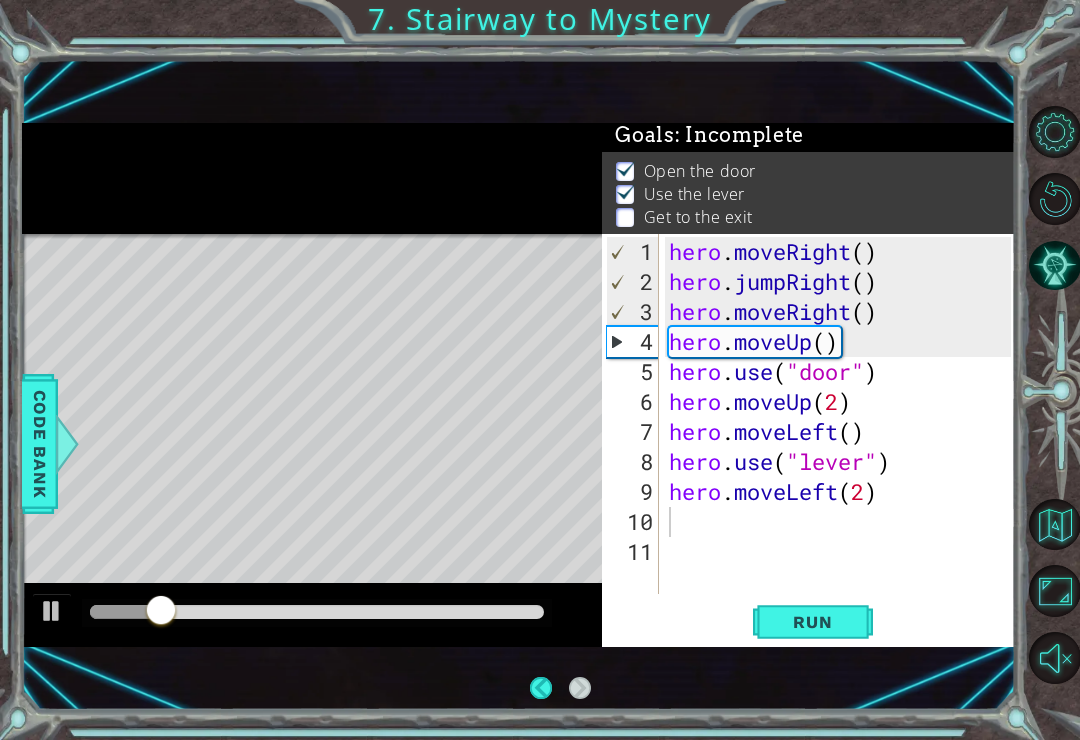 scroll, scrollTop: 8, scrollLeft: 0, axis: vertical 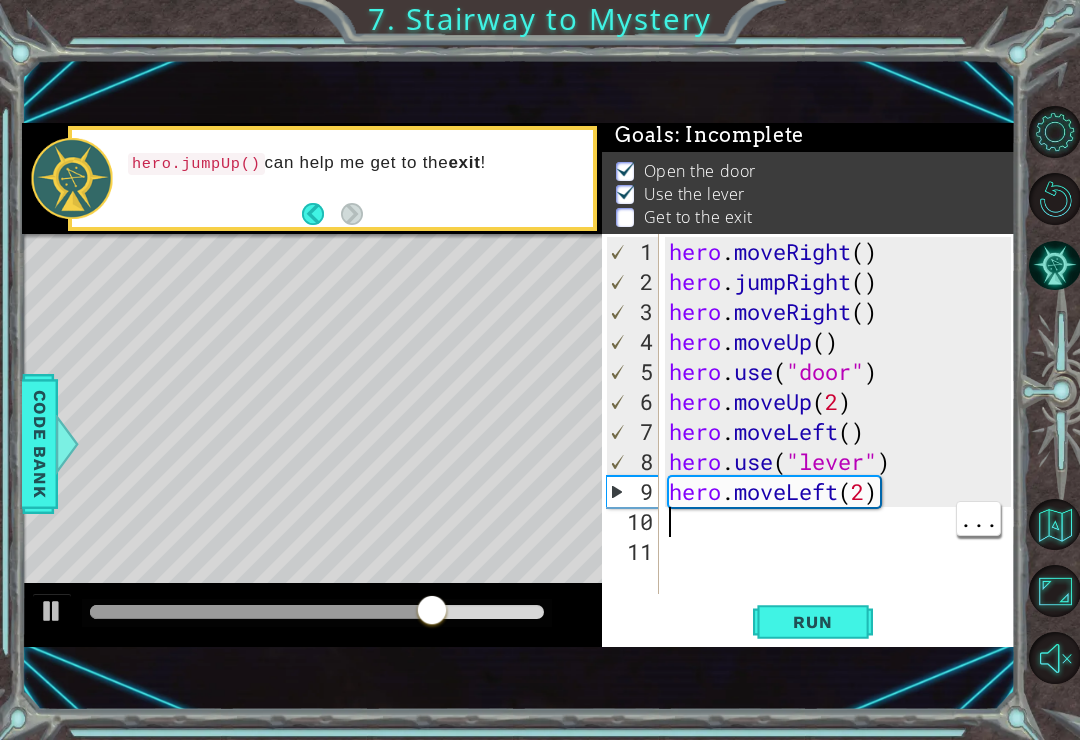 click on "hero . moveRight ( ) hero . jumpRight ( ) hero . moveRight ( ) hero . moveUp ( ) hero . use ( "door" ) hero . moveUp ( 2 ) hero . moveLeft ( ) hero . use ( "lever" ) hero . moveLeft ( 2 )" at bounding box center (843, 447) 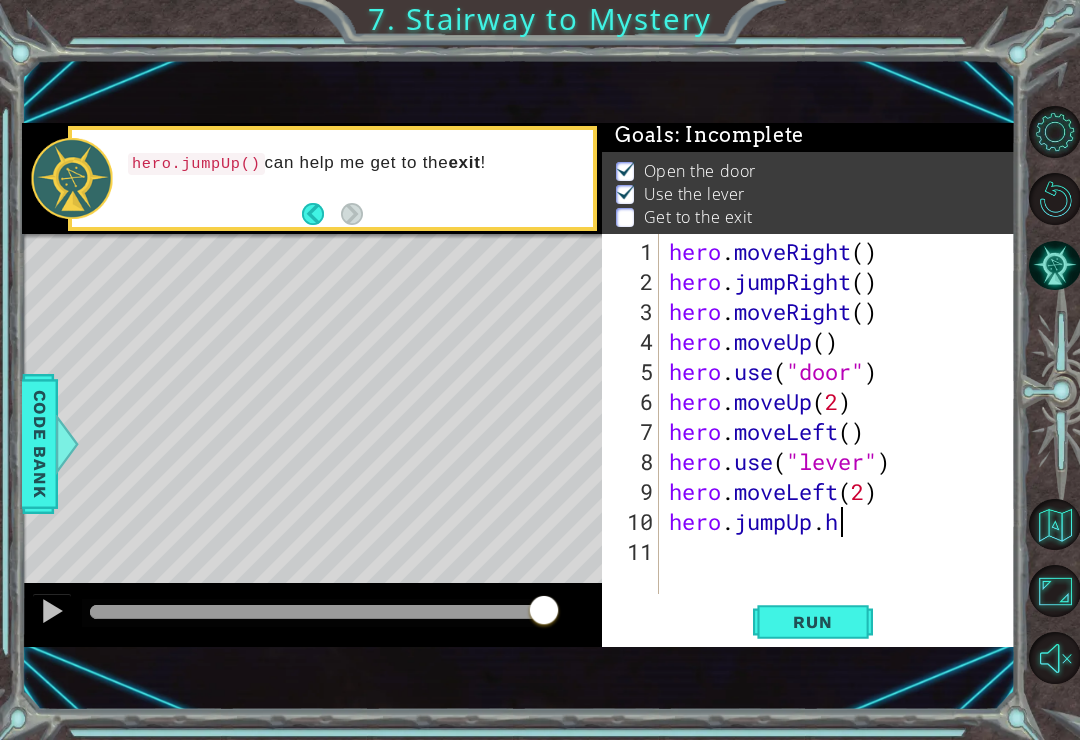 scroll, scrollTop: 0, scrollLeft: 7, axis: horizontal 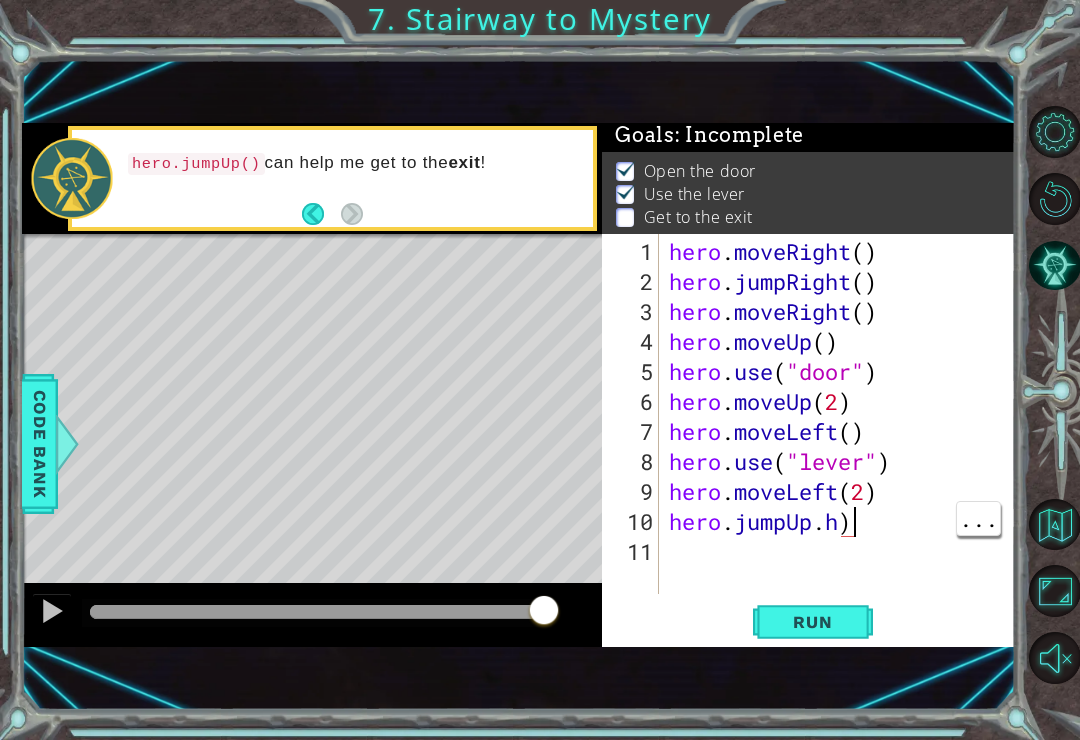click on "hero . moveRight ( ) hero . jumpRight ( ) hero . moveRight ( ) hero . moveUp ( ) hero . use ( "door" ) hero . moveUp ( 2 ) hero . moveLeft ( ) hero . use ( "lever" ) hero . moveLeft ( 2 ) hero . jumpUp . h )" at bounding box center (843, 447) 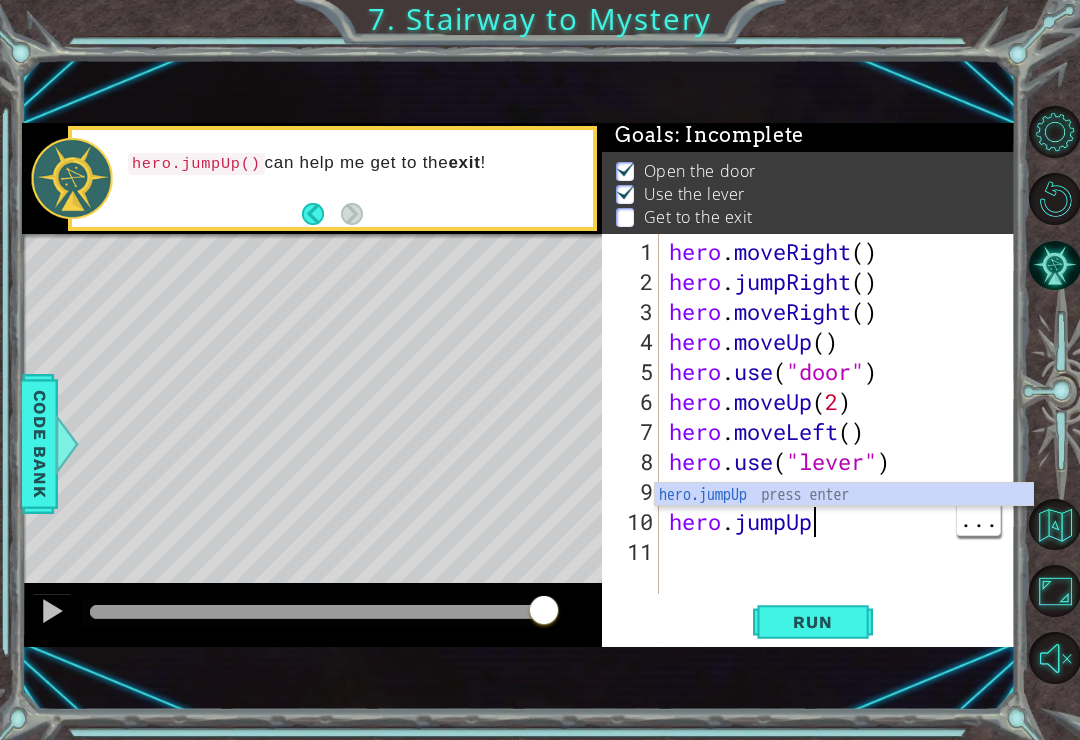 click on "hero . moveRight ( ) hero . jumpRight ( ) hero . moveRight ( ) hero . moveUp ( ) hero . use ( "door" ) hero . moveUp ( 2 ) hero . moveLeft ( ) hero . use ( "lever" ) hero . moveLeft ( 2 ) hero . jumpUp" at bounding box center (843, 447) 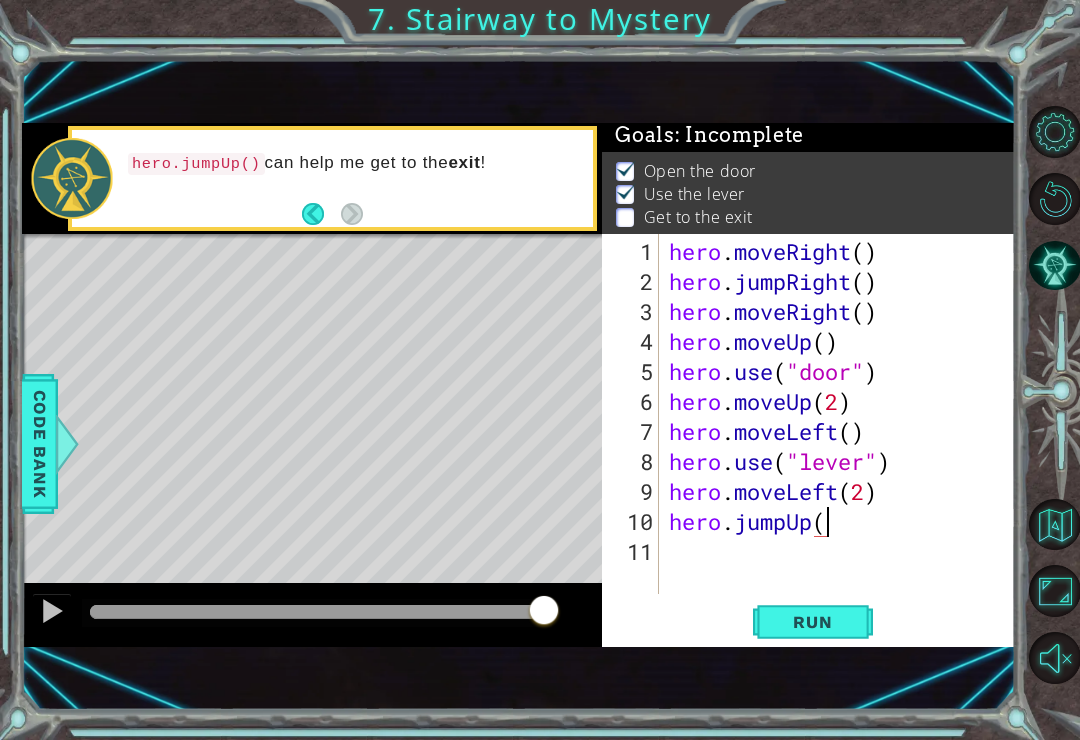 scroll, scrollTop: 0, scrollLeft: 7, axis: horizontal 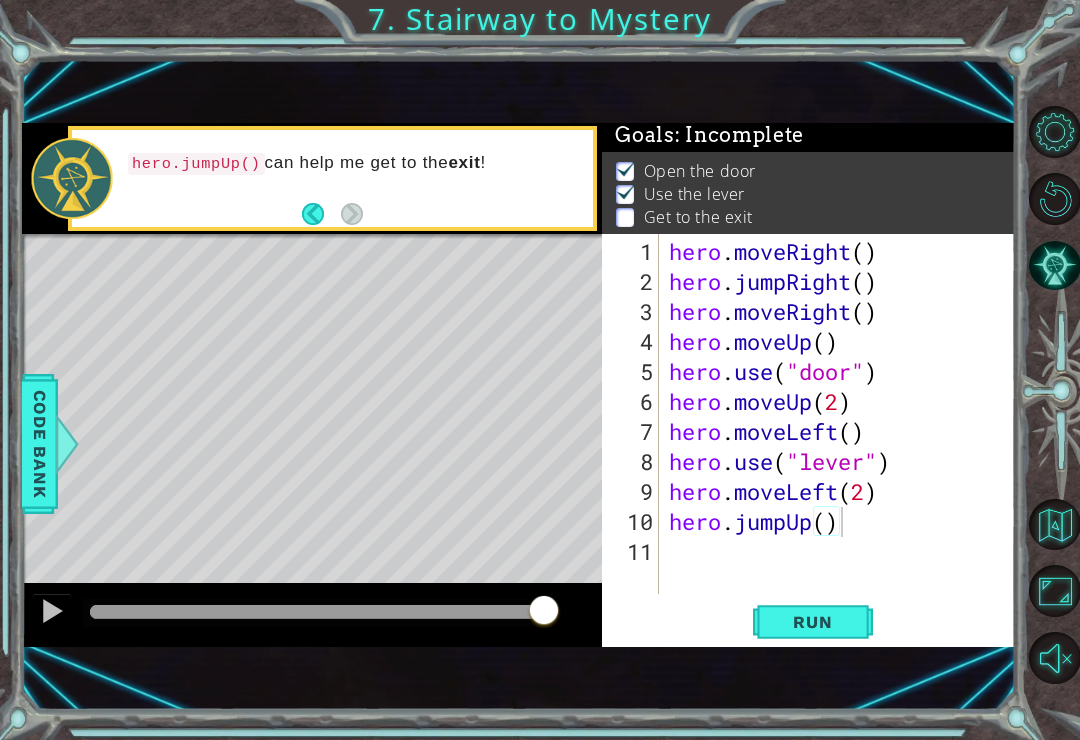 type on "hero.jumpUp()" 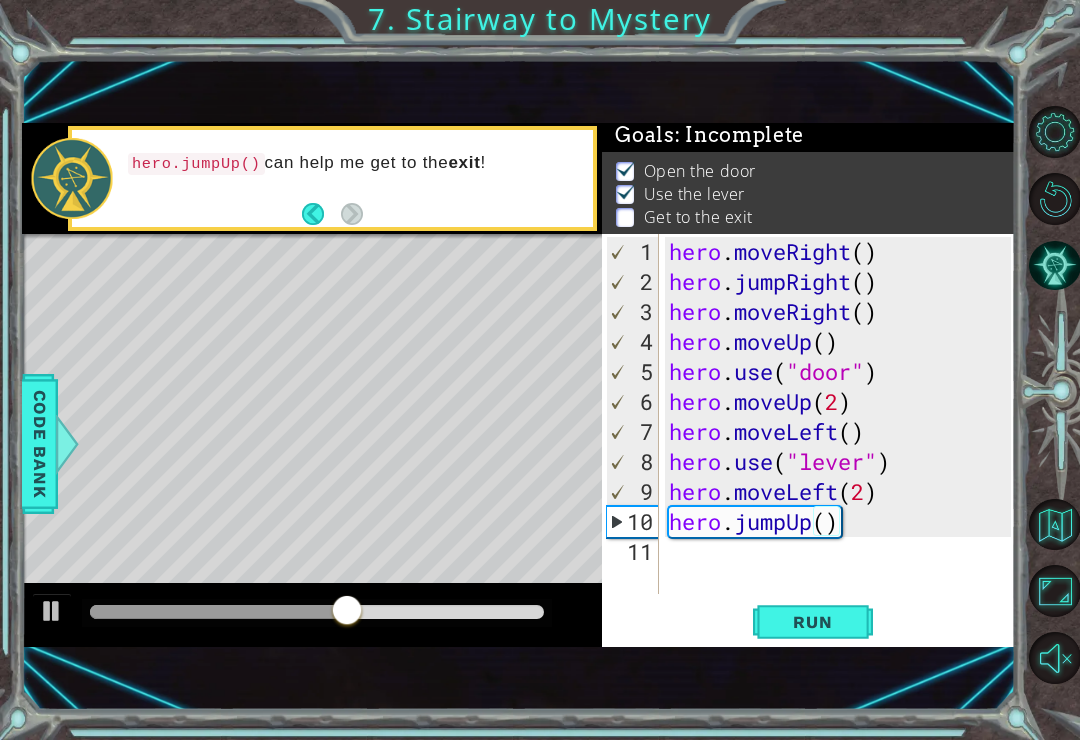 scroll, scrollTop: 0, scrollLeft: 0, axis: both 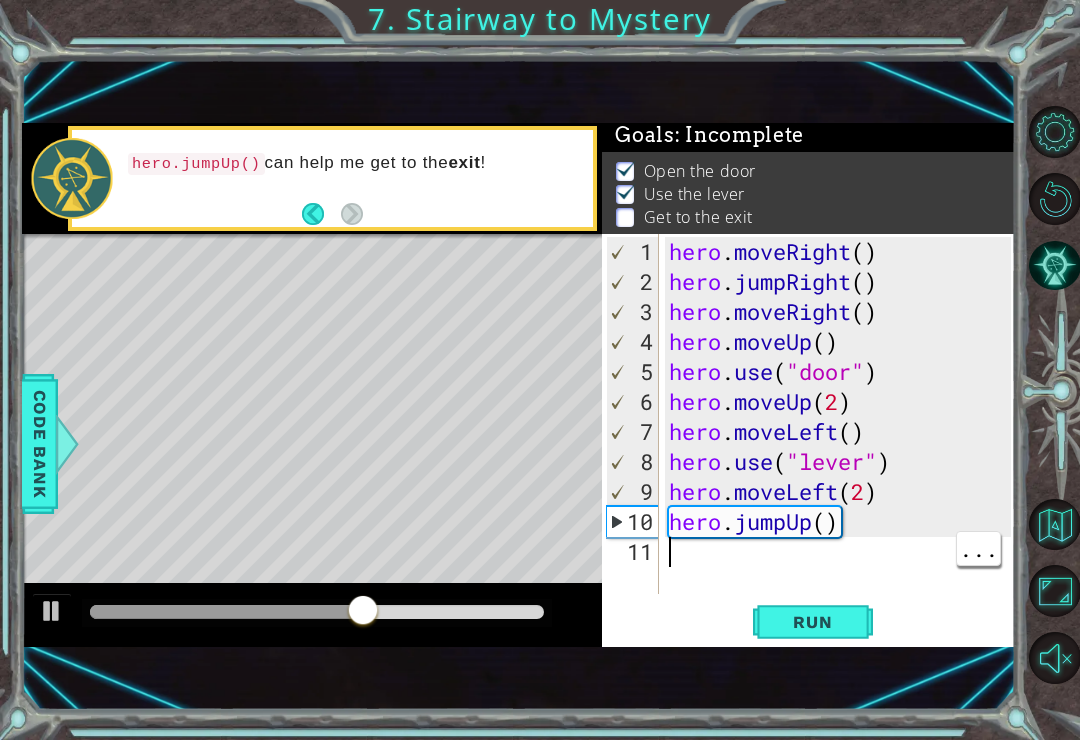 click on "hero . moveRight ( ) hero . jumpRight ( ) hero . moveRight ( ) hero . moveUp ( ) hero . use ( "door" ) hero . moveUp ( 2 ) hero . moveLeft ( ) hero . use ( "lever" ) hero . moveLeft ( 2 ) hero . jumpUp ( )" at bounding box center (843, 447) 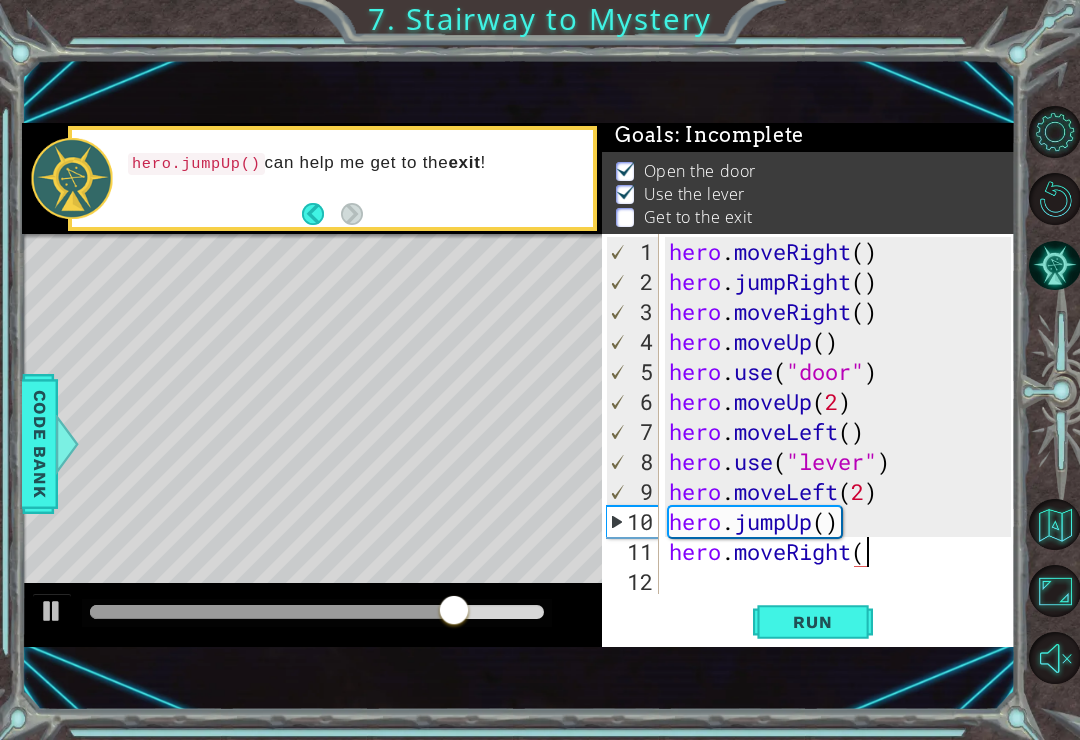 scroll, scrollTop: 0, scrollLeft: 9, axis: horizontal 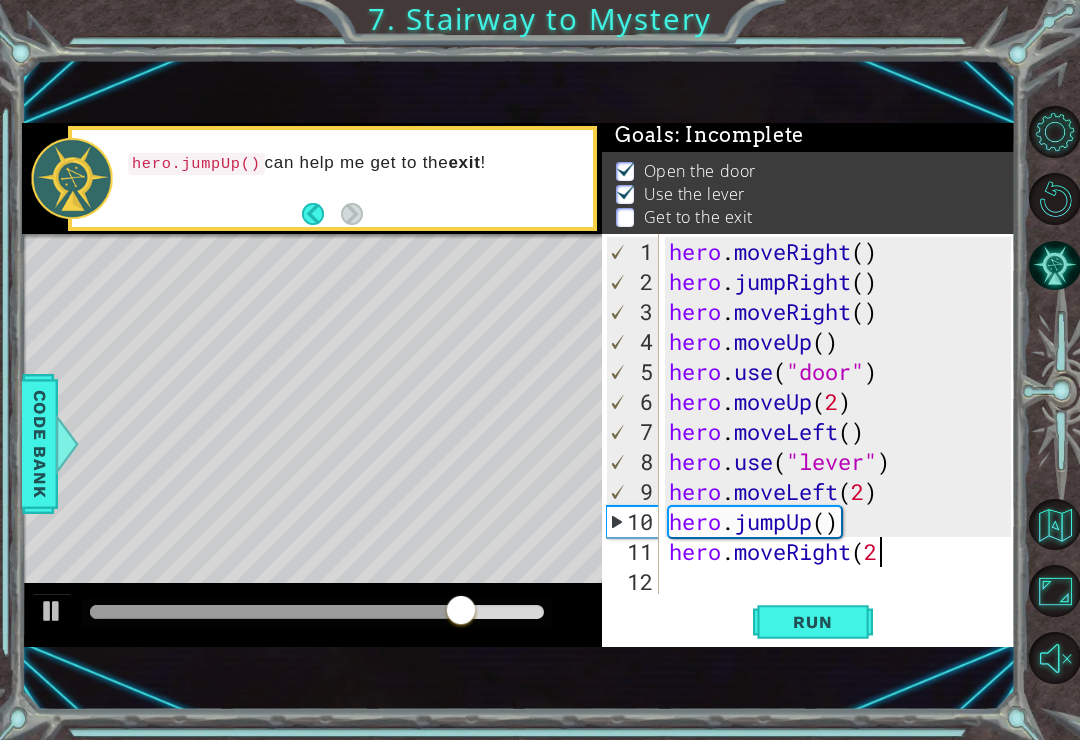 type on "hero.moveRight(2)" 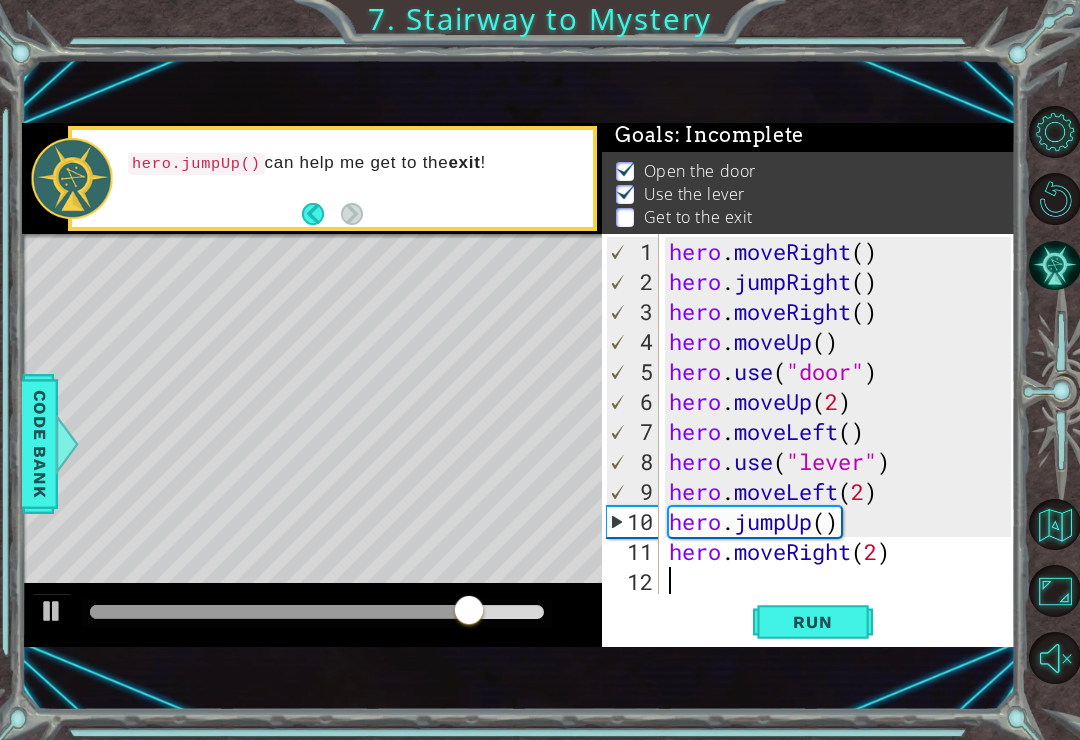 scroll, scrollTop: 0, scrollLeft: 0, axis: both 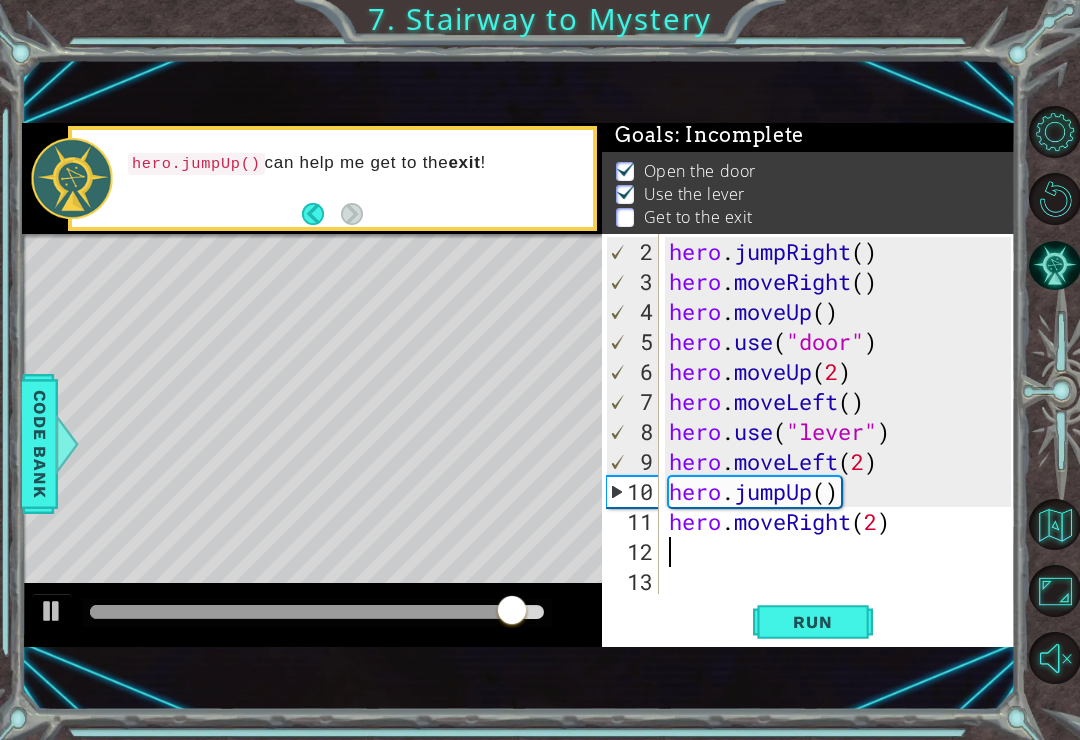 type on "hero.moveRight(2)" 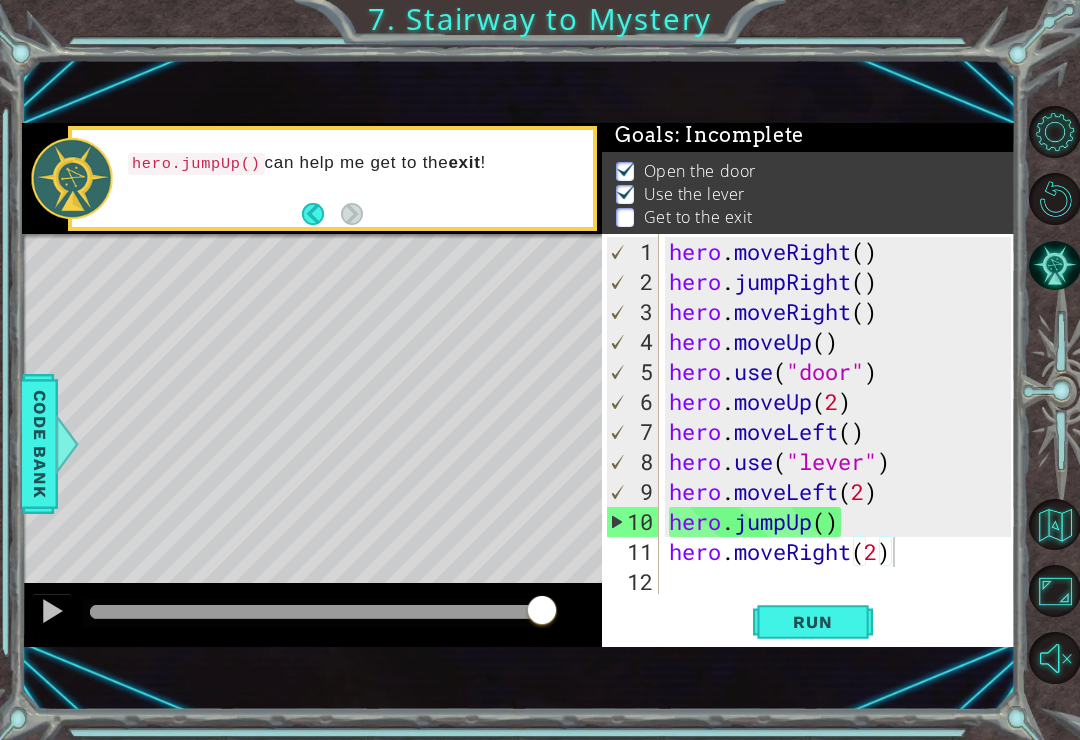 click on "Run" at bounding box center [813, 622] 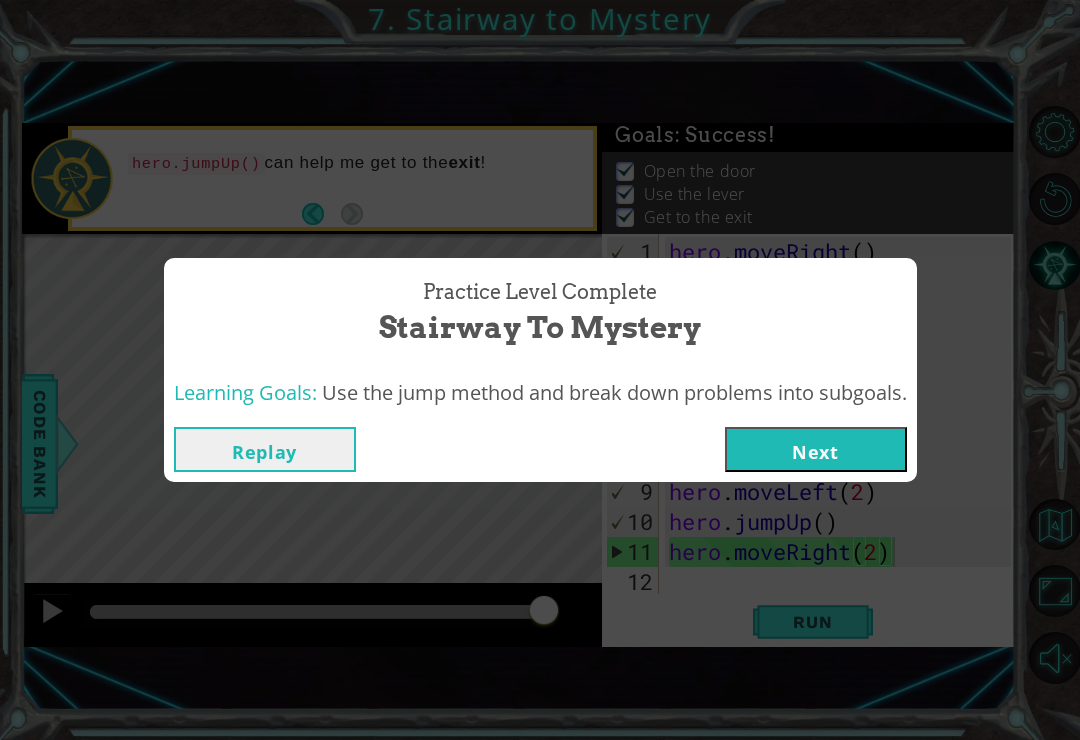 click on "Next" at bounding box center (816, 449) 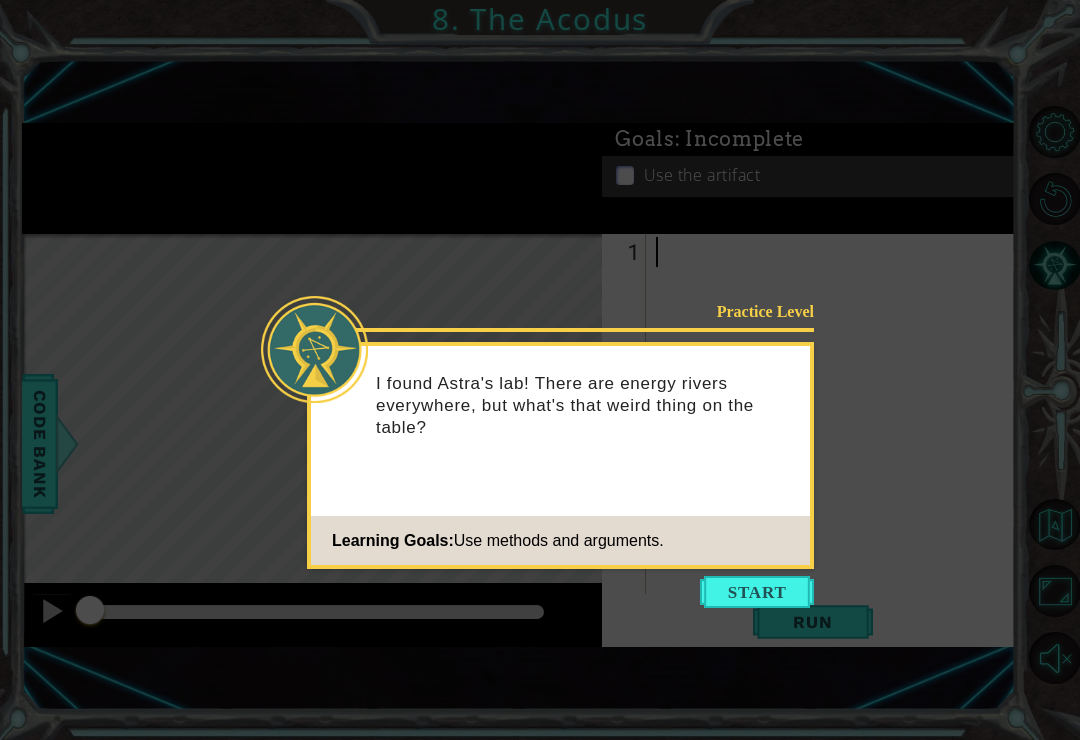 click at bounding box center [757, 592] 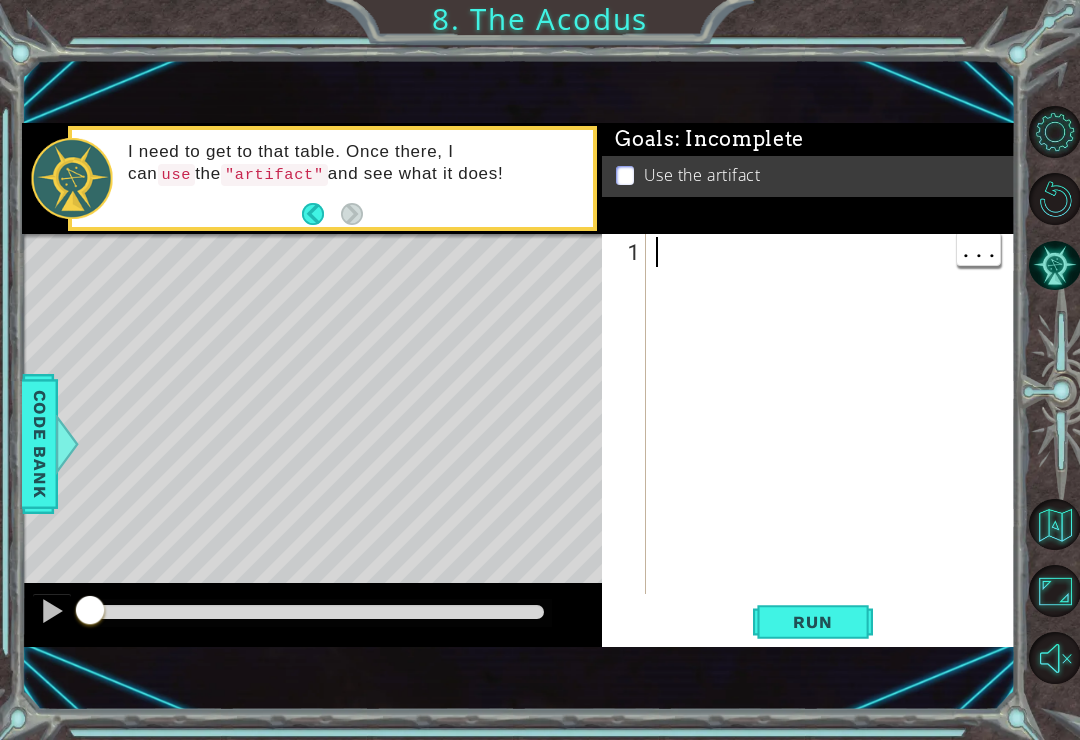 click at bounding box center (836, 447) 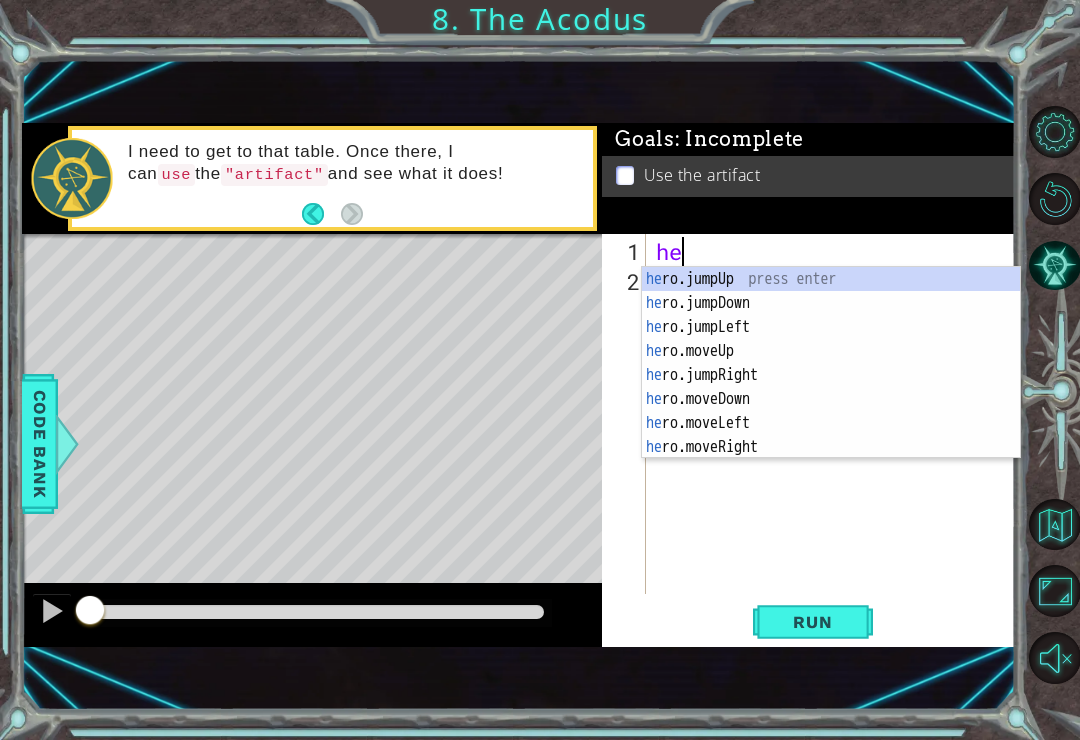 scroll, scrollTop: 0, scrollLeft: 1, axis: horizontal 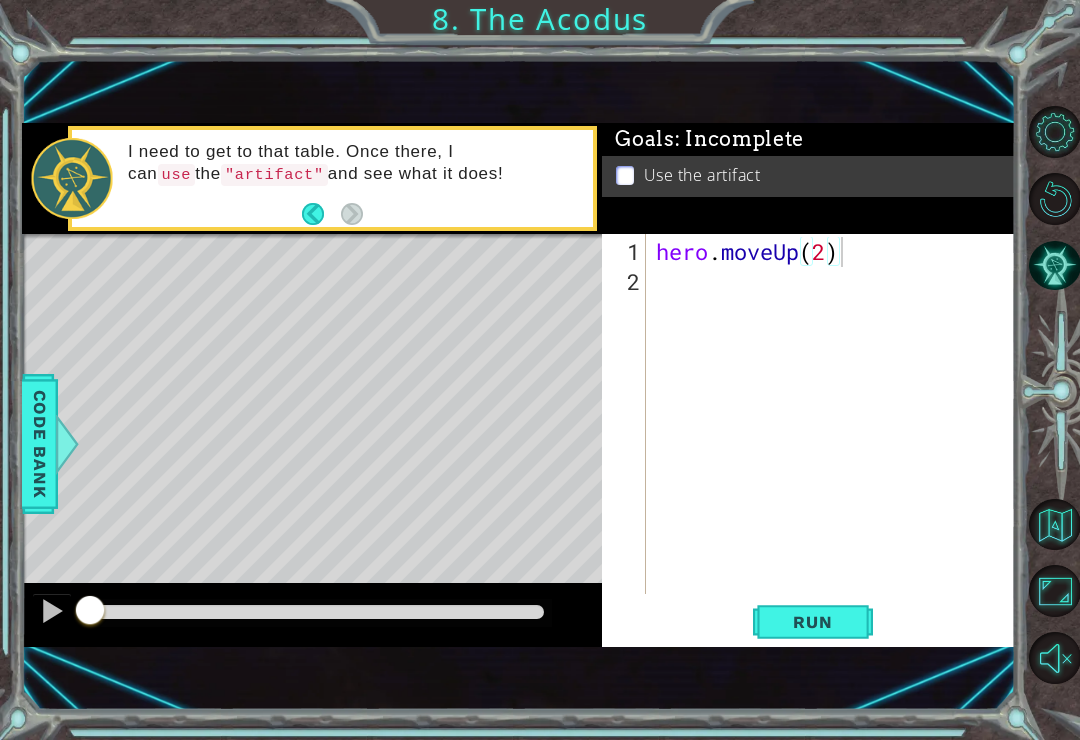 type on "hero.moveUp(2)" 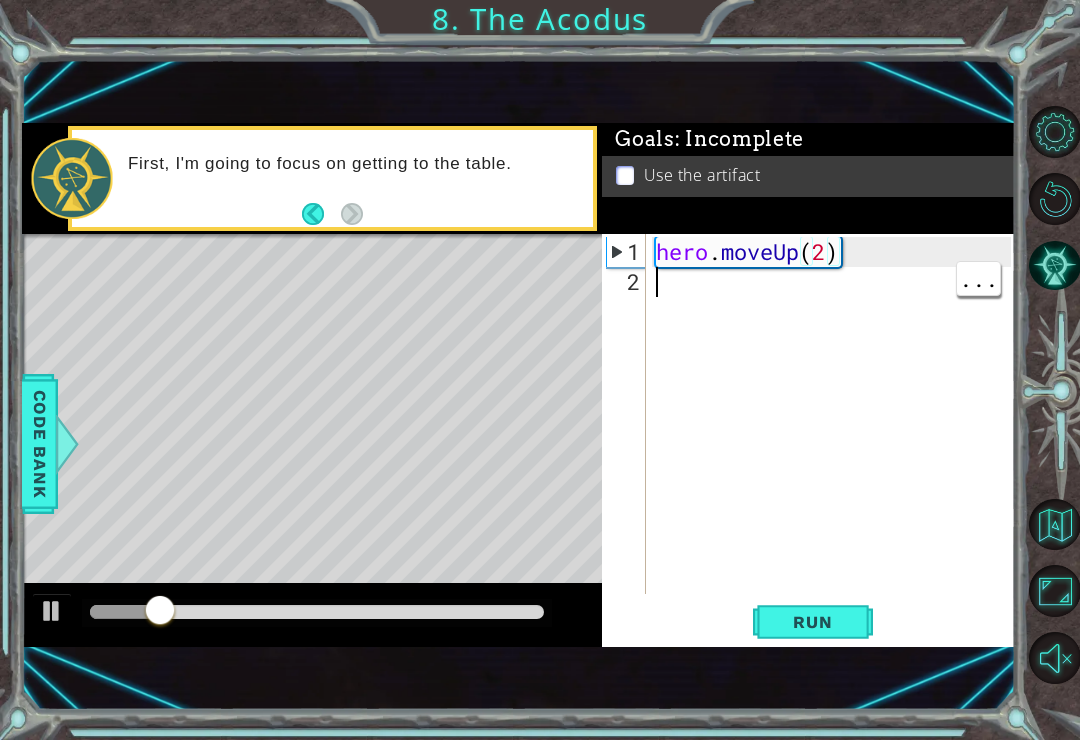 scroll, scrollTop: 0, scrollLeft: 0, axis: both 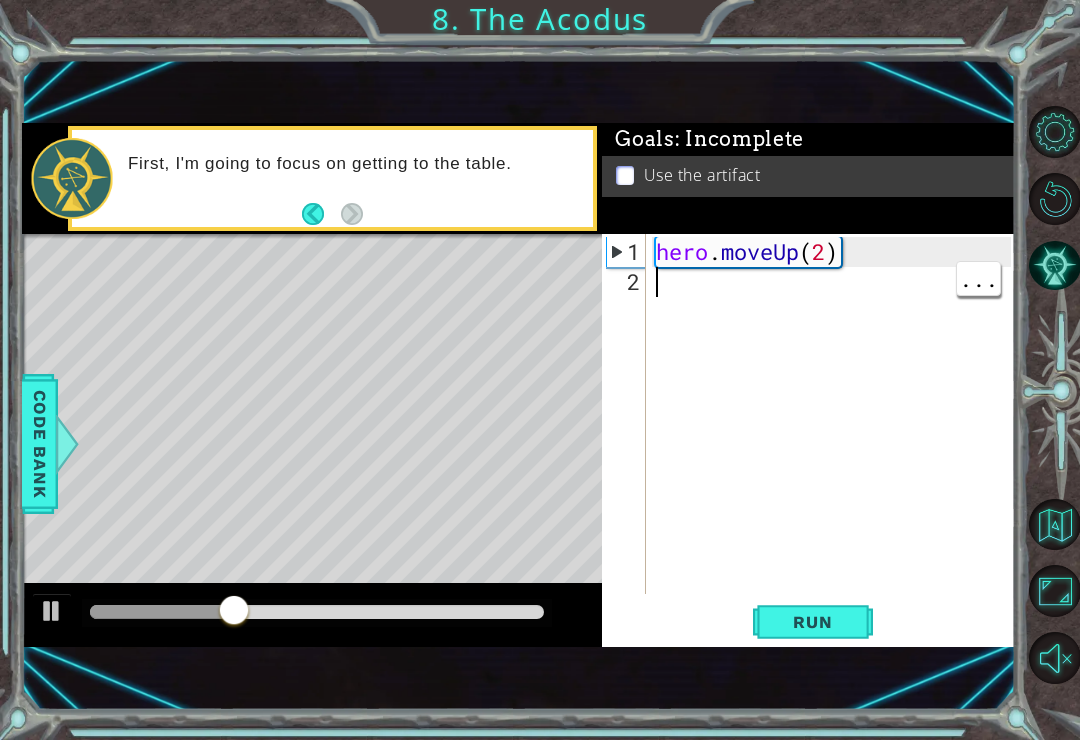 click on "hero . moveUp ( 2 )" at bounding box center [836, 447] 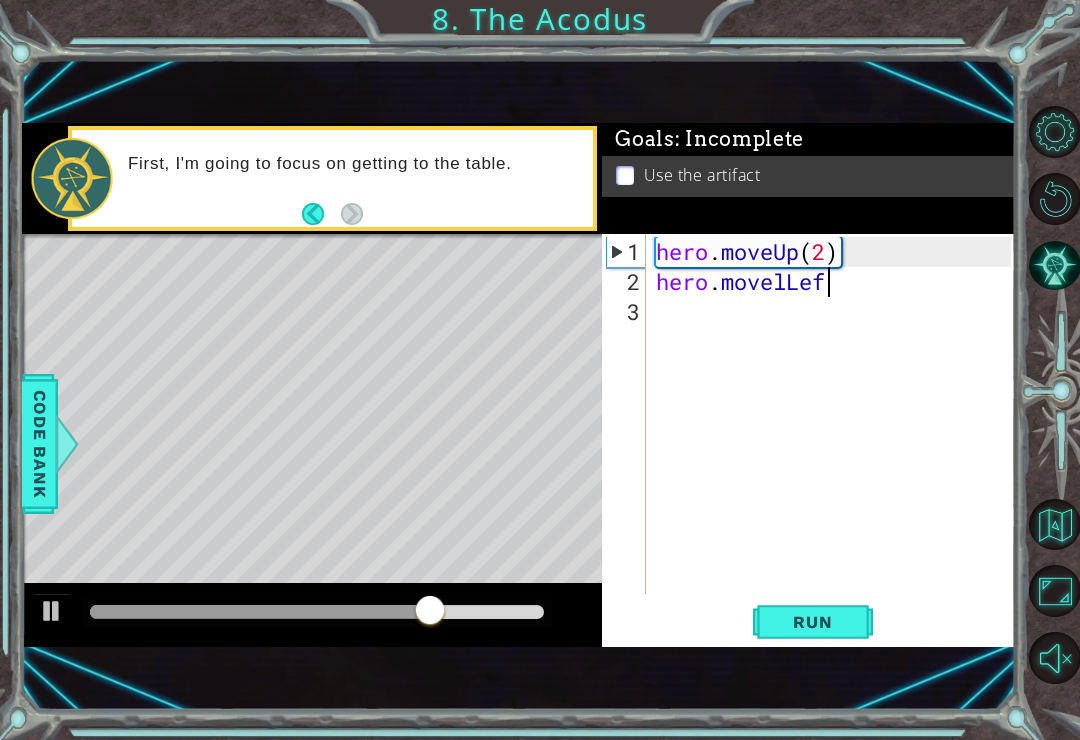scroll, scrollTop: 0, scrollLeft: 7, axis: horizontal 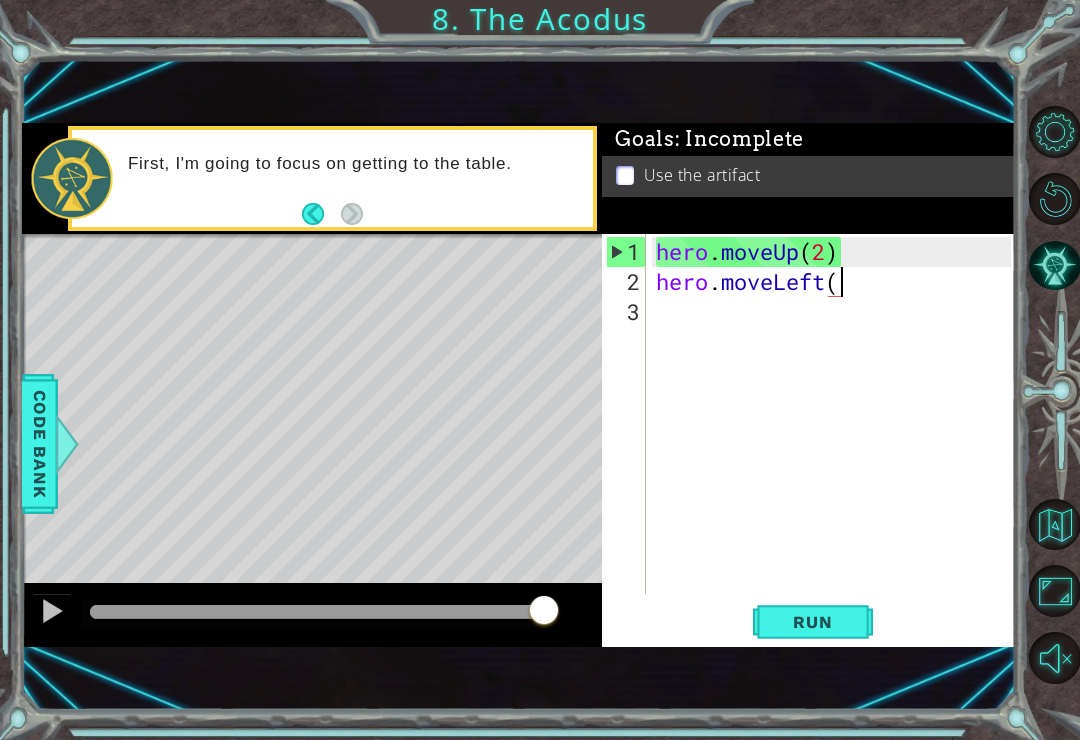type on "hero.moveLeft()" 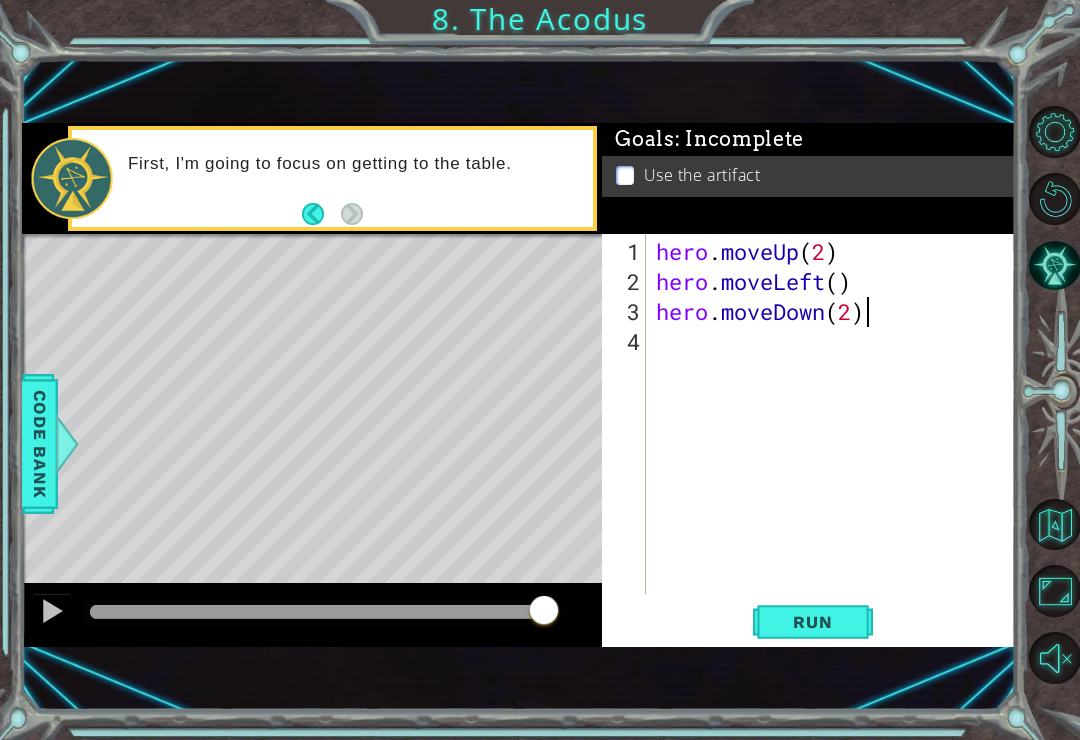 scroll, scrollTop: 0, scrollLeft: 9, axis: horizontal 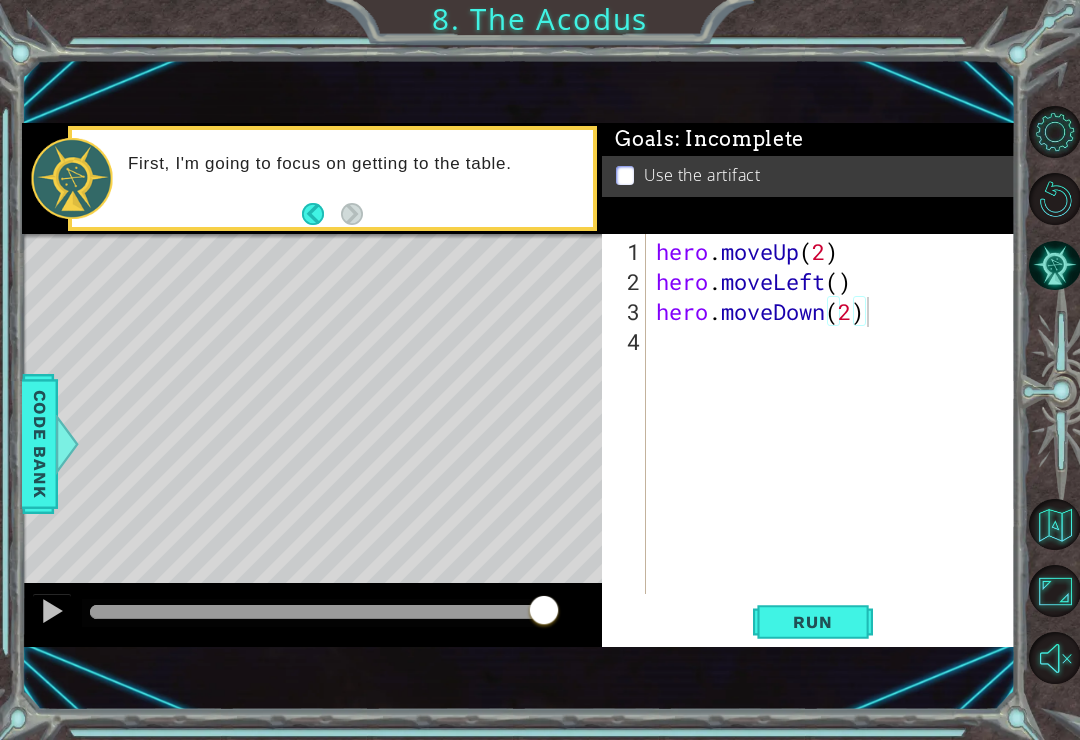 type on "hero.moveDown(2)" 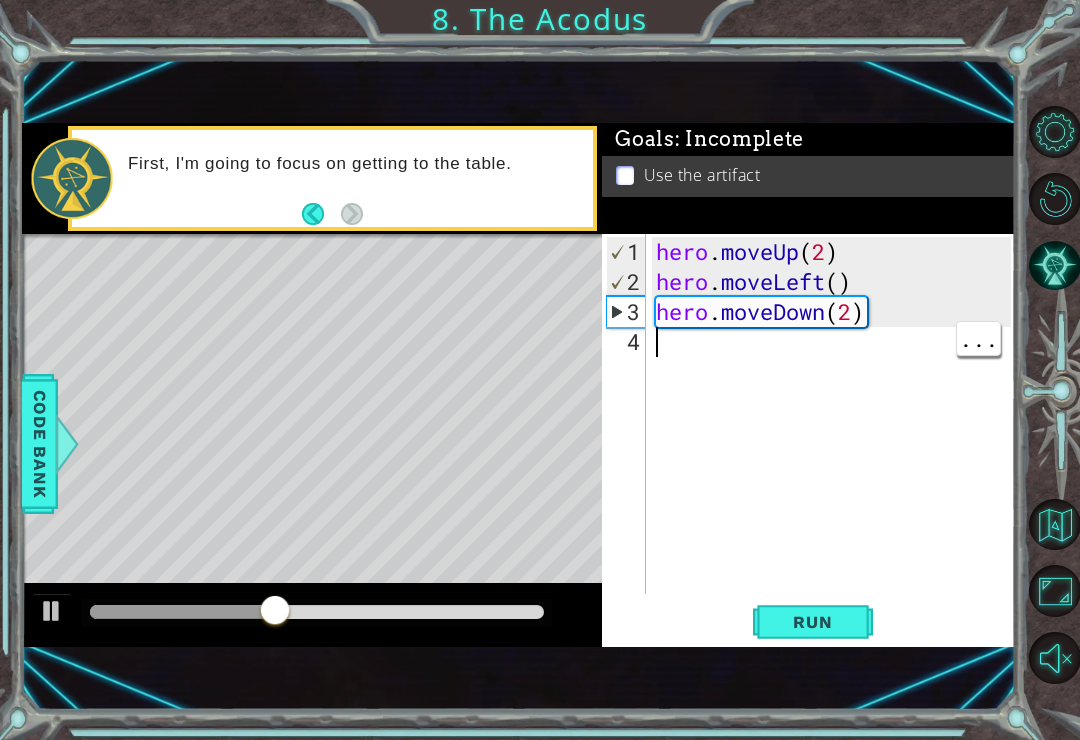 scroll, scrollTop: 0, scrollLeft: 0, axis: both 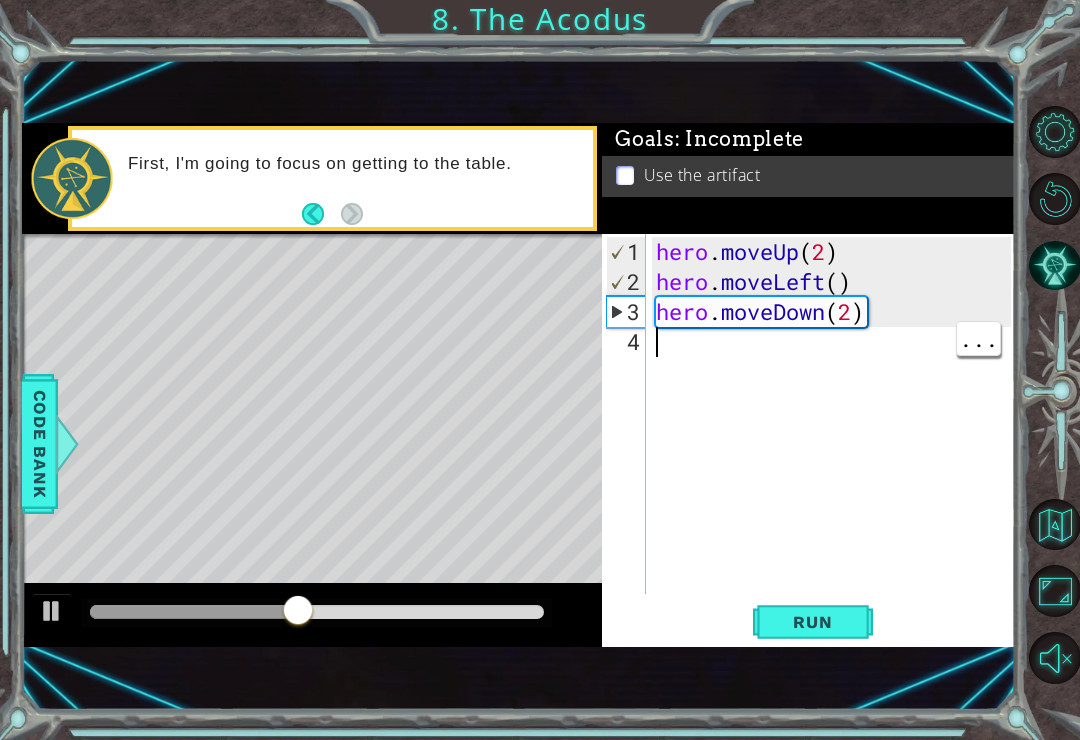 click on "hero . moveUp ( 2 ) hero . moveLeft ( ) hero . moveDown ( 2 )" at bounding box center (836, 447) 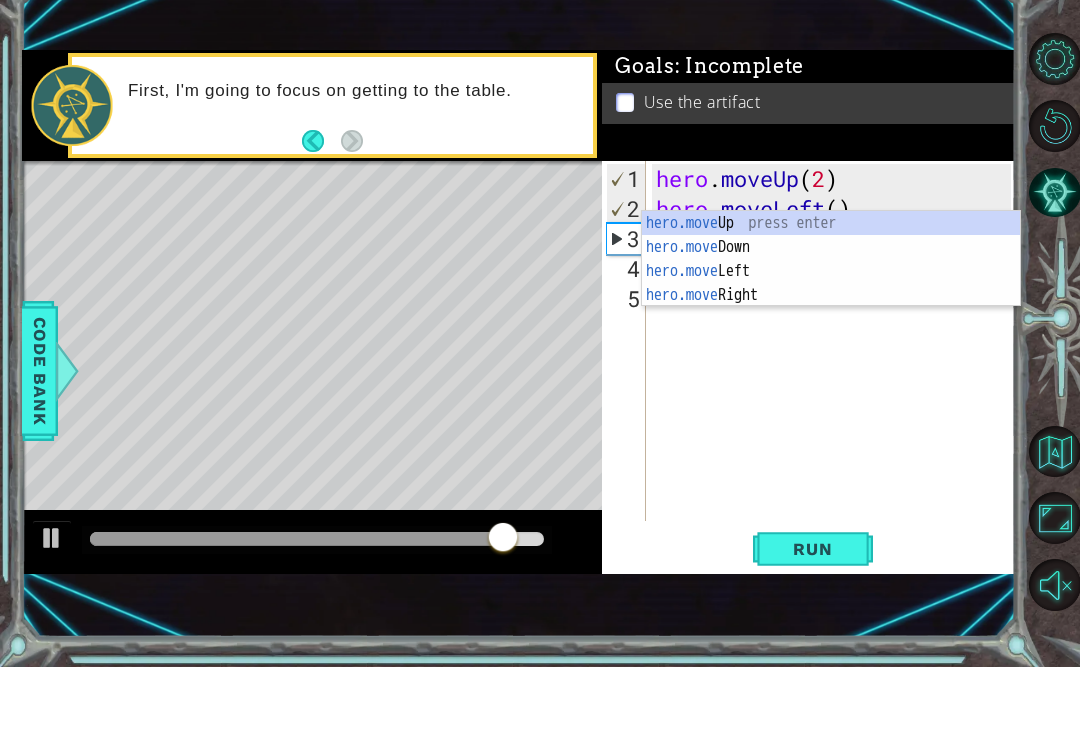 scroll, scrollTop: 0, scrollLeft: 5, axis: horizontal 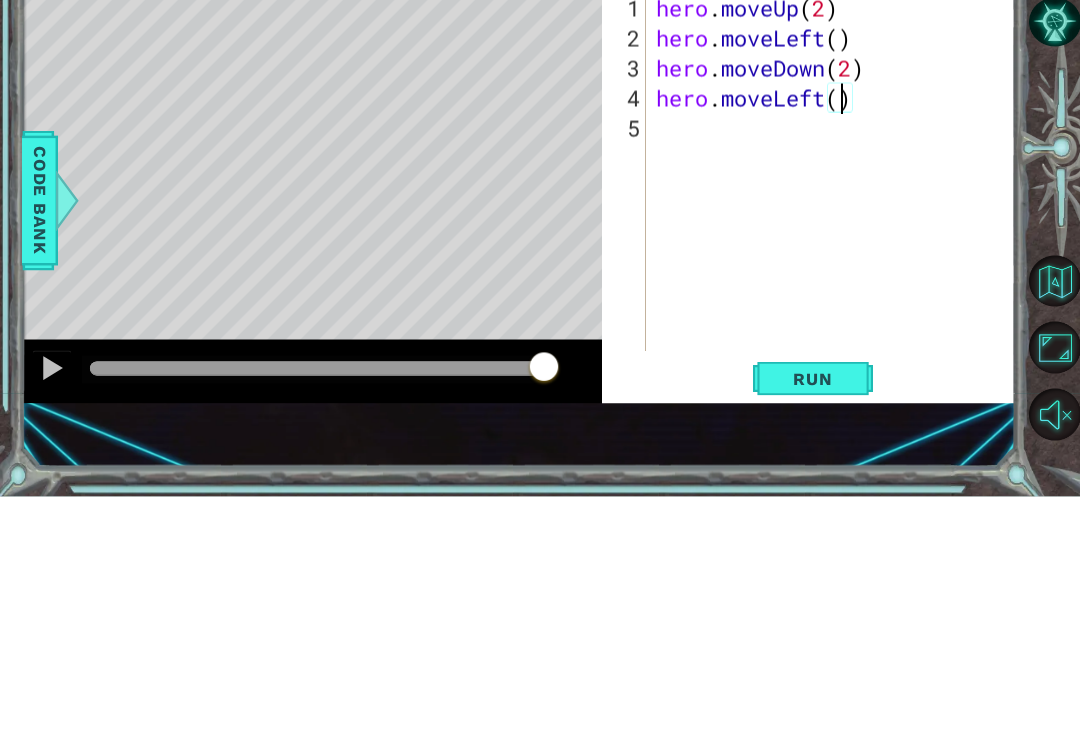 type on "hero.moveLeft(2)" 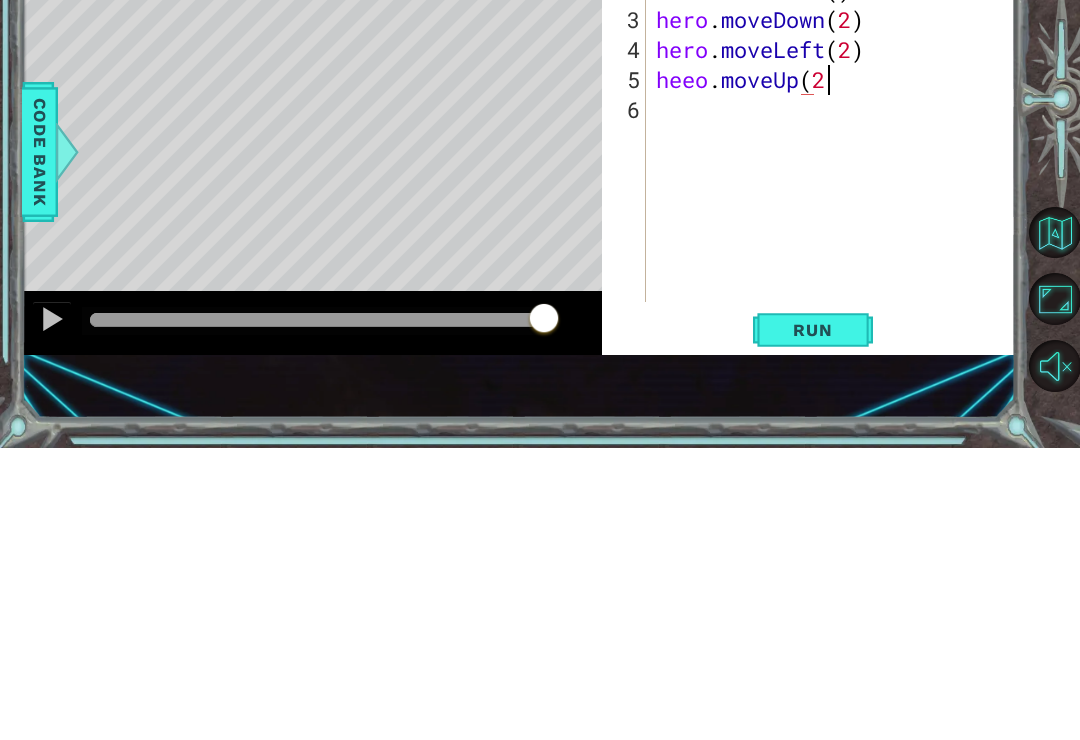 scroll, scrollTop: 0, scrollLeft: 7, axis: horizontal 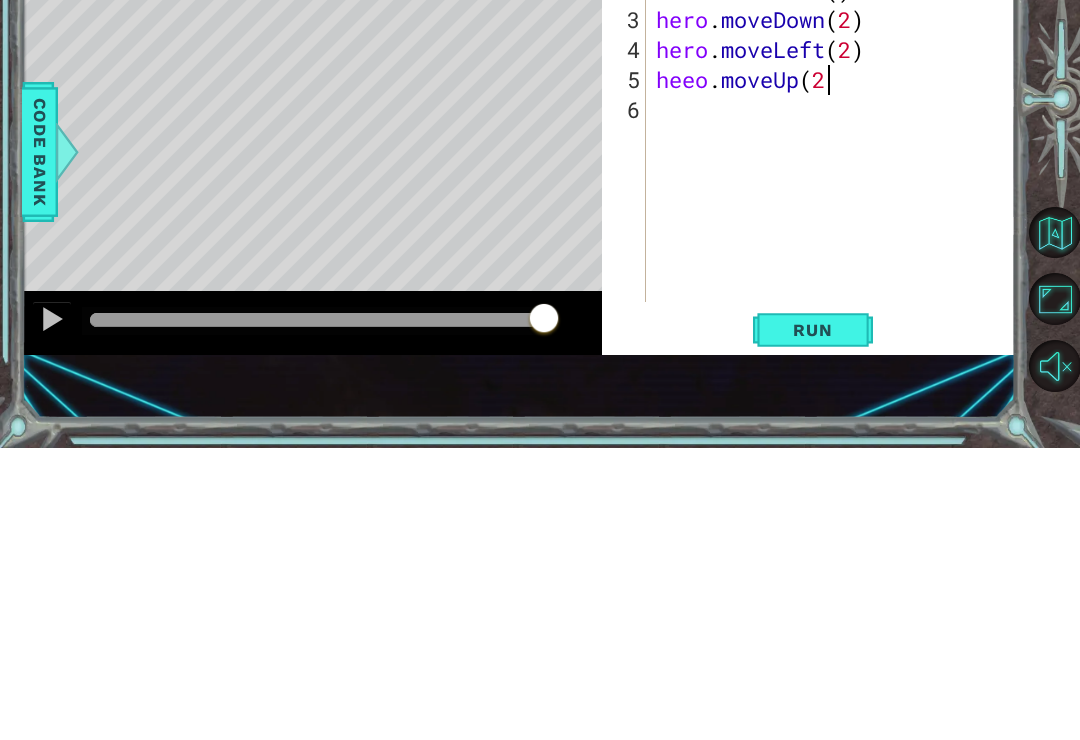 type on "heeo.moveUp(2)" 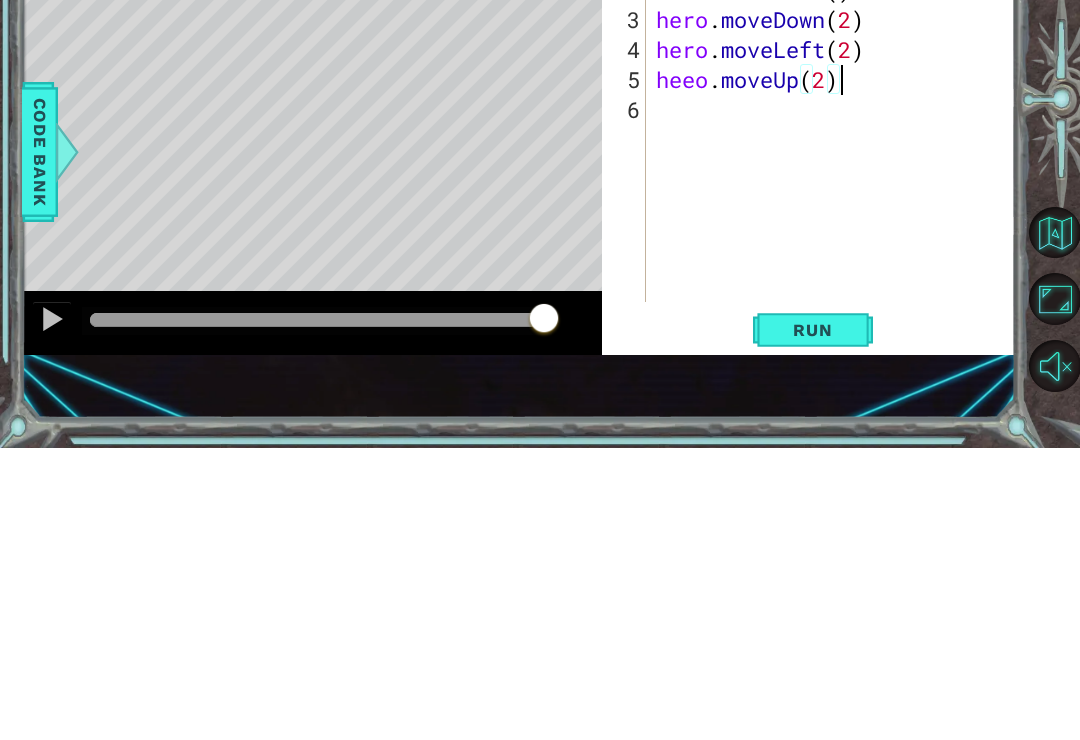 scroll, scrollTop: 0, scrollLeft: 0, axis: both 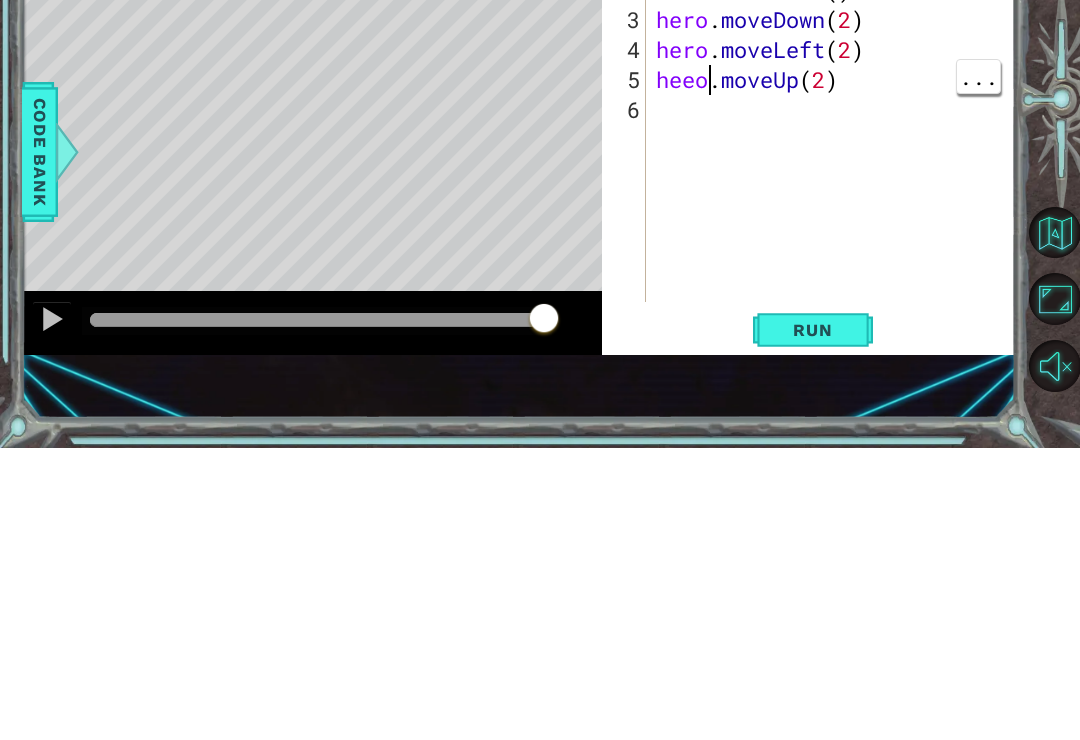 click on "hero . moveUp ( 2 ) hero . moveLeft ( ) hero . moveDown ( 2 ) hero . moveLeft ( 2 ) heeo . moveUp ( 2 )" at bounding box center (836, 447) 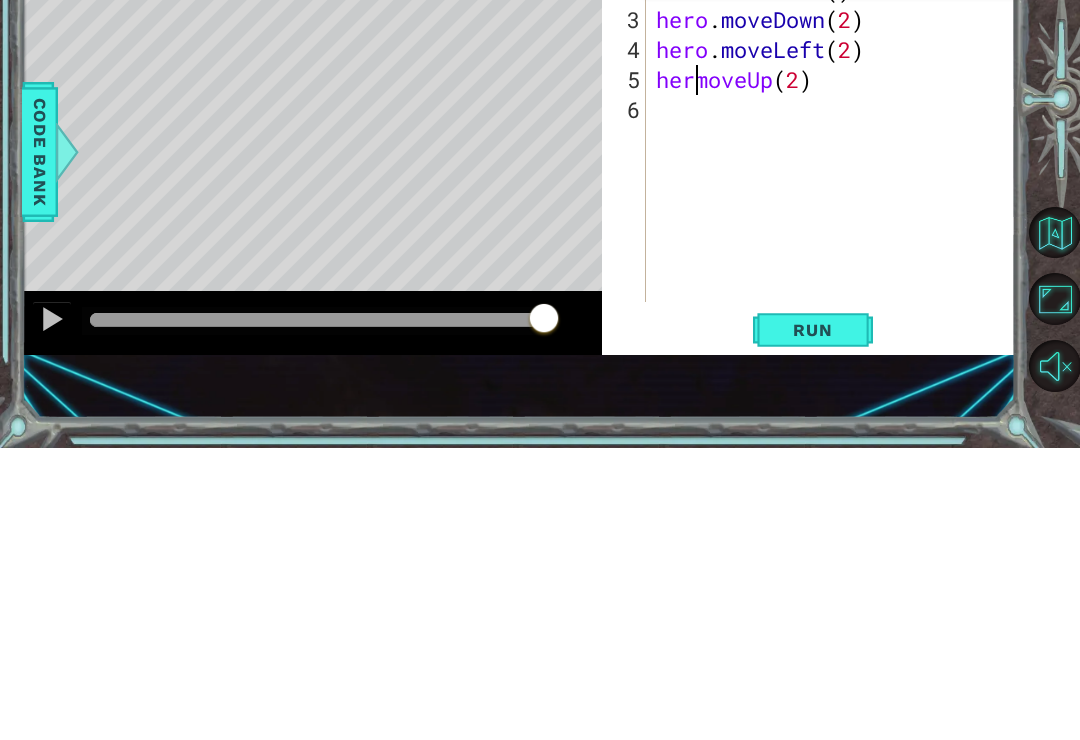 scroll, scrollTop: 0, scrollLeft: 3, axis: horizontal 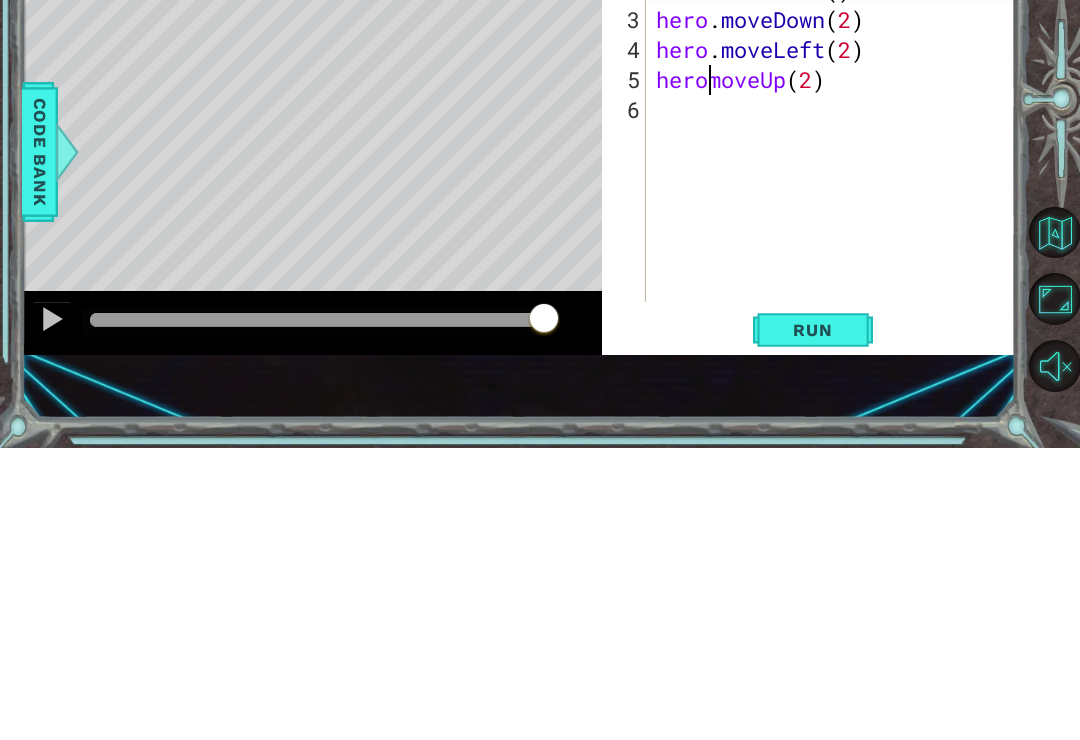 type on "hero.moveUp(2)" 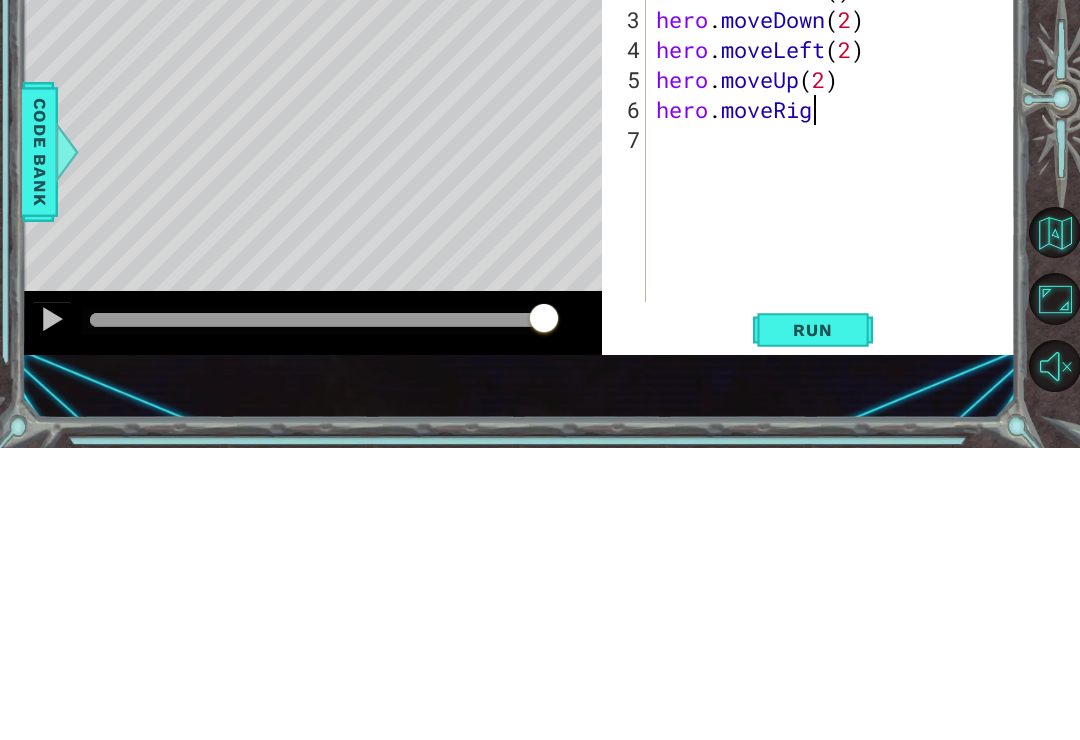 scroll, scrollTop: 0, scrollLeft: 7, axis: horizontal 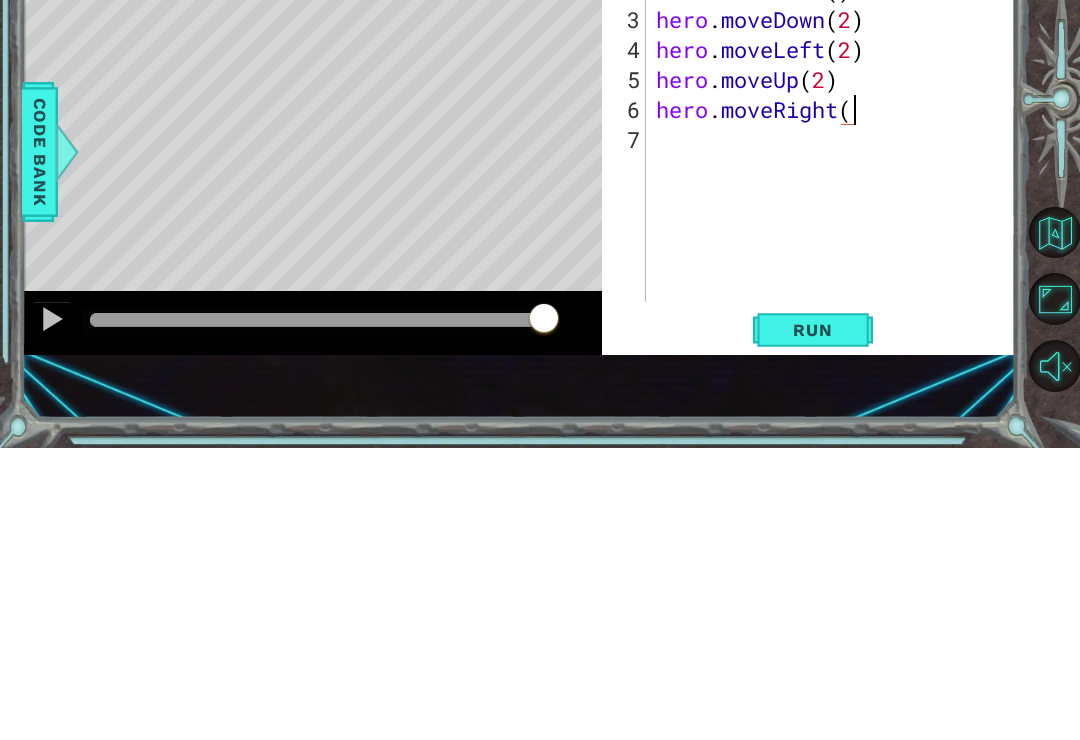 type on "hero.moveRight()" 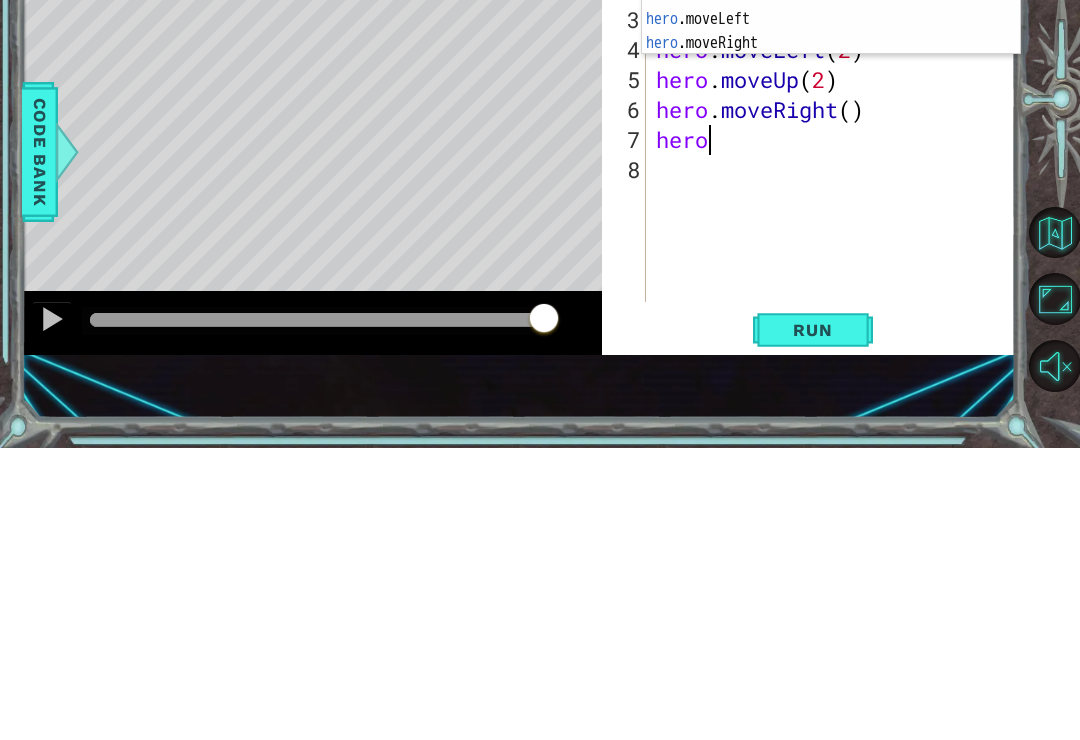 scroll, scrollTop: 0, scrollLeft: 2, axis: horizontal 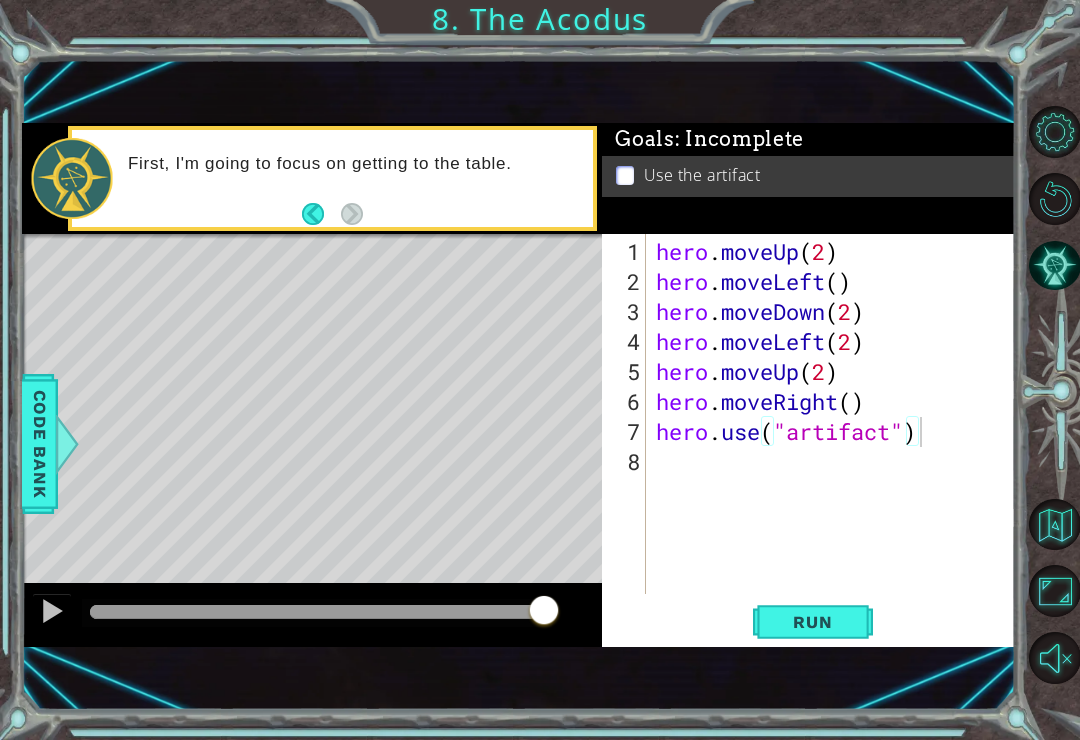 click on "Run" at bounding box center (812, 622) 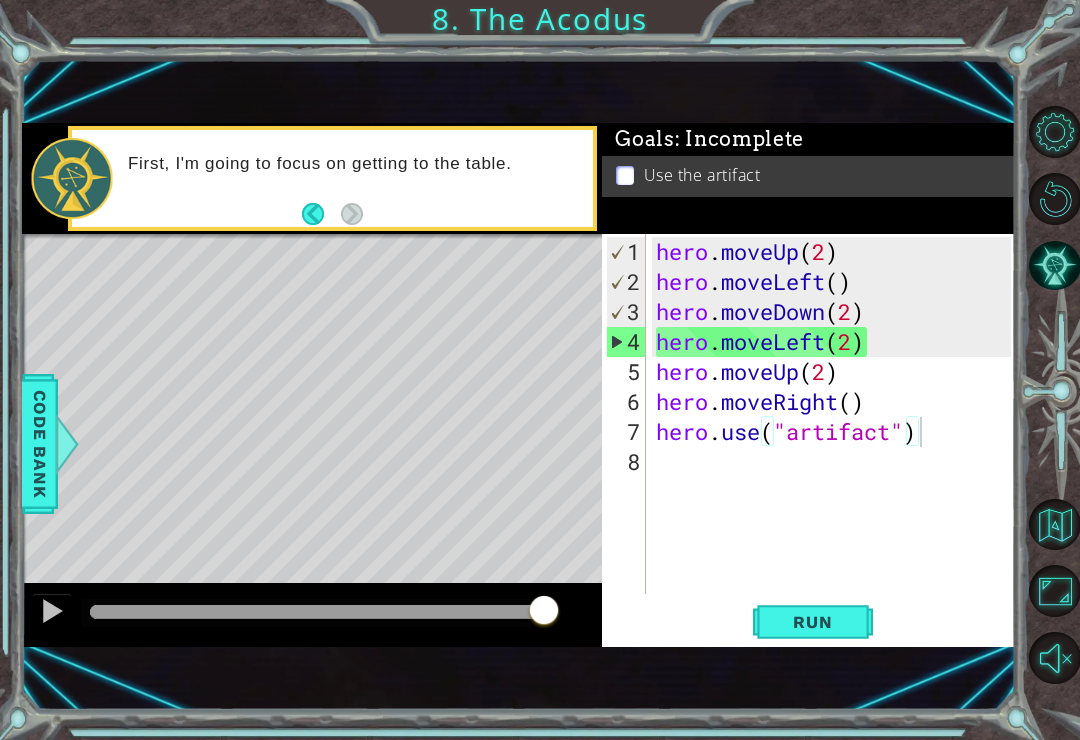 scroll, scrollTop: 0, scrollLeft: 9, axis: horizontal 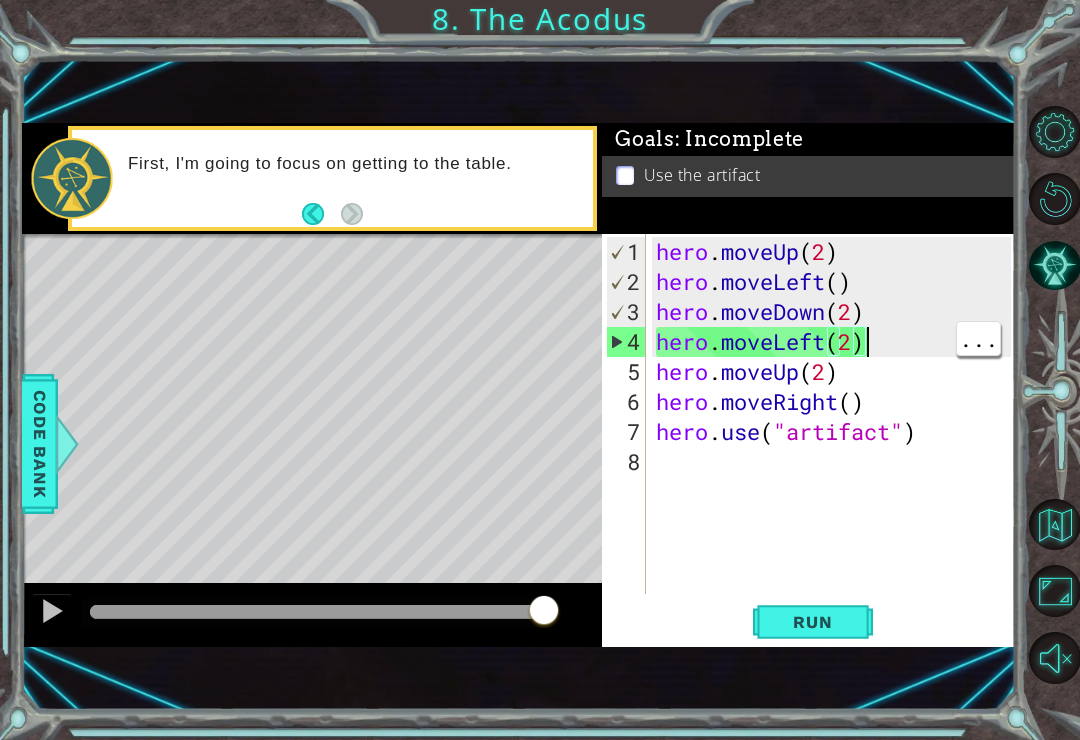 click on "hero . moveUp ( 2 ) hero . moveLeft ( ) hero . moveDown ( 2 ) hero . moveLeft ( 2 ) hero . moveUp ( 2 ) hero . moveRight ( ) hero . use ( "artifact" )" at bounding box center [836, 447] 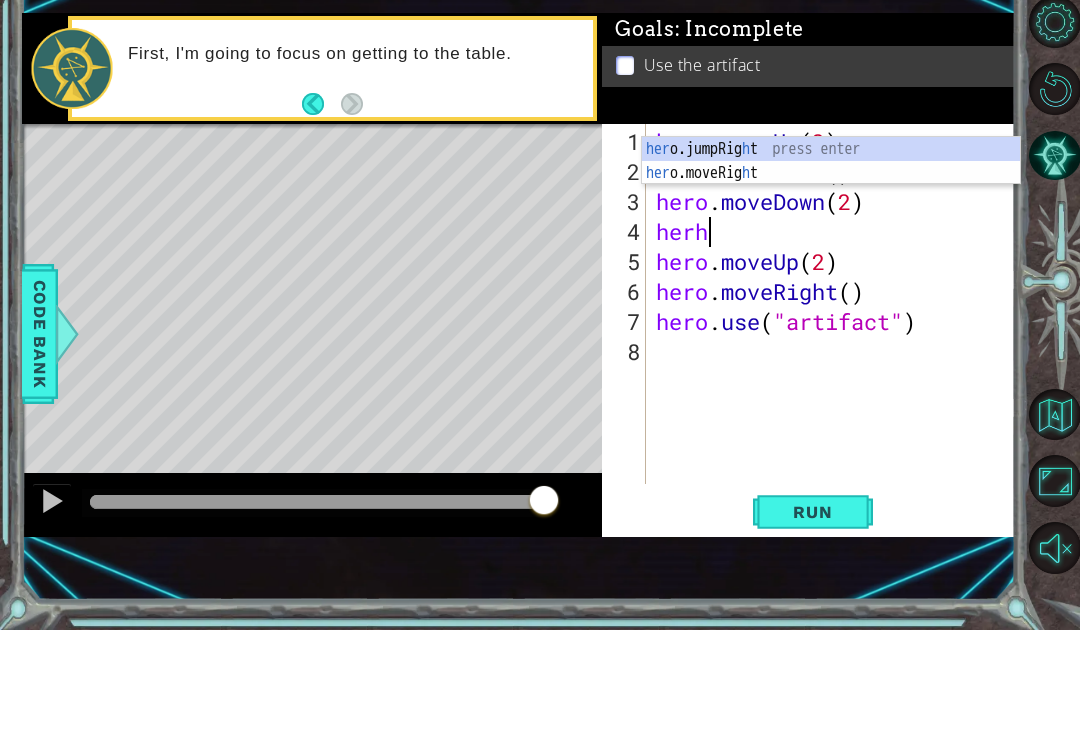scroll, scrollTop: 0, scrollLeft: 1, axis: horizontal 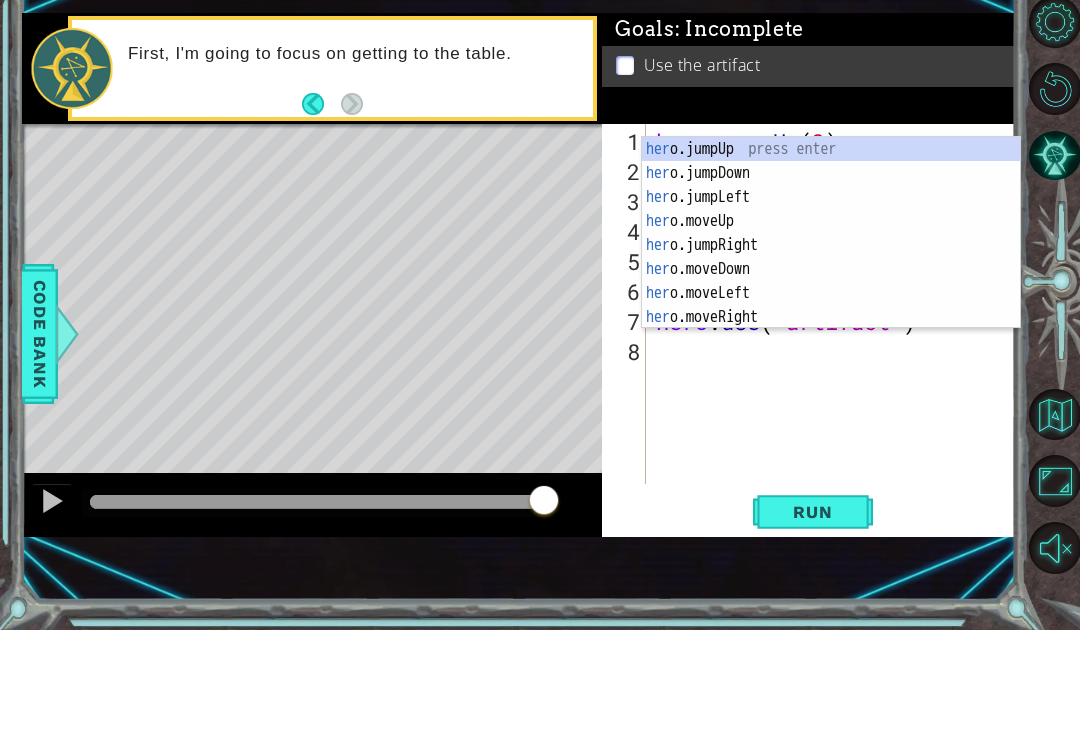 type on "hero" 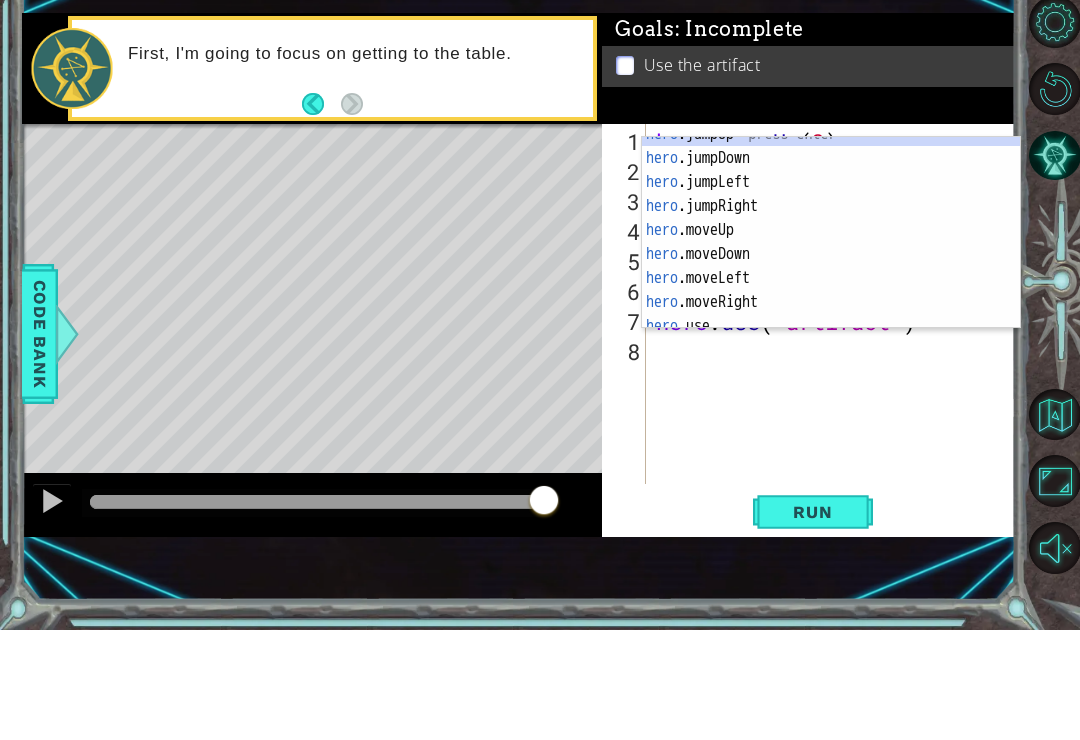 scroll, scrollTop: 0, scrollLeft: 0, axis: both 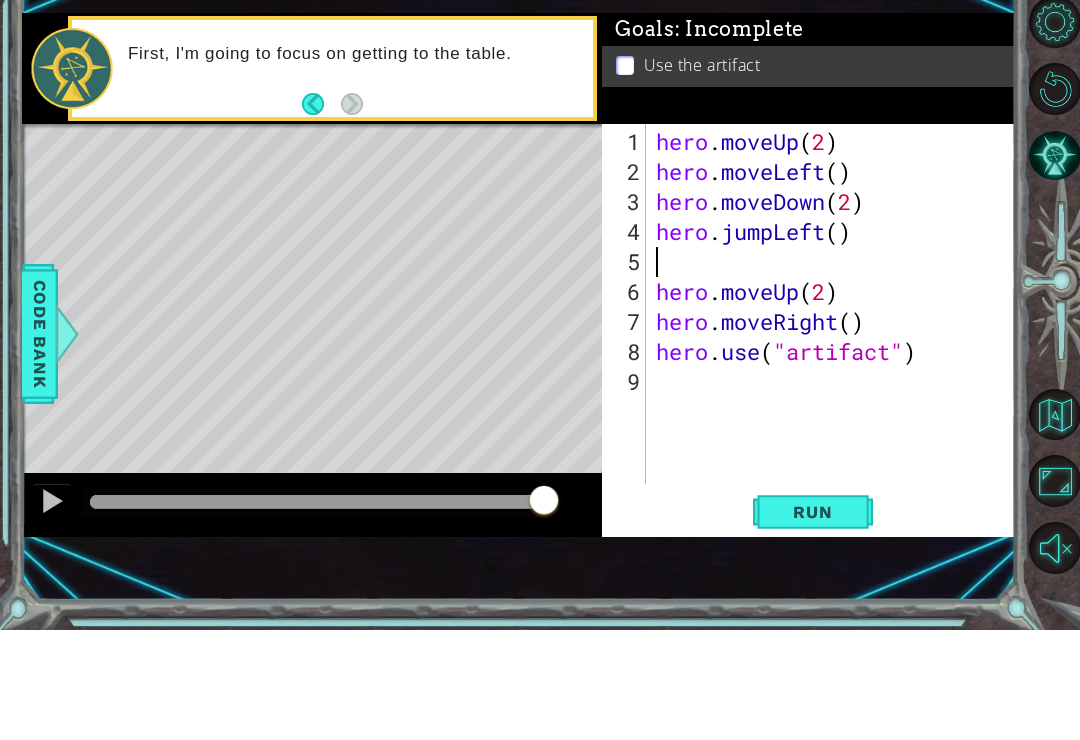 type on "hero.jumpLeft()" 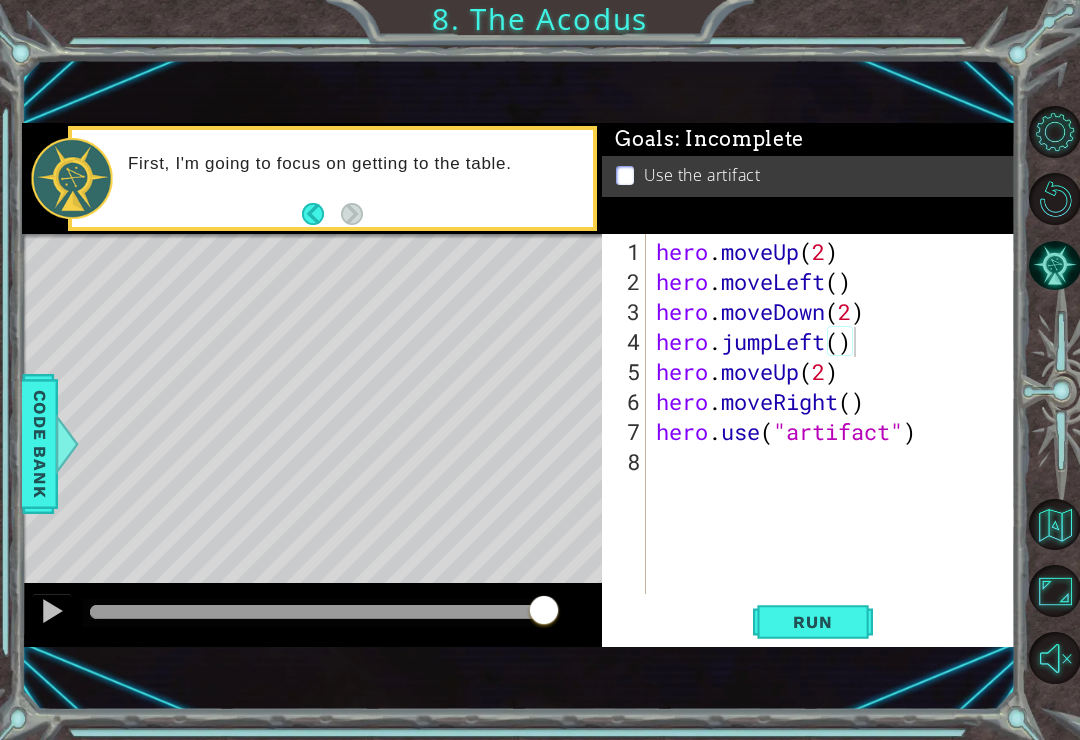 click on "Run" at bounding box center [813, 622] 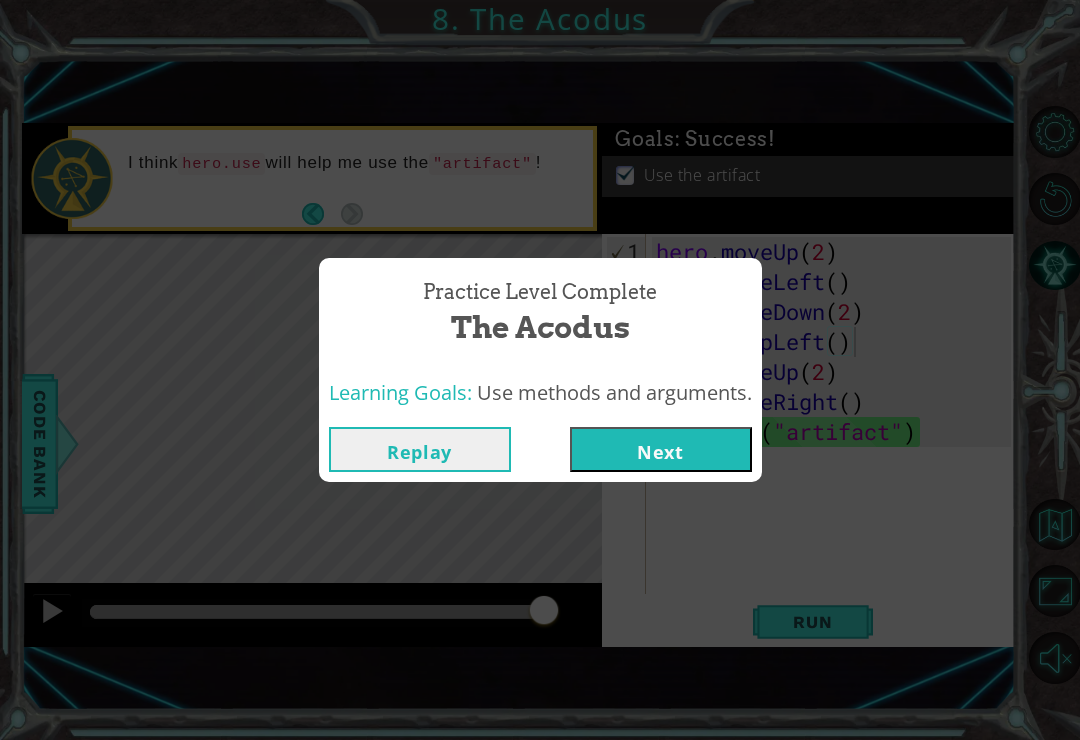 click on "Next" at bounding box center [661, 449] 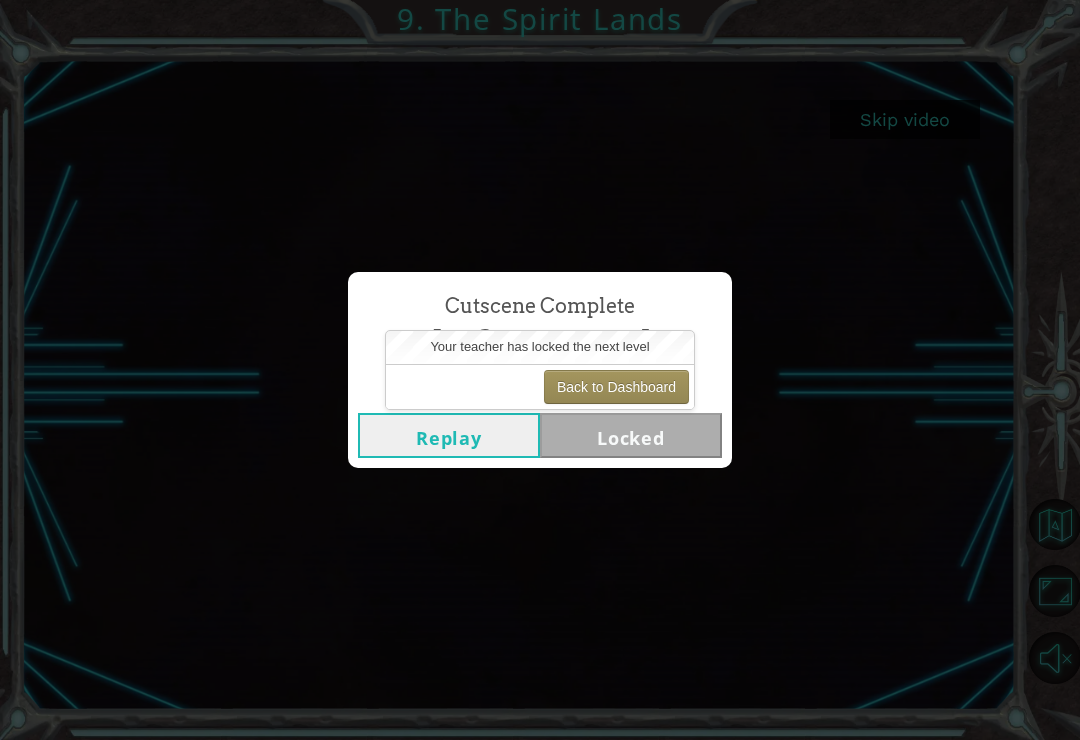 click on "Cutscene Complete     The Spirit Lands
Replay
Locked" at bounding box center (540, 370) 